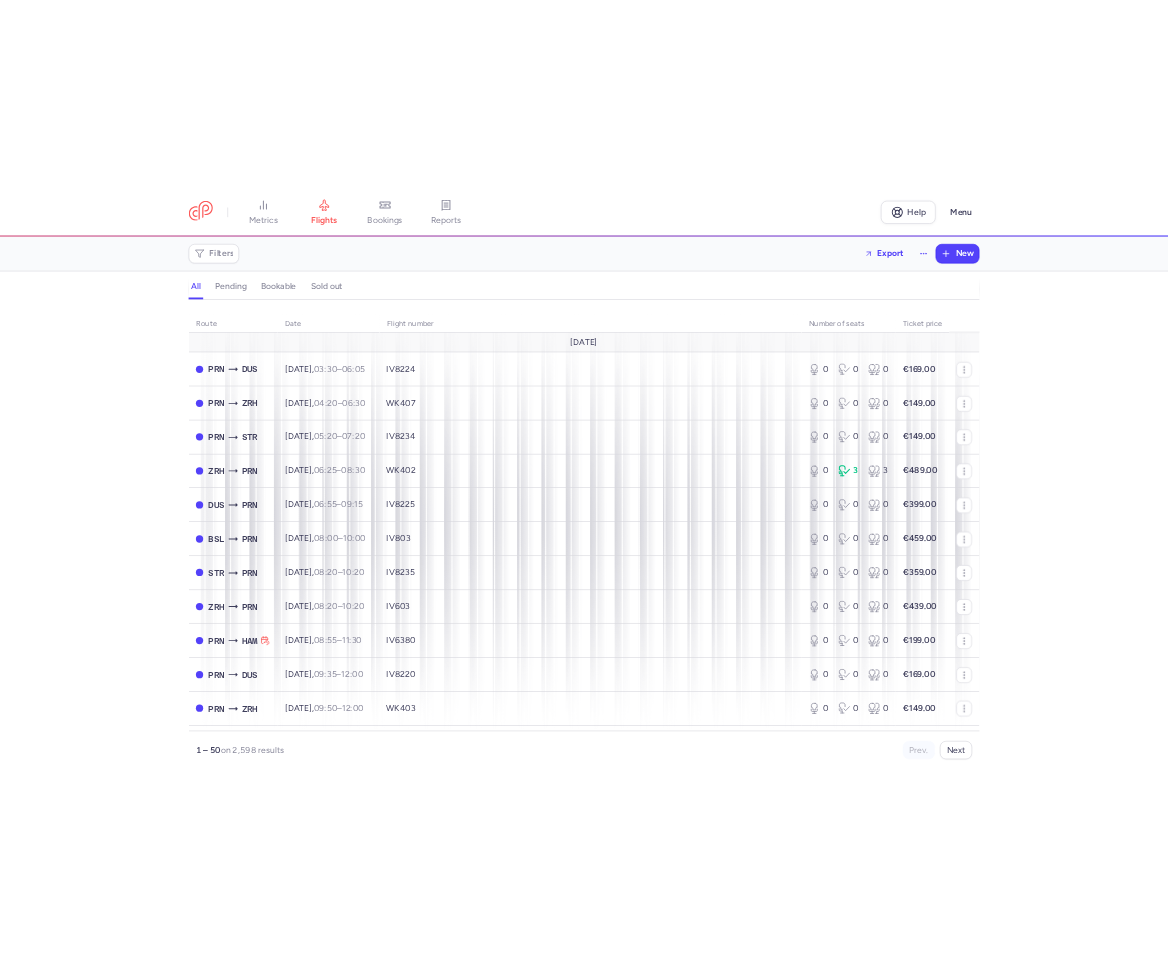 scroll, scrollTop: 0, scrollLeft: 0, axis: both 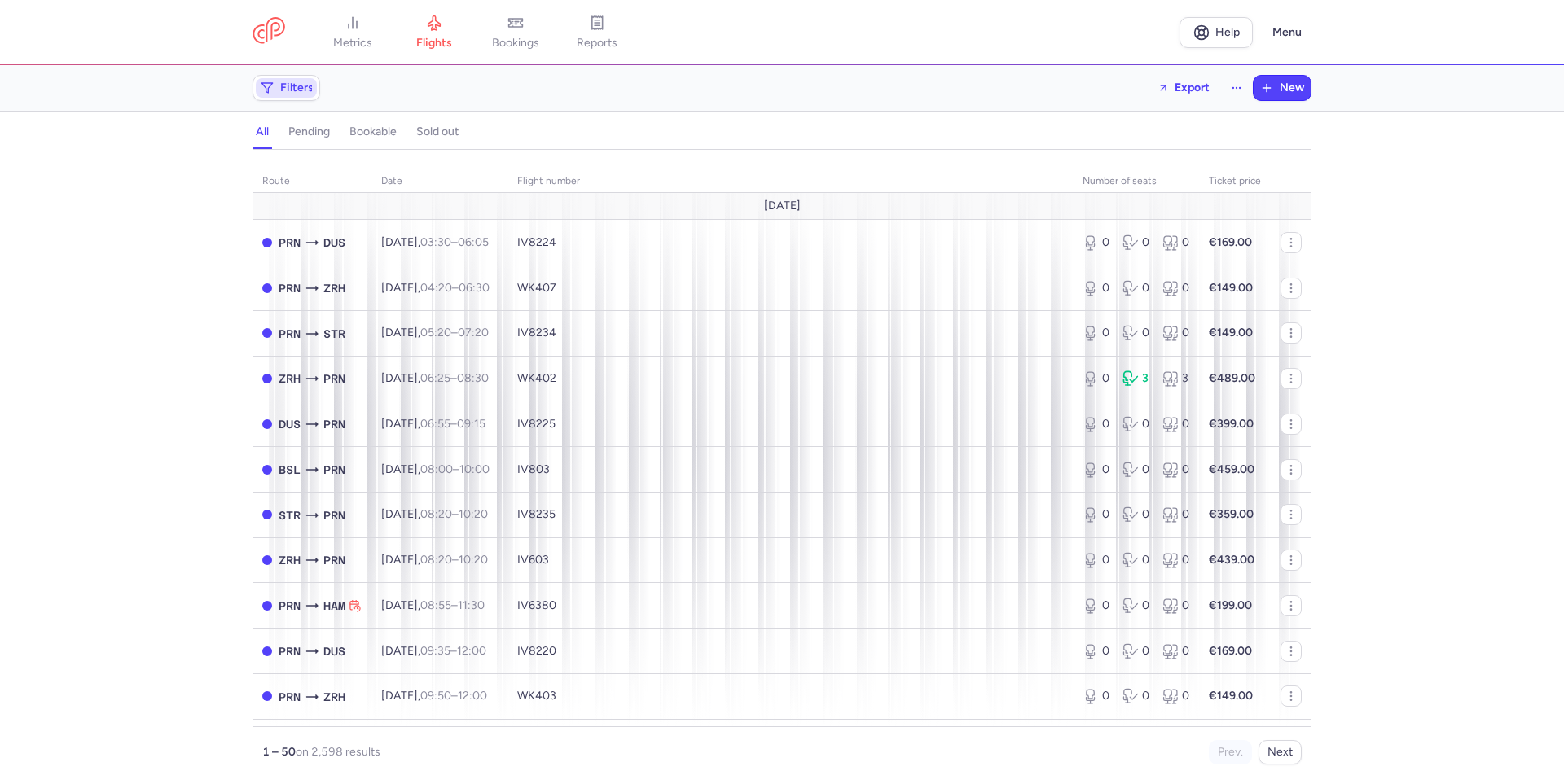 click on "Filters" at bounding box center (297, 88) 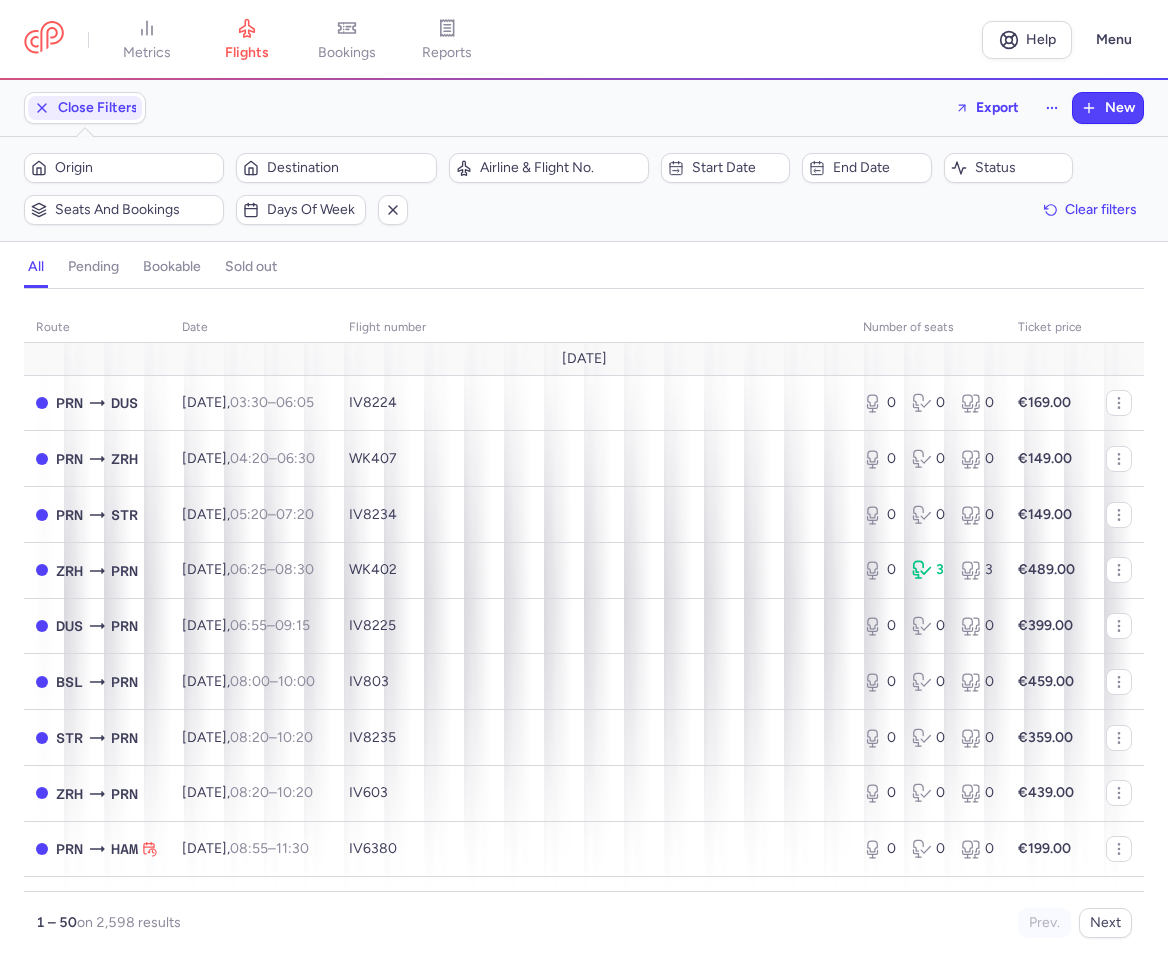 click on "metrics flights bookings reports" at bounding box center (503, 40) 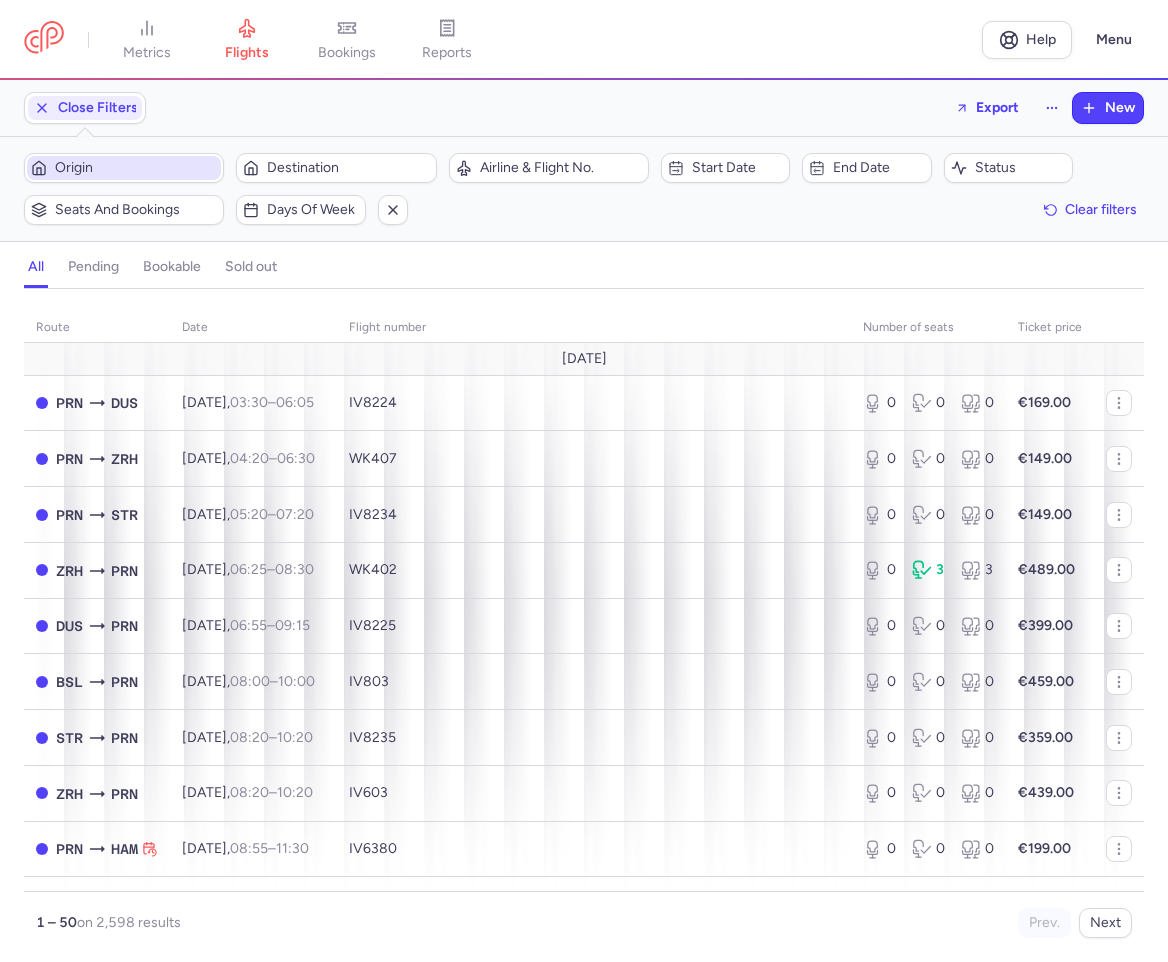 click on "Origin" at bounding box center (136, 168) 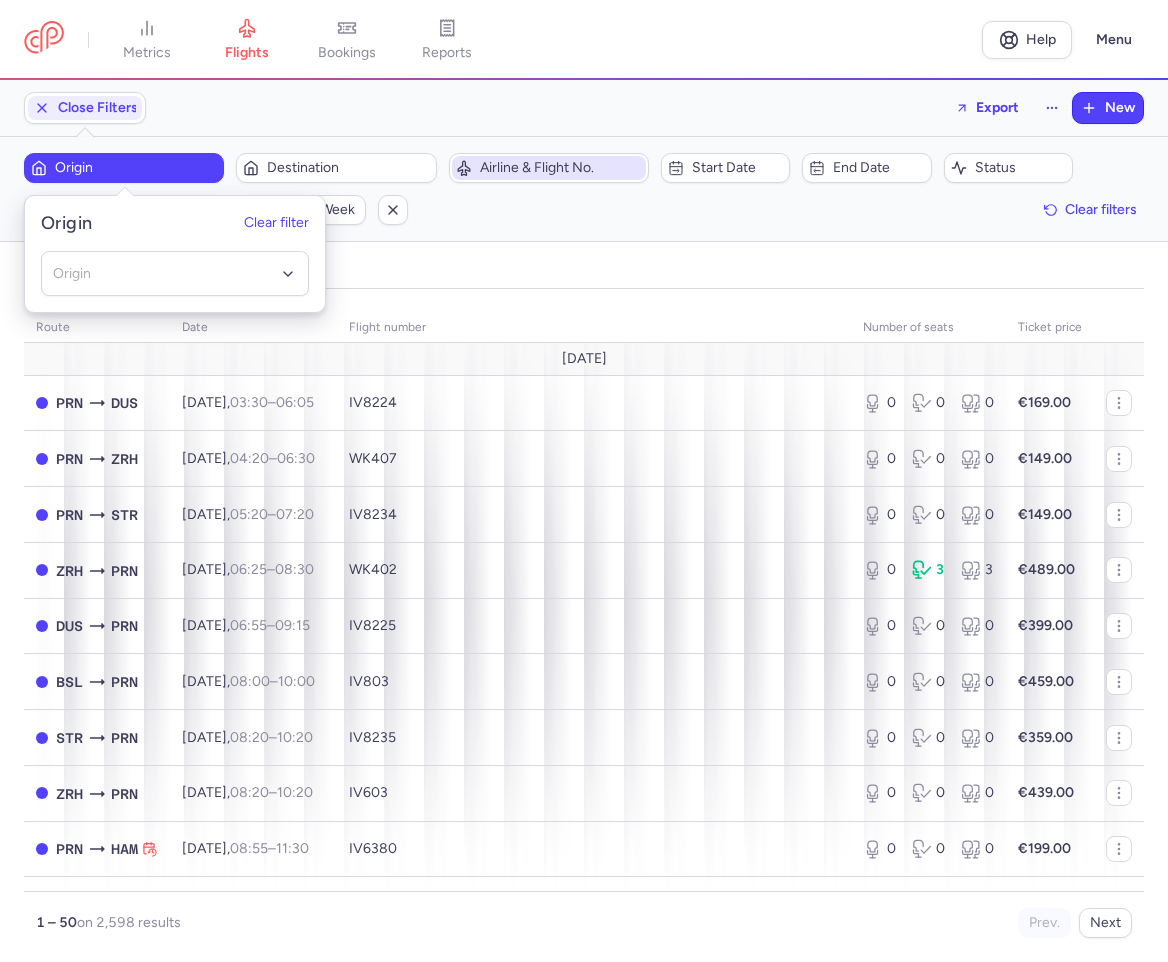 click on "Airline & Flight No." at bounding box center (561, 168) 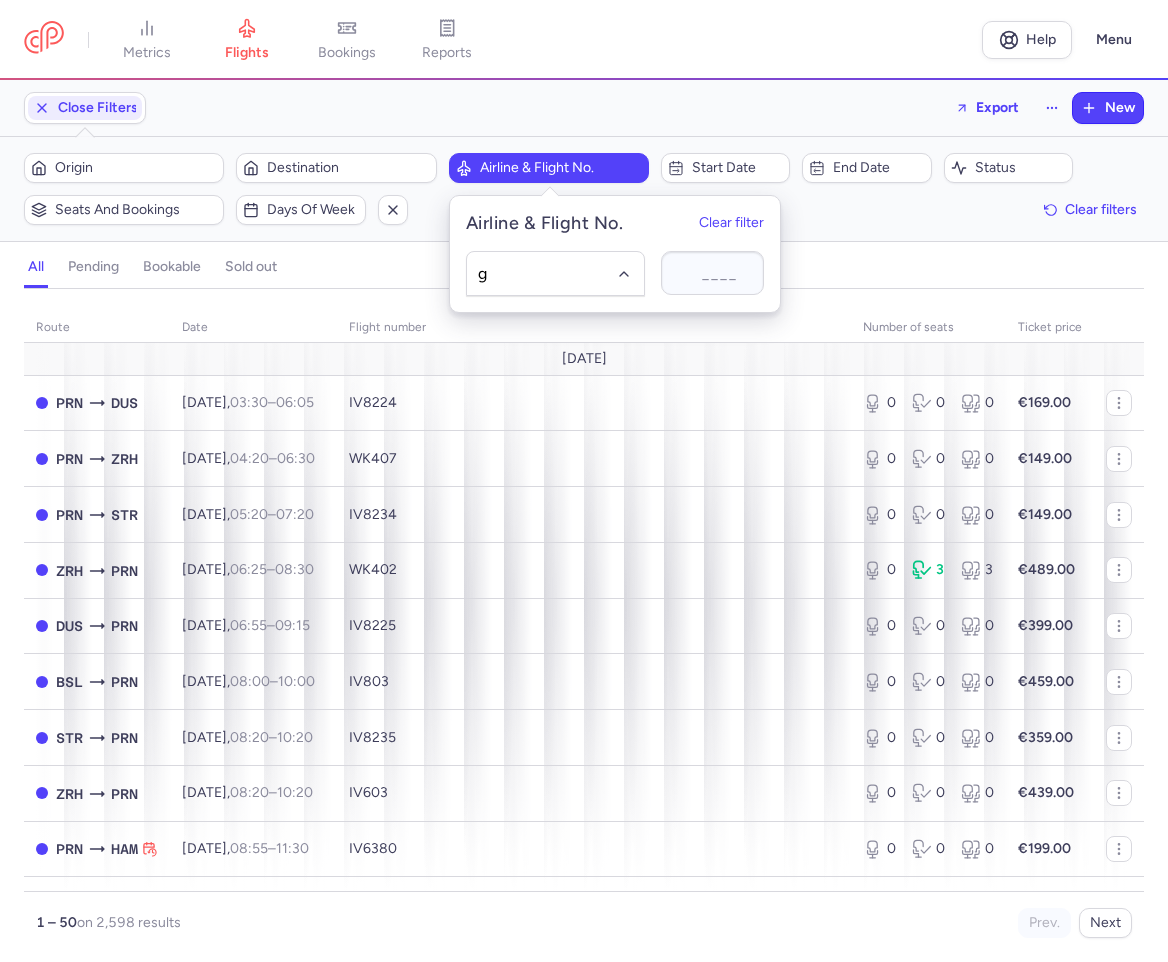 type on "gp" 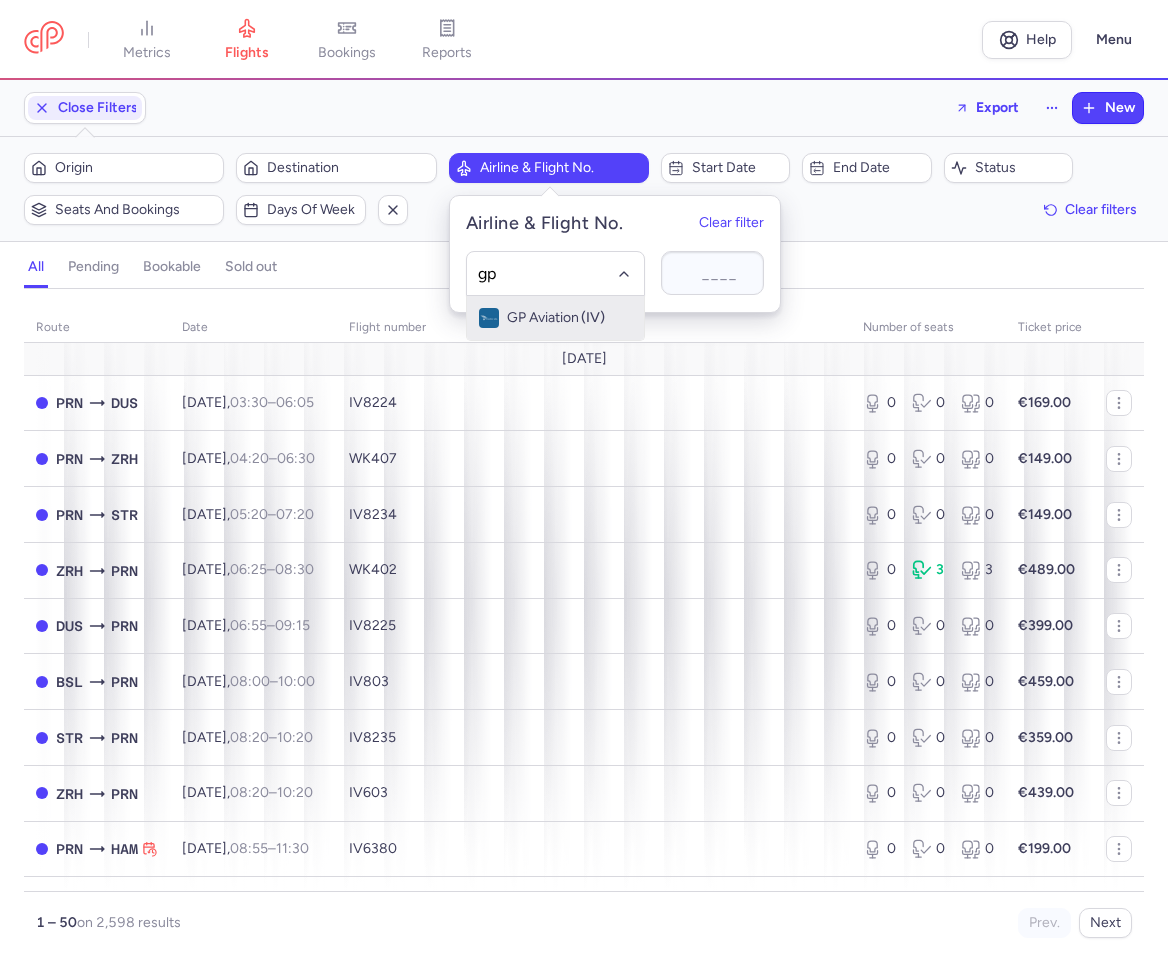 click on "GP Aviation" at bounding box center (543, 318) 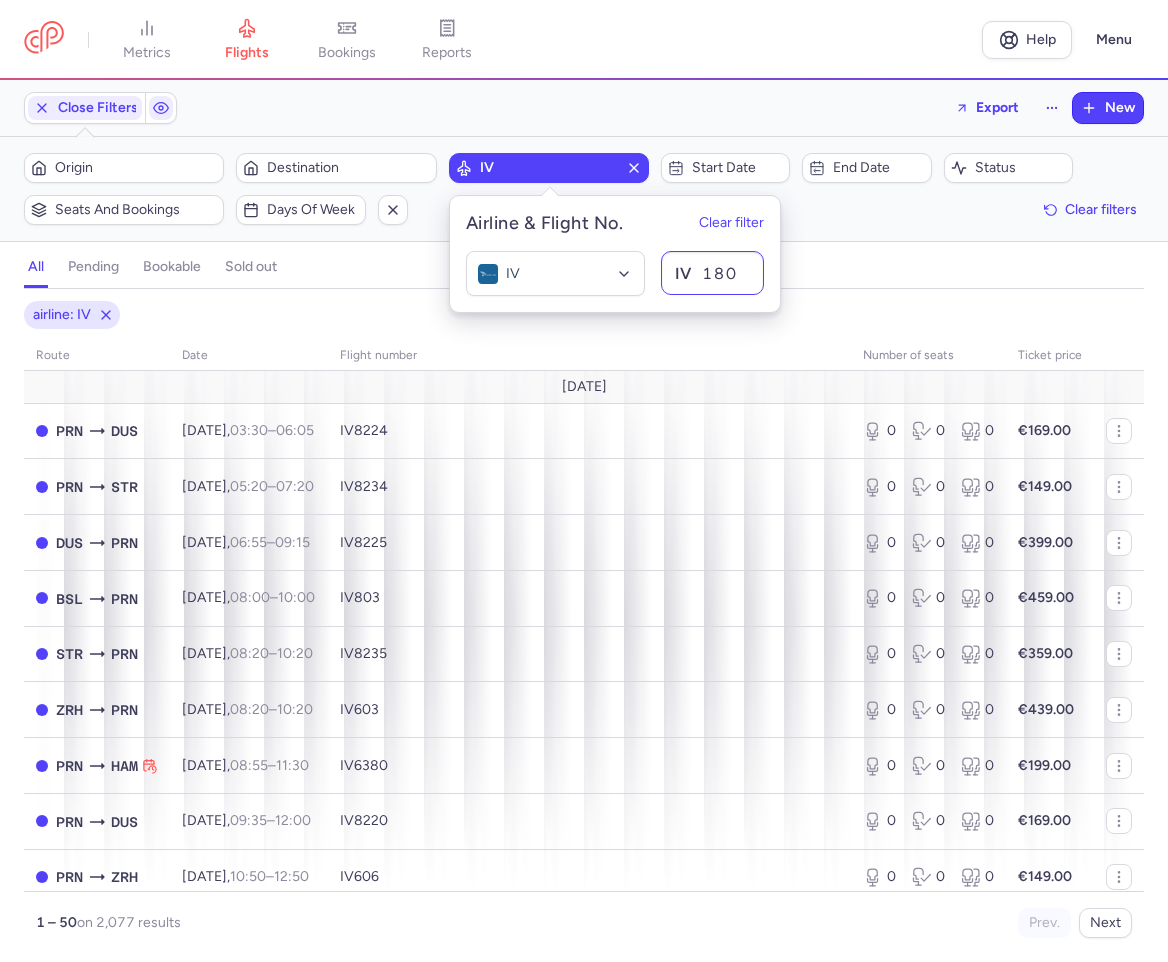 type on "1806" 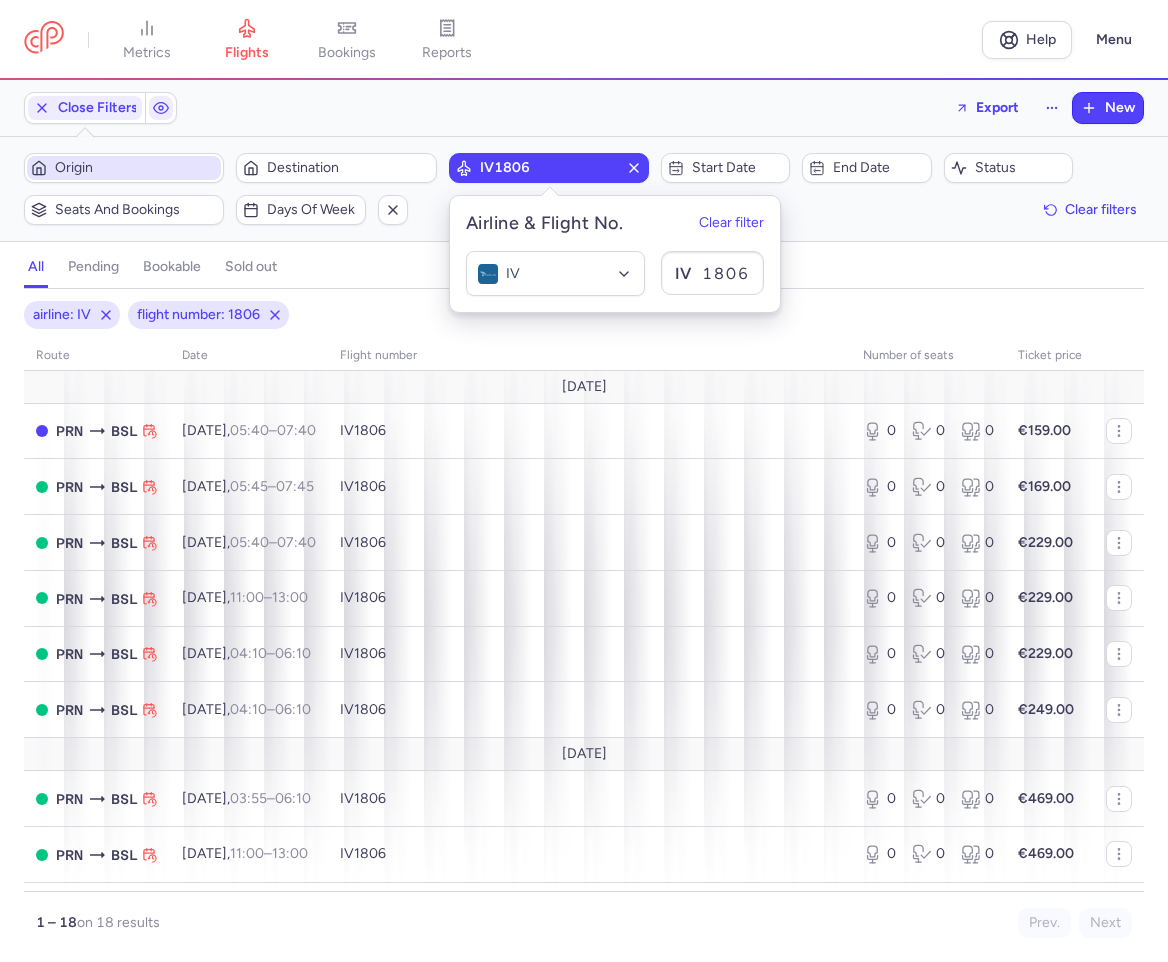 click on "Origin" at bounding box center (124, 168) 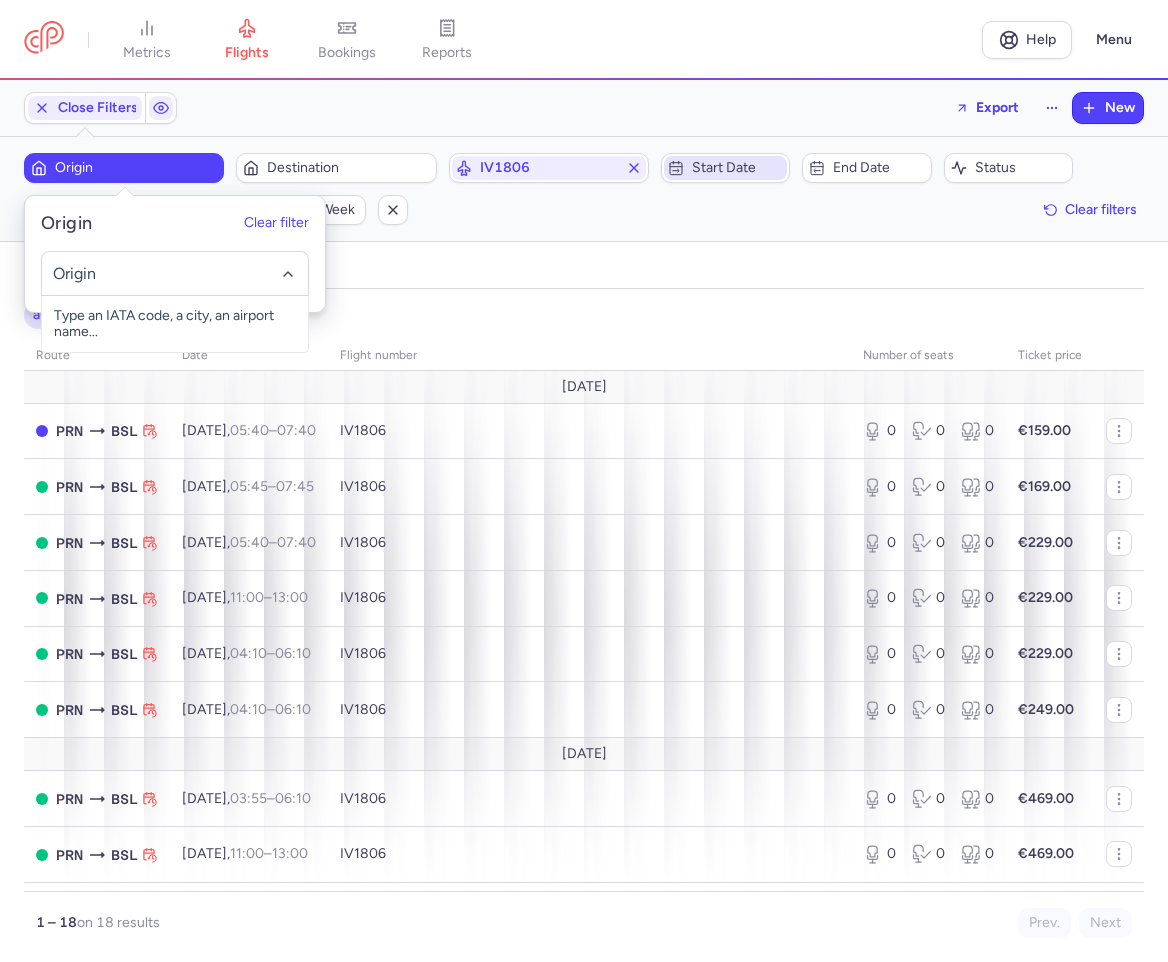 click on "Start date" at bounding box center (738, 168) 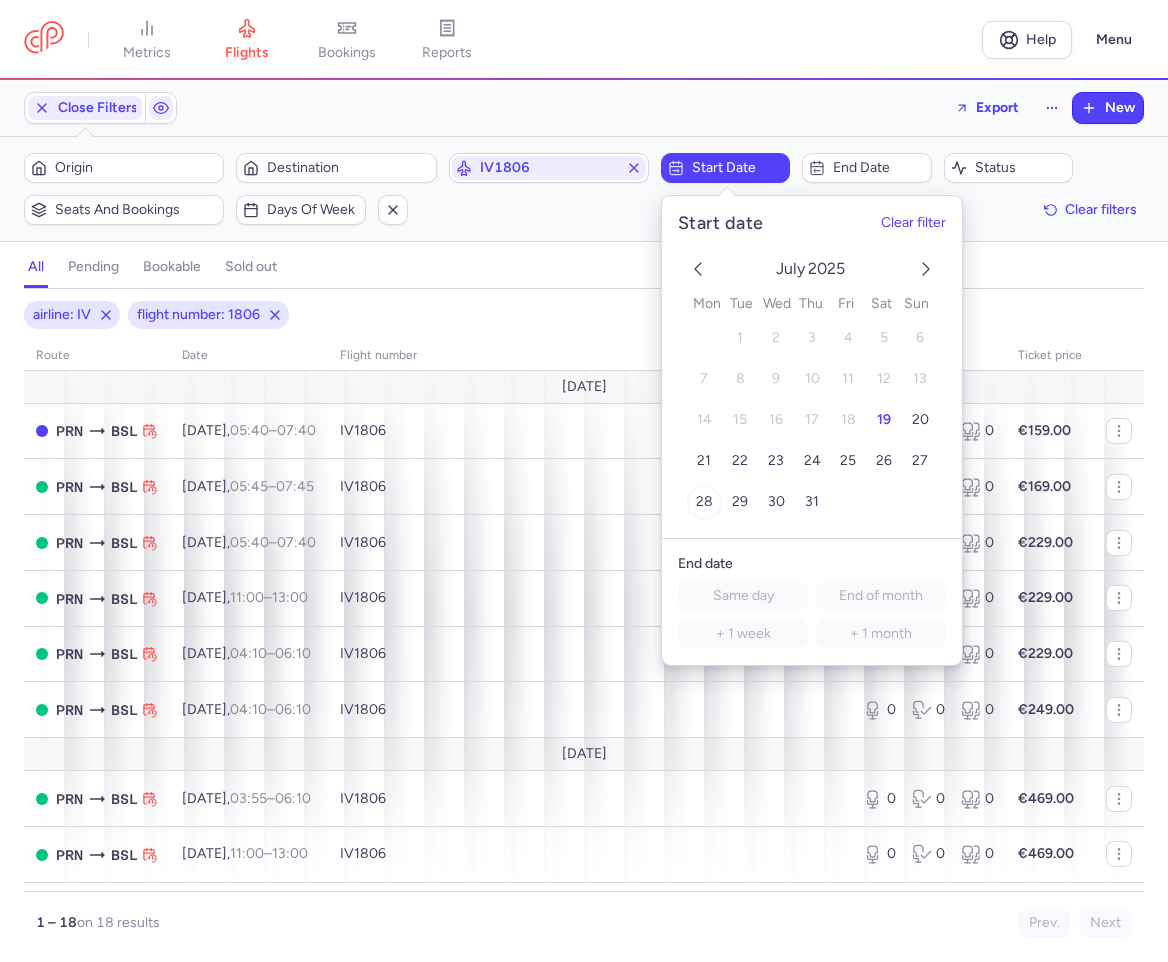 click on "28" at bounding box center (703, 502) 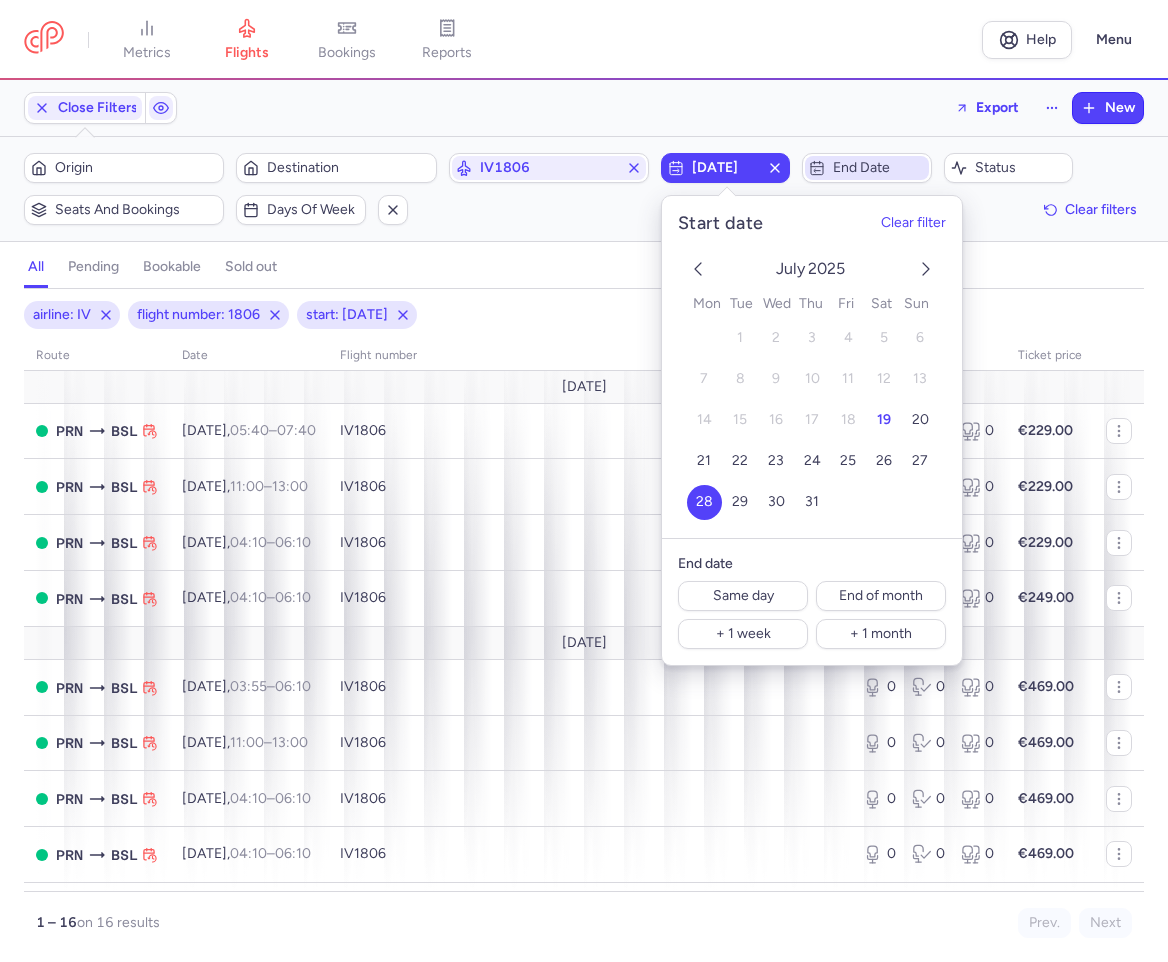 click on "End date" at bounding box center [867, 168] 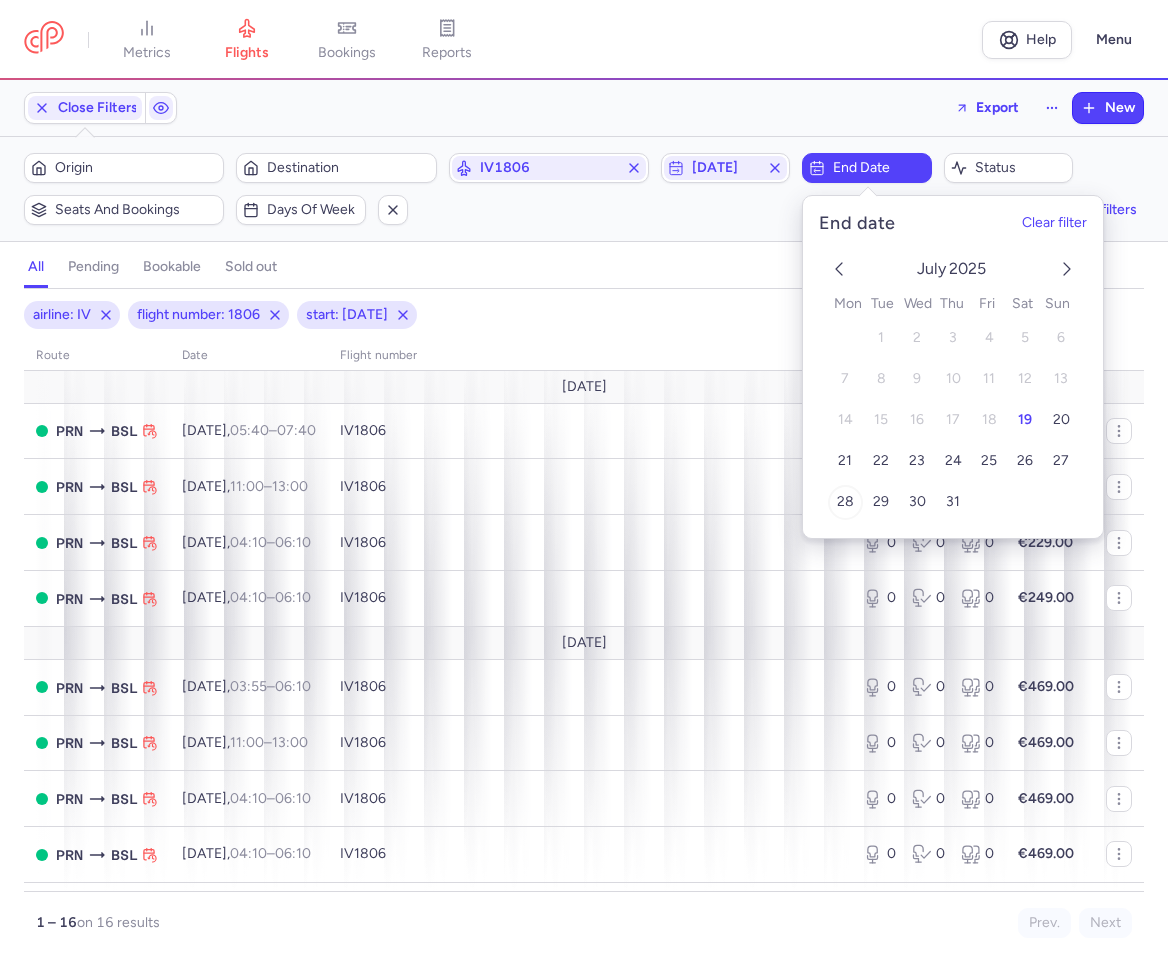 click on "28" at bounding box center (845, 502) 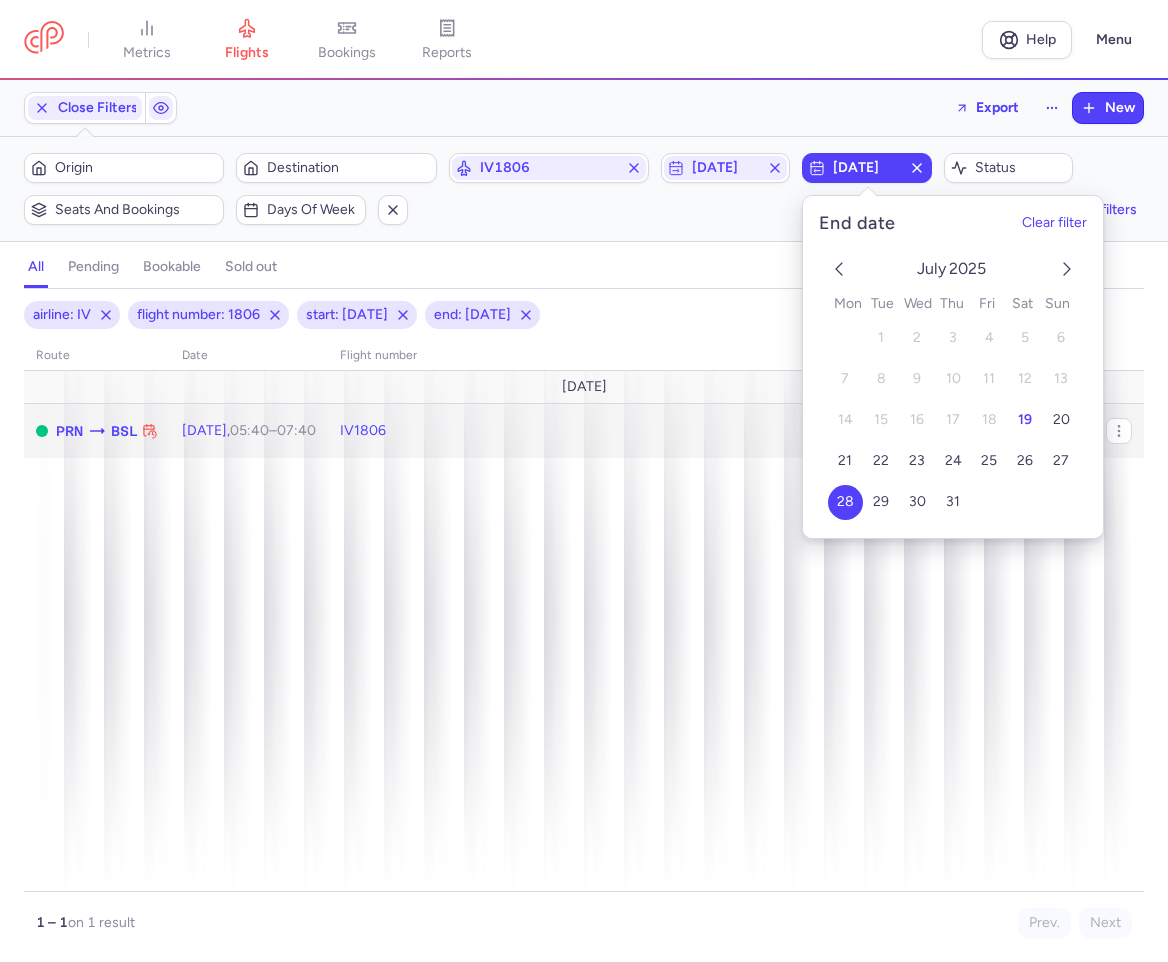 click on "IV1806" at bounding box center [589, 430] 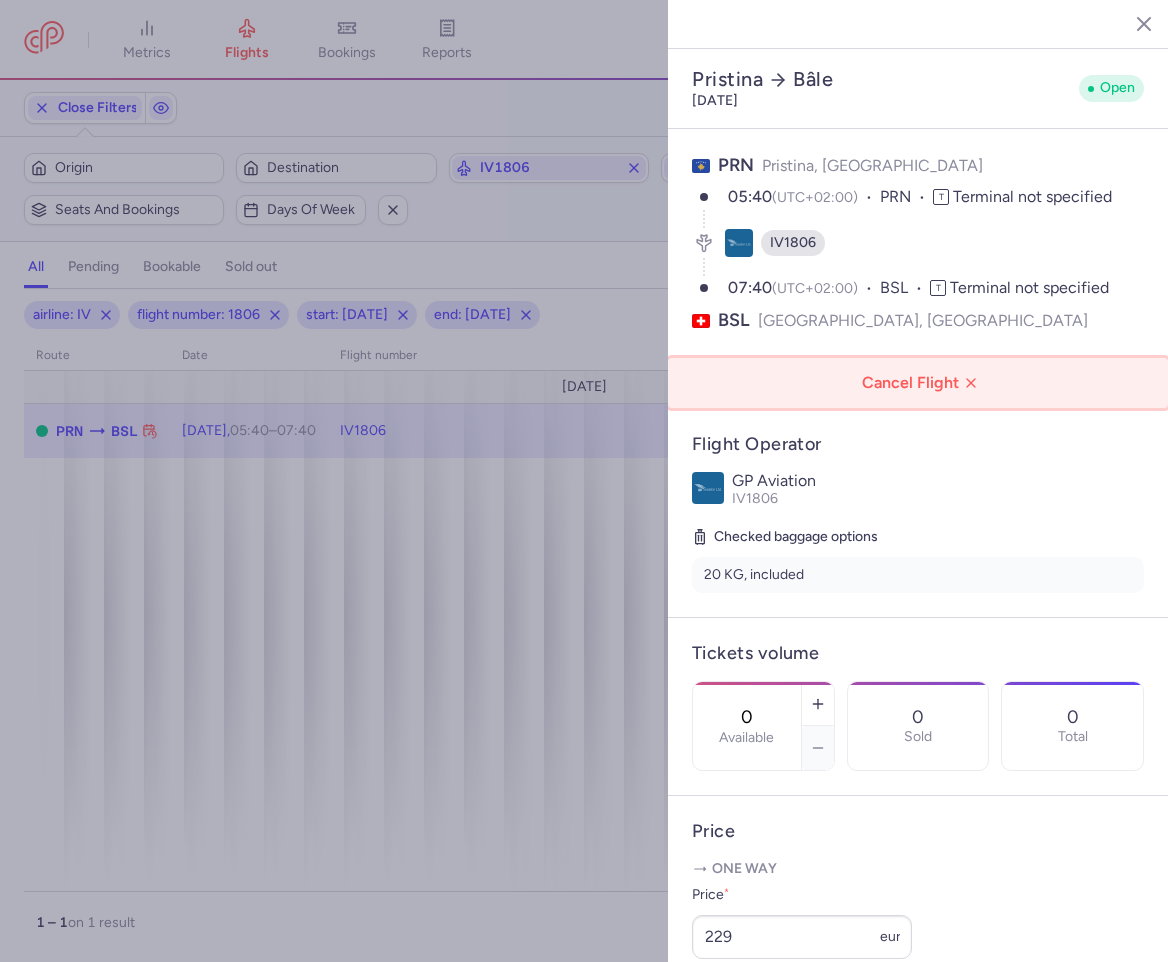 click on "Cancel Flight" 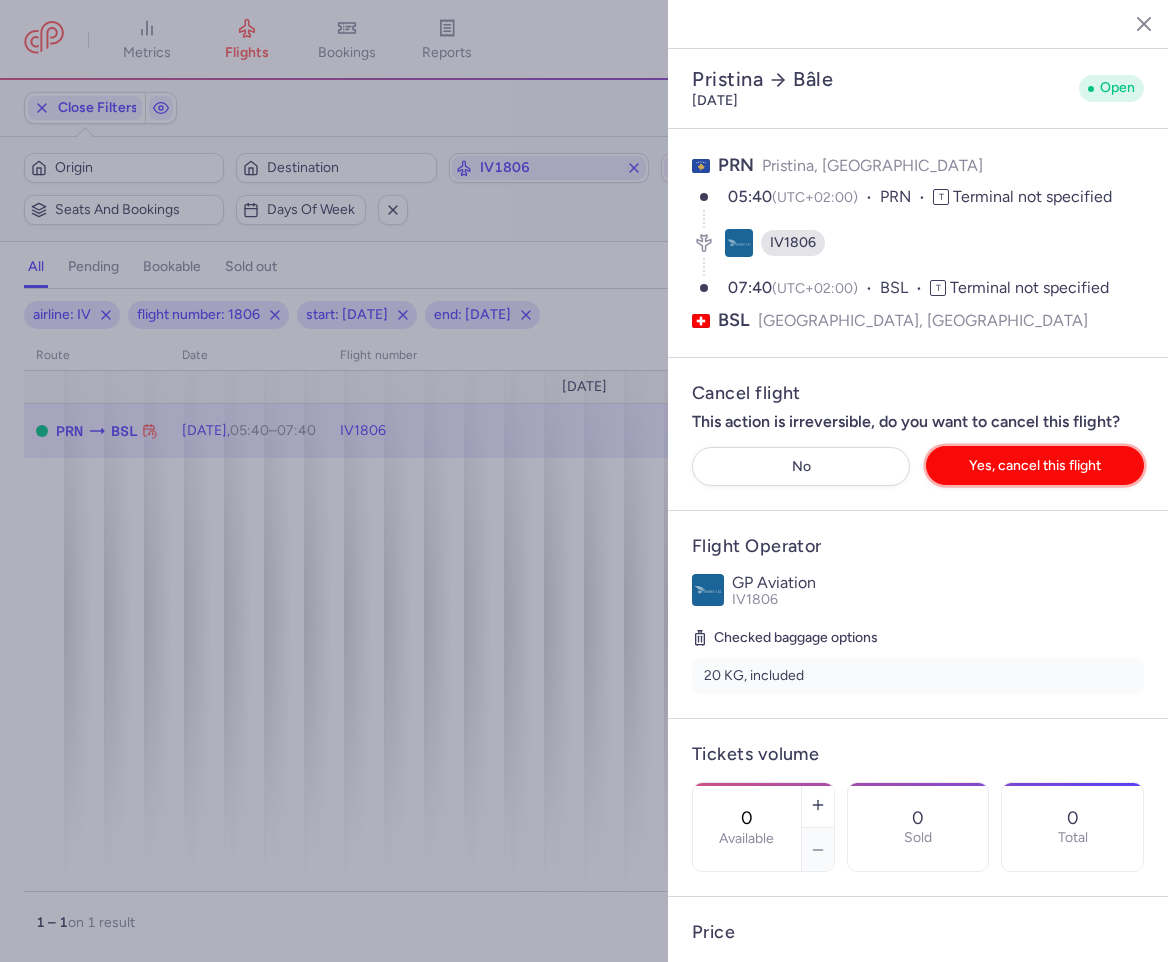 click on "Yes, cancel this flight" at bounding box center [1035, 465] 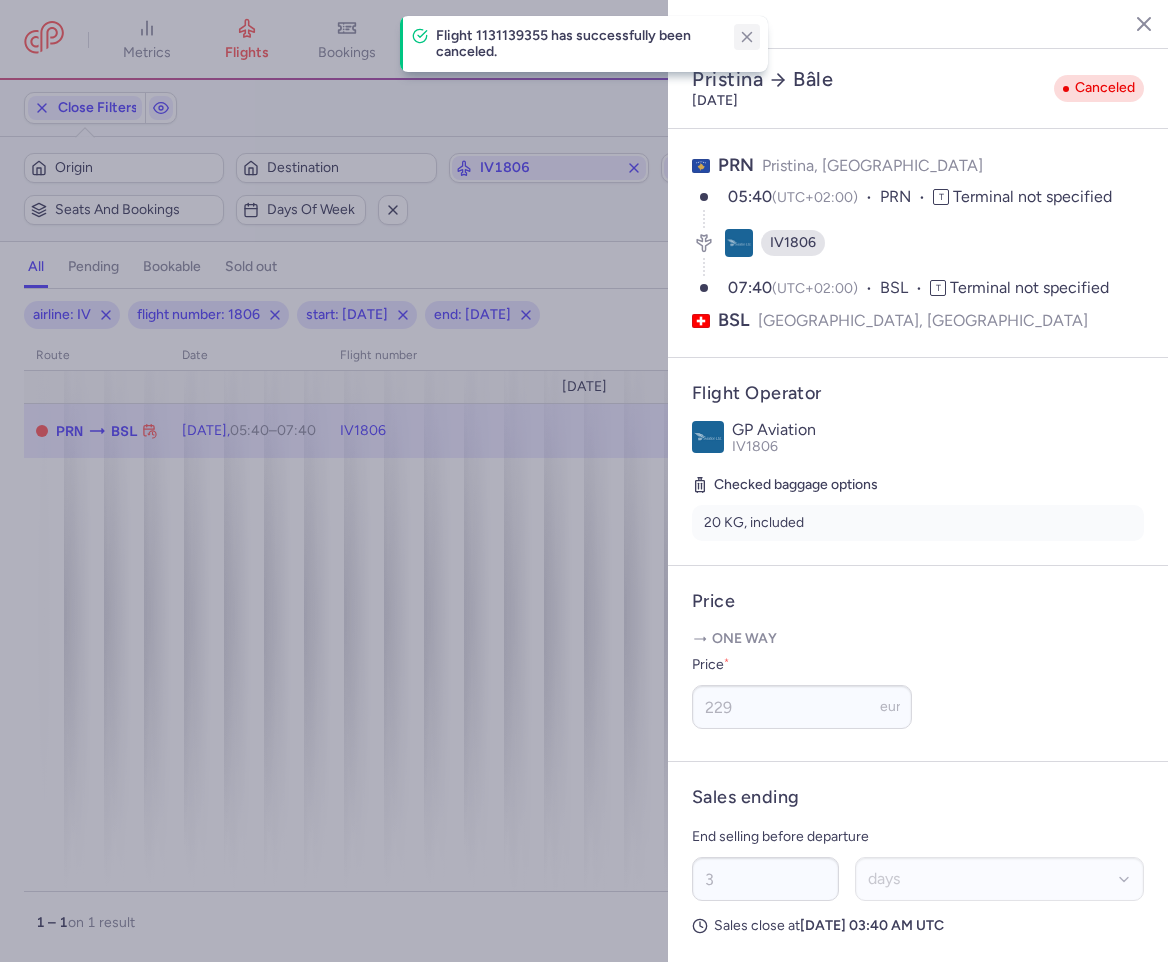 click 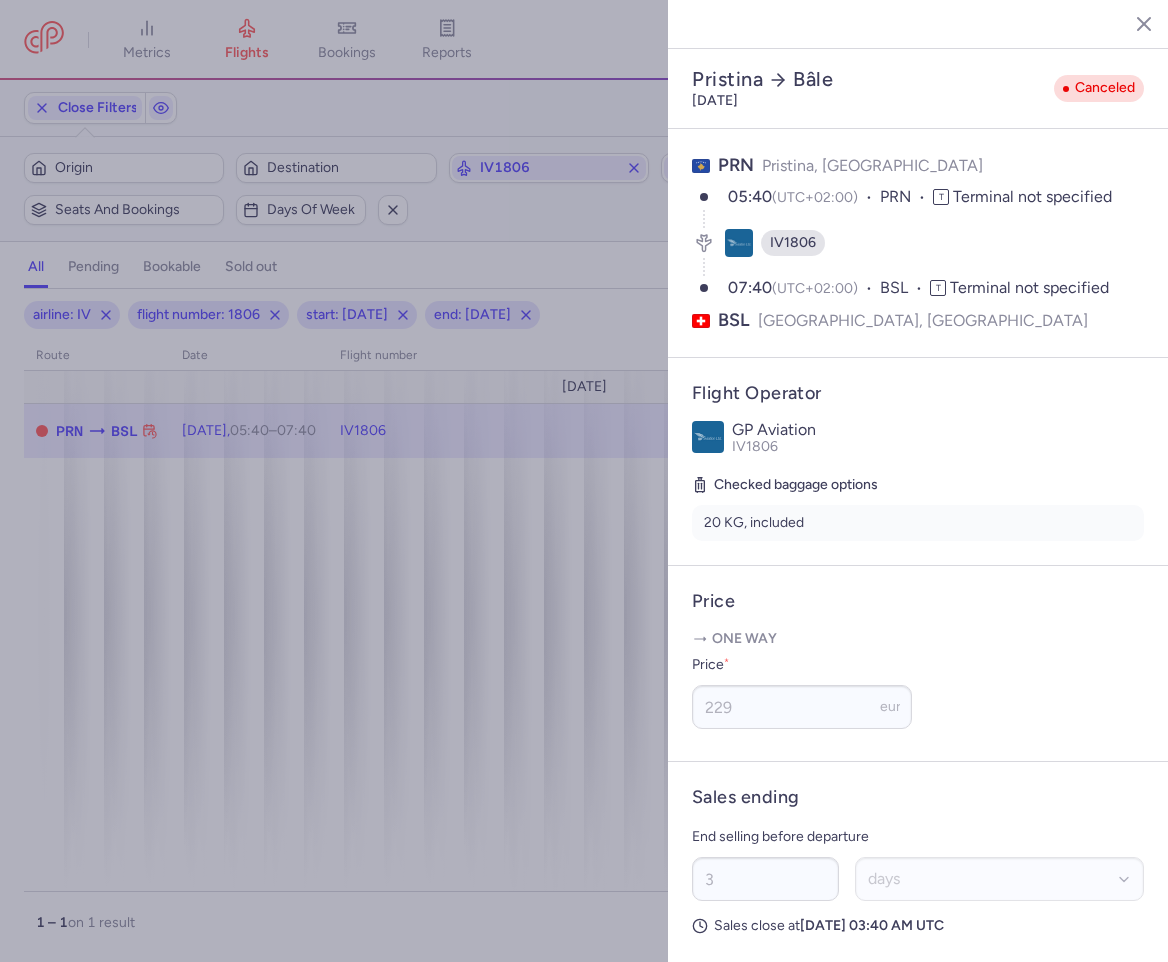 click at bounding box center (584, 481) 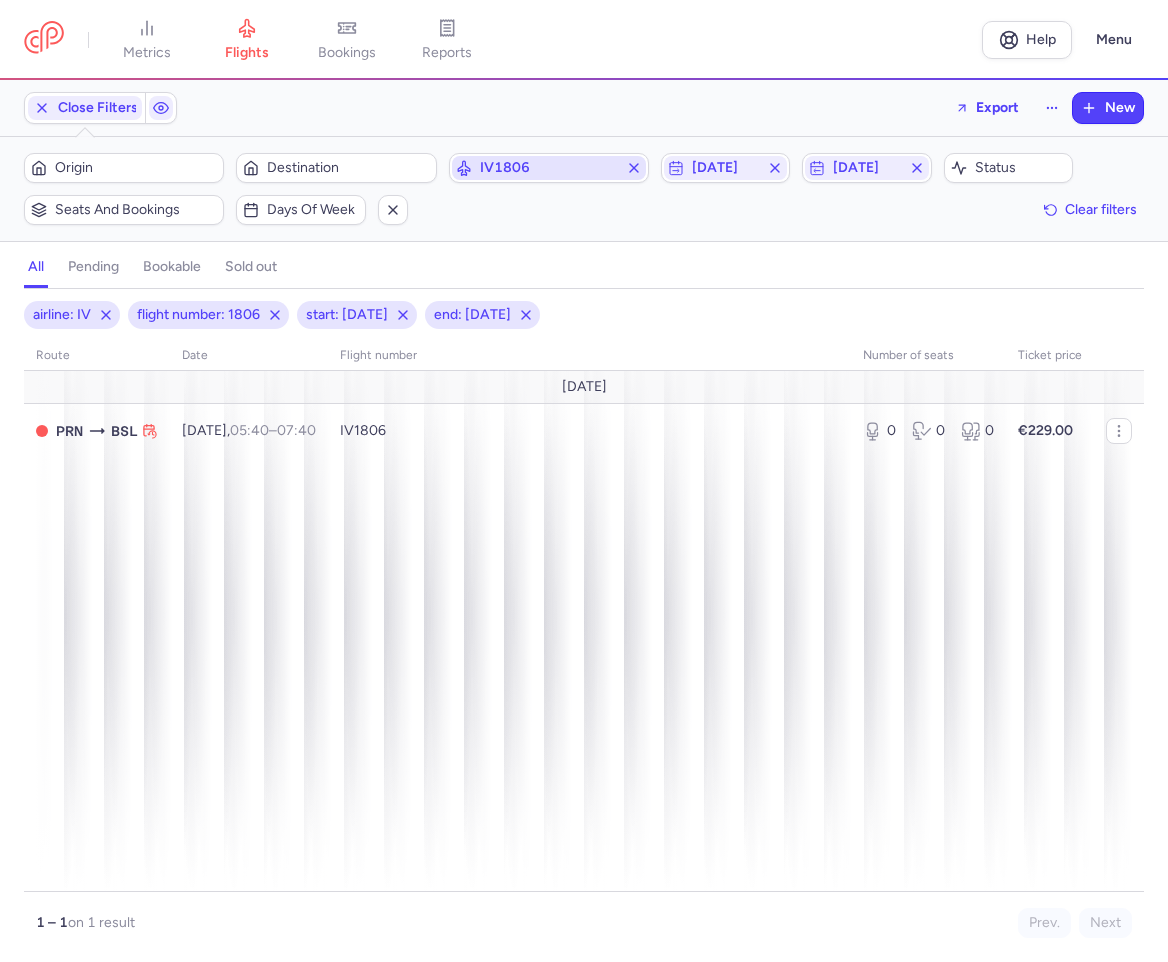 click on "IV1806" at bounding box center [549, 168] 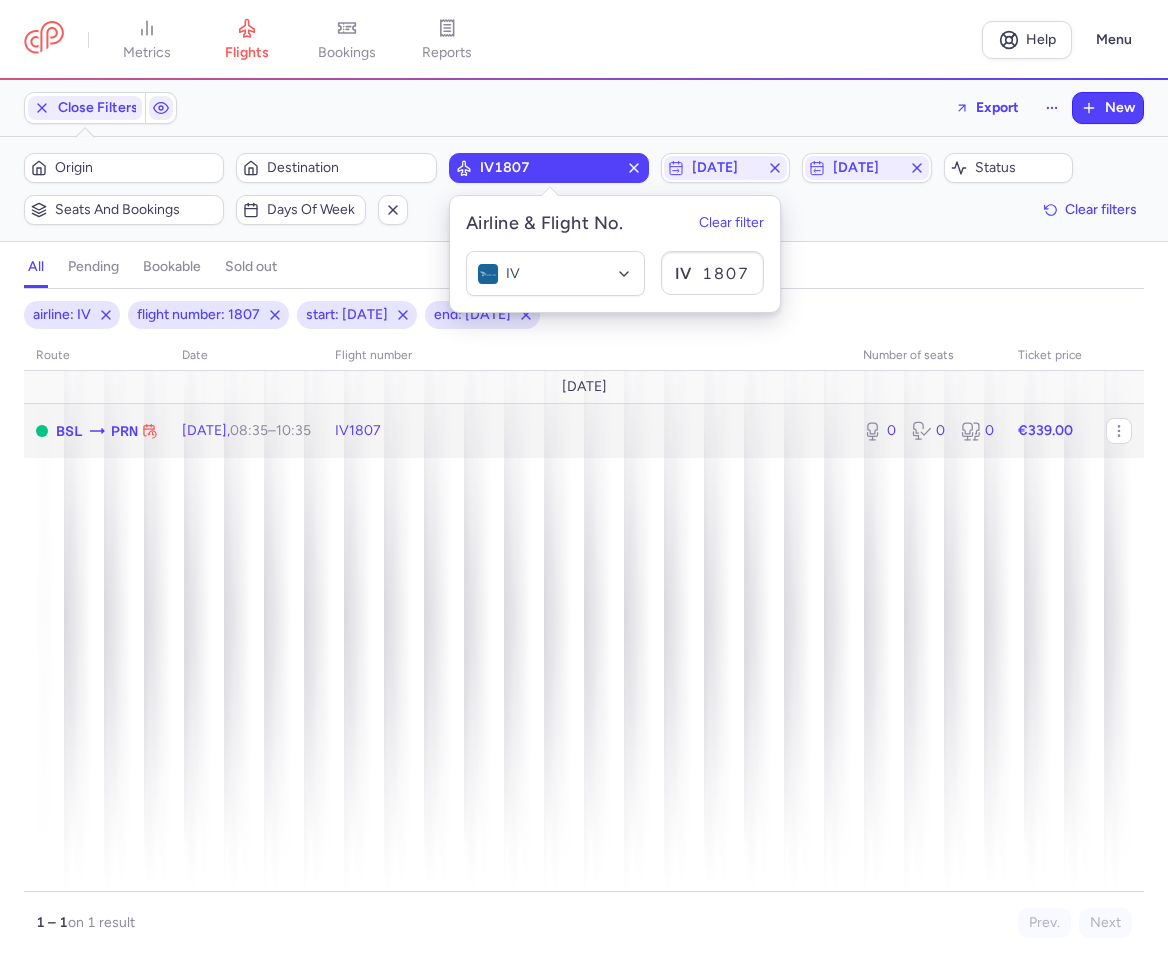 click on "IV1807" at bounding box center (587, 430) 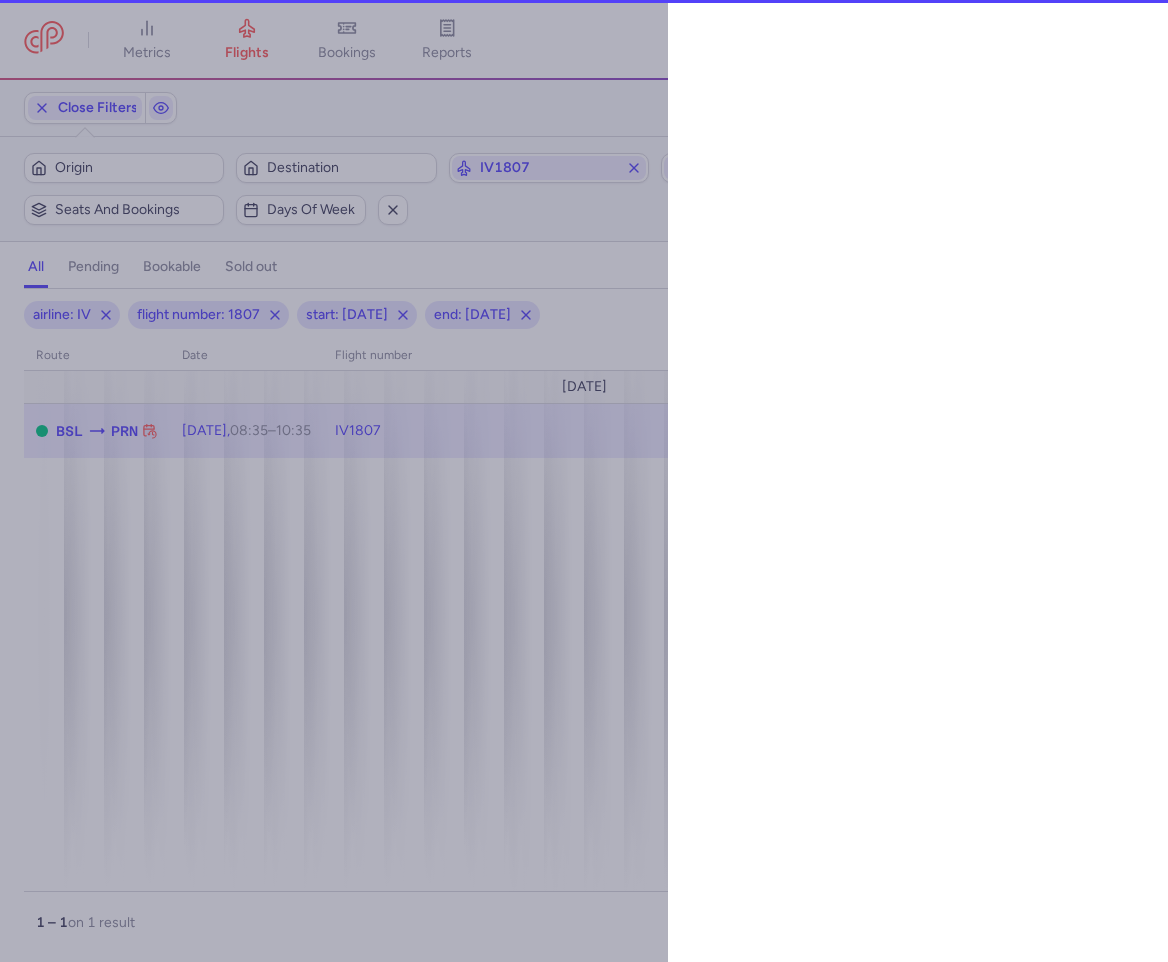 select on "days" 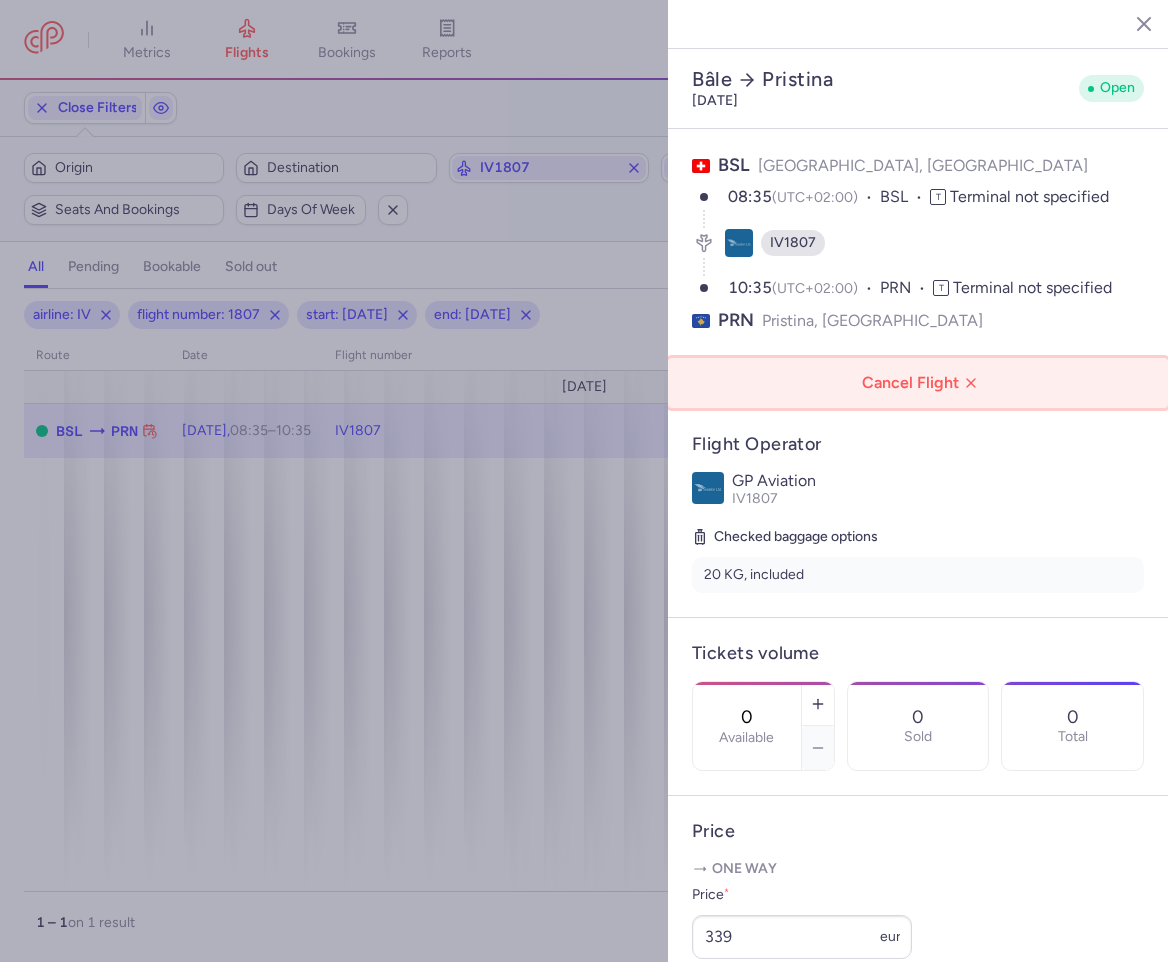click on "Cancel Flight" at bounding box center [922, 383] 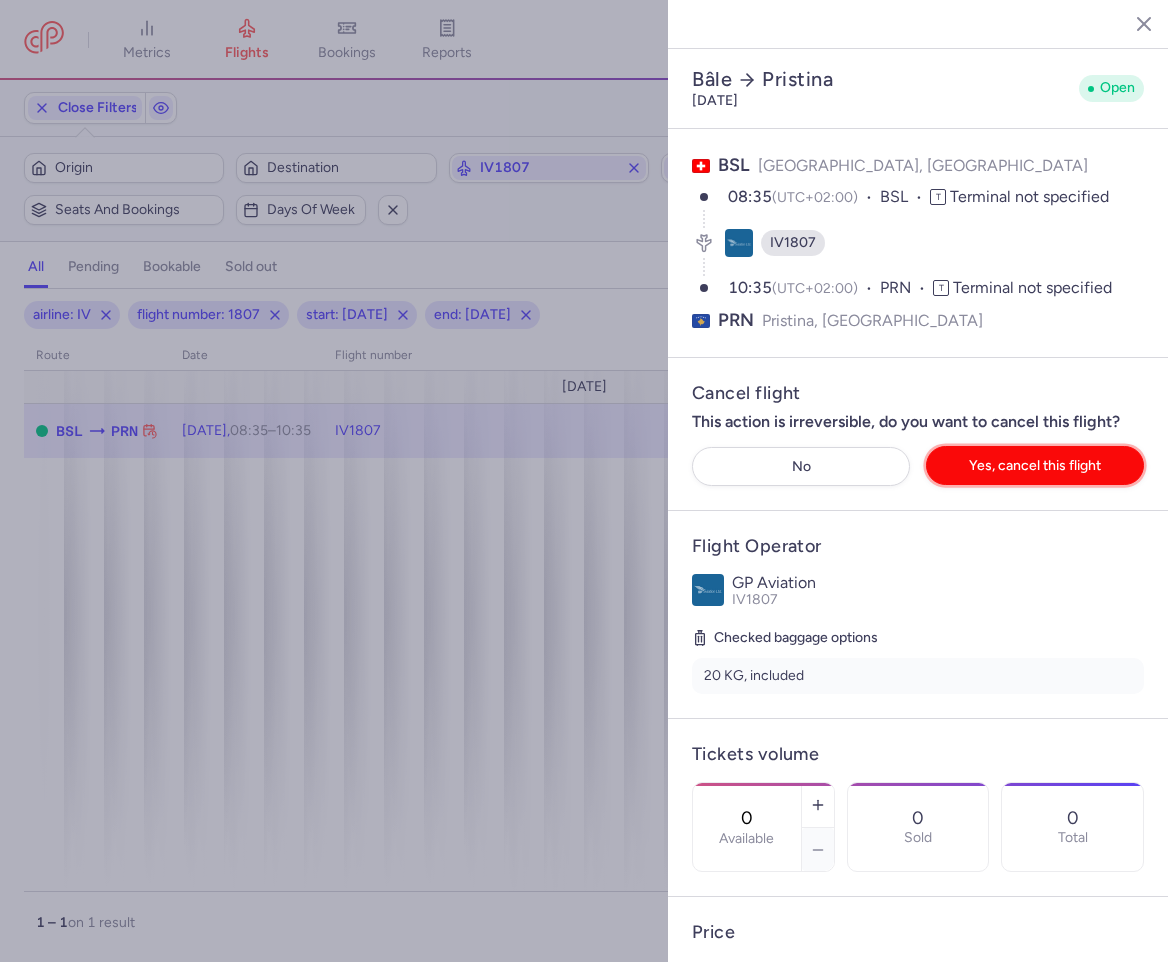 click on "Yes, cancel this flight" at bounding box center [1035, 465] 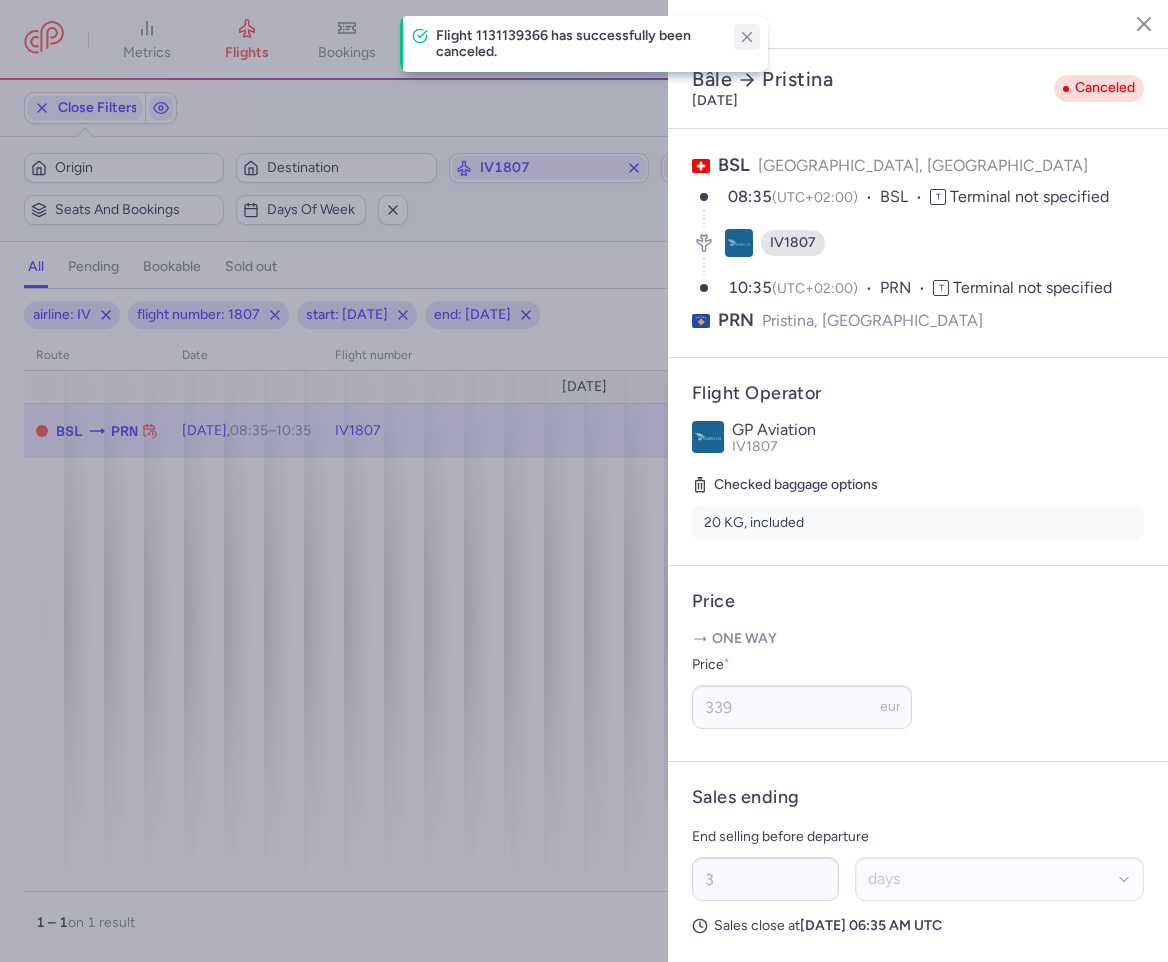 click 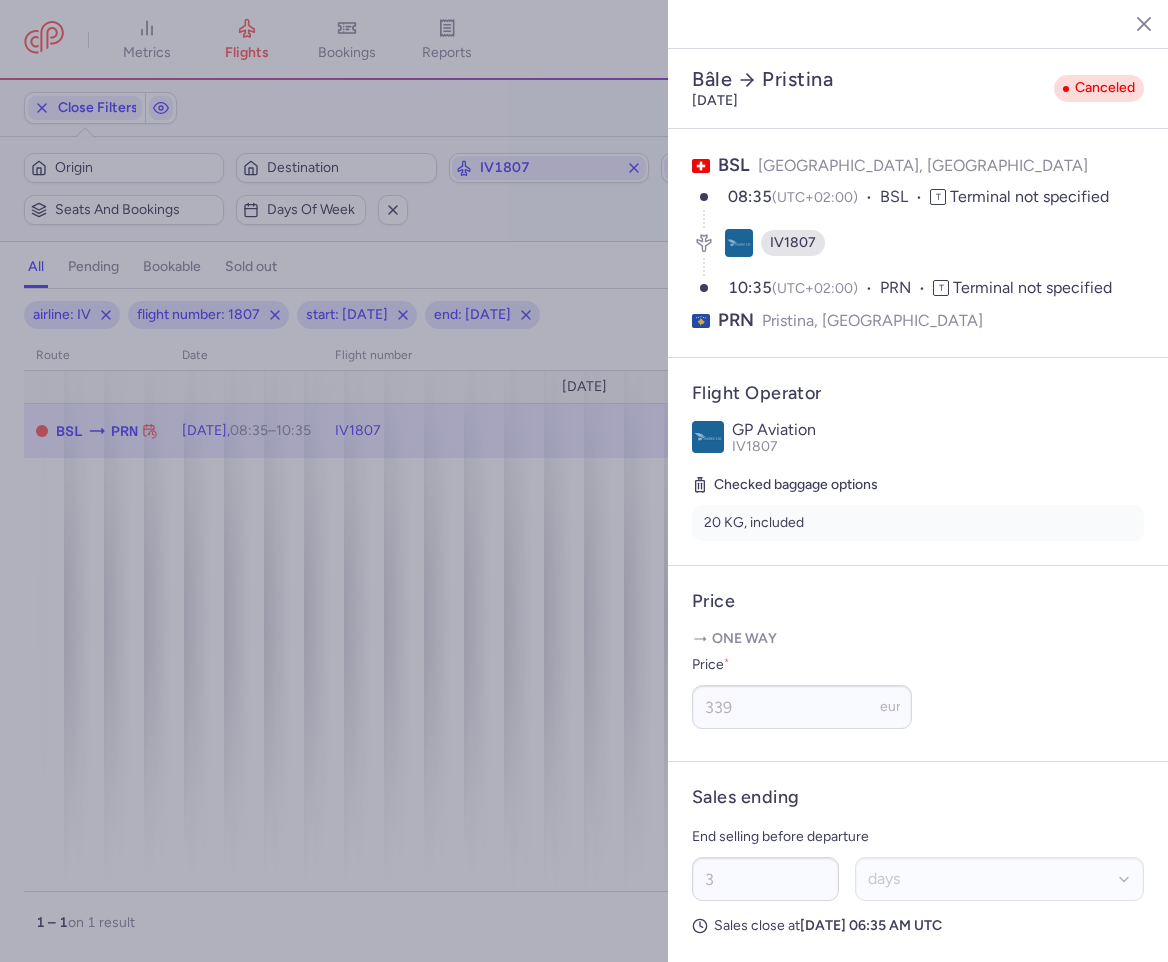 click 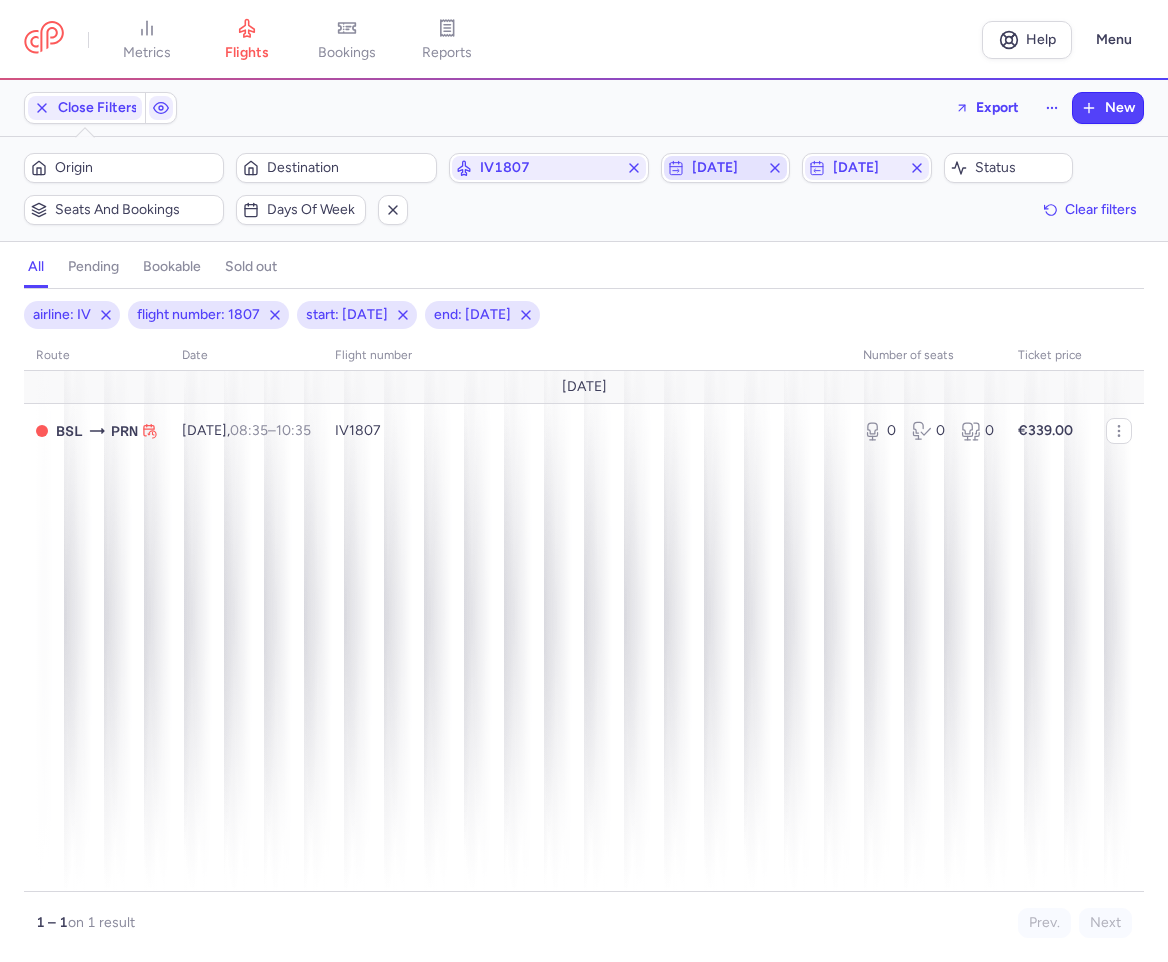 click on "[DATE]" at bounding box center [726, 168] 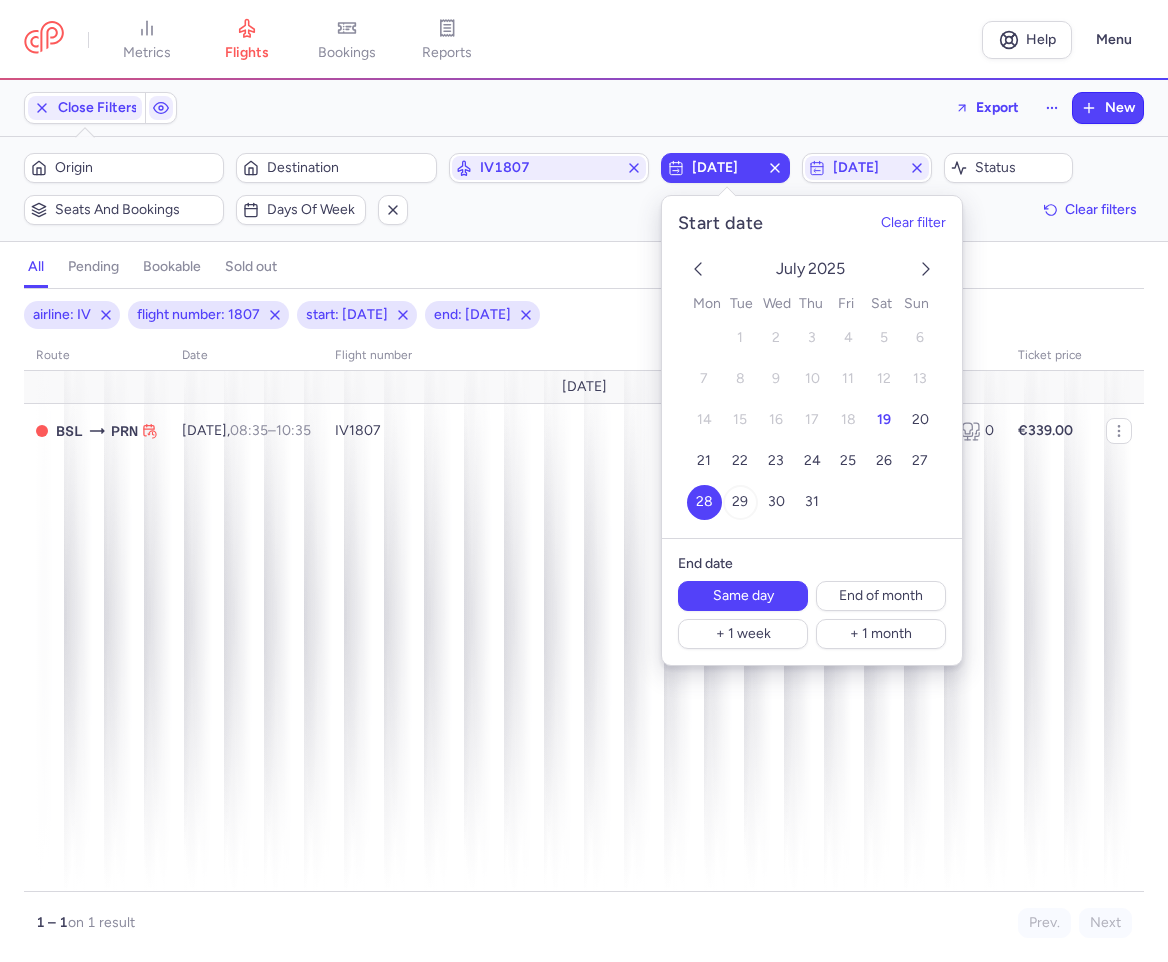 click on "29" at bounding box center (740, 502) 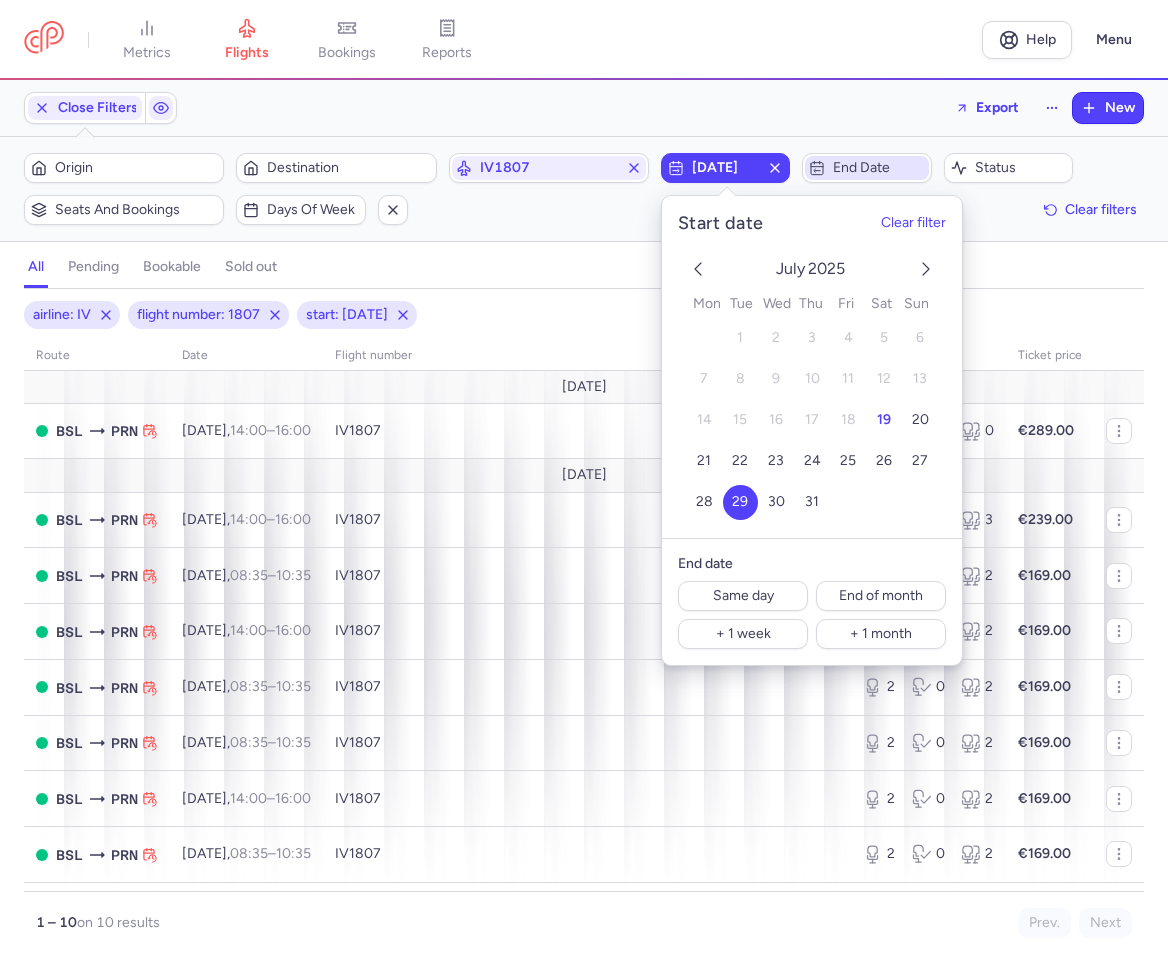 click on "End date" at bounding box center [879, 168] 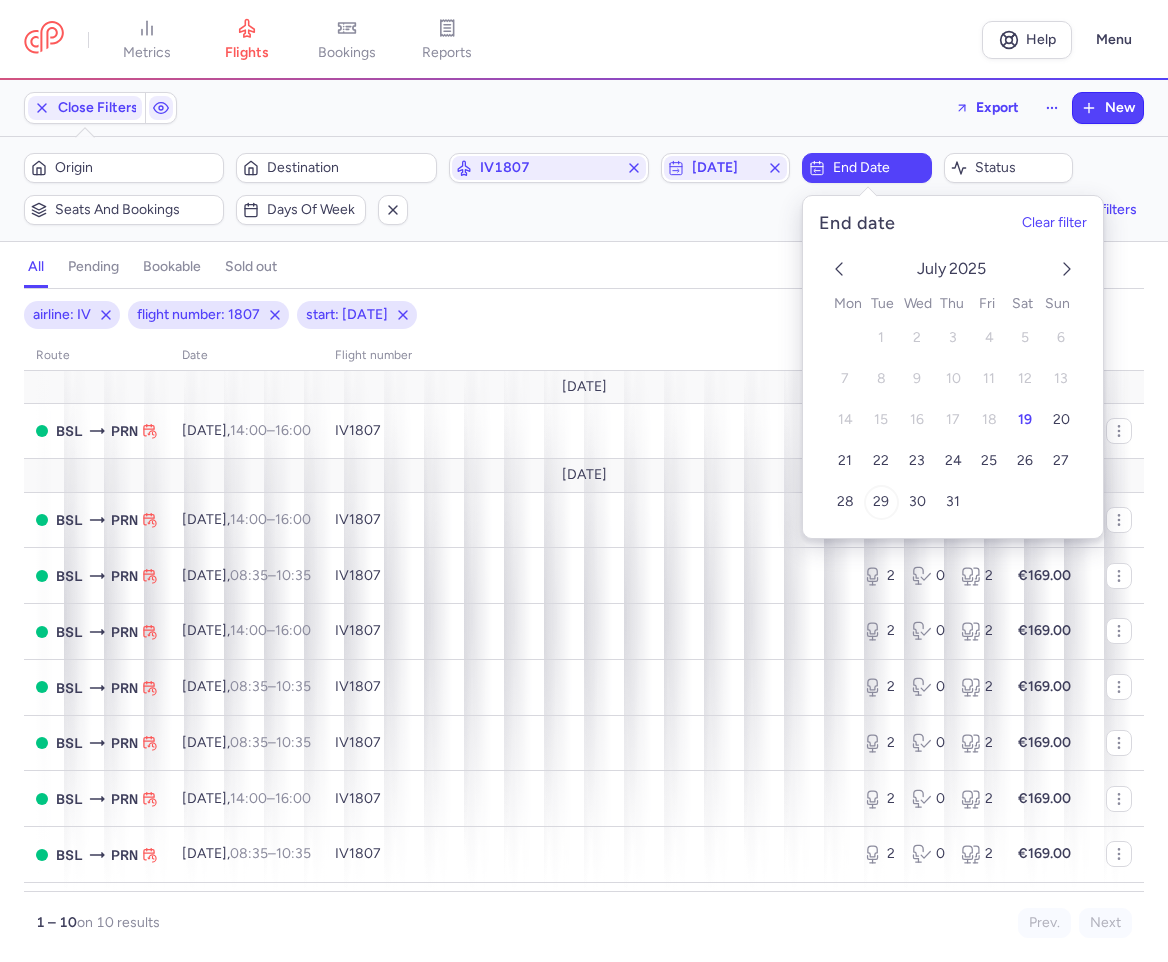 click on "29" at bounding box center [881, 502] 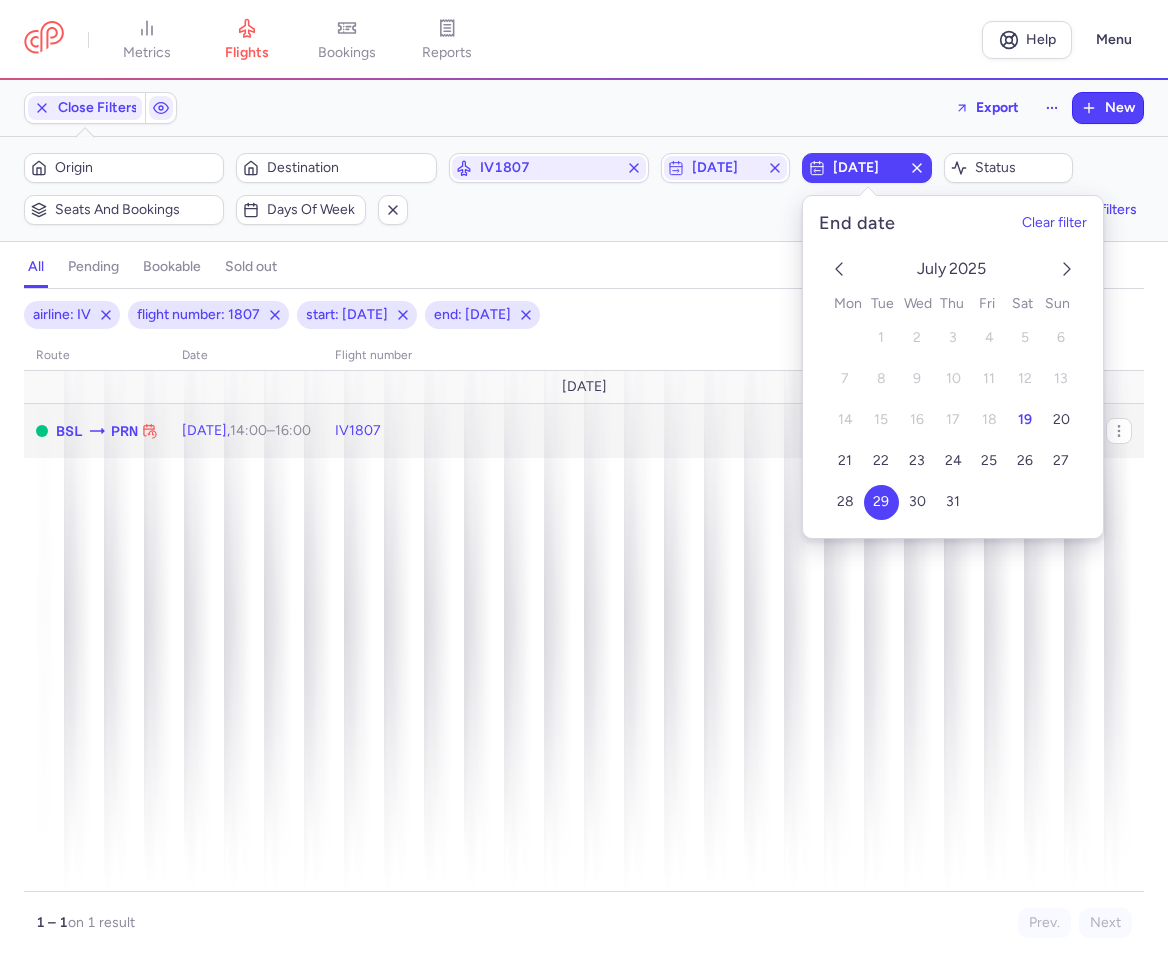 click on "IV1807" at bounding box center [587, 430] 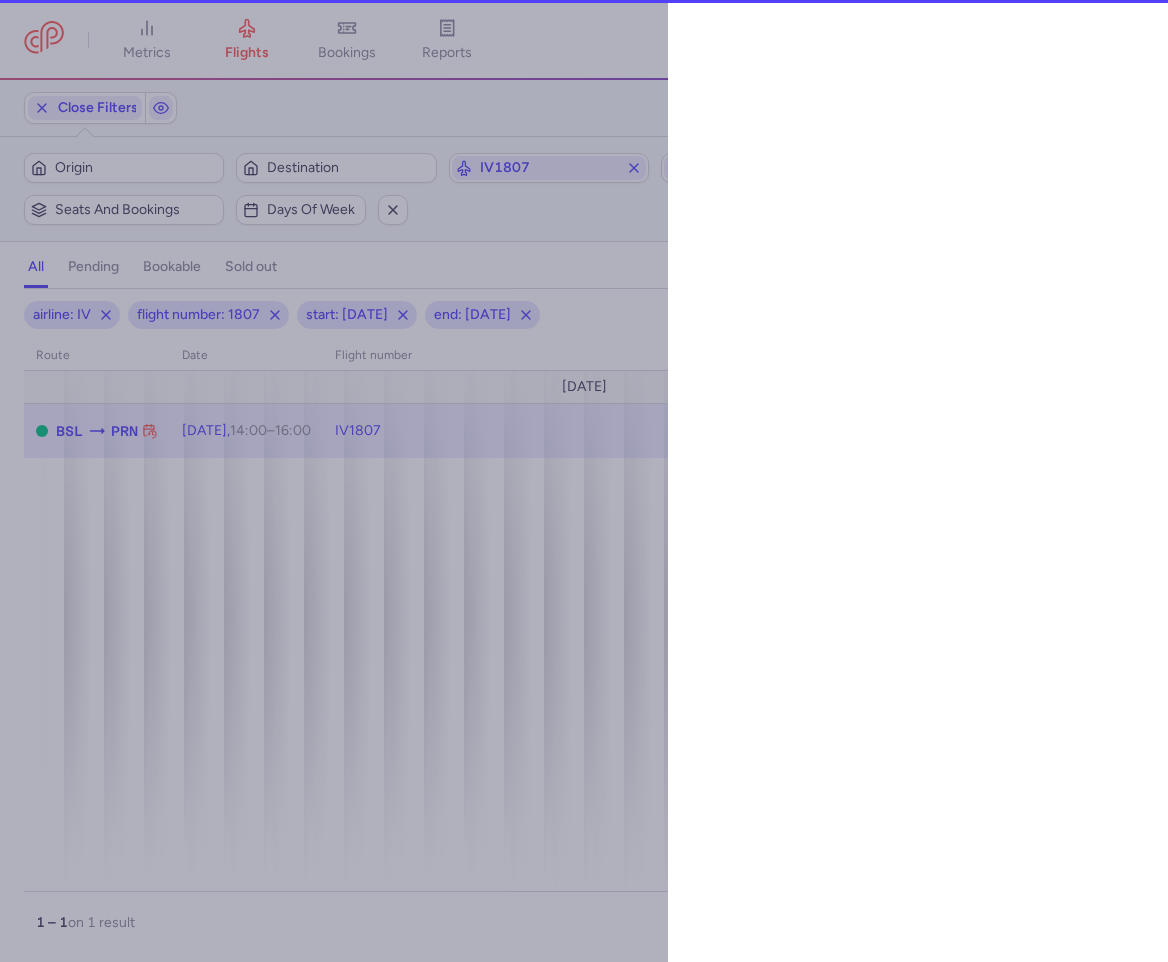select on "days" 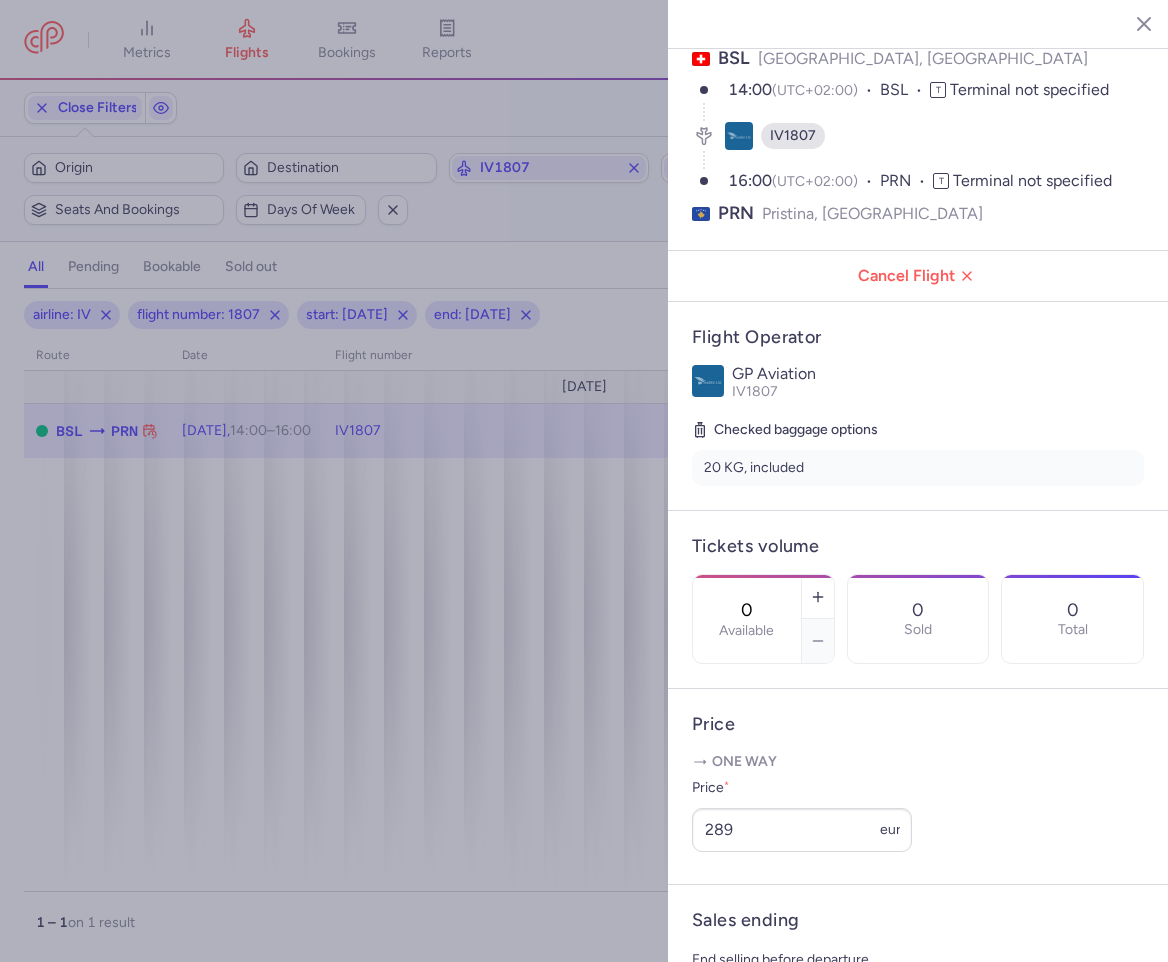 scroll, scrollTop: 300, scrollLeft: 0, axis: vertical 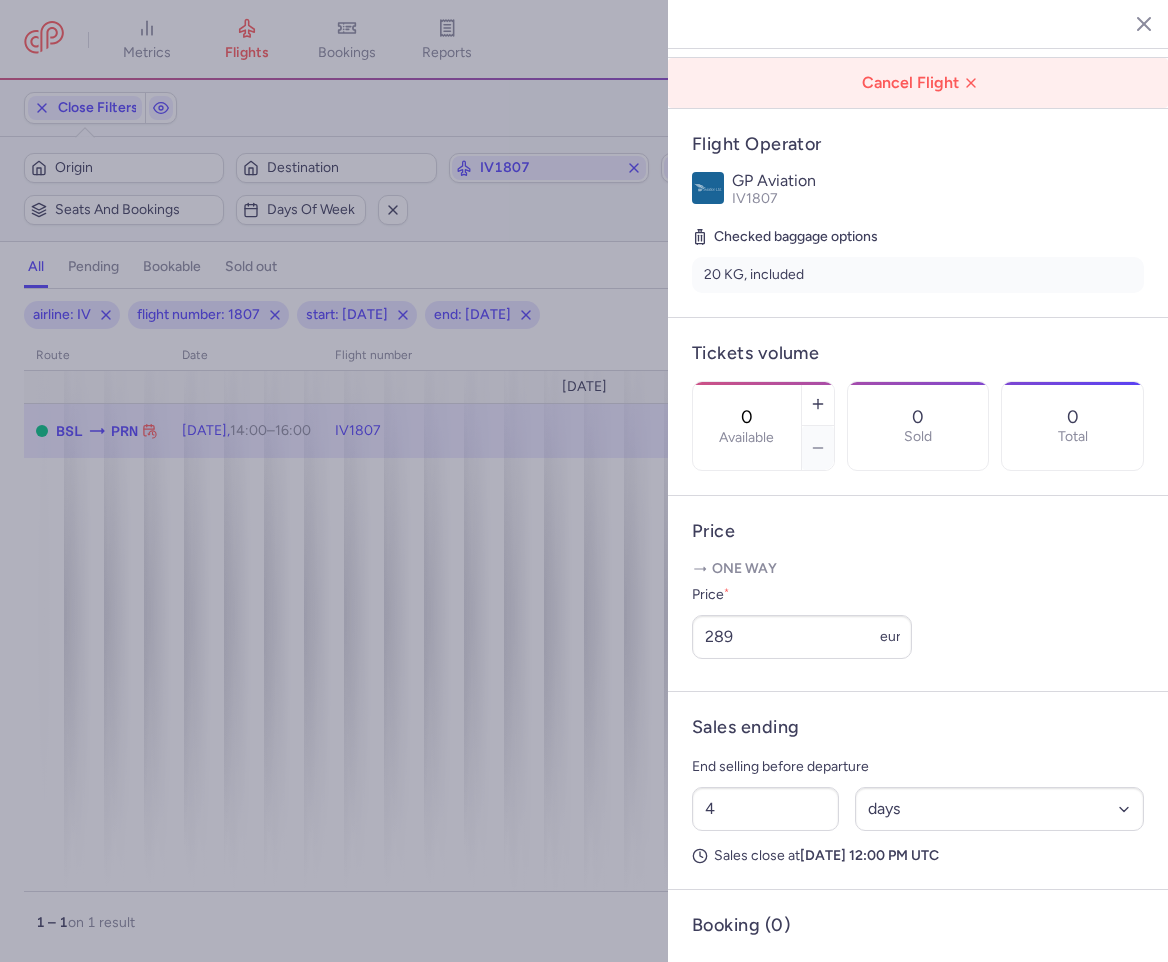 drag, startPoint x: 891, startPoint y: 70, endPoint x: 893, endPoint y: 49, distance: 21.095022 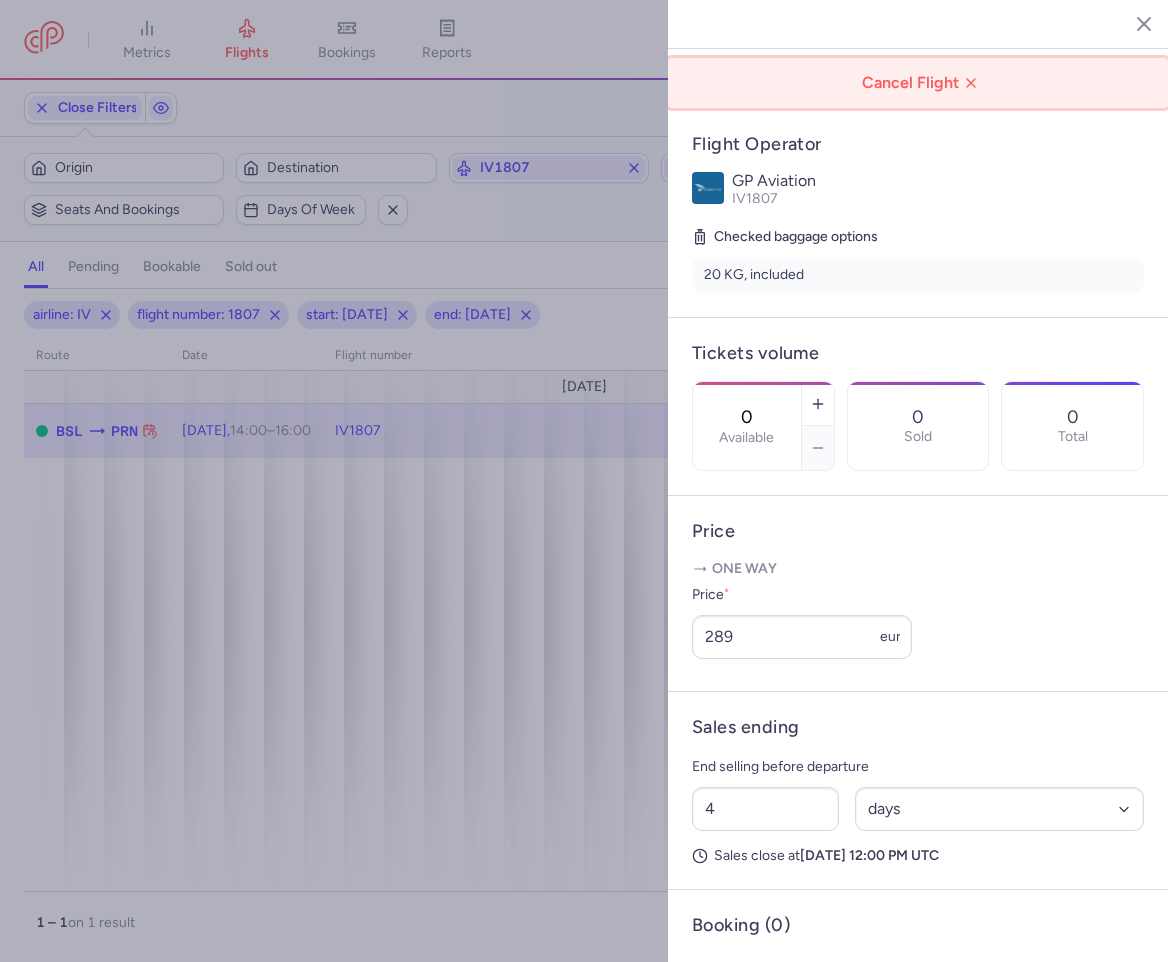 click on "Cancel Flight" 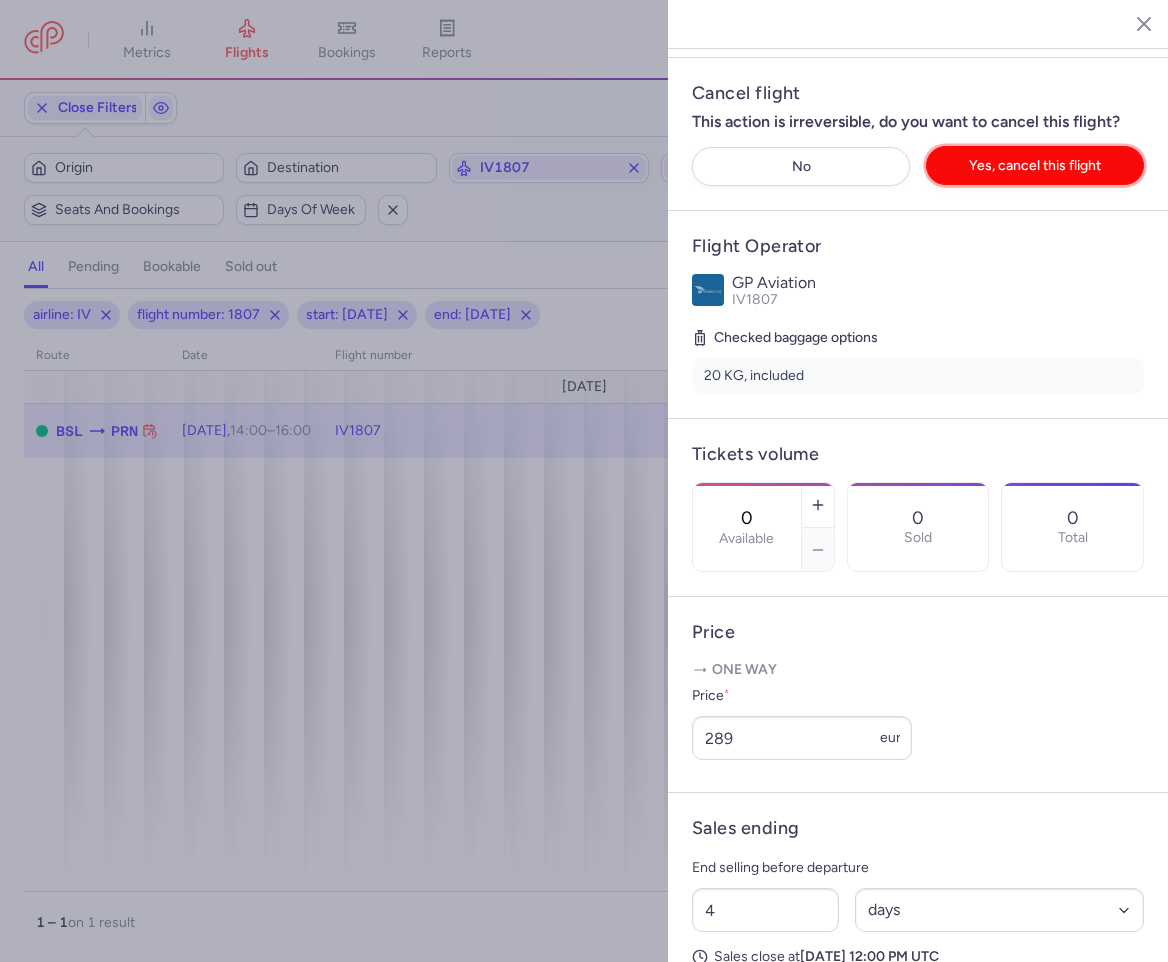 click on "Yes, cancel this flight" at bounding box center [1035, 165] 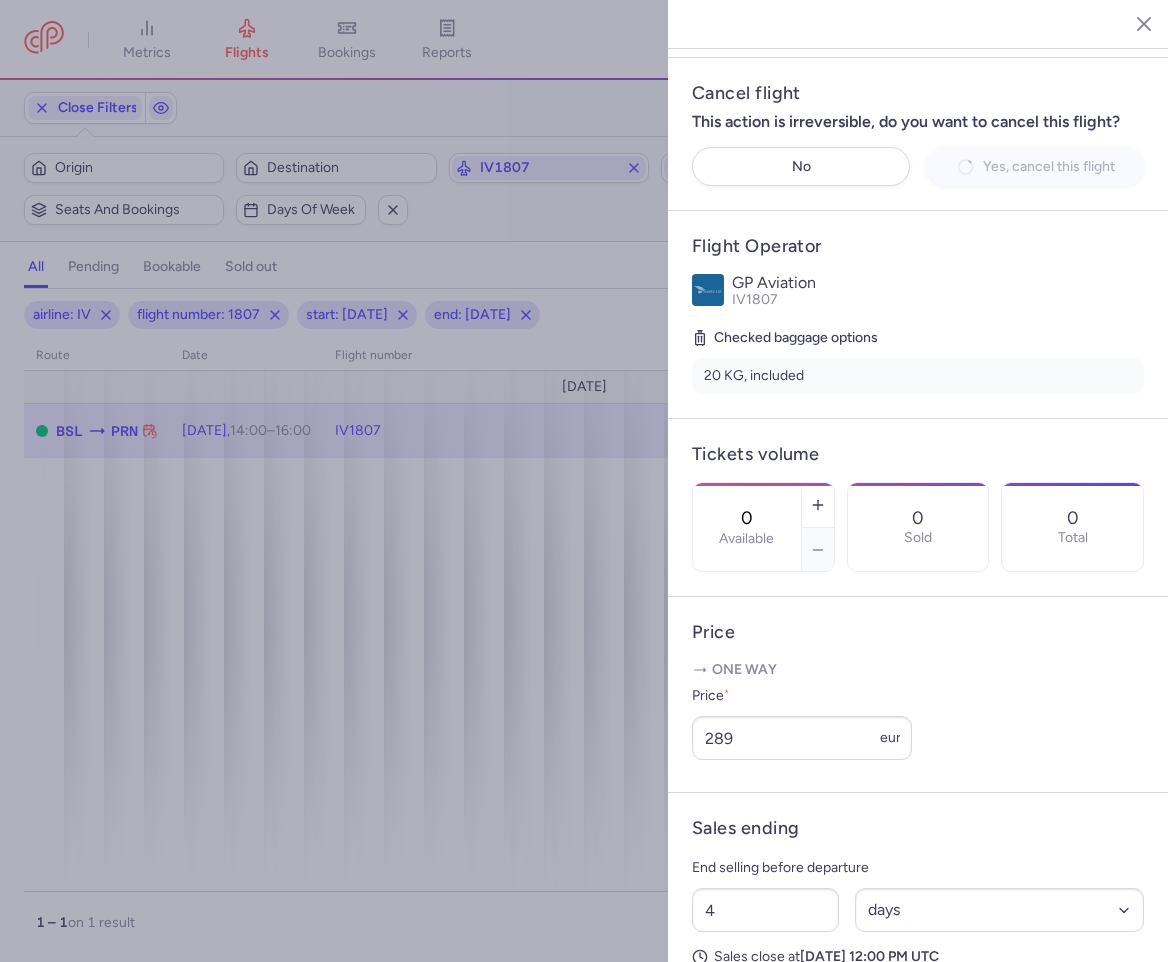 scroll, scrollTop: 0, scrollLeft: 0, axis: both 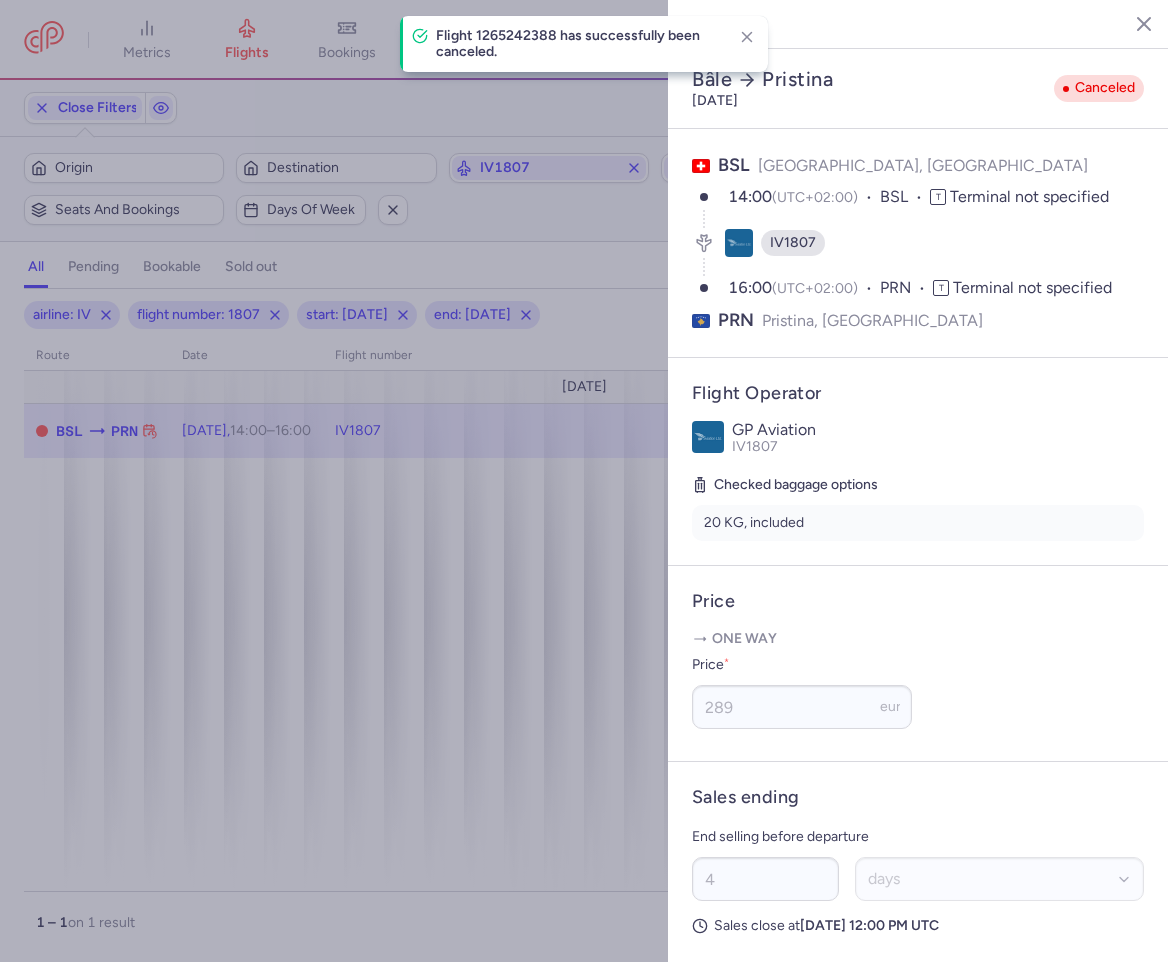 click 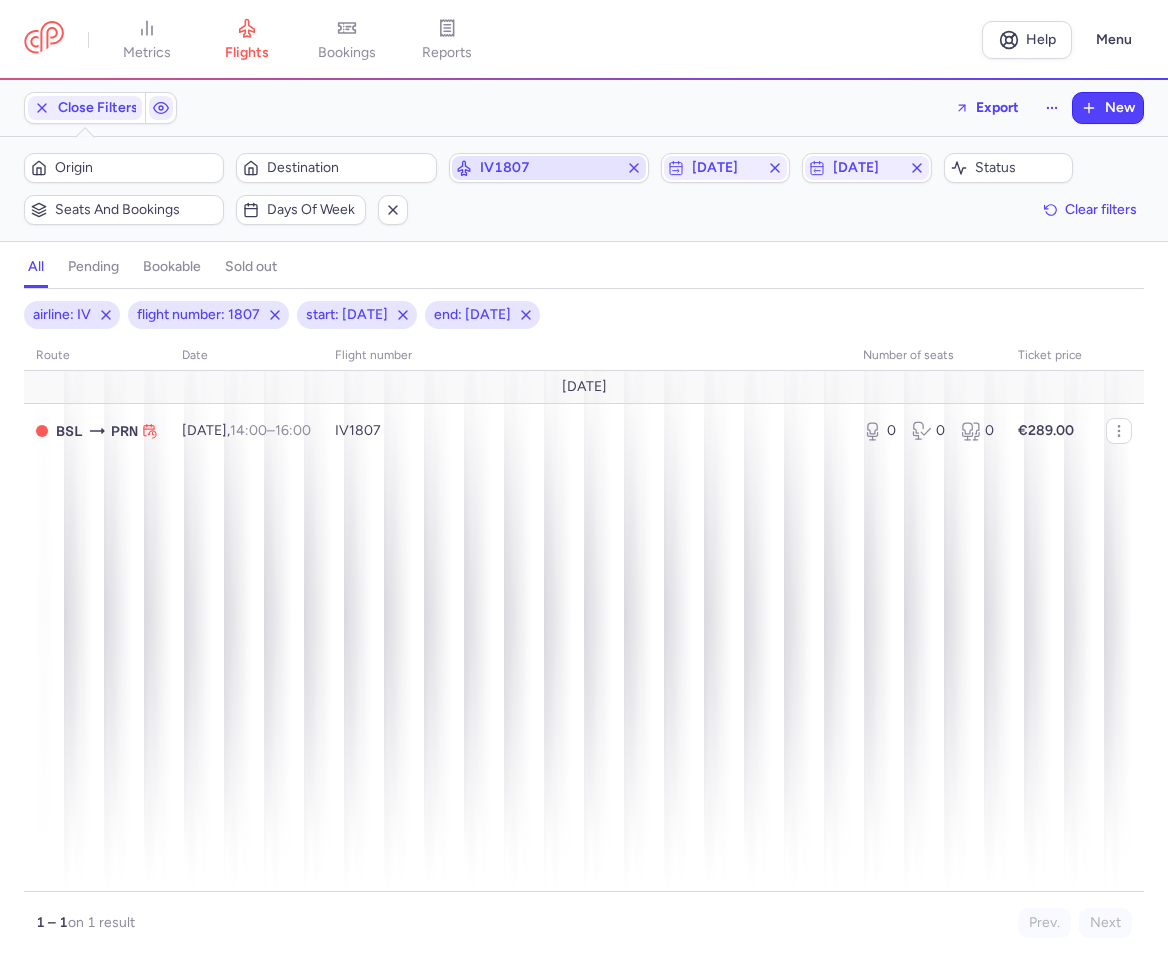 click on "IV1807" at bounding box center (549, 168) 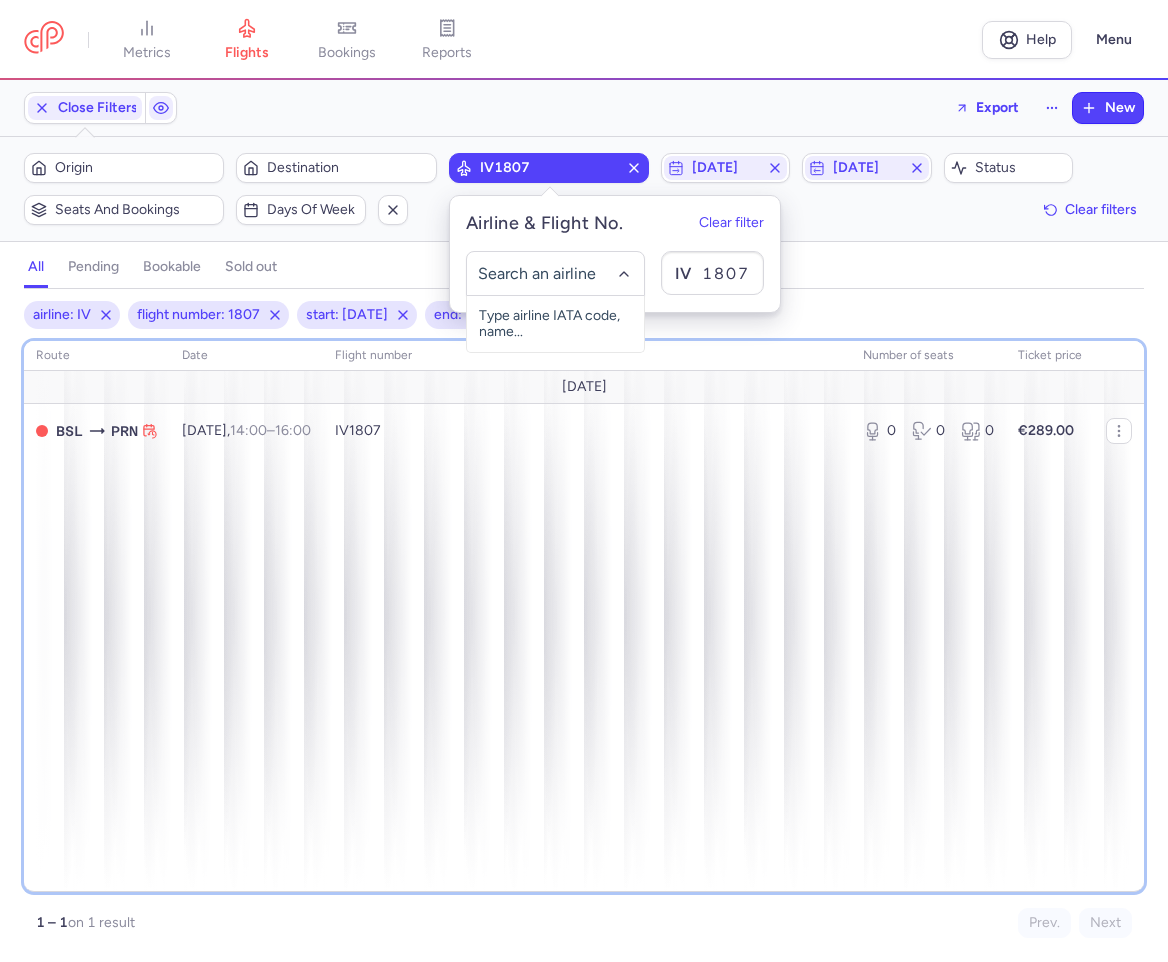 click on "route date Flight number number of seats Ticket price [DATE]  BSL  PRN [DATE]  14:00  –  16:00  +0  IV1807  0 0 0 €289.00" at bounding box center [584, 616] 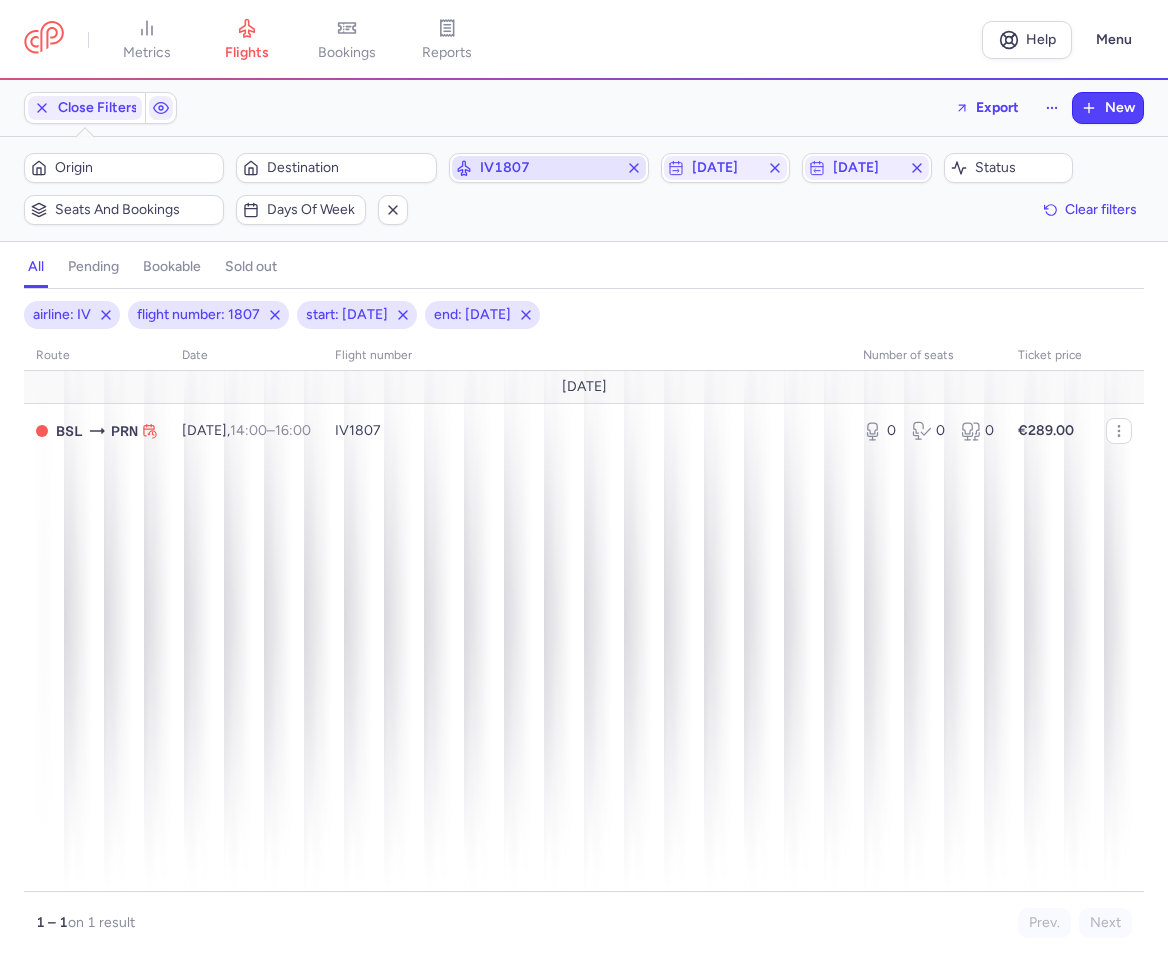 click on "IV1807" at bounding box center (549, 168) 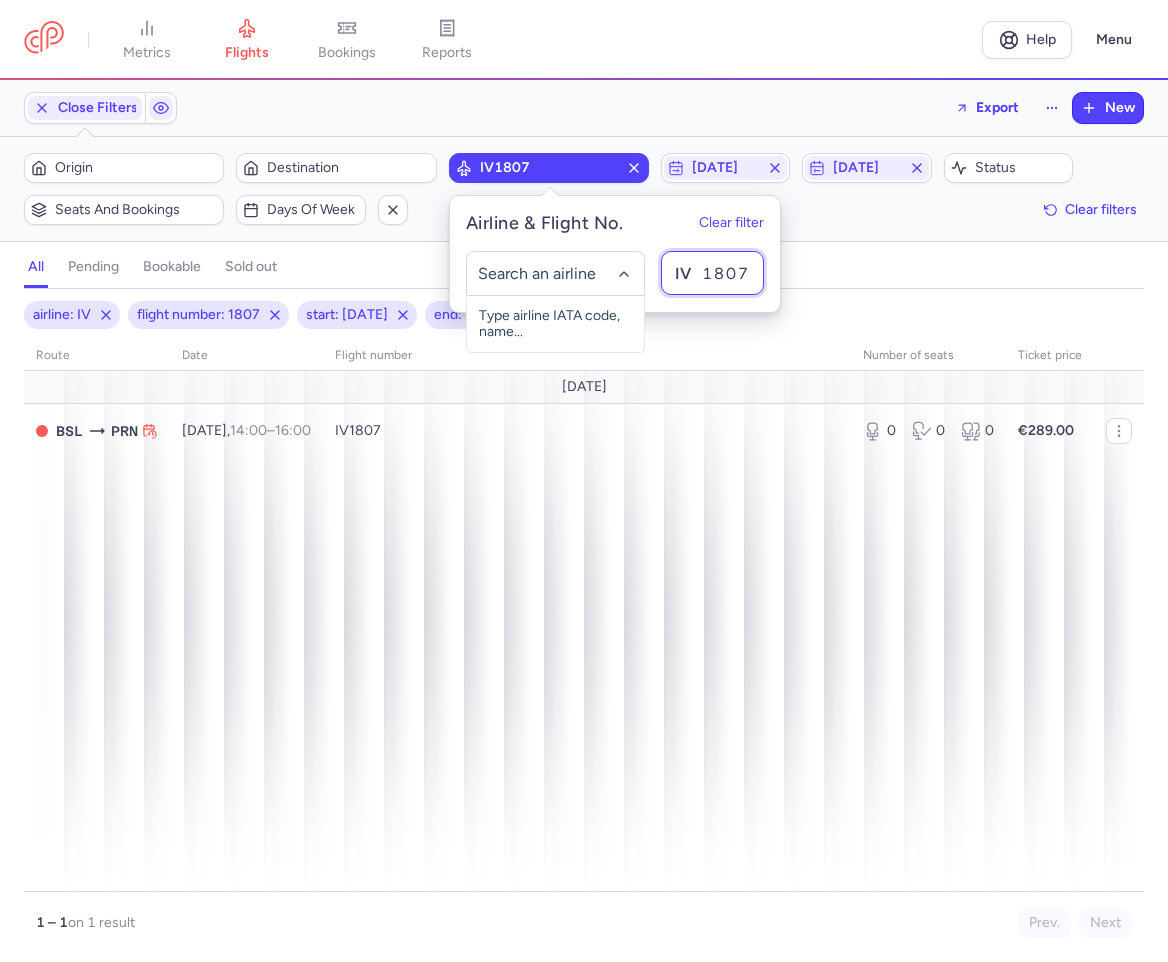 click on "1807" at bounding box center (712, 273) 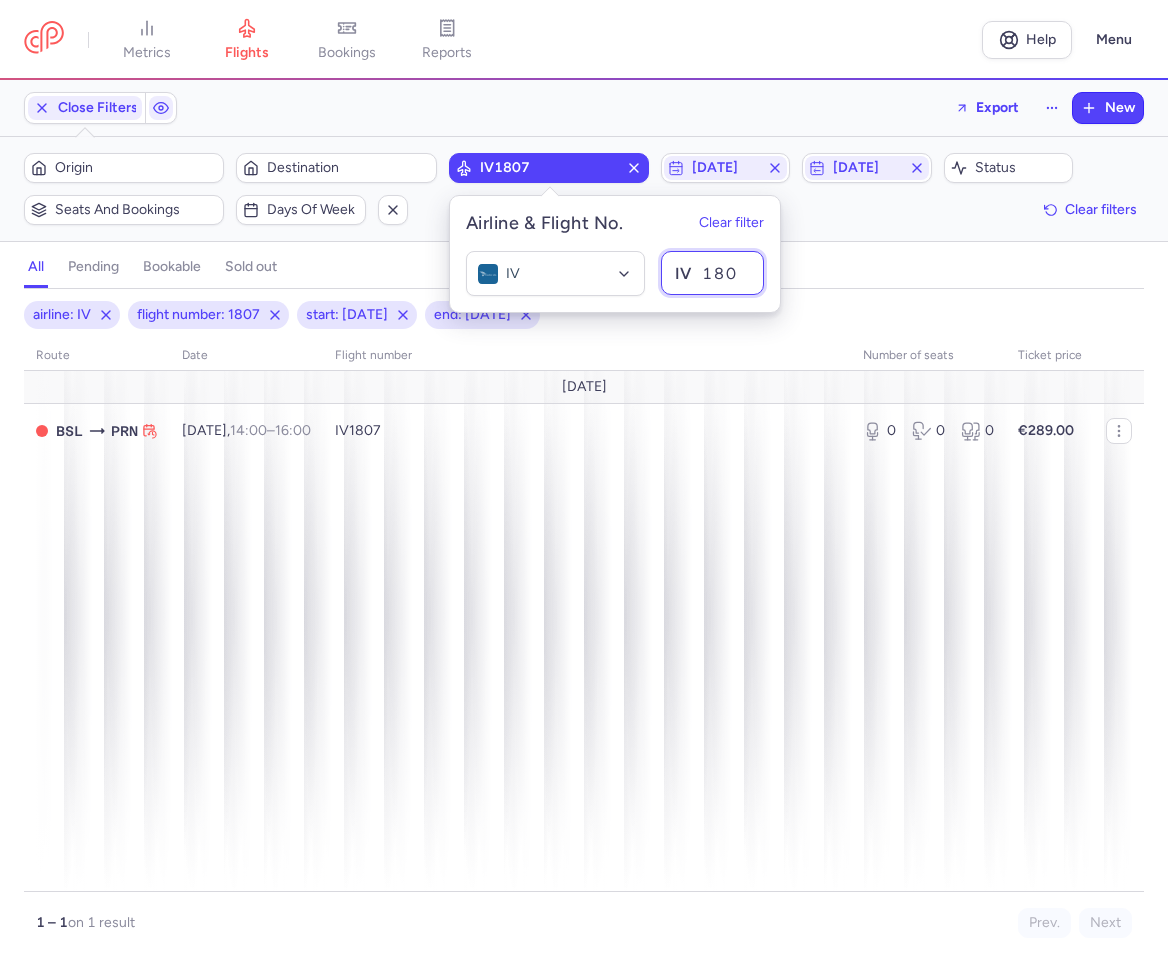 type on "1806" 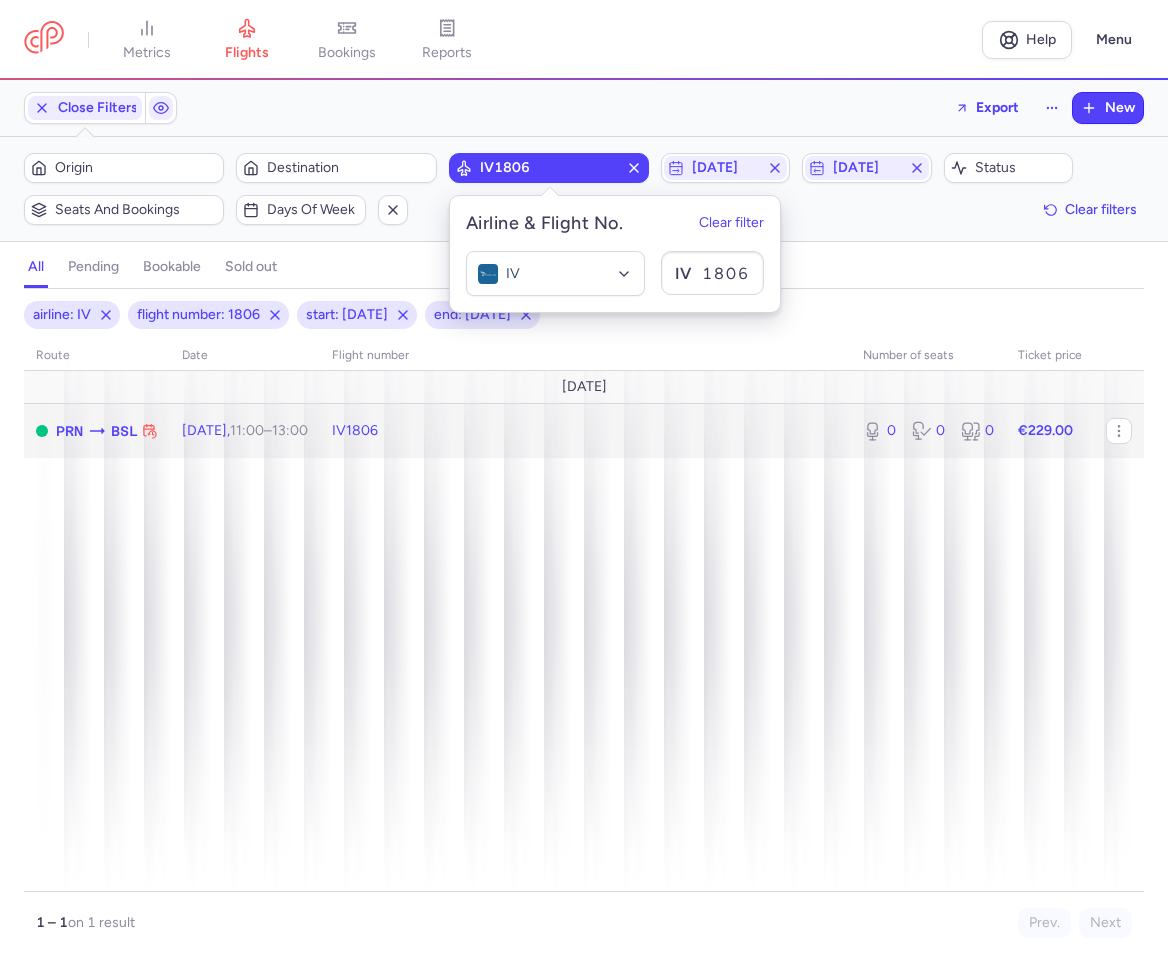 click on "IV1806" at bounding box center (585, 430) 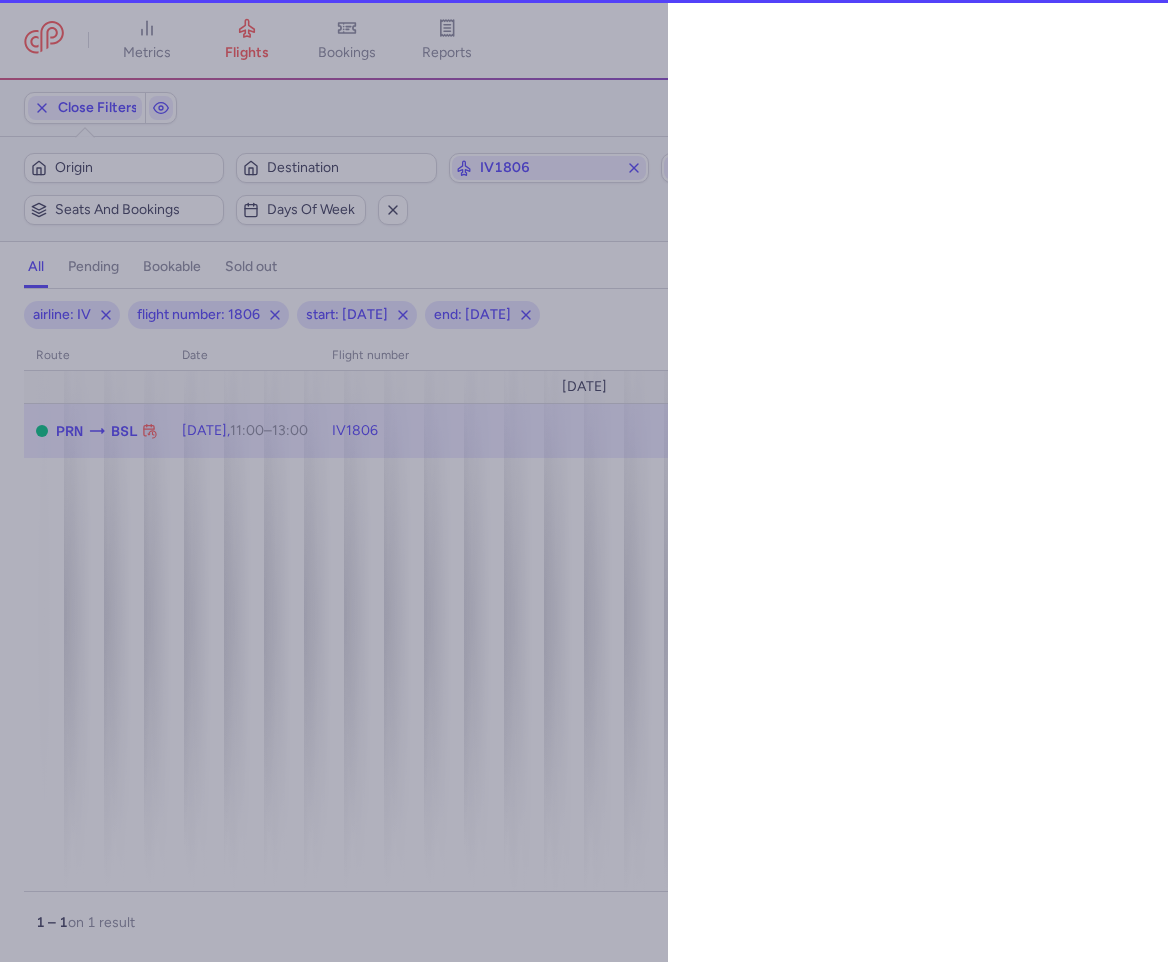select on "days" 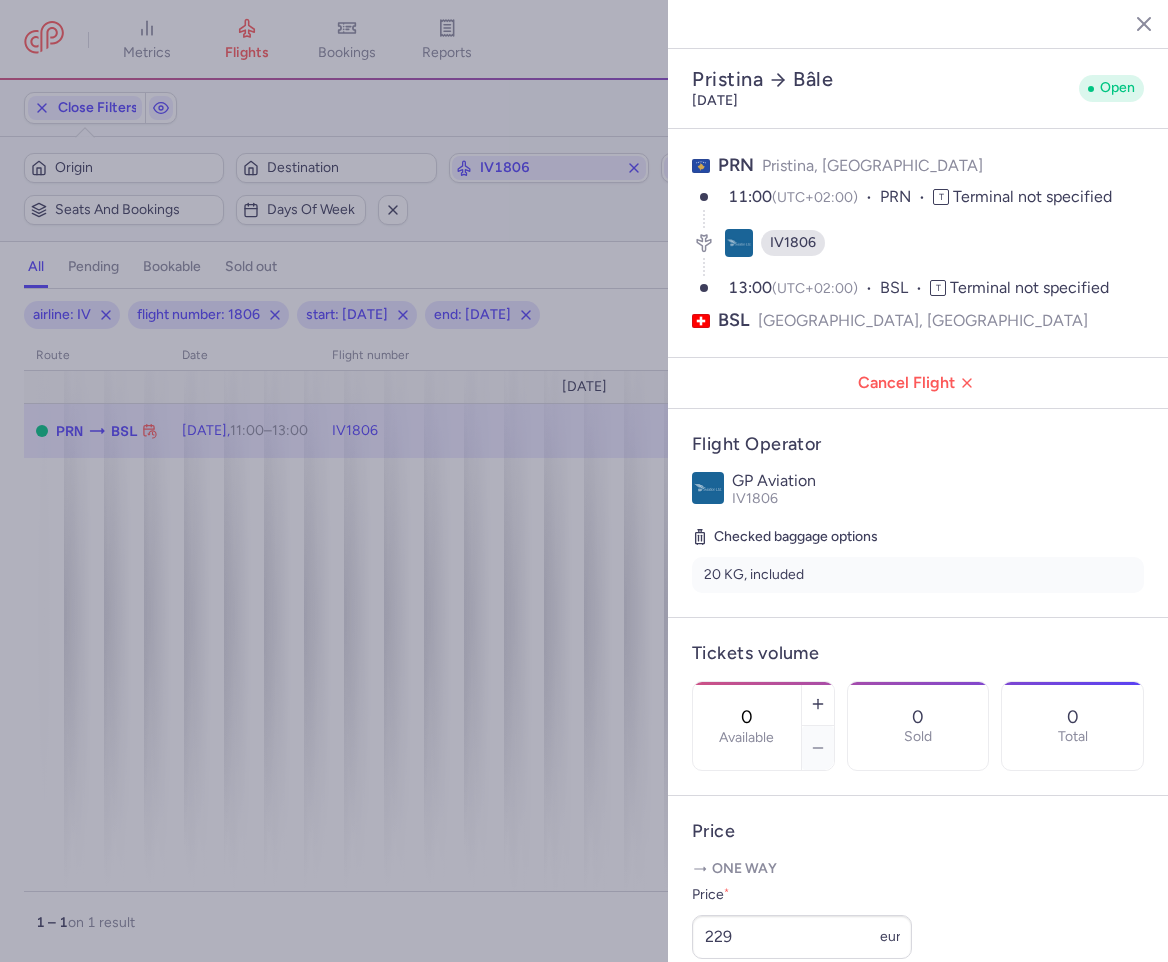 click on "PRN [GEOGRAPHIC_DATA], [GEOGRAPHIC_DATA] 11:00  (UTC+02:00) PRN T Terminal not specified IV1806 13:00  (UTC+02:00) BSL T Terminal not specified BSL [GEOGRAPHIC_DATA], [GEOGRAPHIC_DATA]" at bounding box center [918, 243] 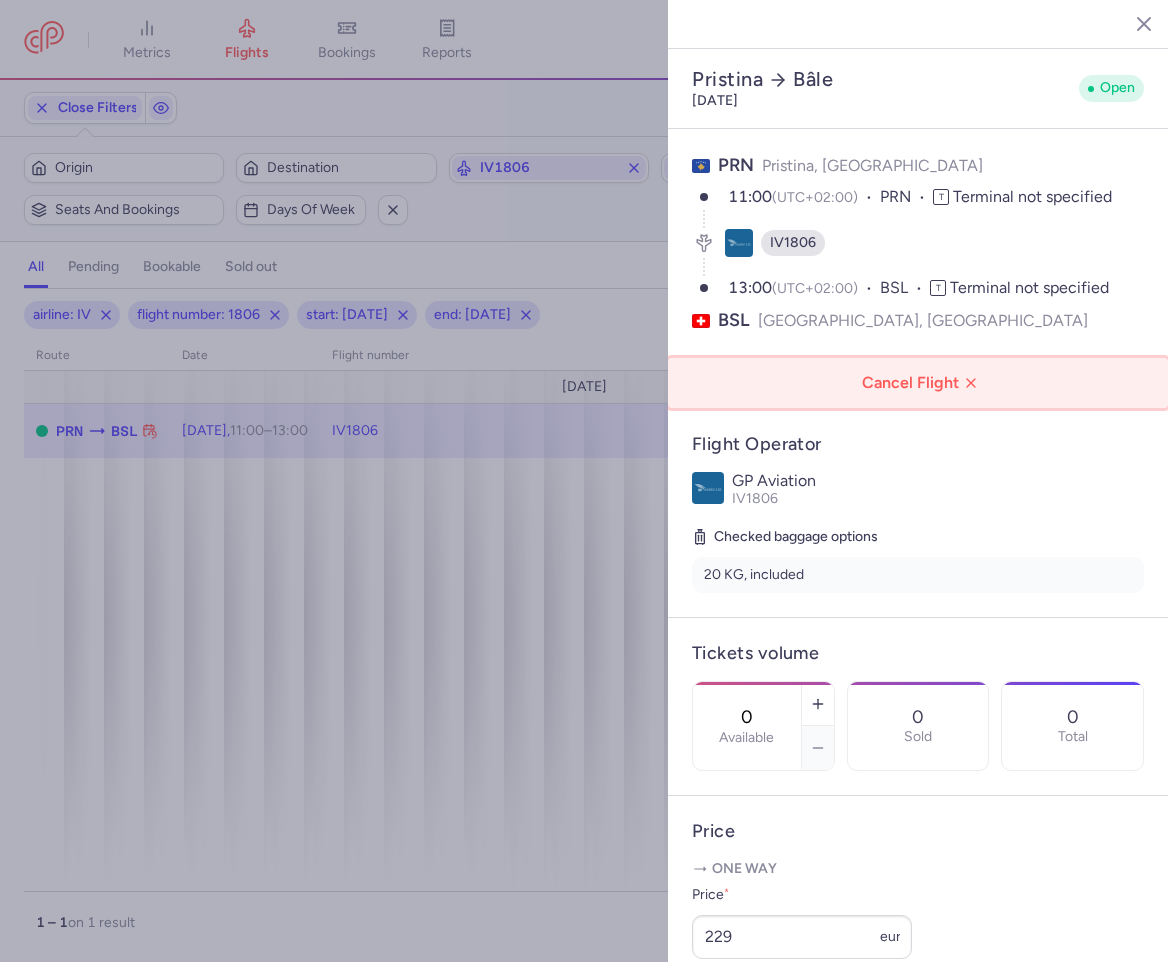 click 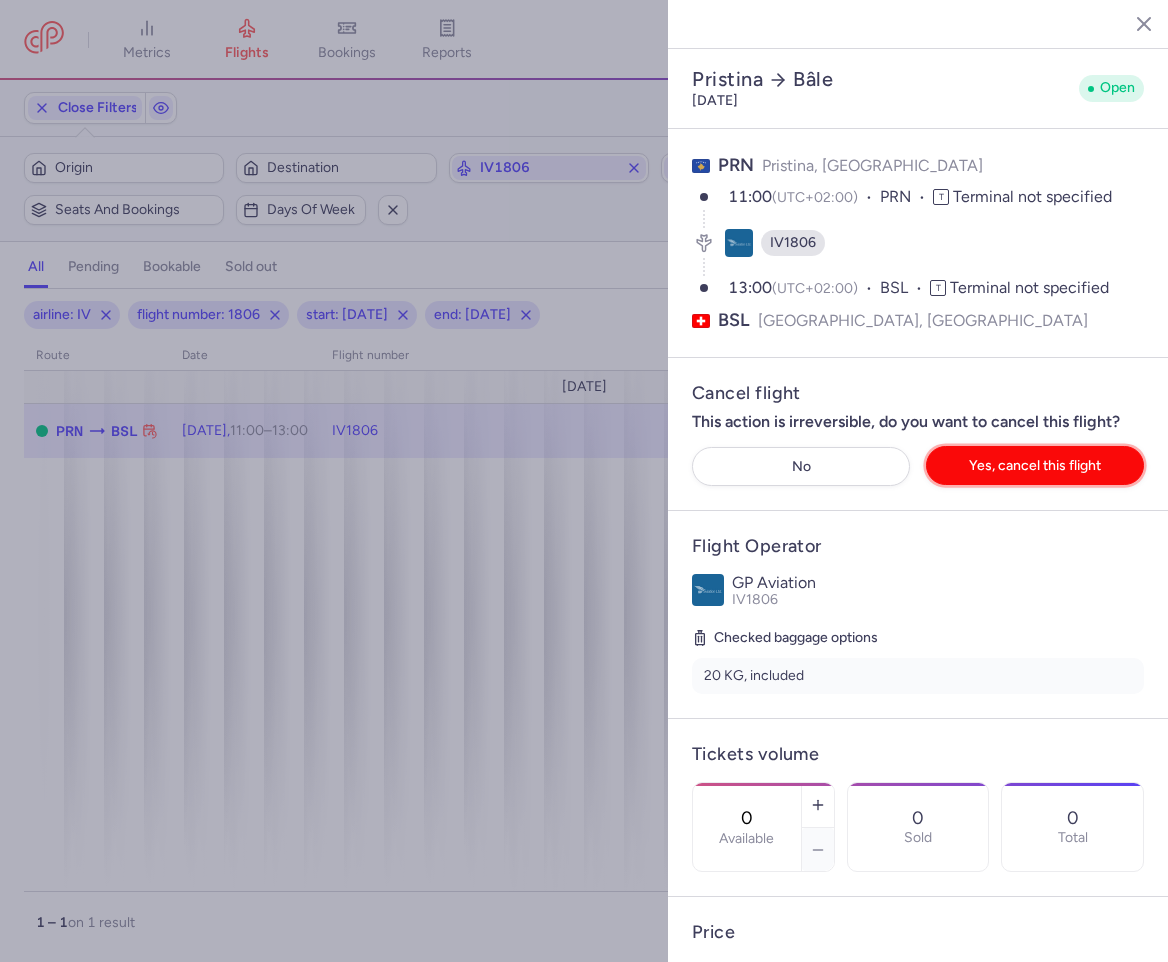 click on "Yes, cancel this flight" at bounding box center (1035, 465) 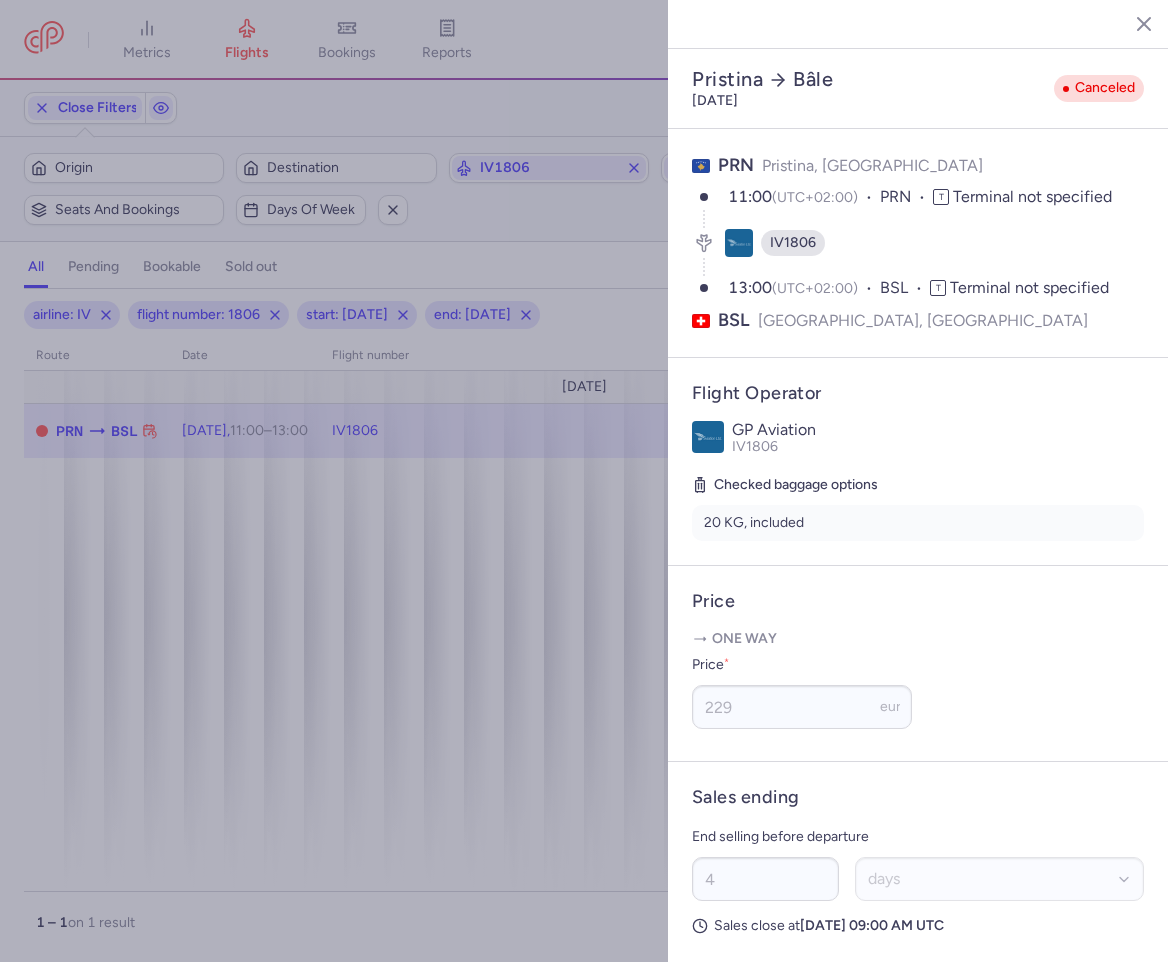 click 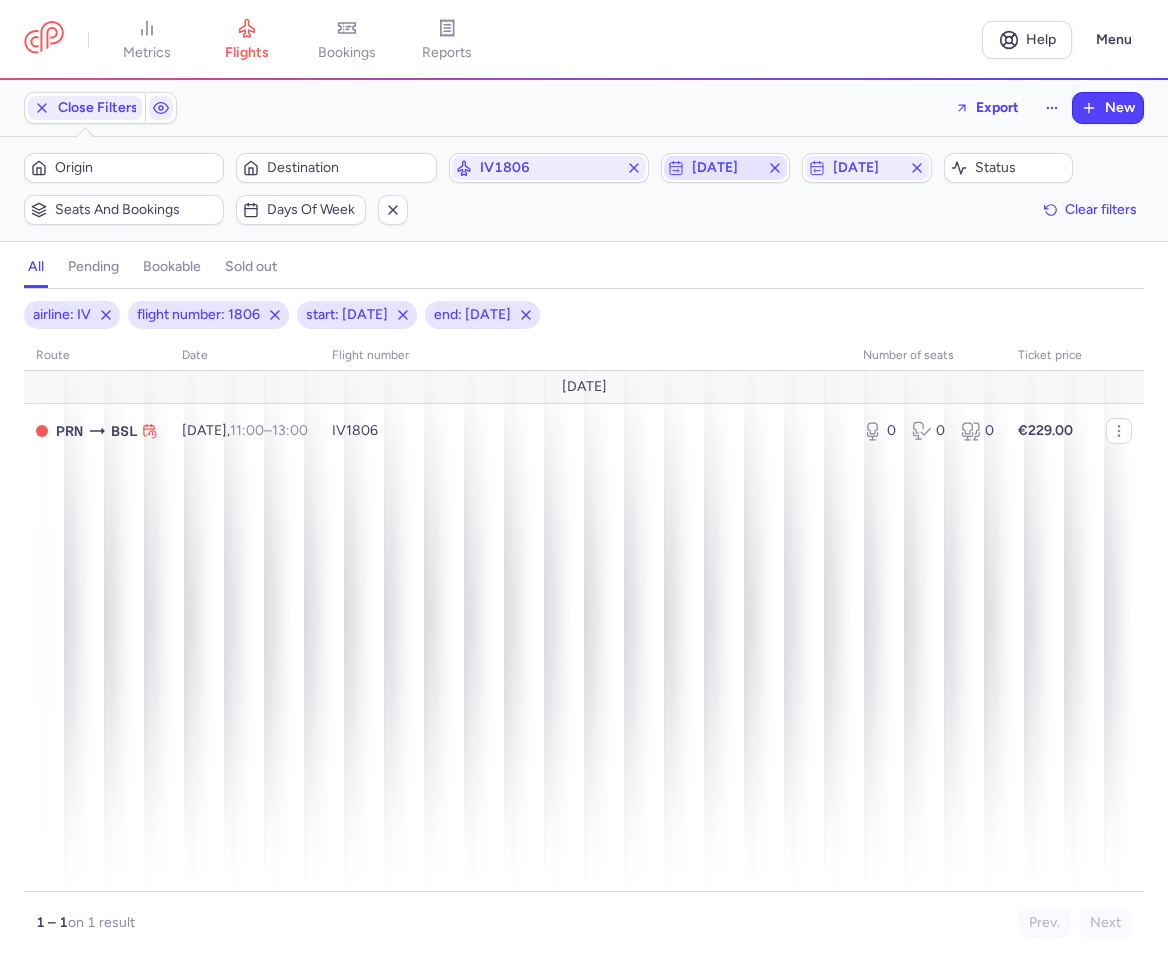 click on "[DATE]" at bounding box center (726, 168) 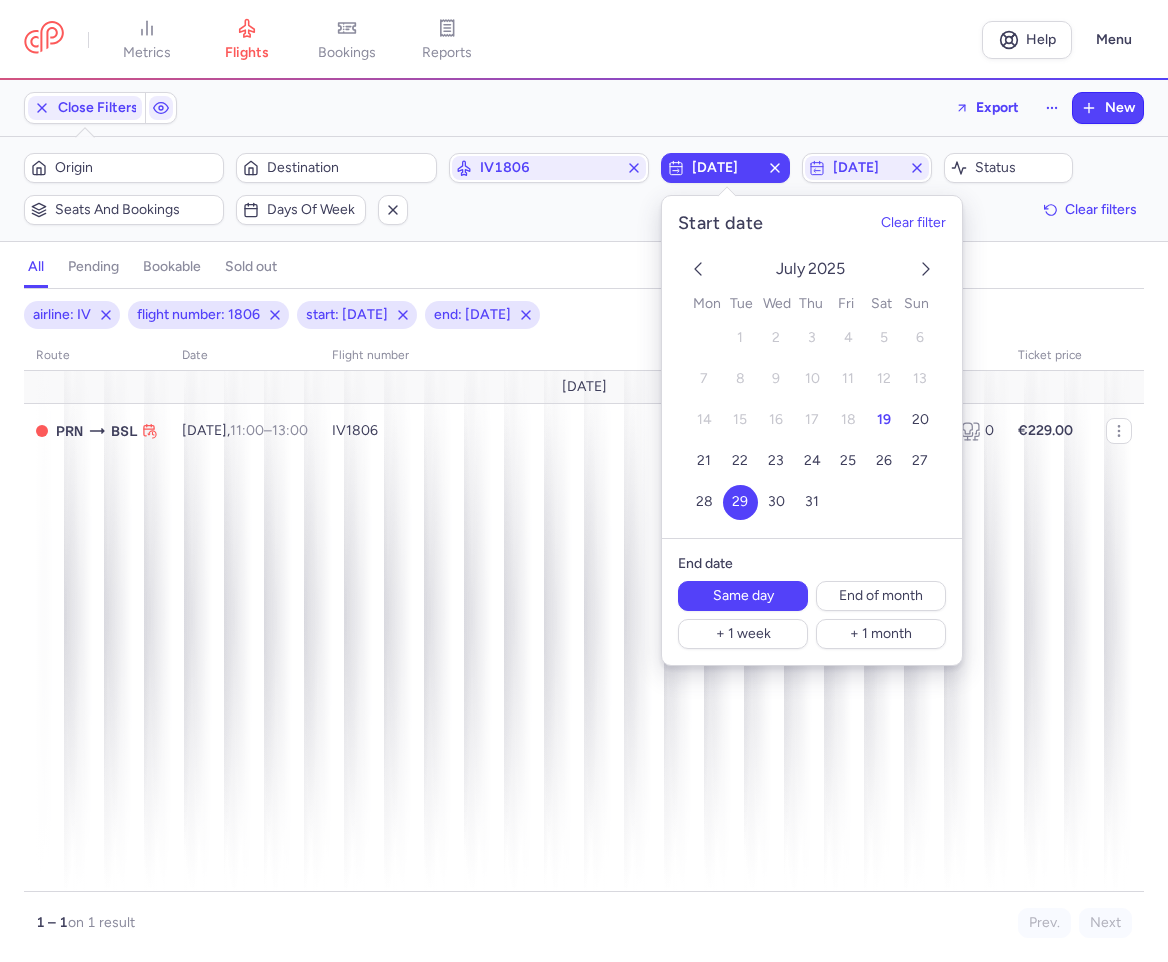 click on "[DATE]" at bounding box center [726, 168] 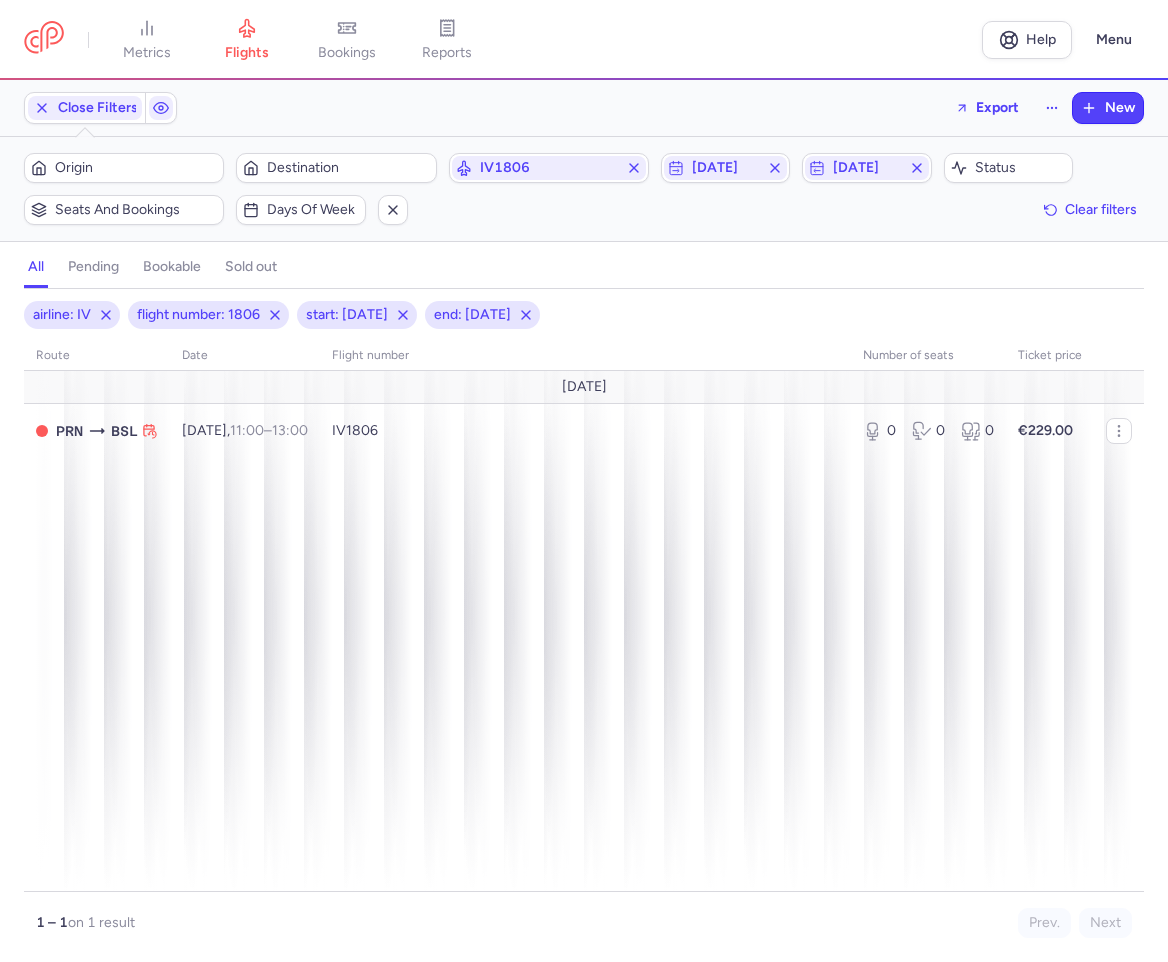 click on "Origin  Destination  IV1806  [DATE]  [DATE]  Status  Seats and bookings  Days of week  Clear filters" 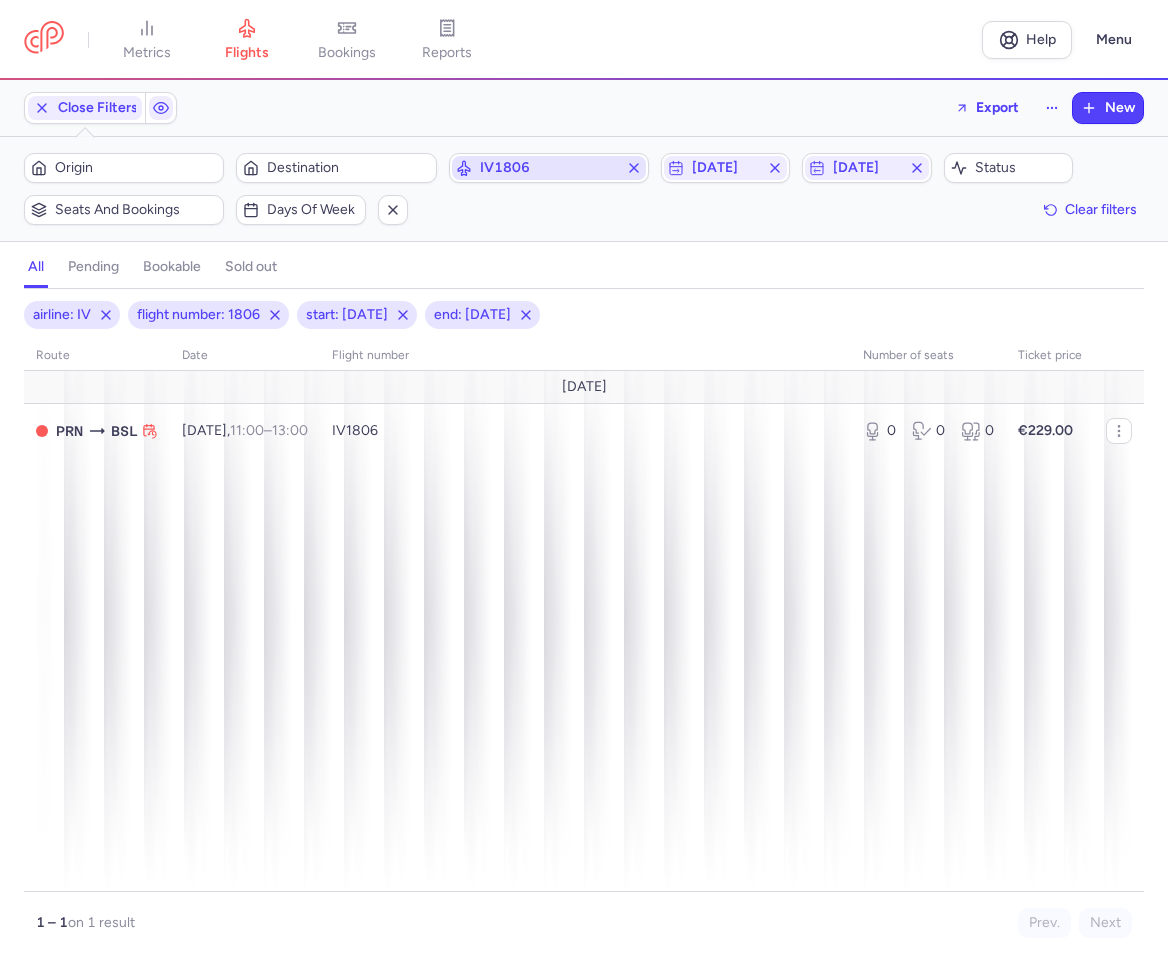 click on "IV1806" at bounding box center [549, 168] 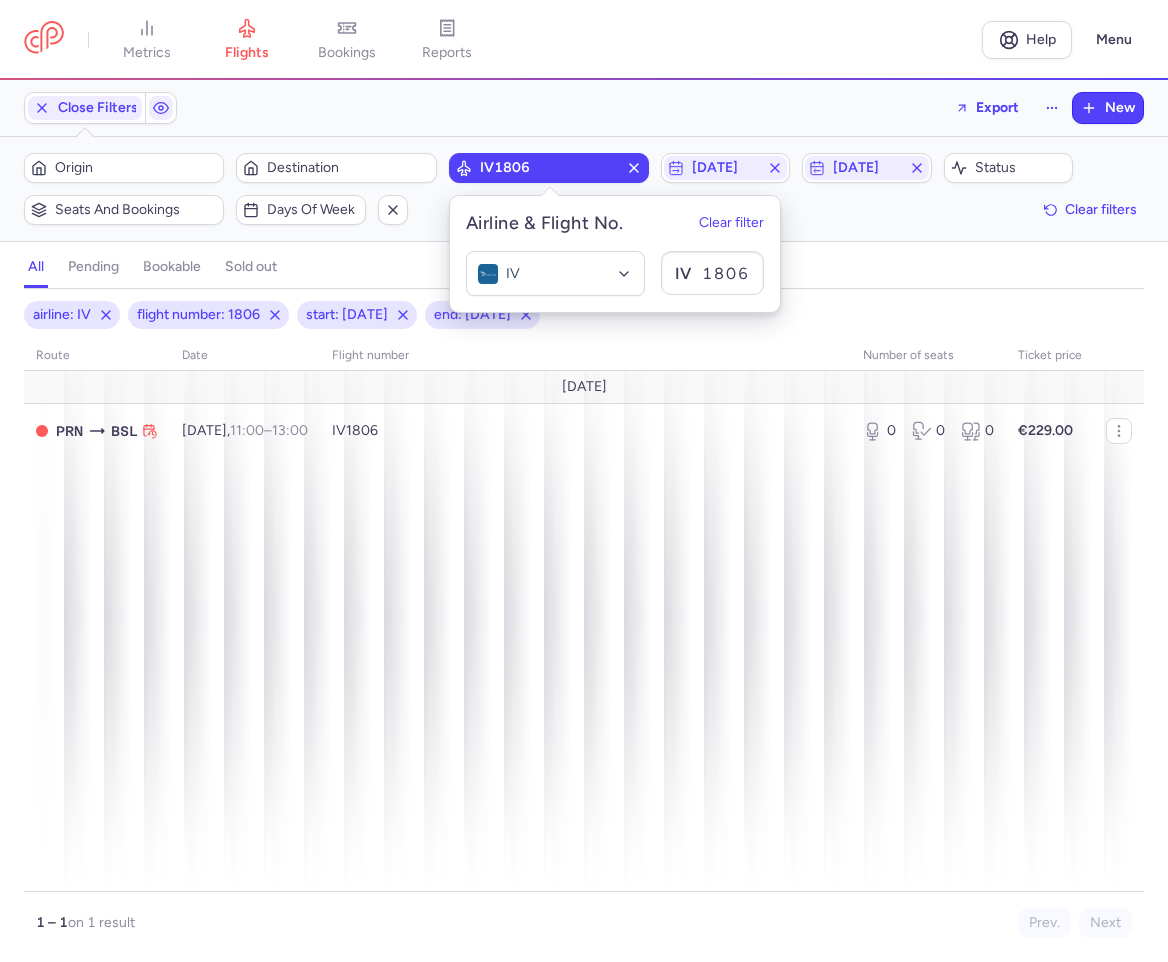 click on "IV1806" at bounding box center (549, 168) 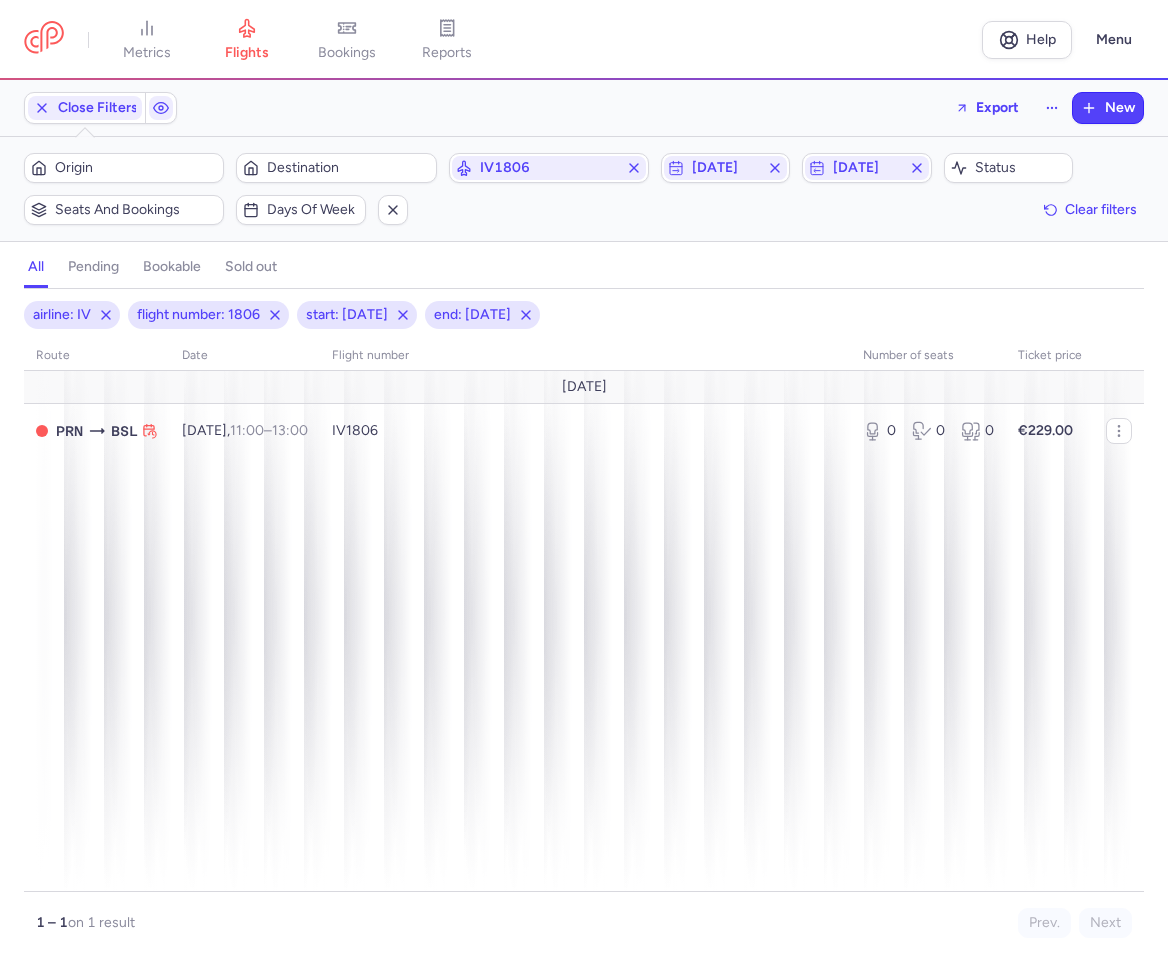 click on "Close Filters  Export  New" at bounding box center [584, 108] 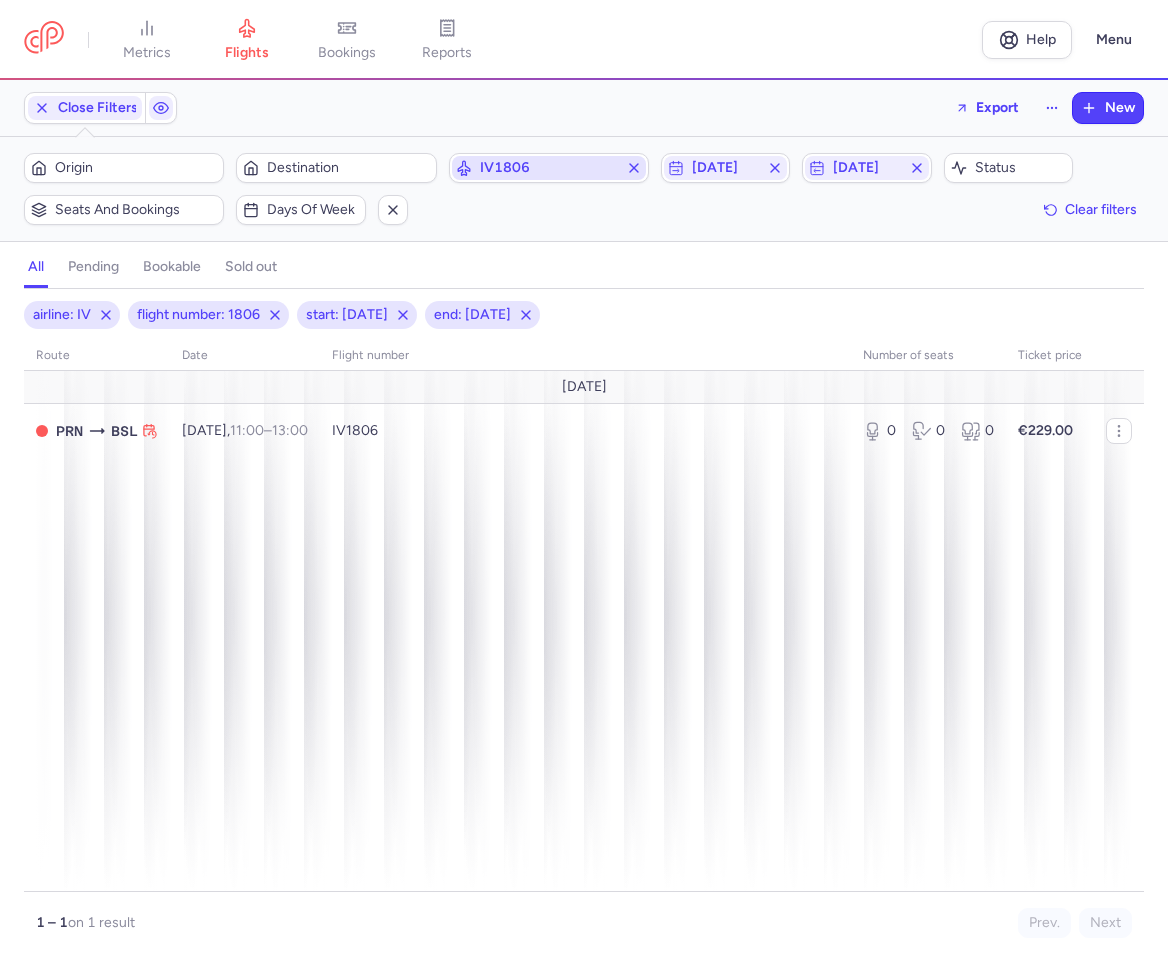 click on "IV1806" at bounding box center [549, 168] 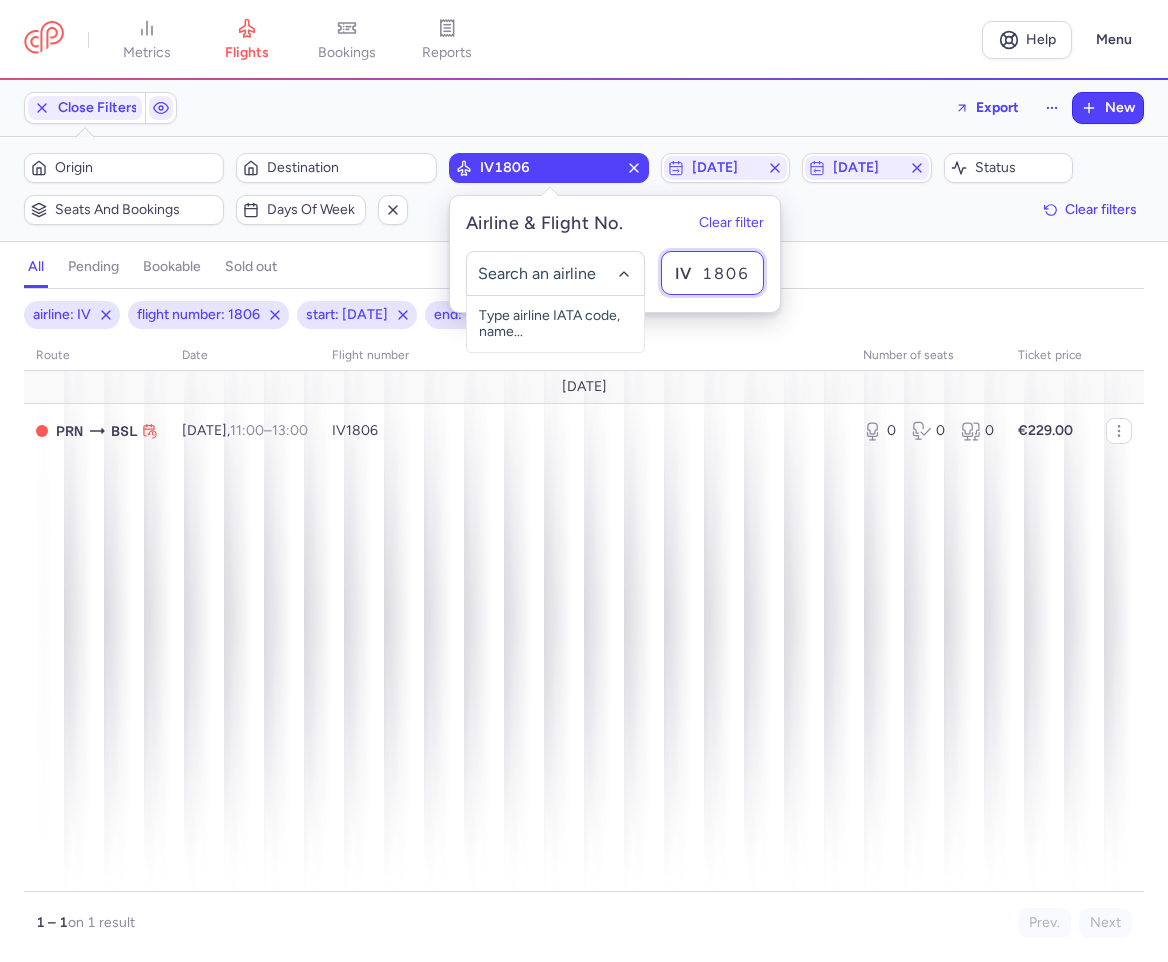 click on "1806" at bounding box center [712, 273] 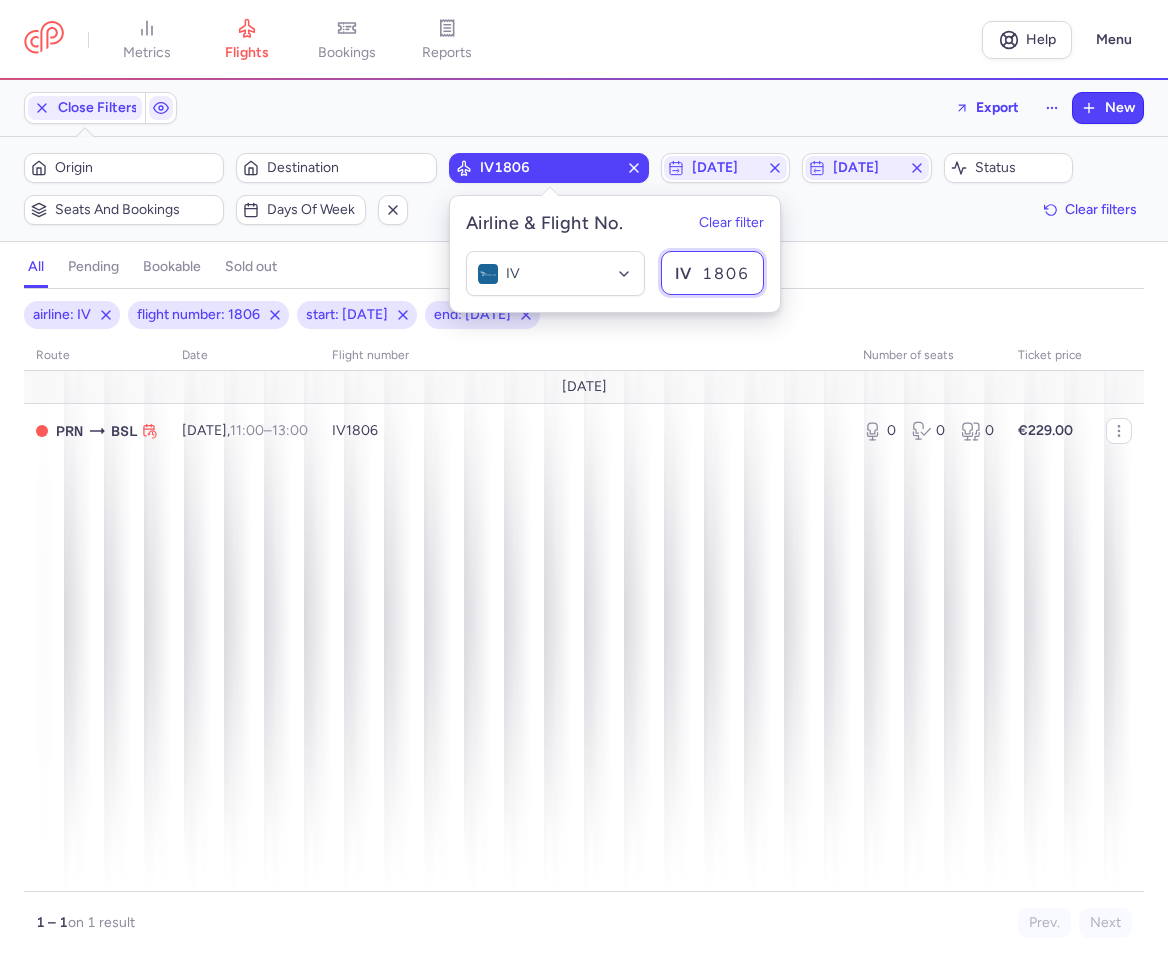 click on "1806" at bounding box center (712, 273) 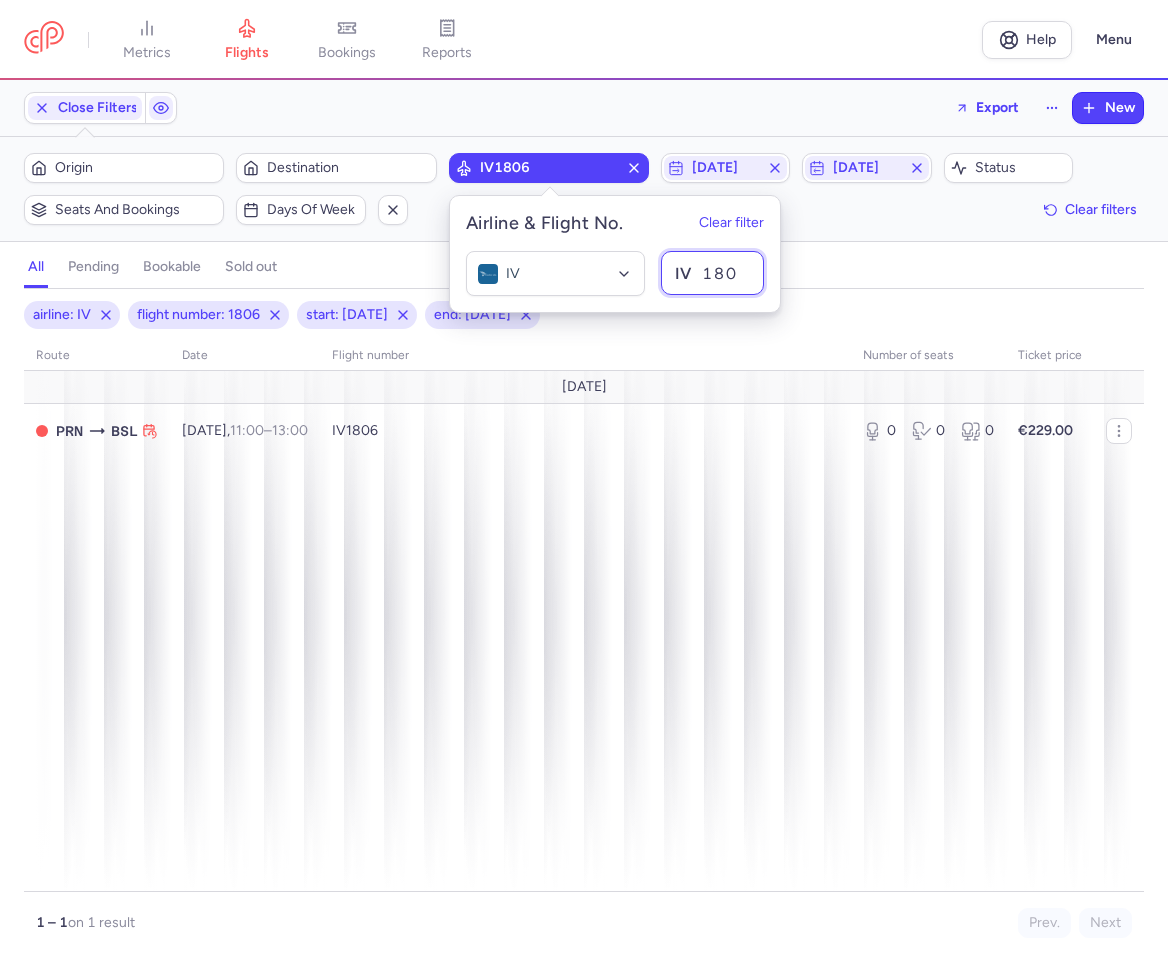 type on "1807" 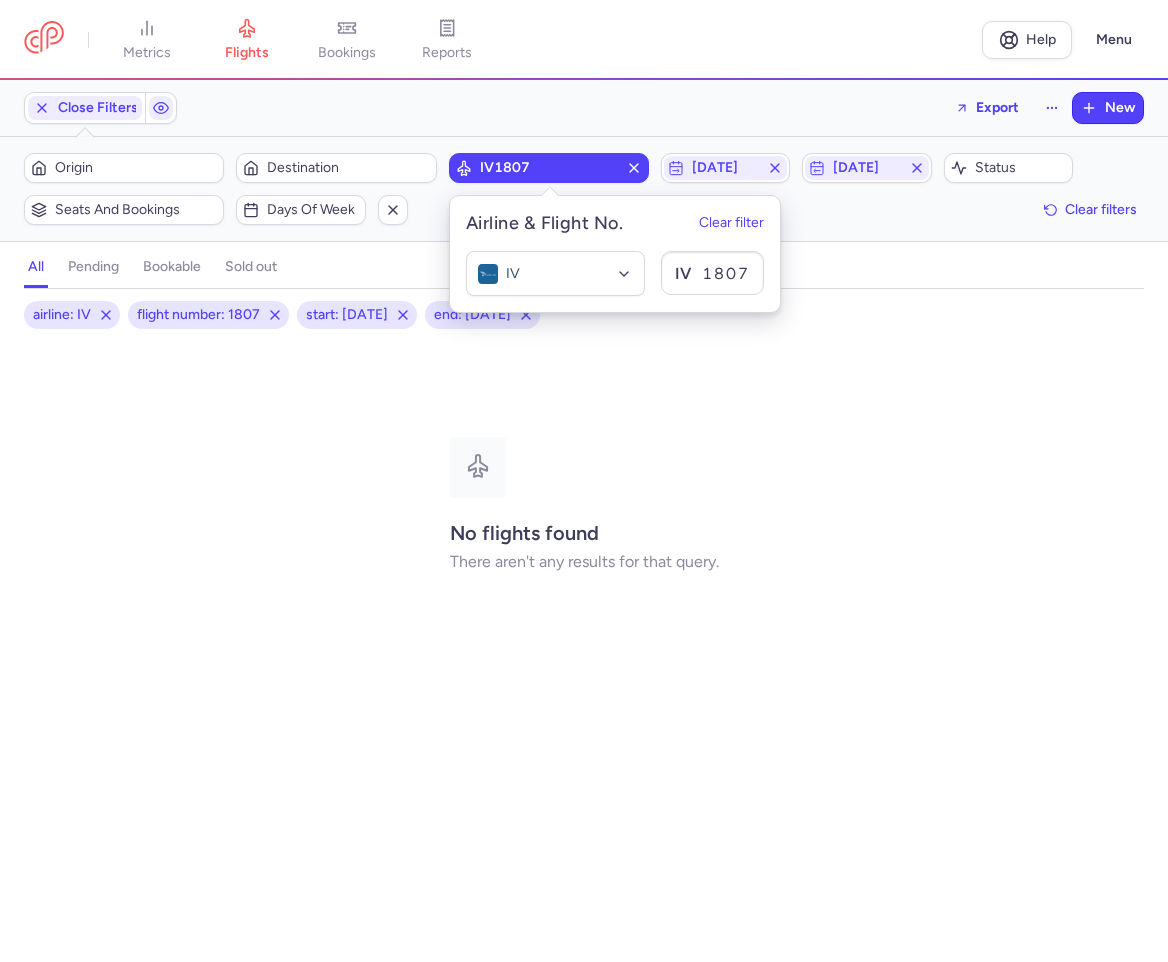 click on "Filters (4) – 0 result  Origin  Destination  IV1807  [DATE]  [DATE]  Status  Seats and bookings  Days of week  Clear filters" at bounding box center (584, 189) 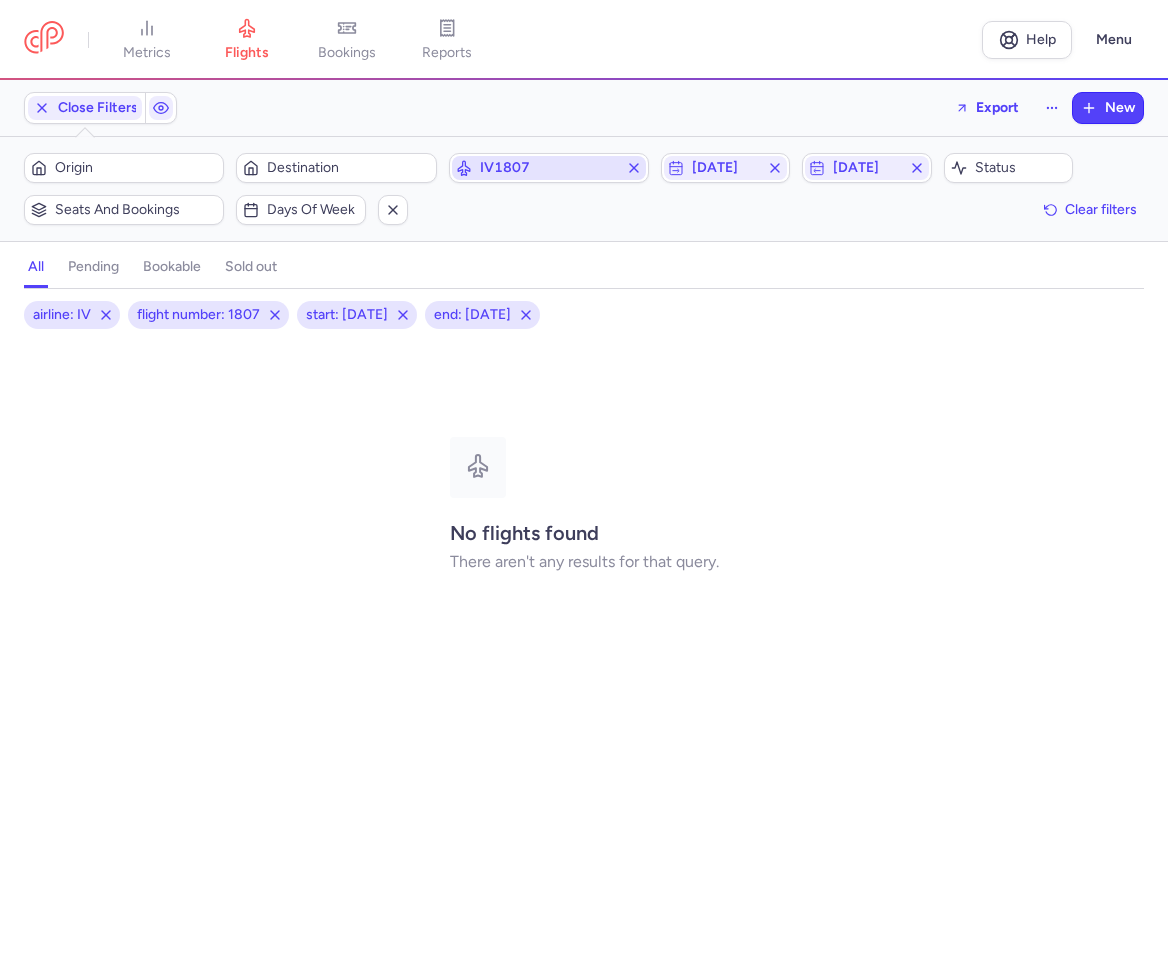 click on "IV1807" at bounding box center (549, 168) 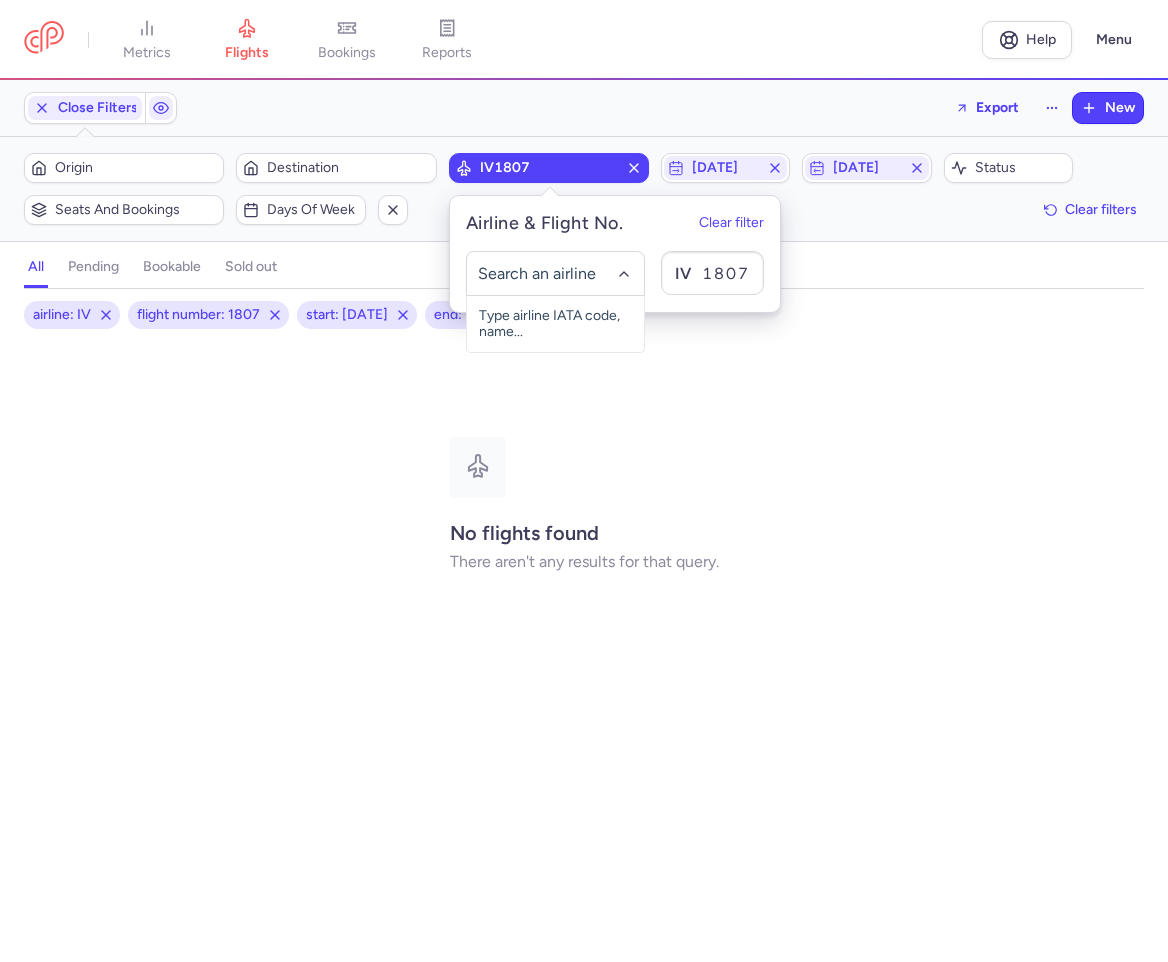 click on "Origin  Destination  IV1807  [DATE]  [DATE]  Status  Seats and bookings  Days of week  Clear filters" 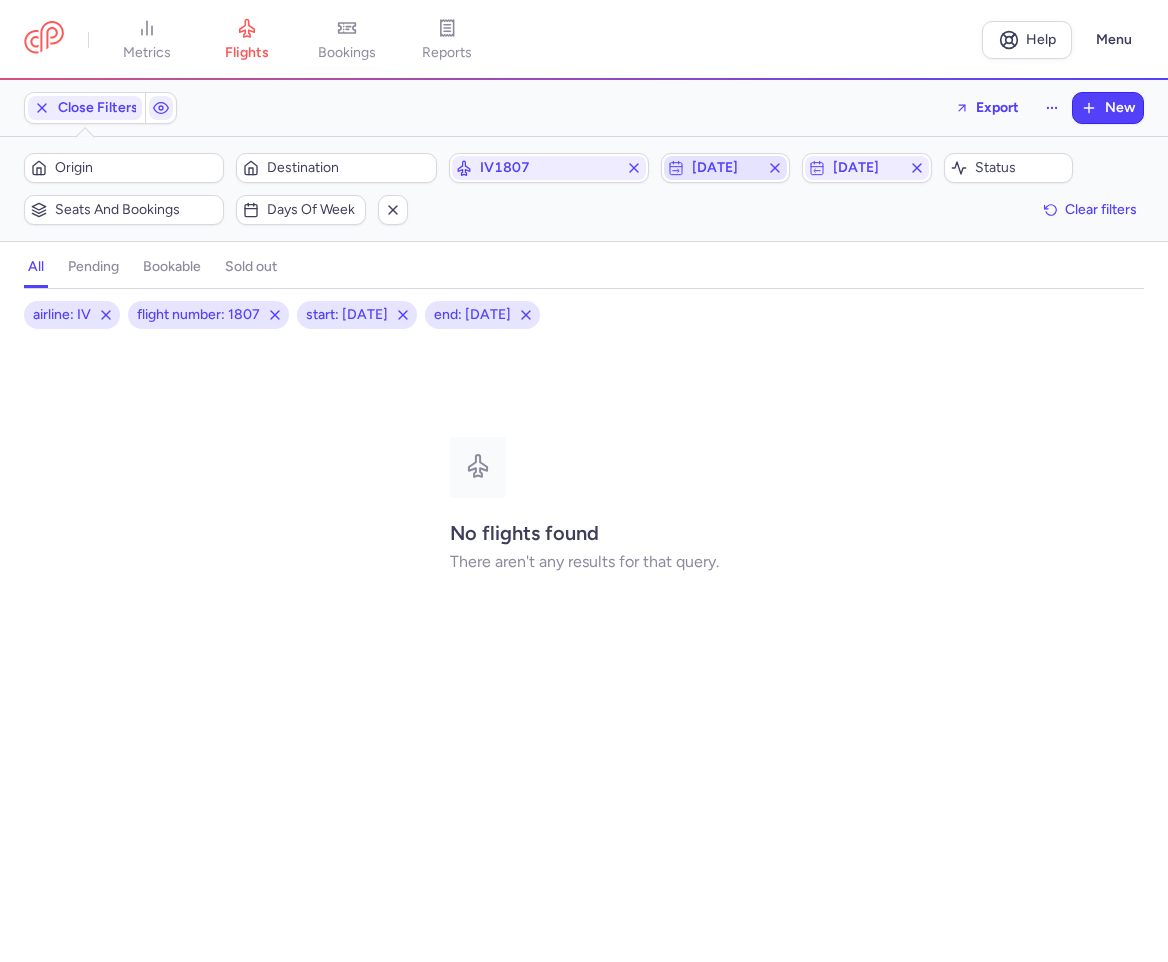 click on "[DATE]" at bounding box center [726, 168] 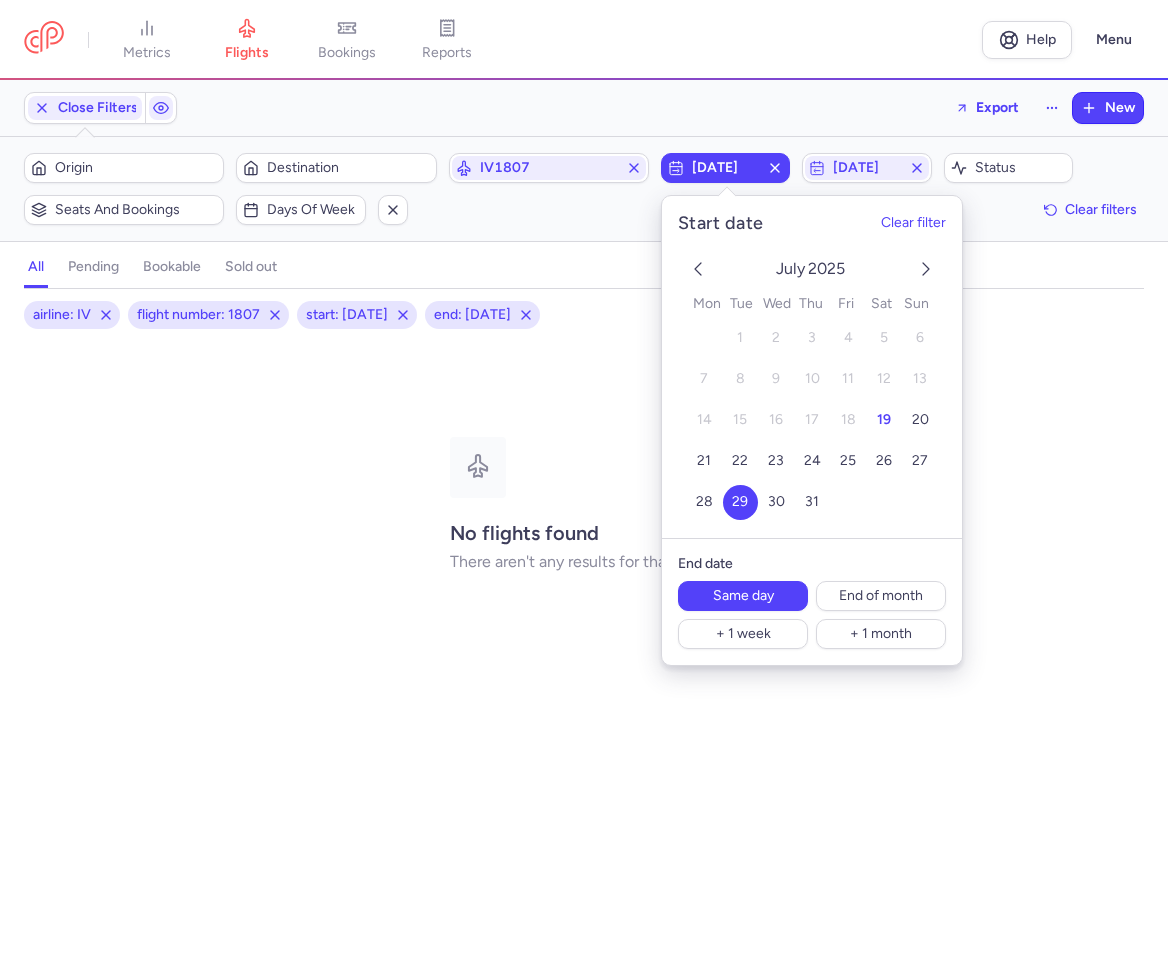 click 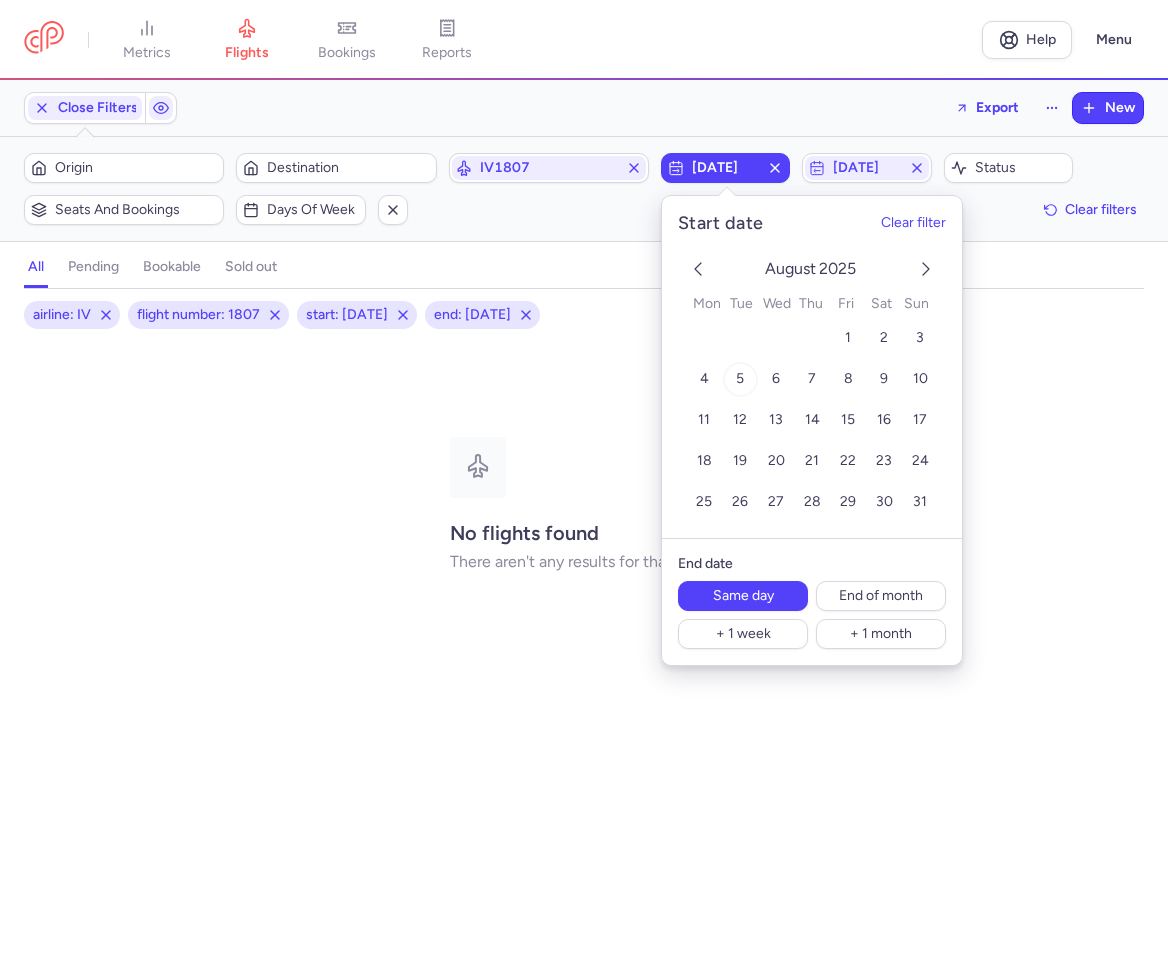 click on "5" at bounding box center (740, 379) 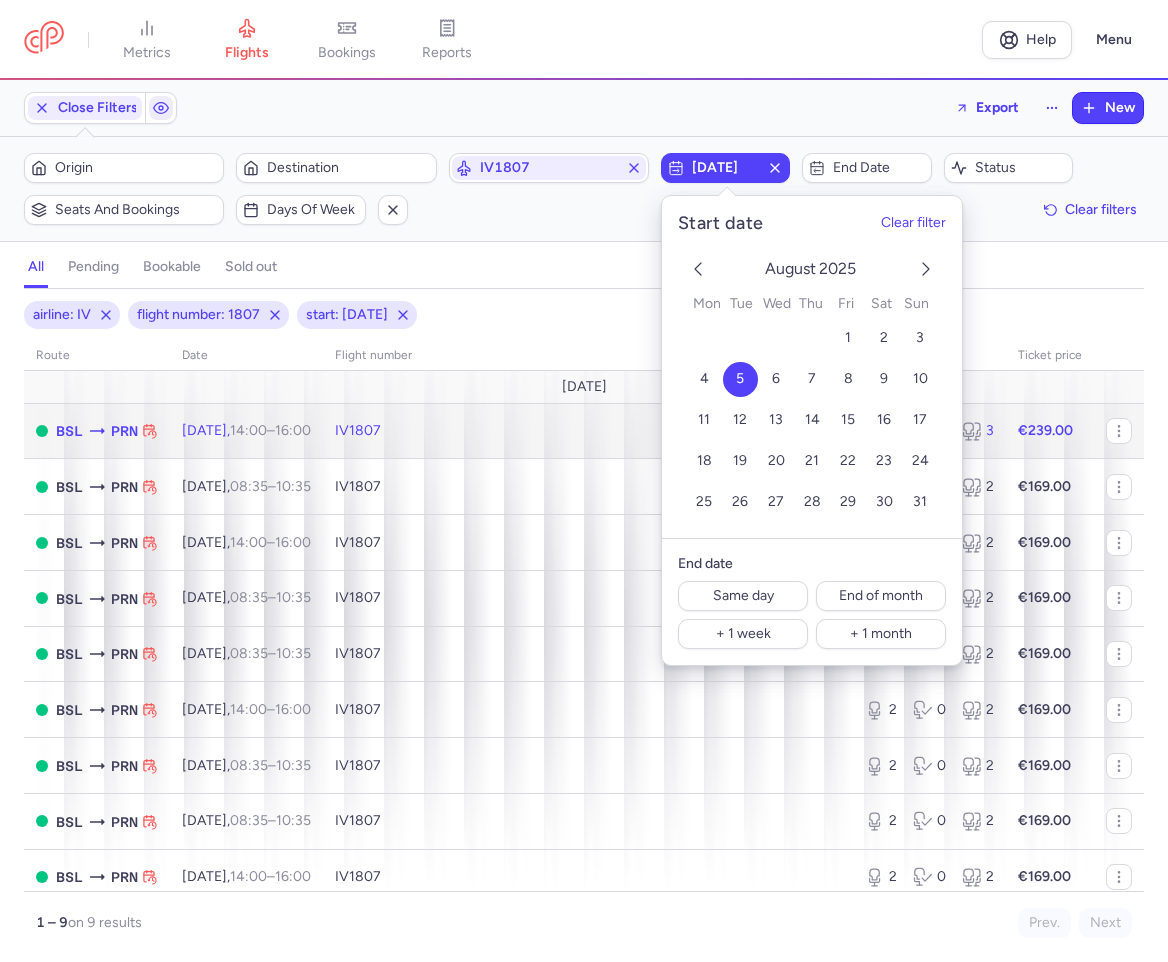 click on "IV1807" 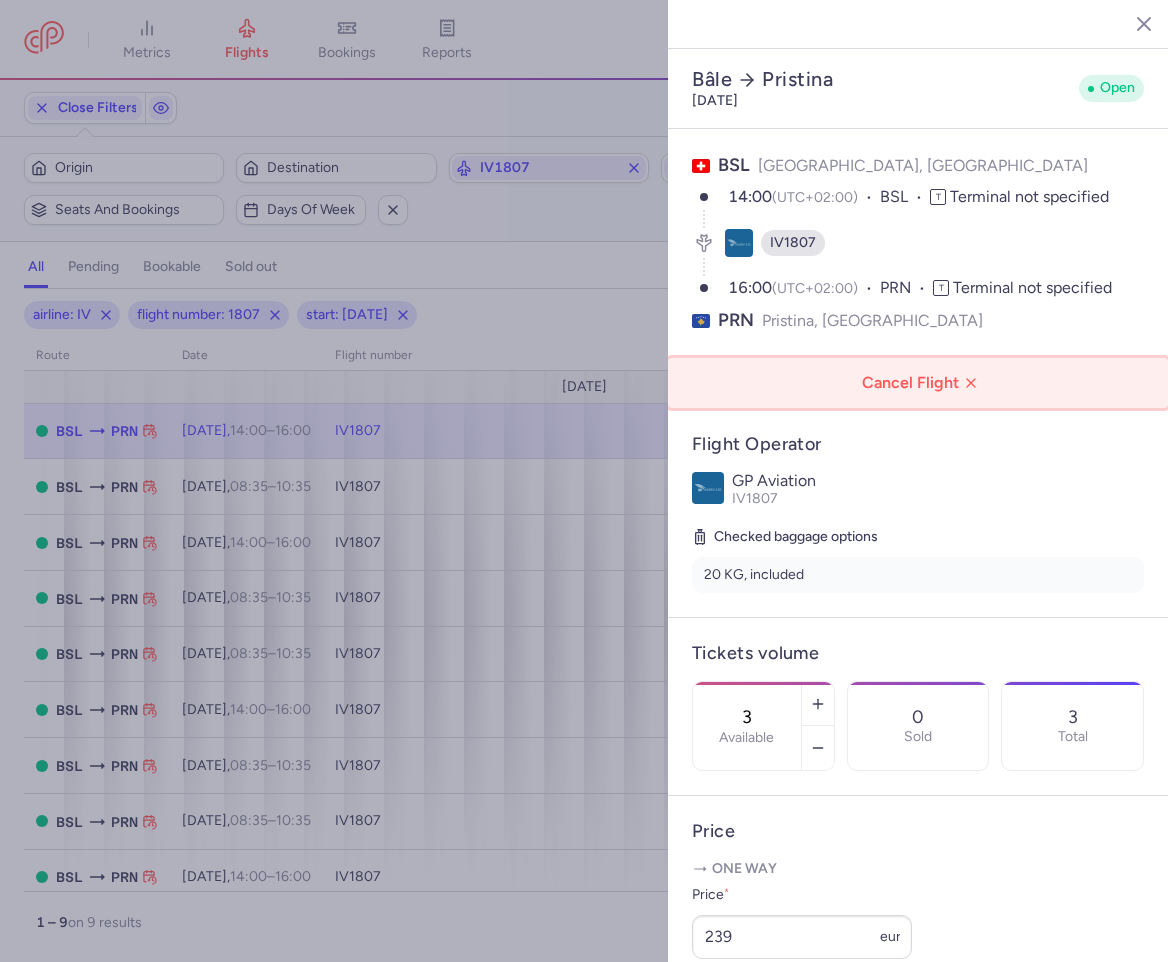 click on "Cancel Flight" at bounding box center (922, 383) 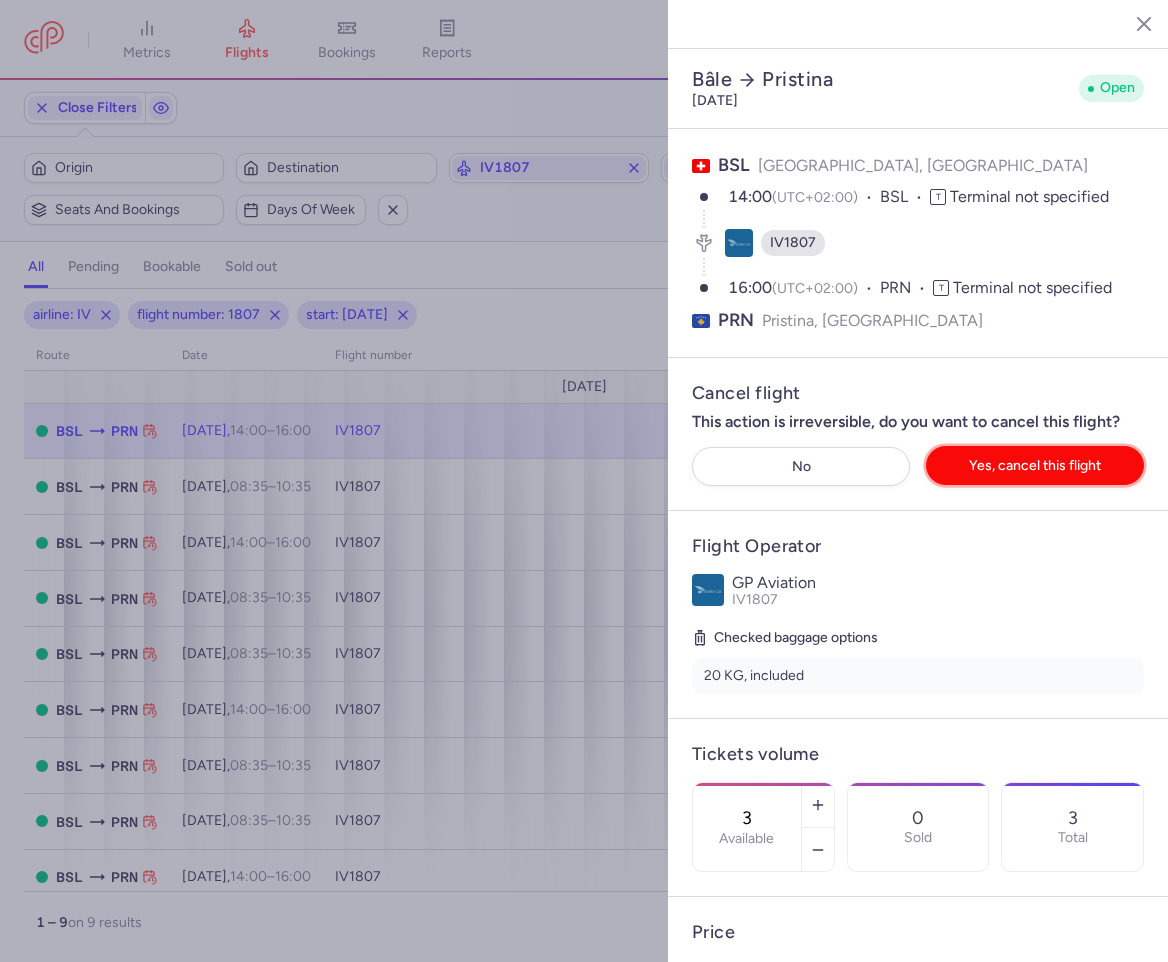 click on "Yes, cancel this flight" at bounding box center (1035, 465) 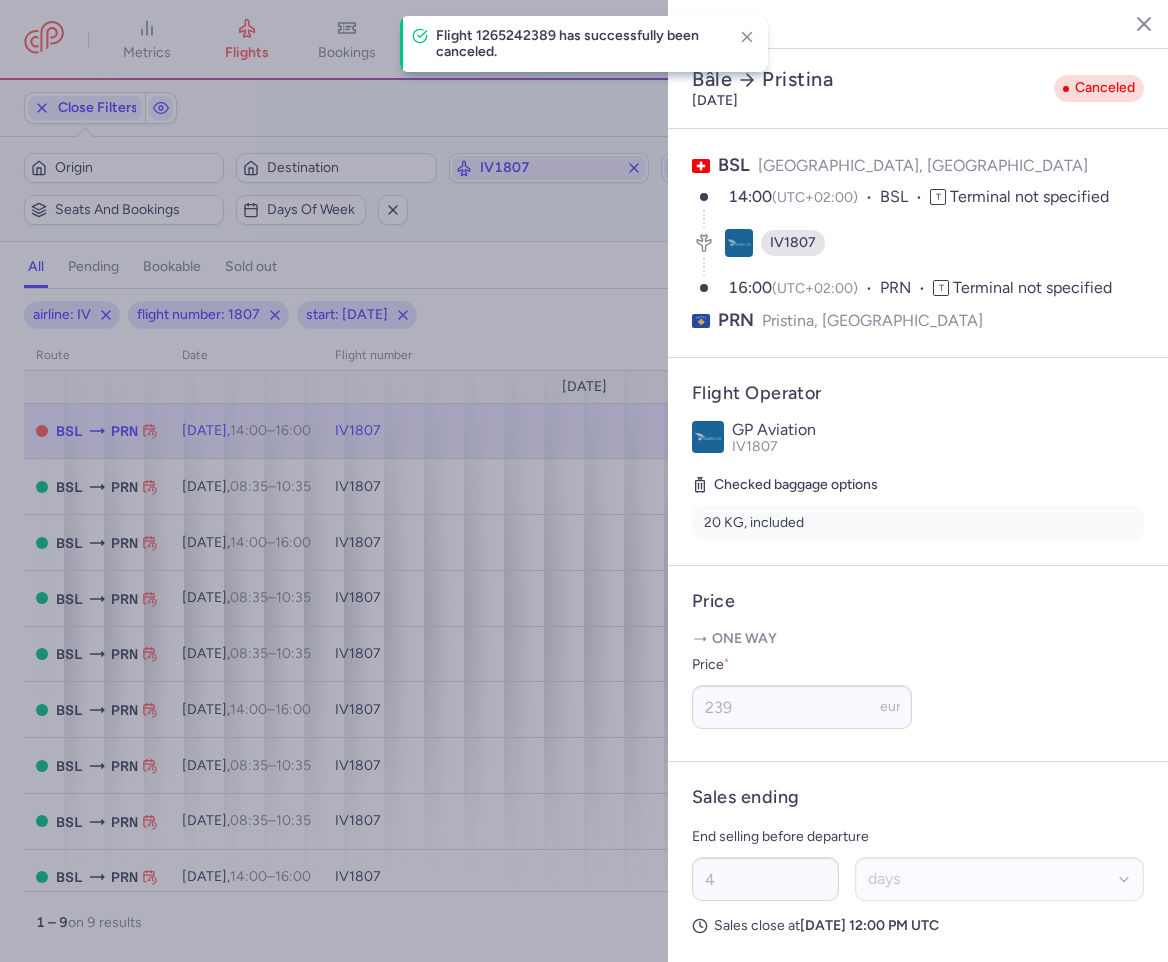 click at bounding box center (584, 481) 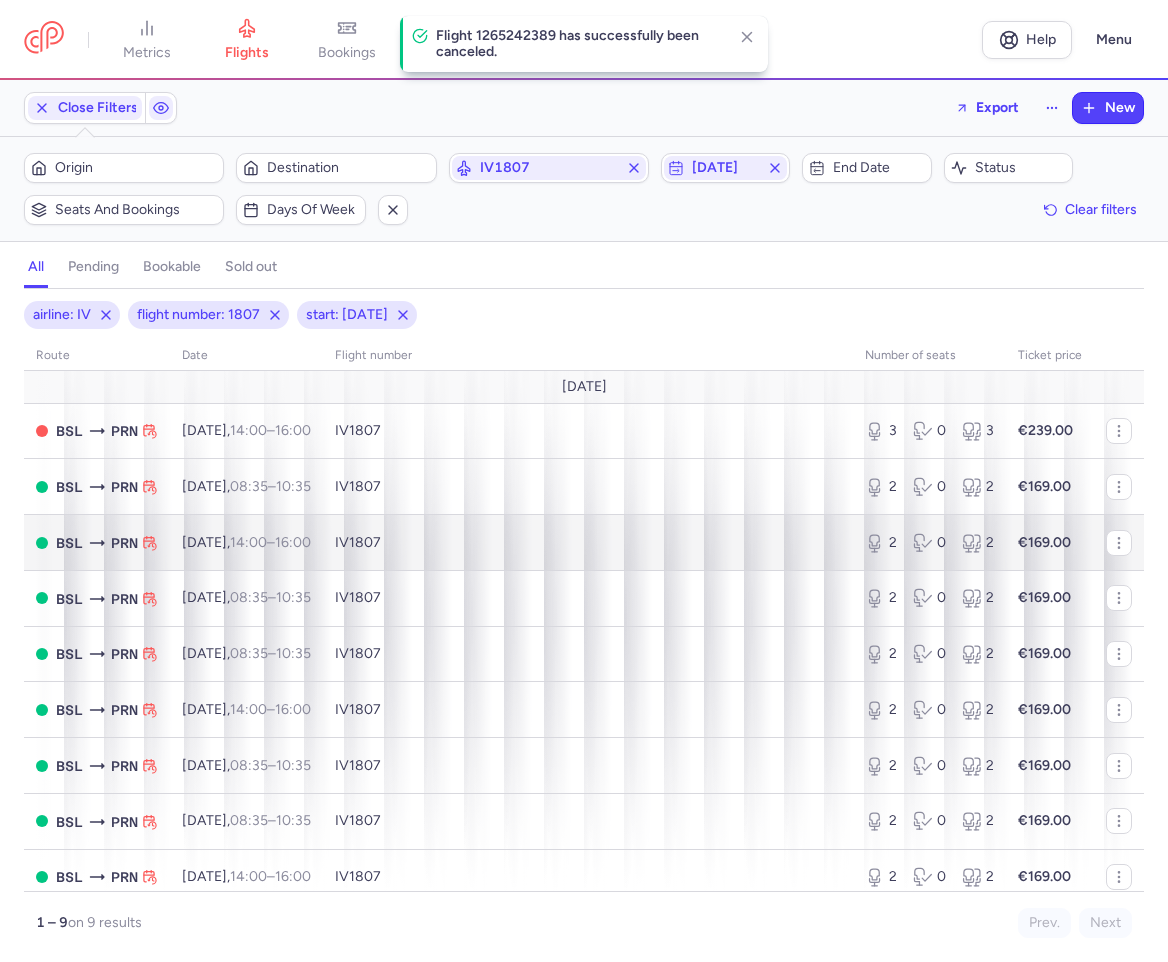 scroll, scrollTop: 13, scrollLeft: 0, axis: vertical 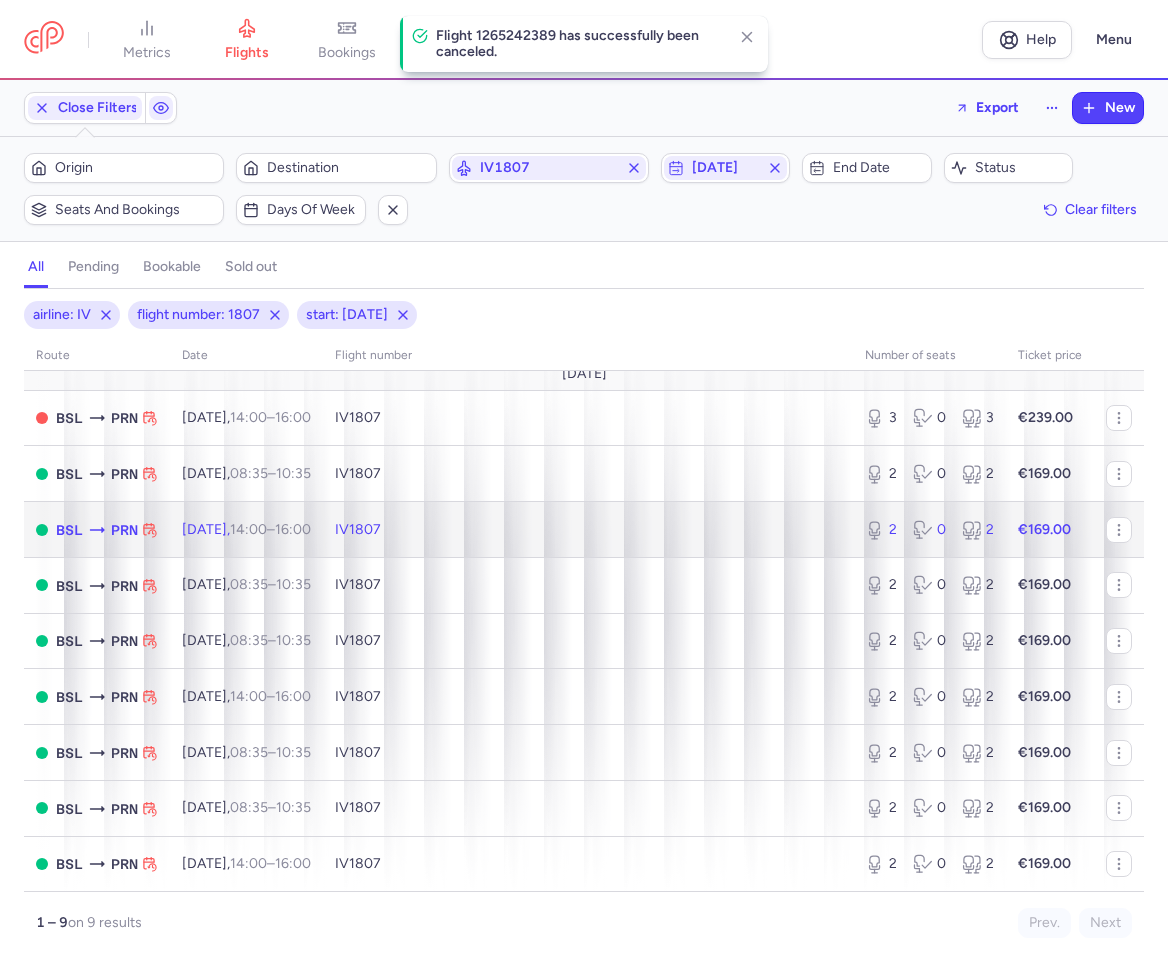 click on "IV1807" 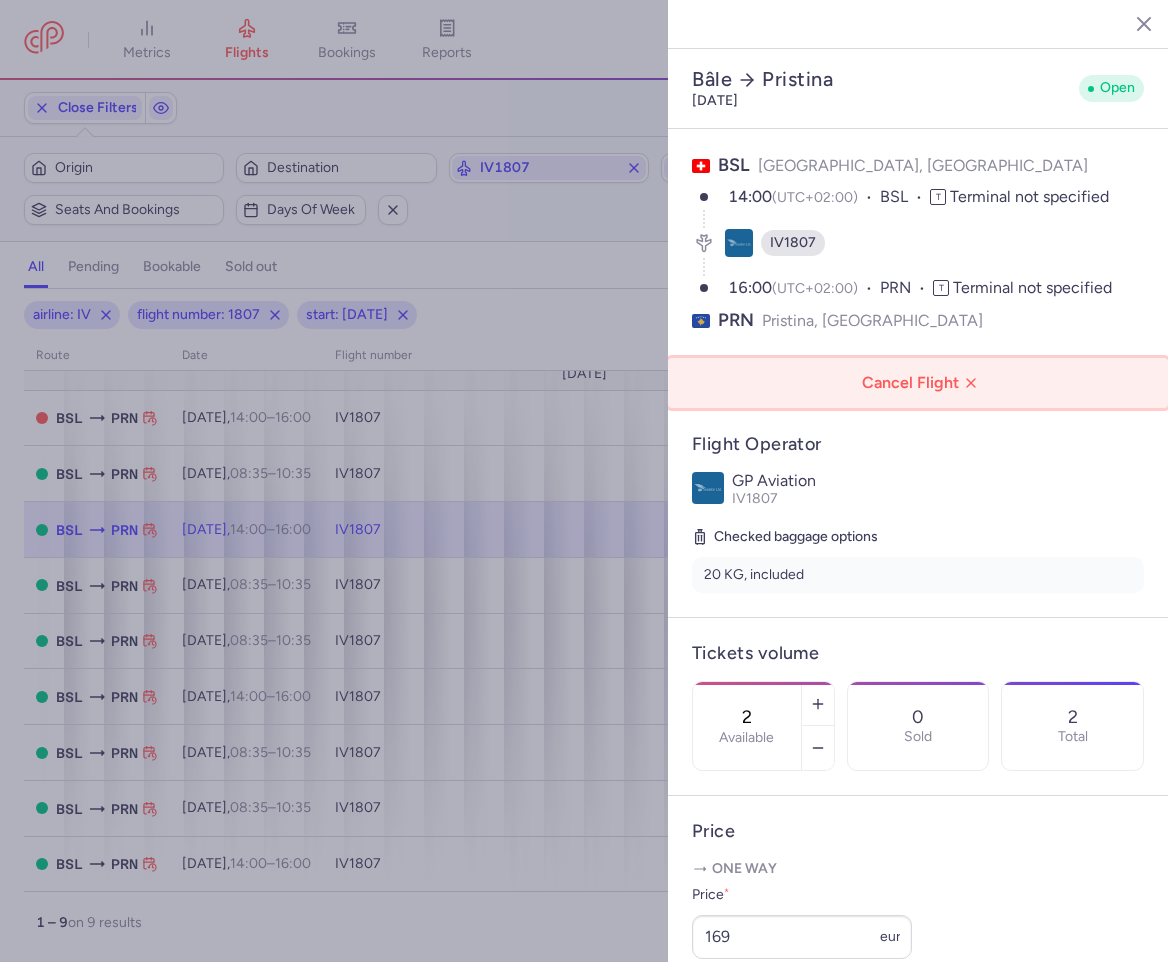 click 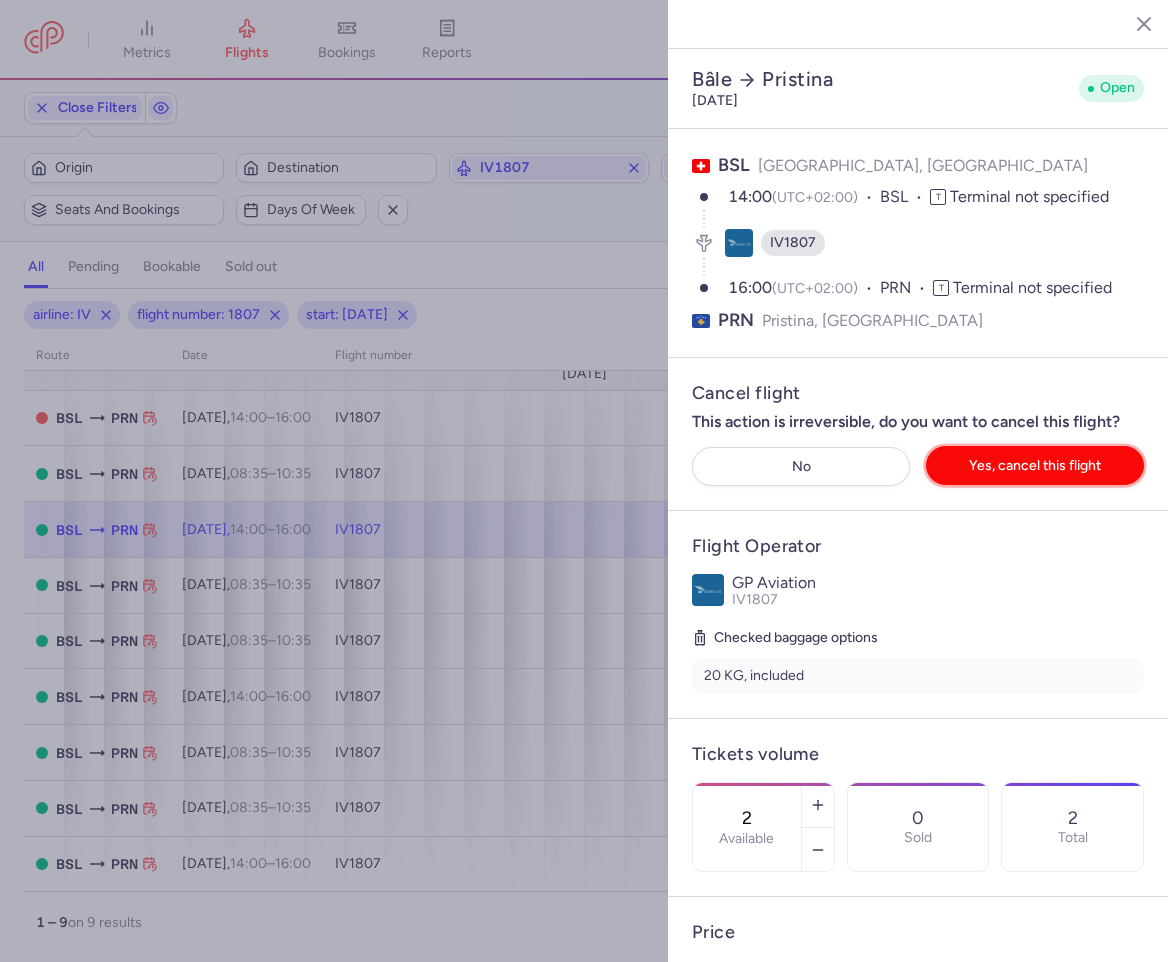 click on "Yes, cancel this flight" at bounding box center [1035, 465] 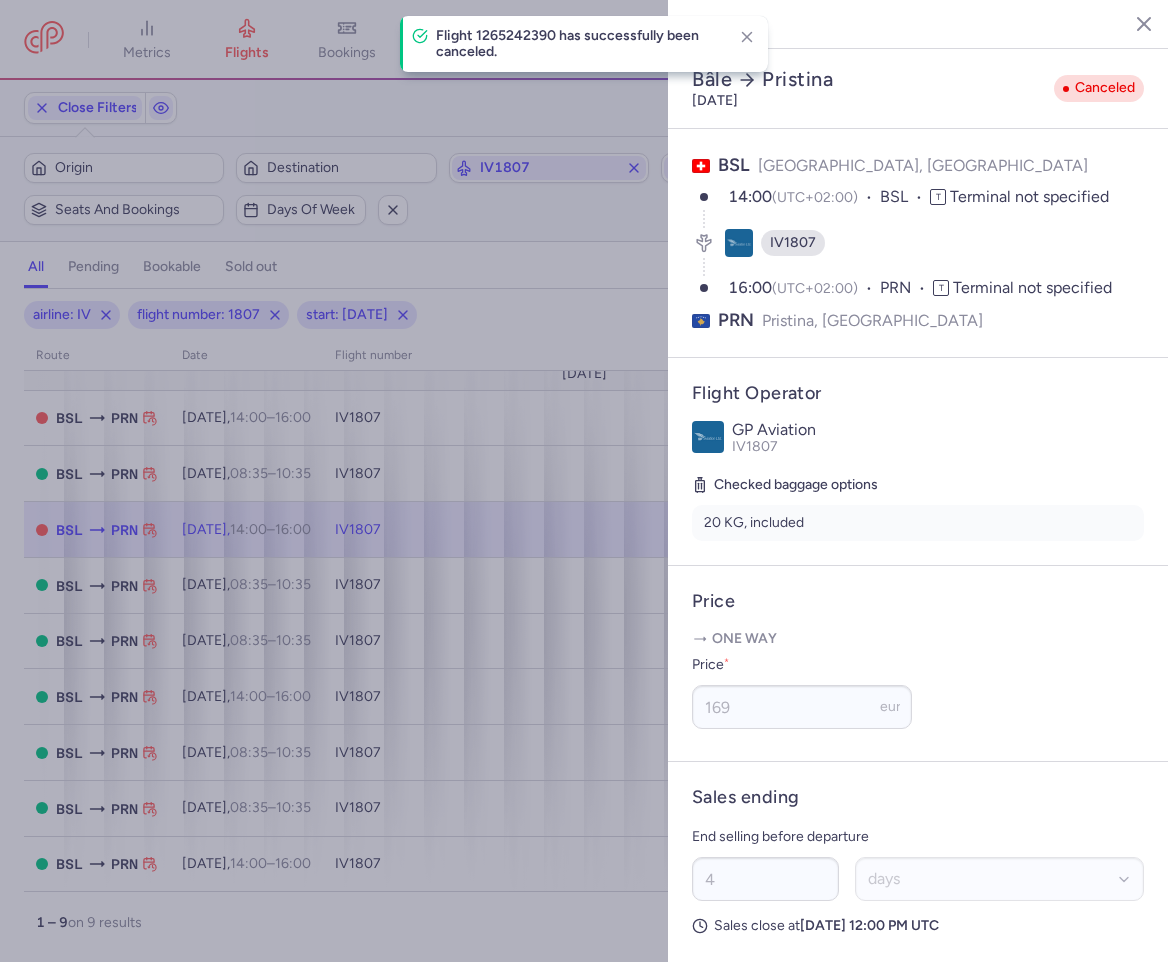 click 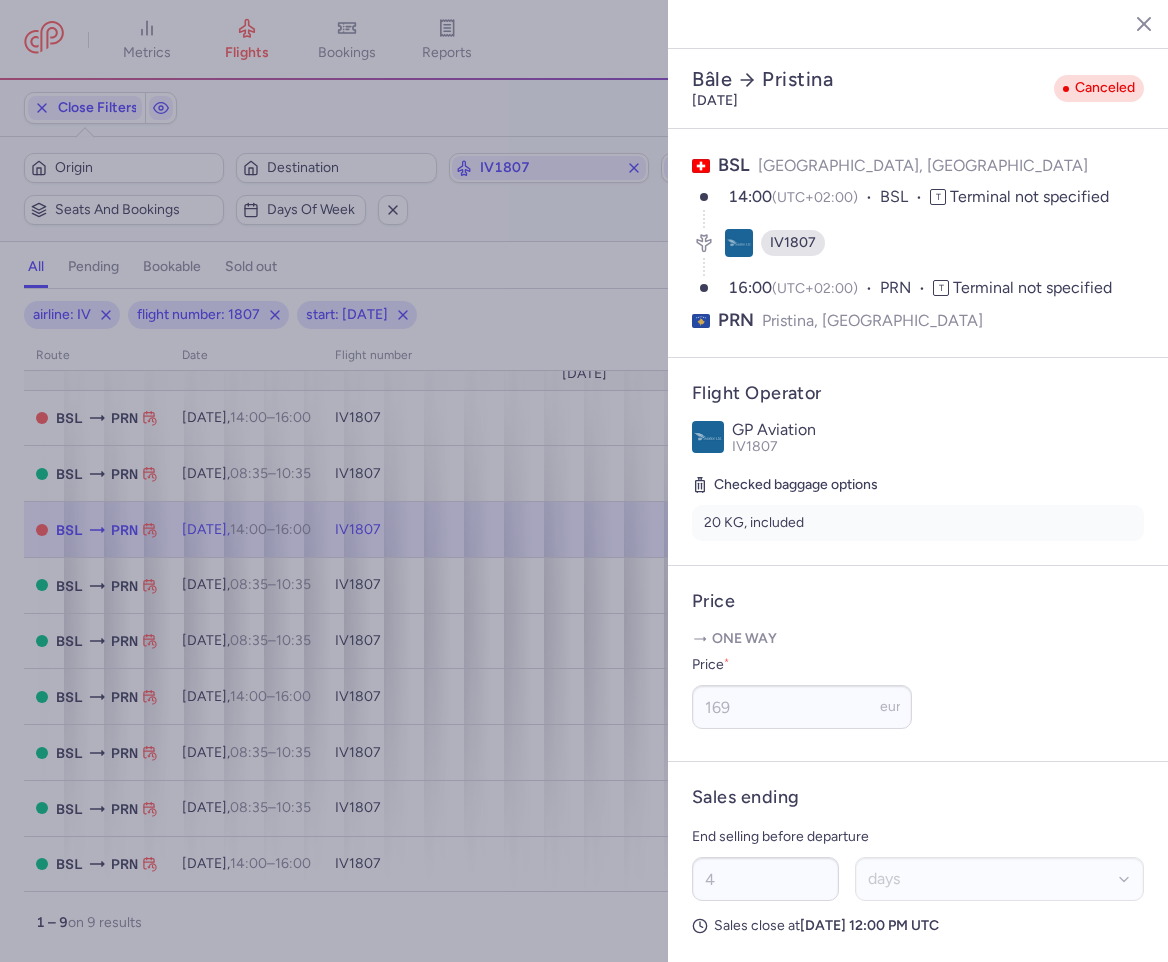 click at bounding box center [584, 481] 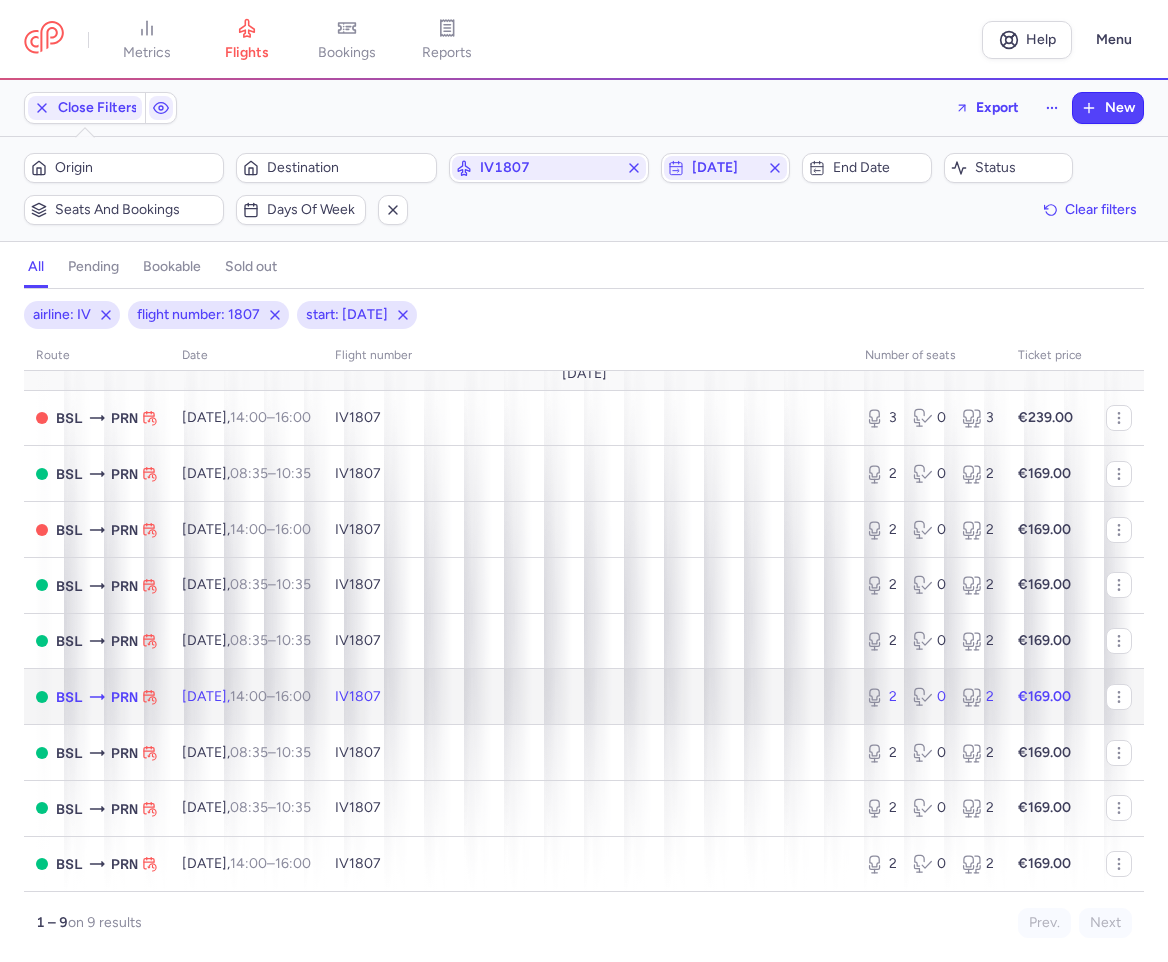 click on "16:00  +0" at bounding box center [293, 696] 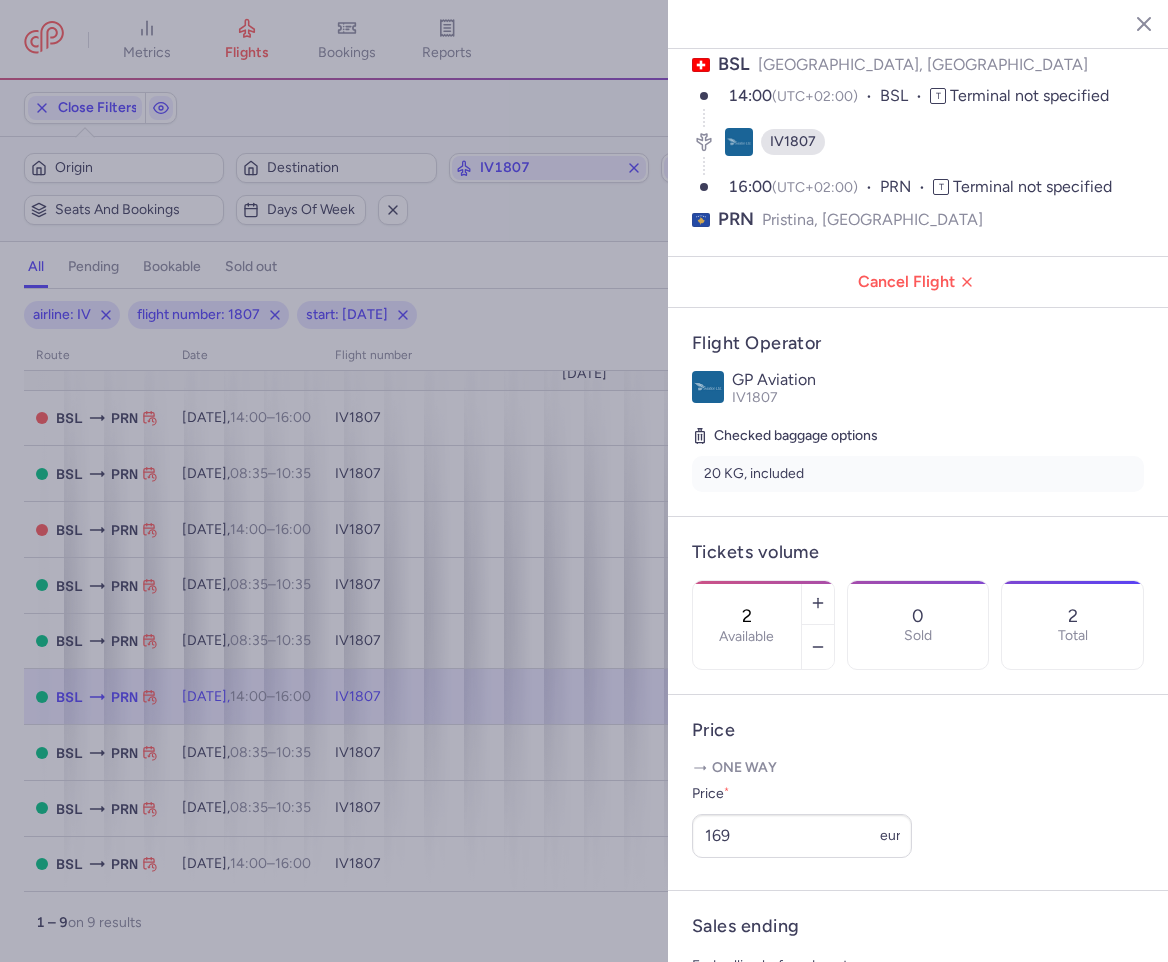 scroll, scrollTop: 100, scrollLeft: 0, axis: vertical 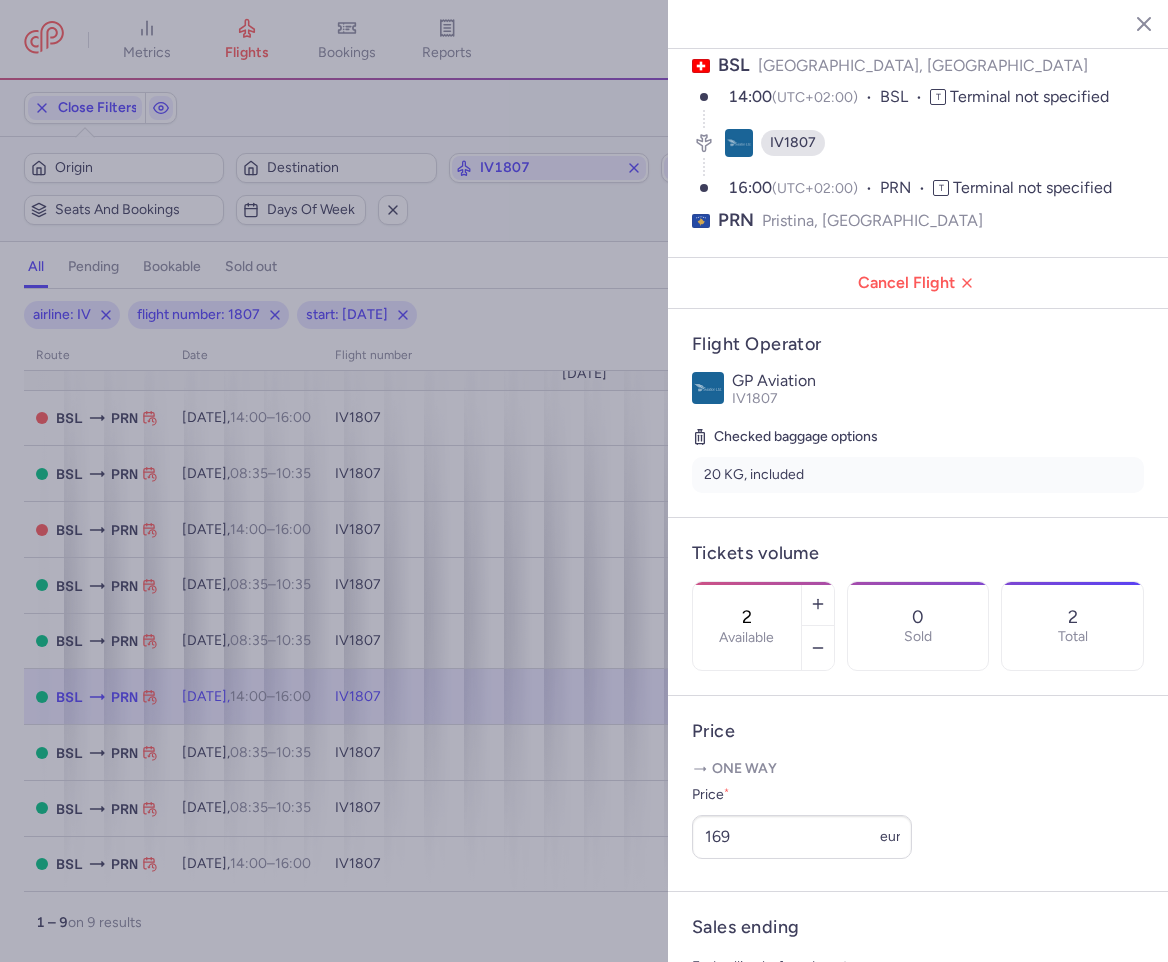 click on "BSL [GEOGRAPHIC_DATA], [GEOGRAPHIC_DATA] 14:00  (UTC+02:00) BSL T Terminal not specified IV1807 16:00  (UTC+02:00) PRN T Terminal not specified PRN [GEOGRAPHIC_DATA], [GEOGRAPHIC_DATA]" at bounding box center (918, 143) 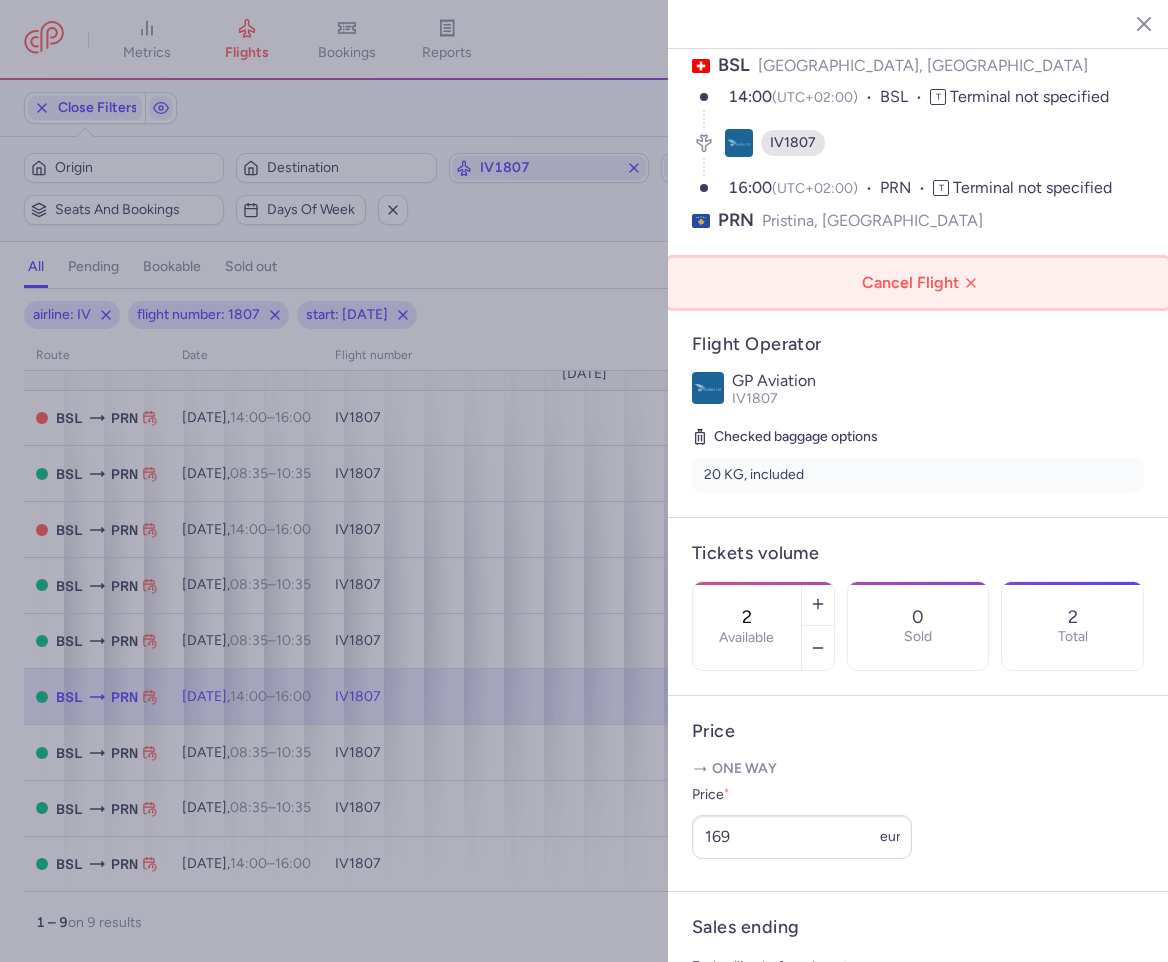 click on "Cancel Flight" 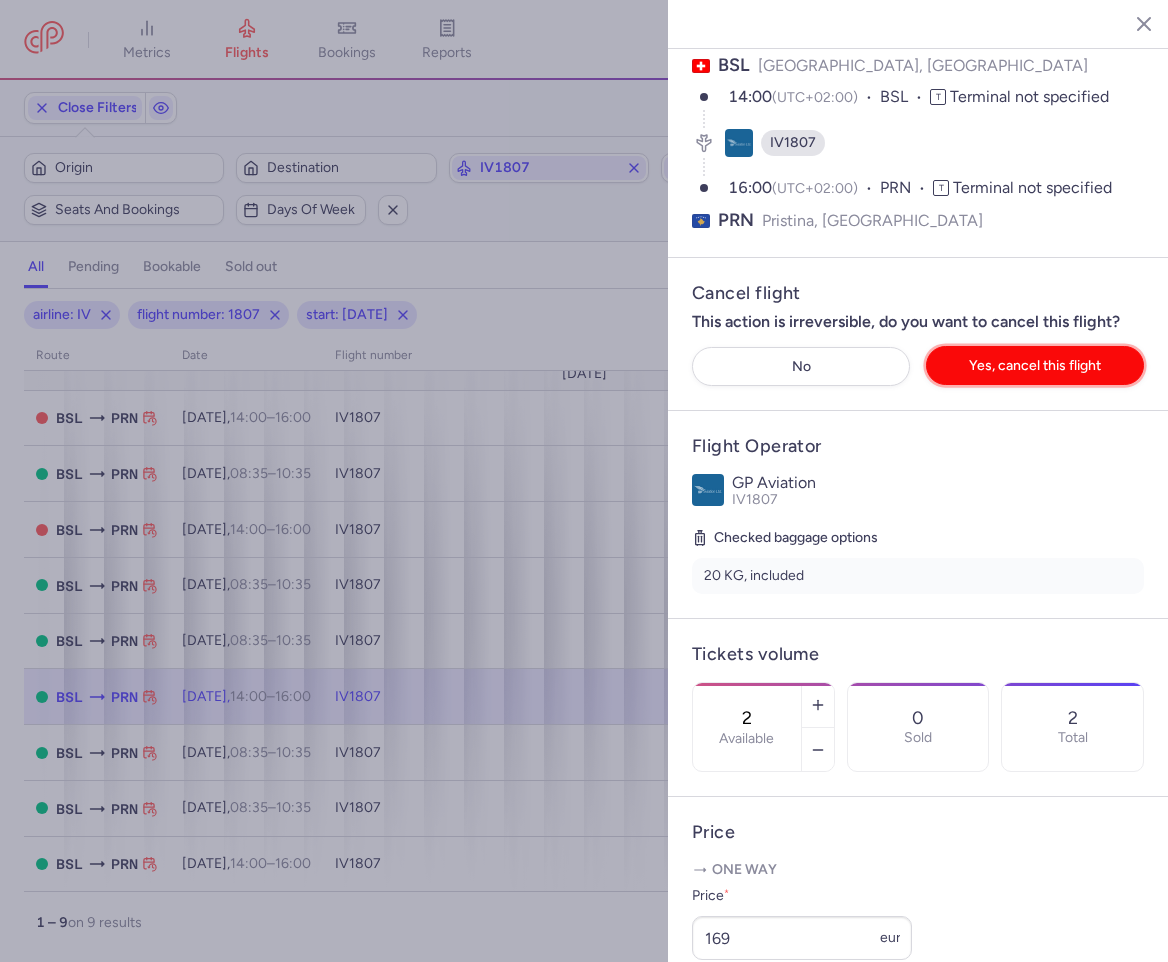 click on "Yes, cancel this flight" at bounding box center (1035, 365) 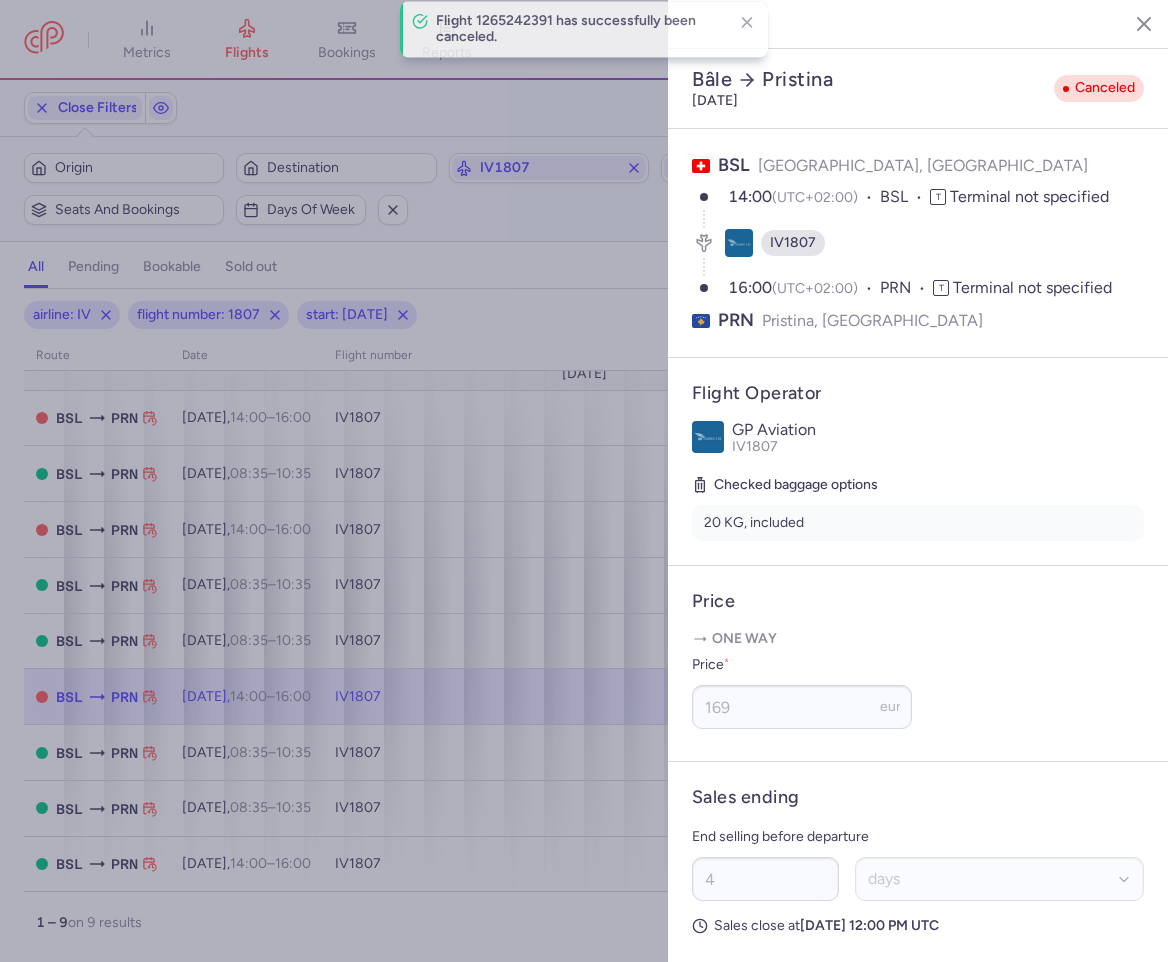 scroll, scrollTop: 0, scrollLeft: 0, axis: both 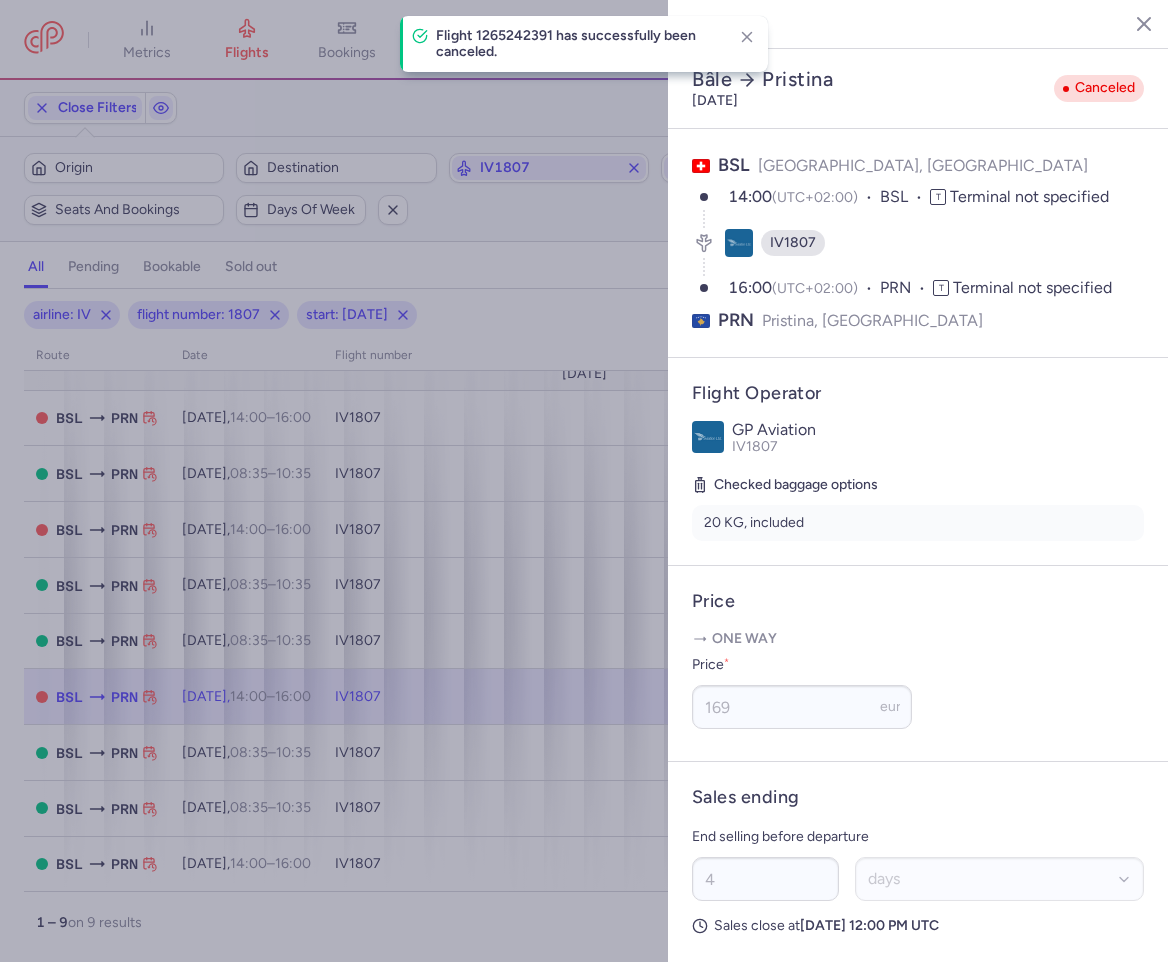 click 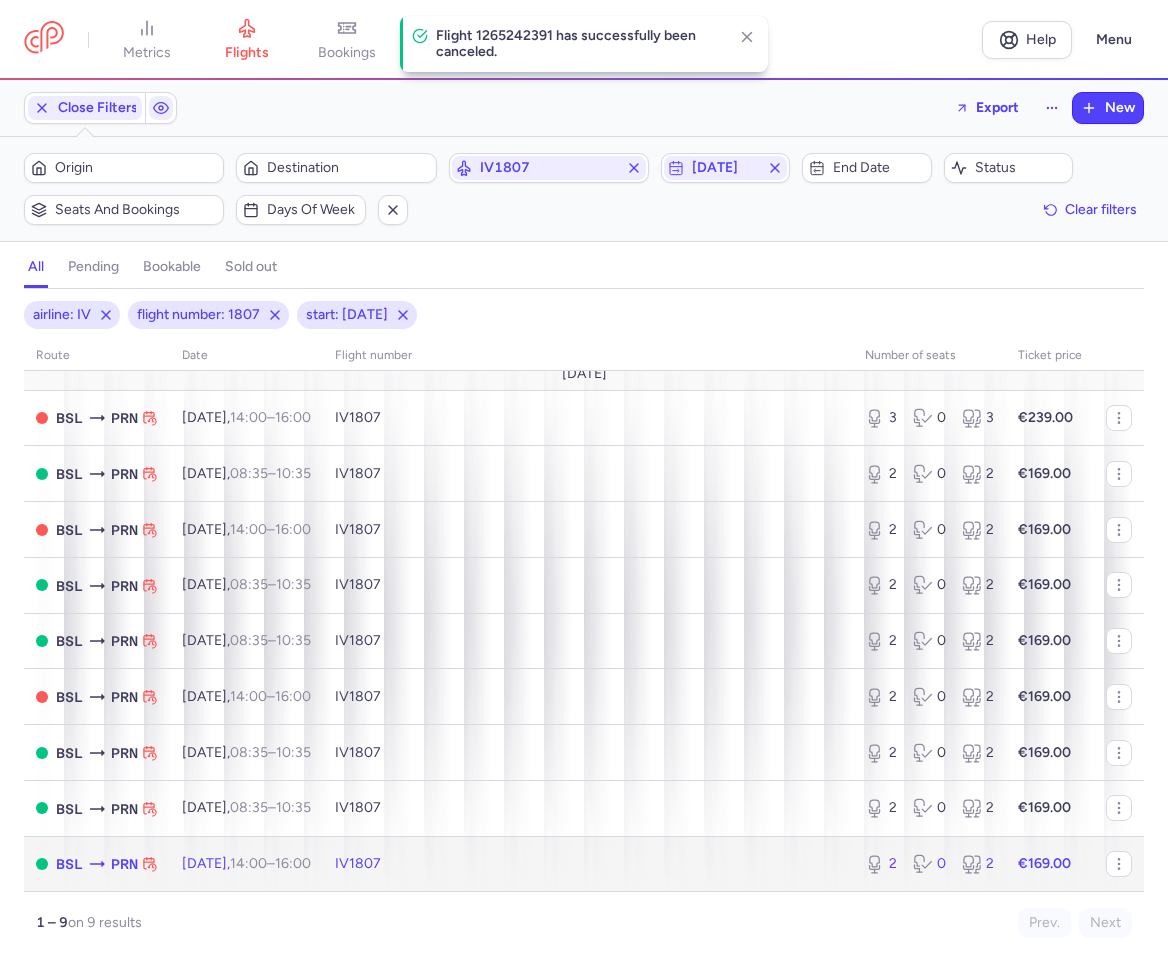 click on "[DATE]  14:00  –  16:00  +0" 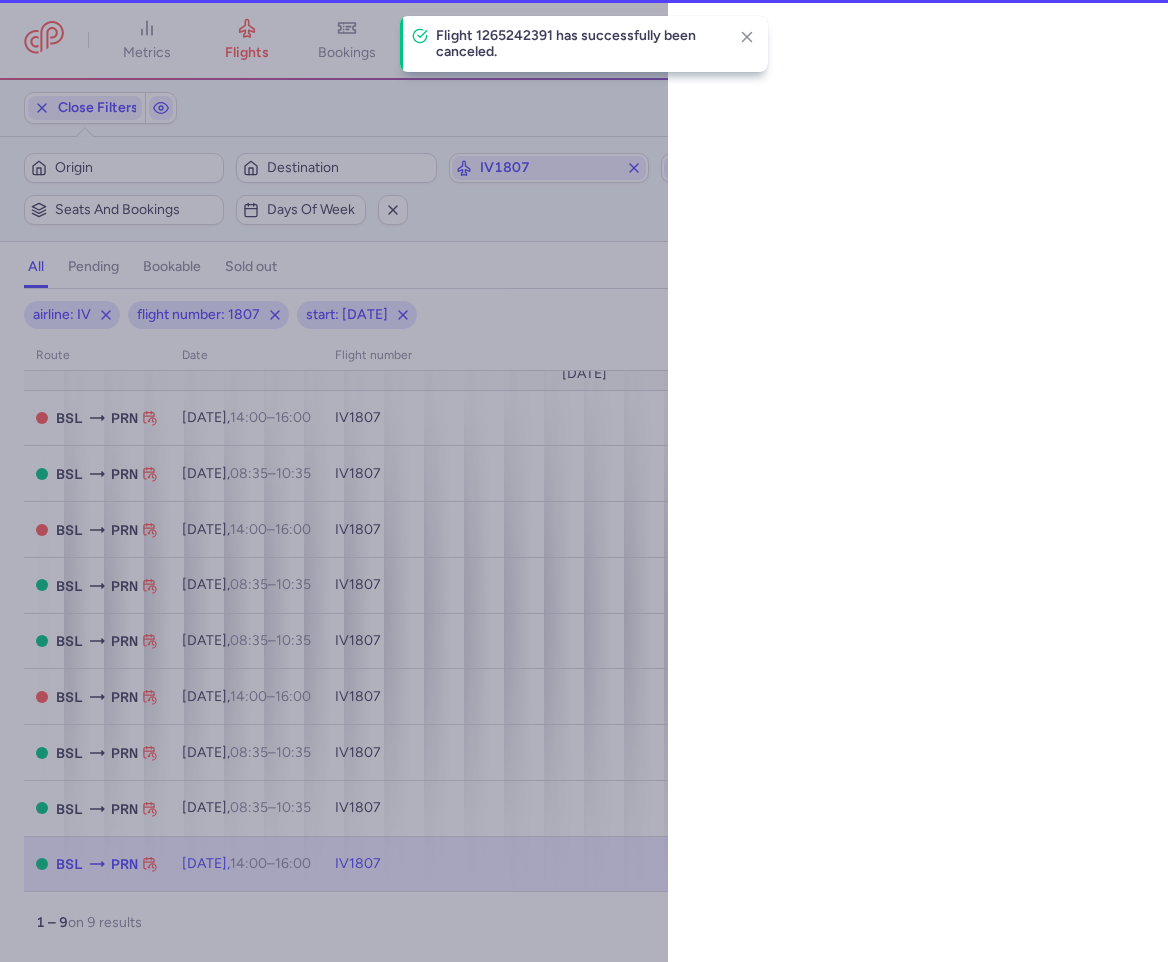 select on "days" 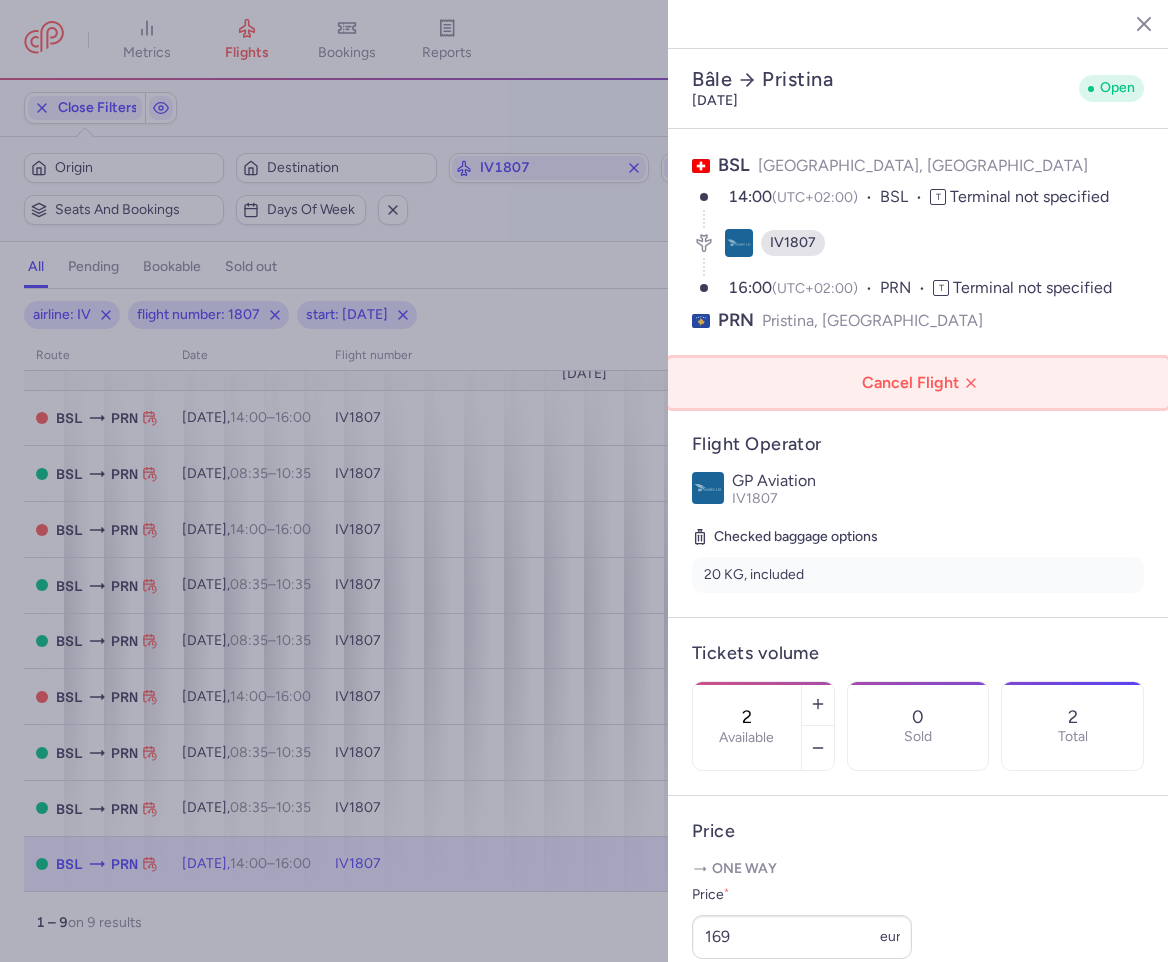 click on "Cancel Flight" at bounding box center [922, 383] 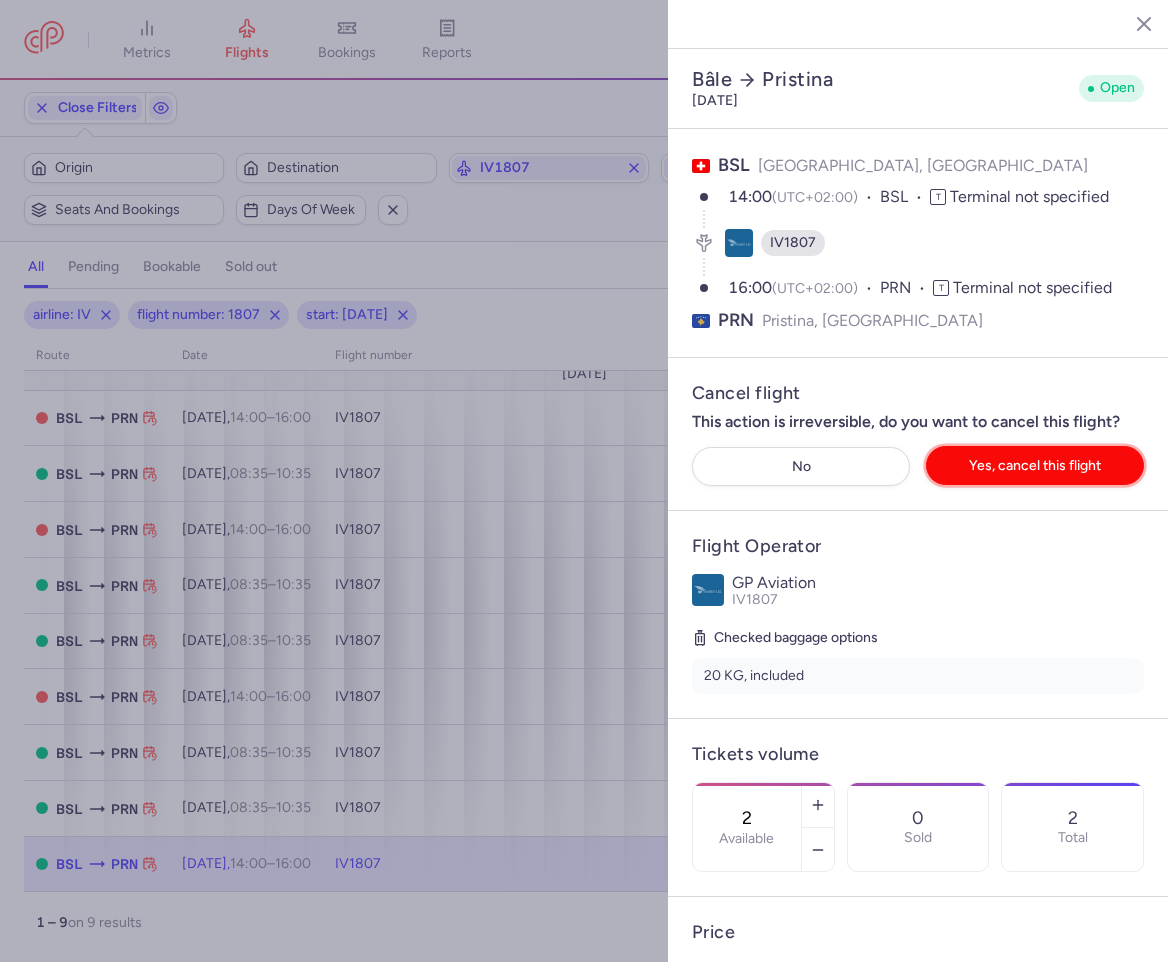 click on "Yes, cancel this flight" at bounding box center [1035, 465] 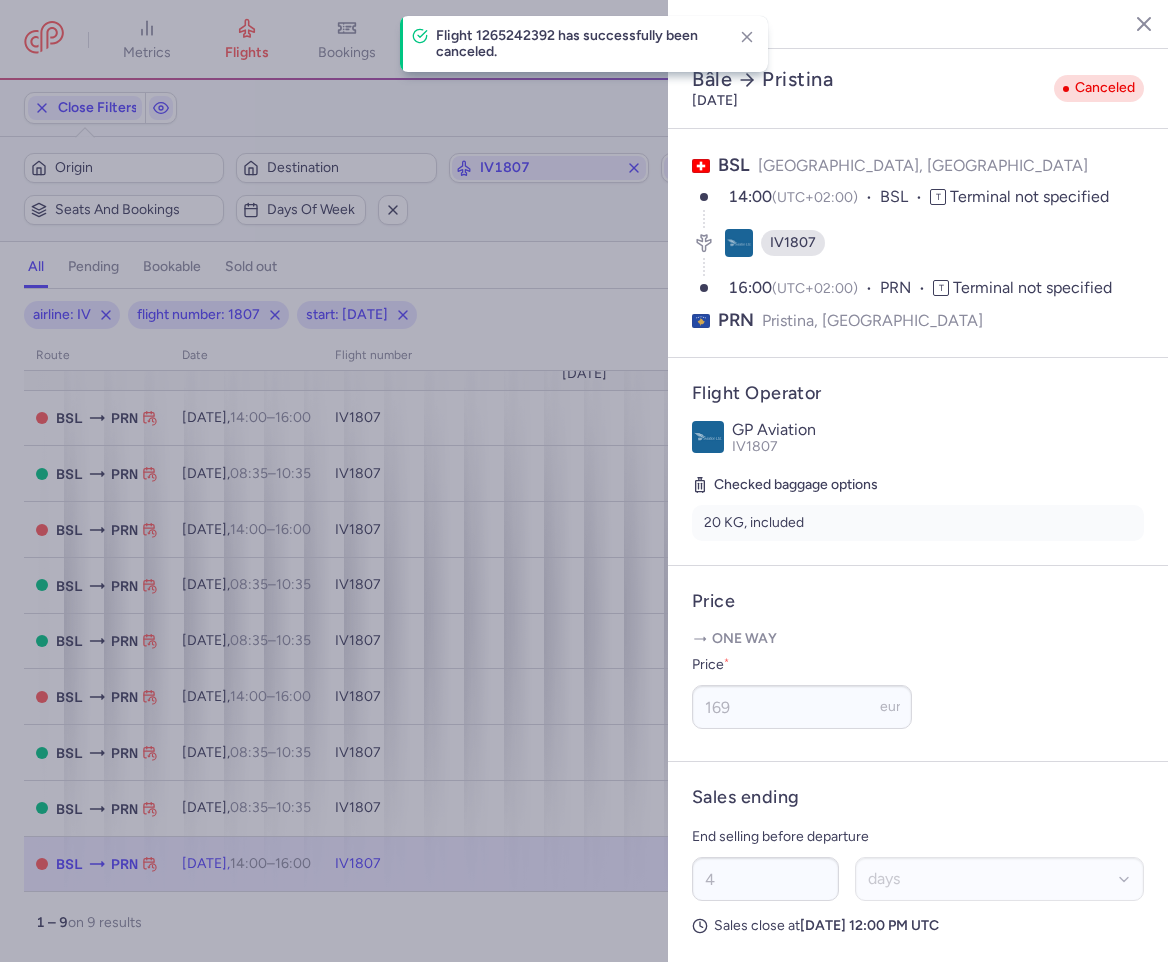 click 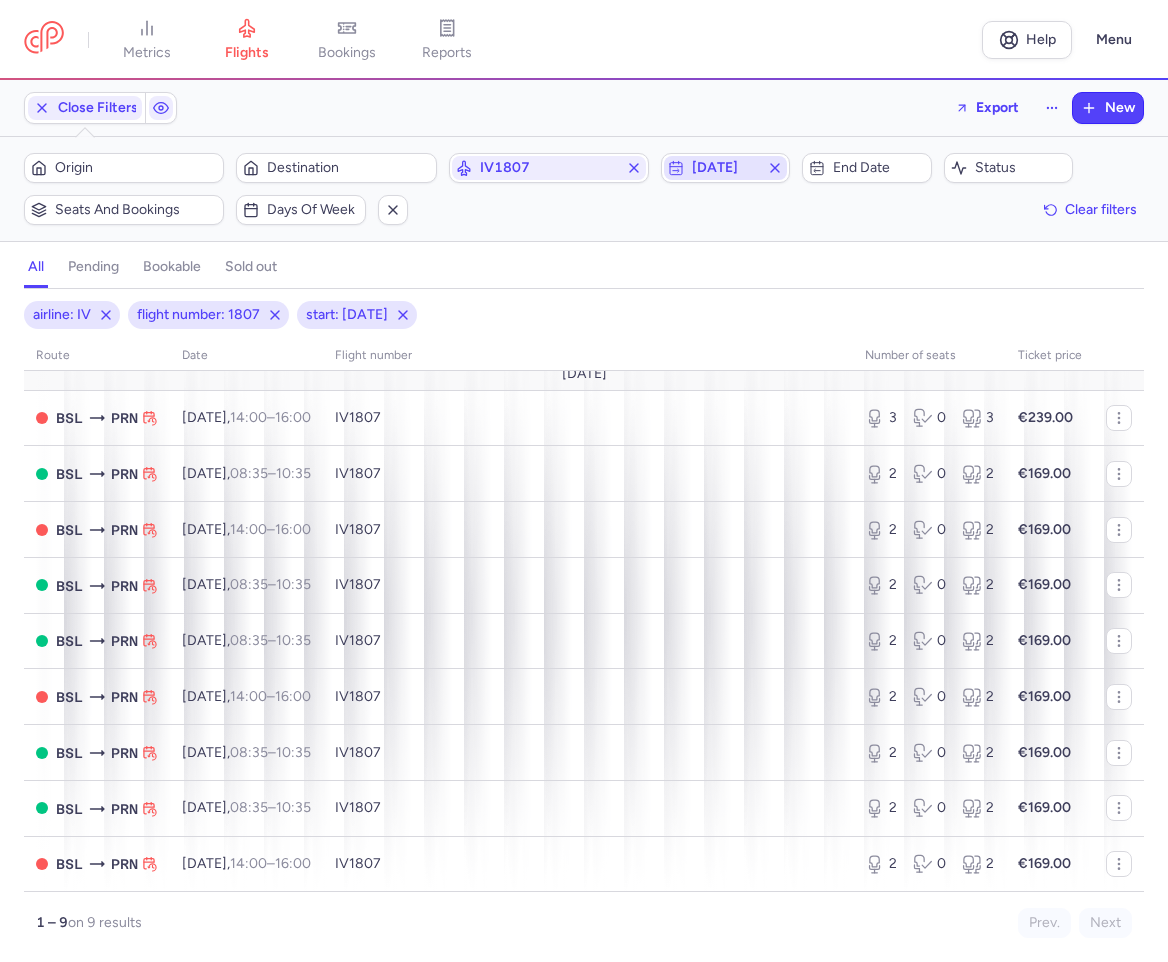 click on "[DATE]" at bounding box center [726, 168] 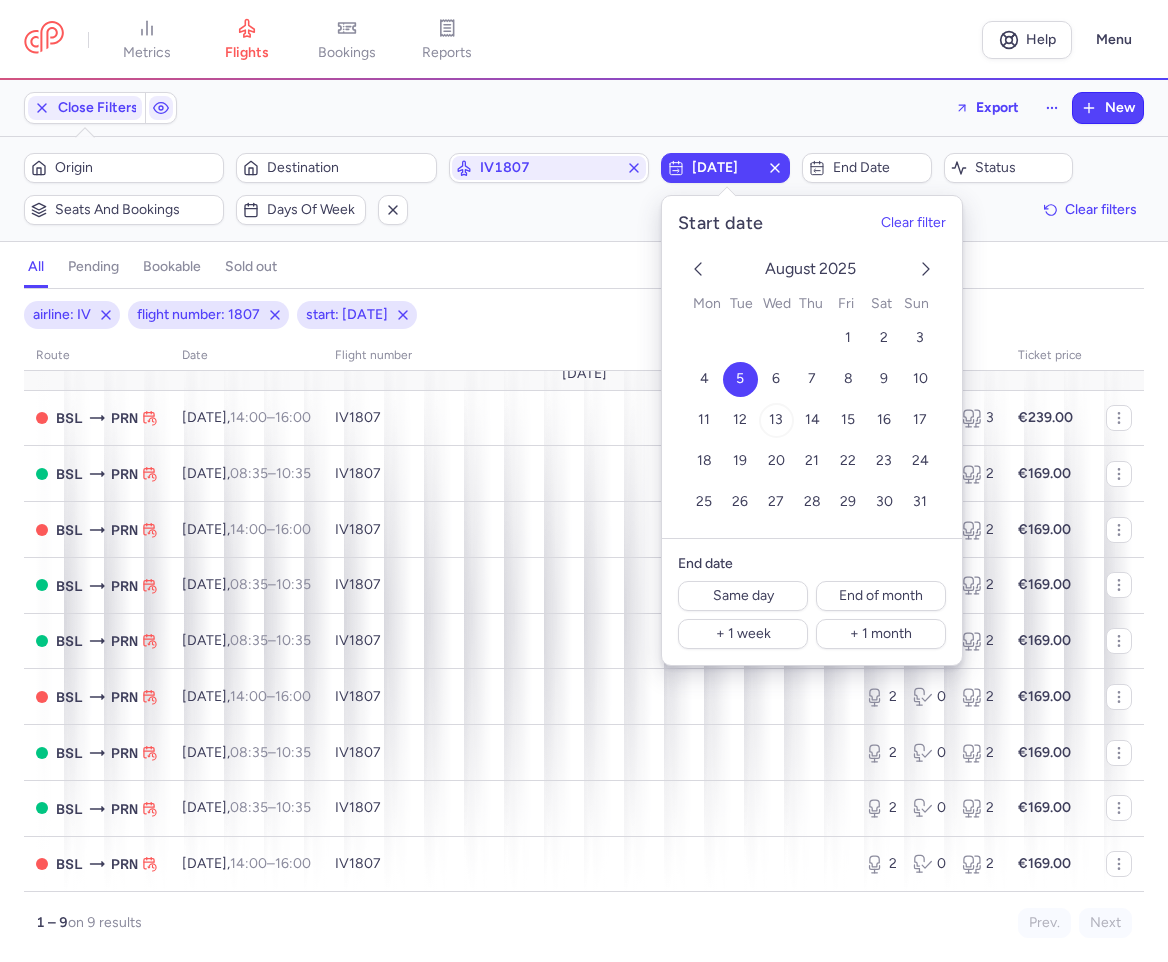 click on "13" at bounding box center [775, 420] 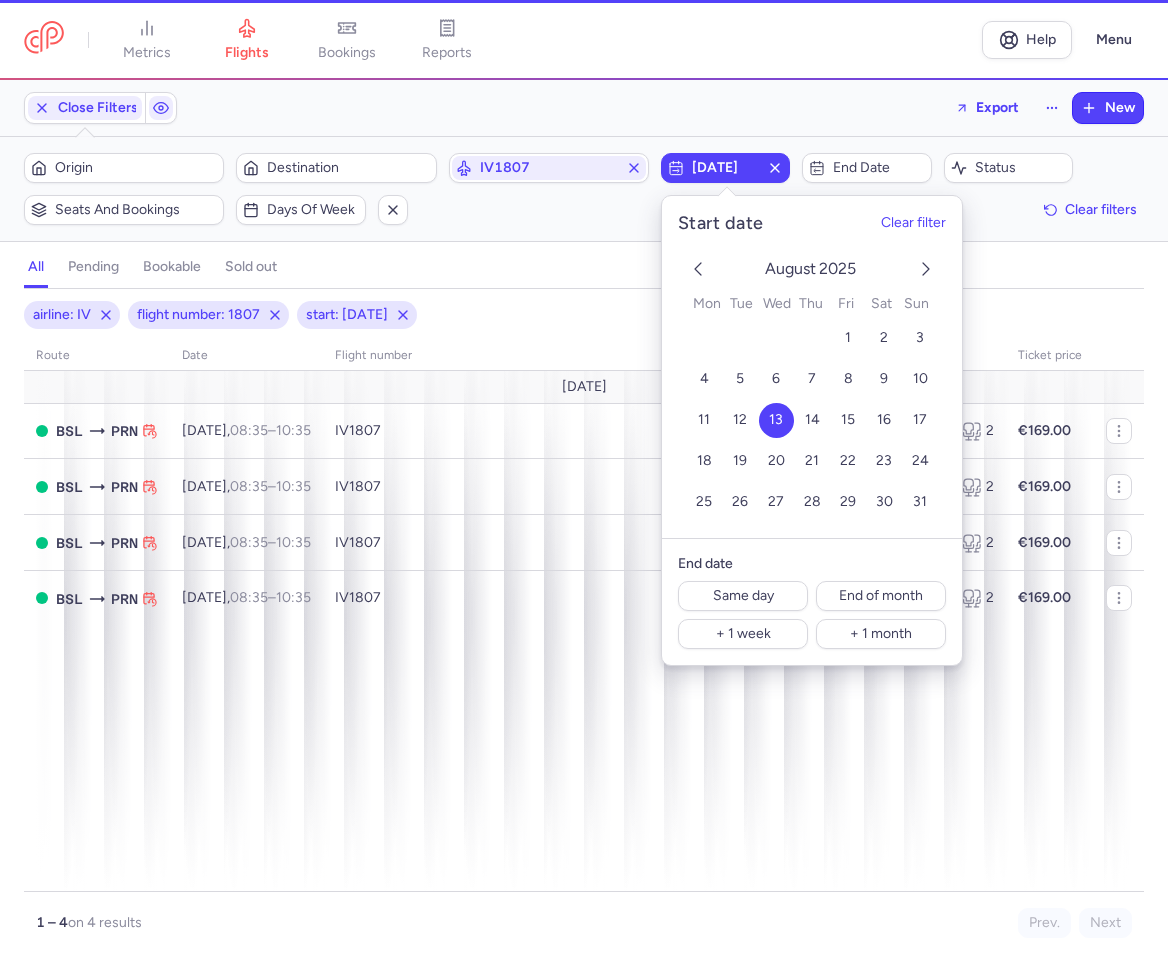 scroll, scrollTop: 0, scrollLeft: 0, axis: both 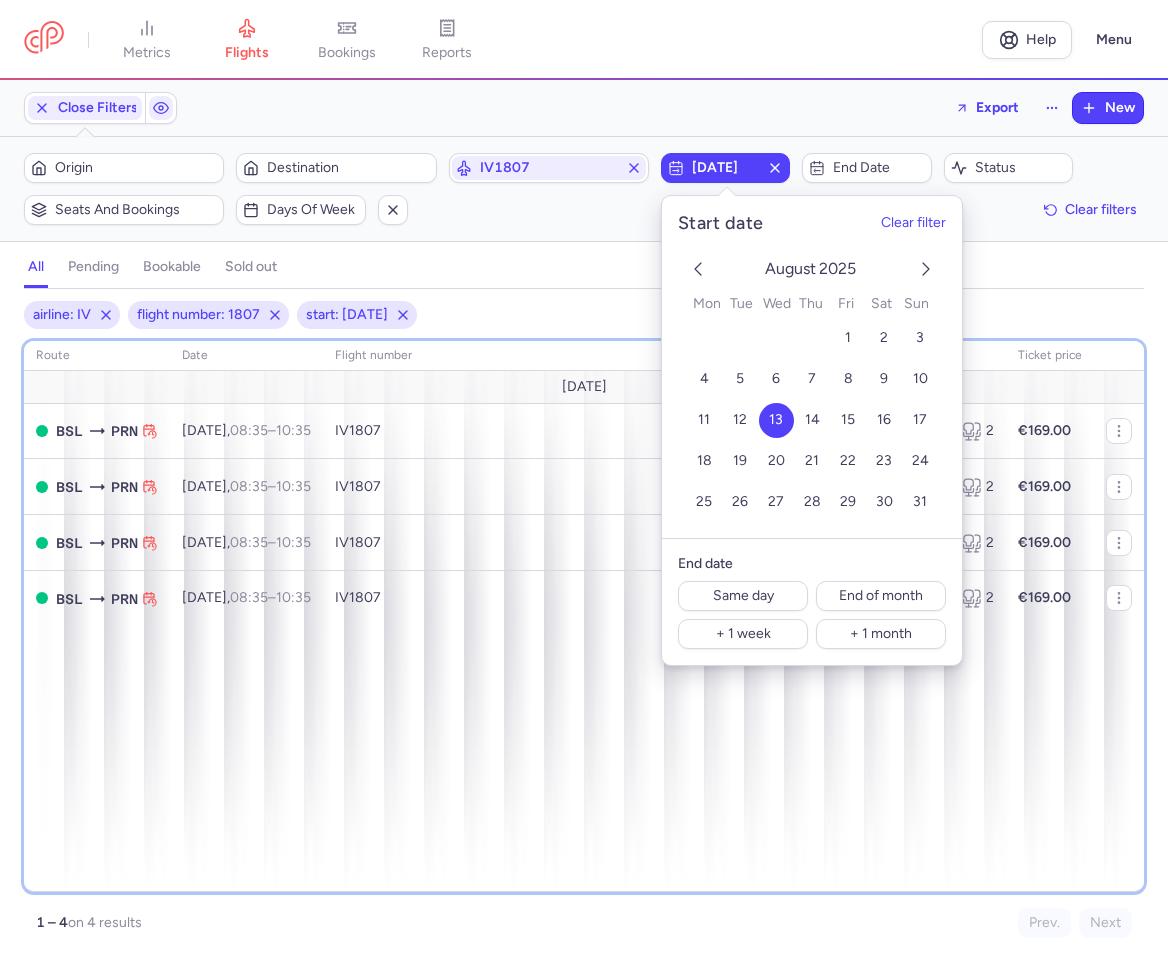 click on "route date Flight number number of seats Ticket price [DATE]  BSL  PRN [DATE]  08:35  –  10:35  +0  IV1807  2 0 2 €169.00  BSL  PRN [DATE]  08:35  –  10:35  +0  IV1807  2 0 2 €169.00  BSL  PRN [DATE]  08:35  –  10:35  +0  IV1807  2 0 2 €169.00  BSL  PRN [DATE]  08:35  –  10:35  +0  IV1807  2 0 2 €169.00" at bounding box center (584, 616) 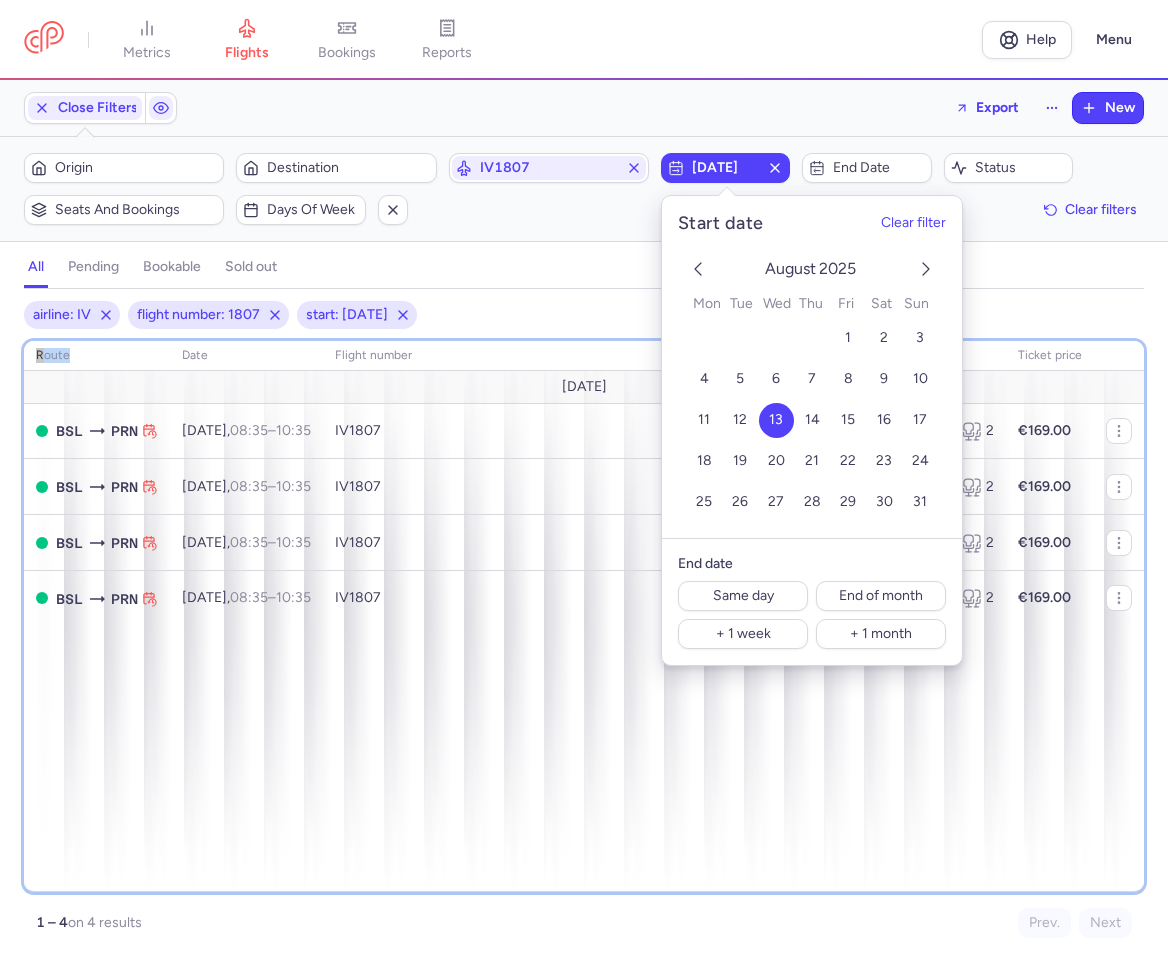 click on "route date Flight number number of seats Ticket price [DATE]  BSL  PRN [DATE]  08:35  –  10:35  +0  IV1807  2 0 2 €169.00  BSL  PRN [DATE]  08:35  –  10:35  +0  IV1807  2 0 2 €169.00  BSL  PRN [DATE]  08:35  –  10:35  +0  IV1807  2 0 2 €169.00  BSL  PRN [DATE]  08:35  –  10:35  +0  IV1807  2 0 2 €169.00" at bounding box center [584, 616] 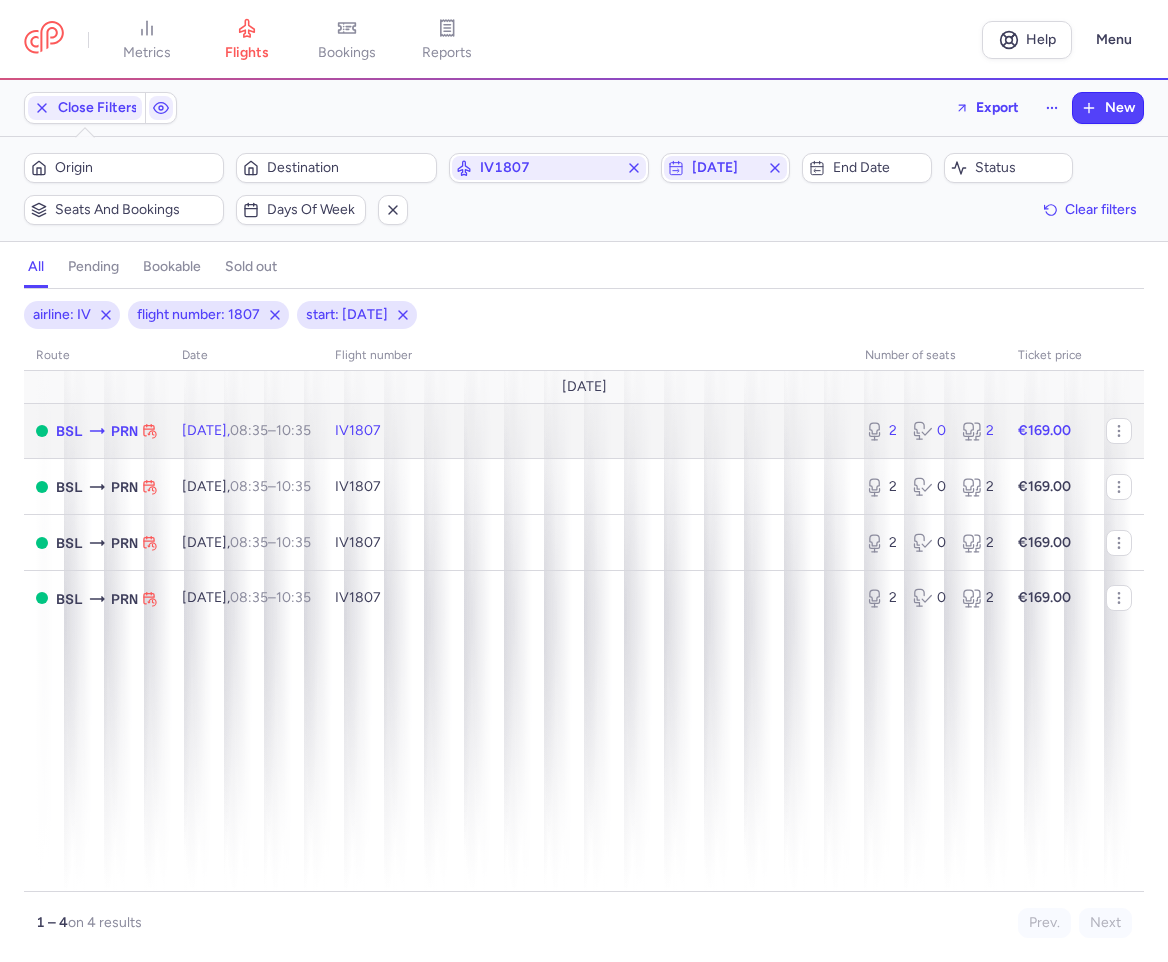 click on "IV1807" 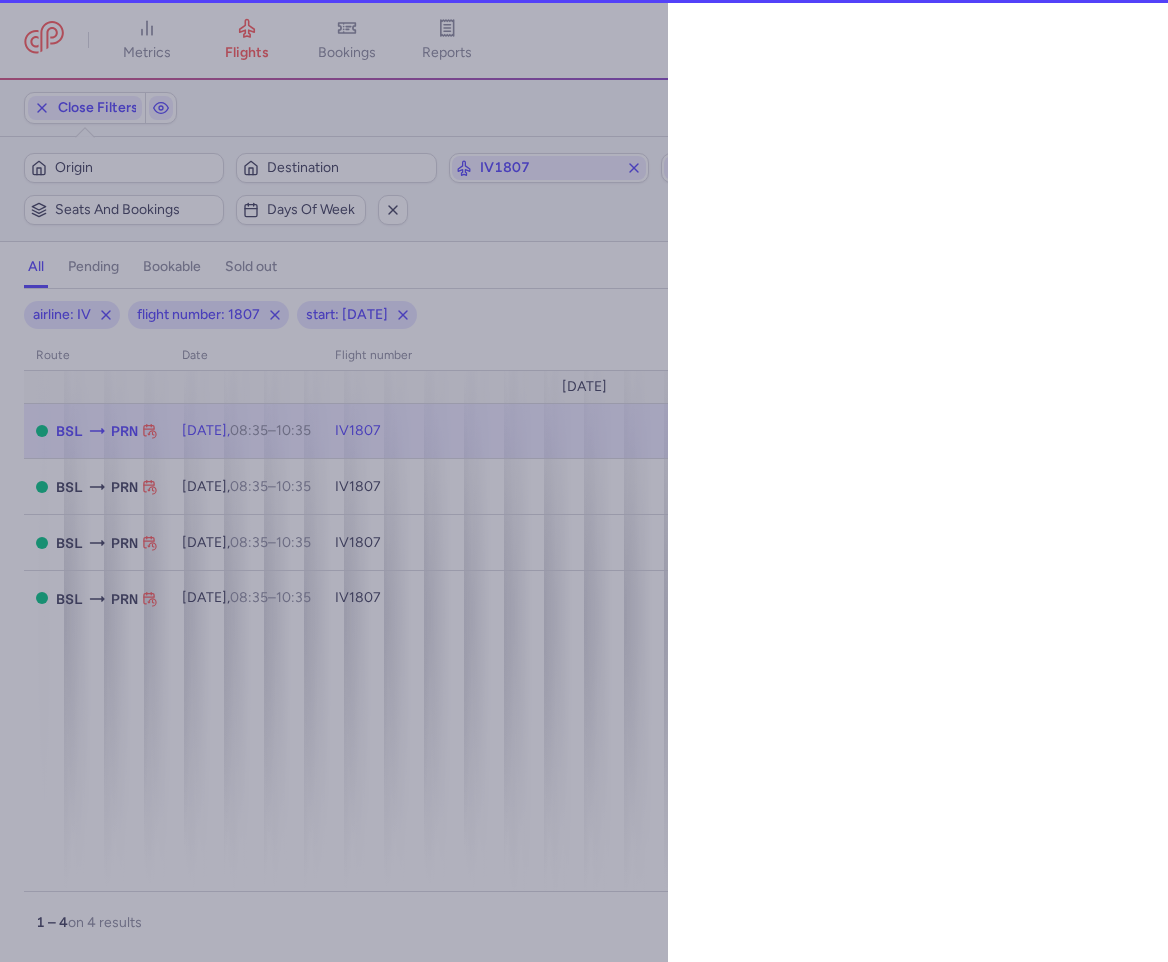 select on "days" 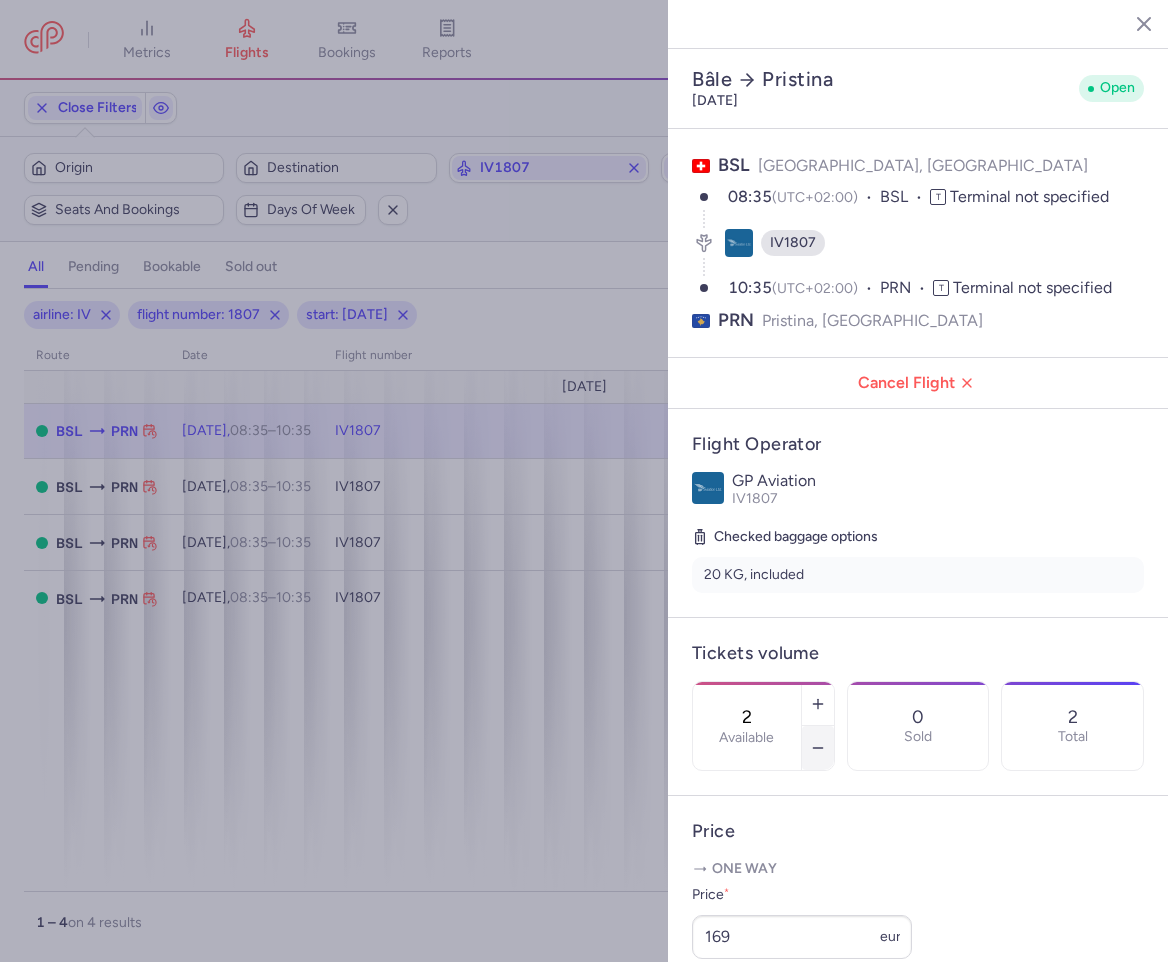 click at bounding box center [818, 748] 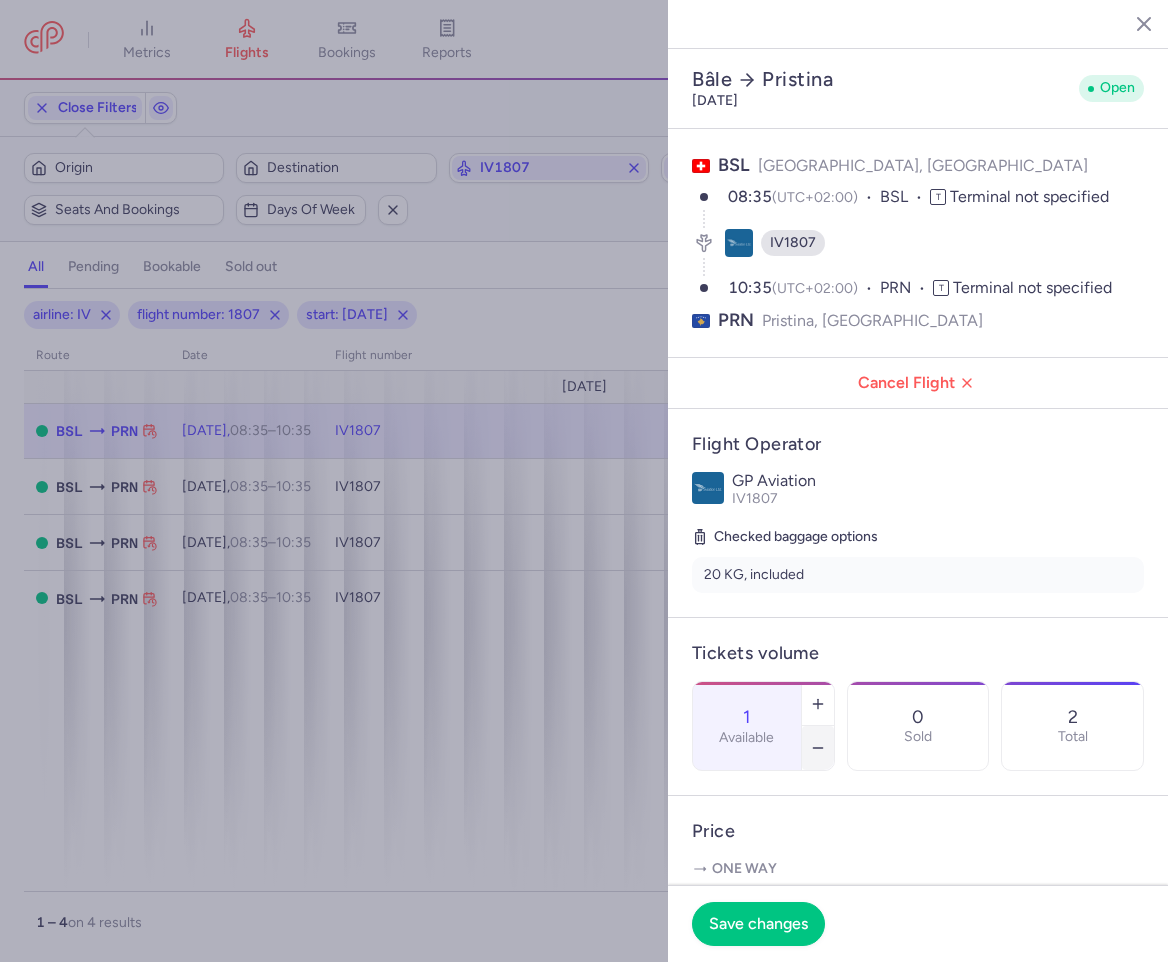 click at bounding box center (818, 748) 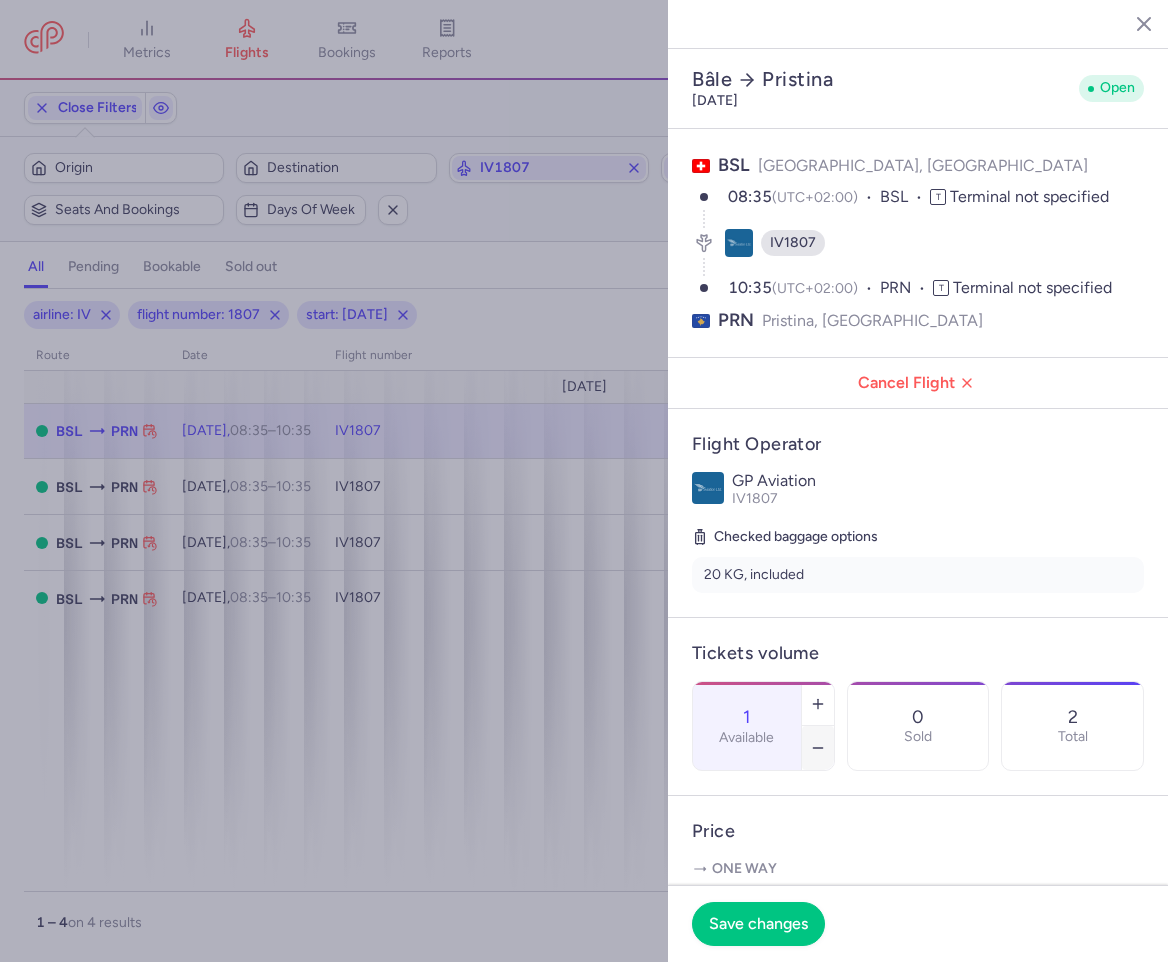 type on "0" 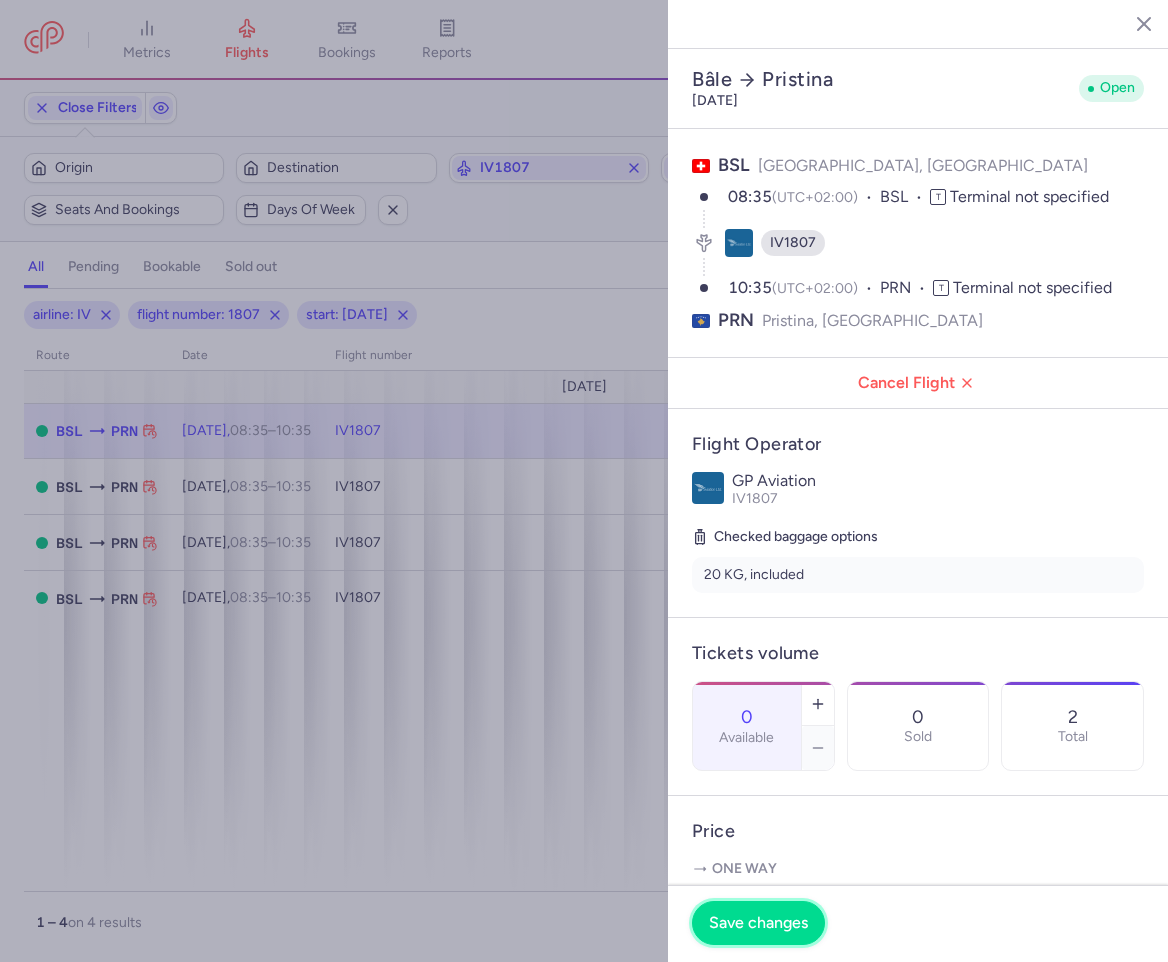 click on "Save changes" at bounding box center [758, 923] 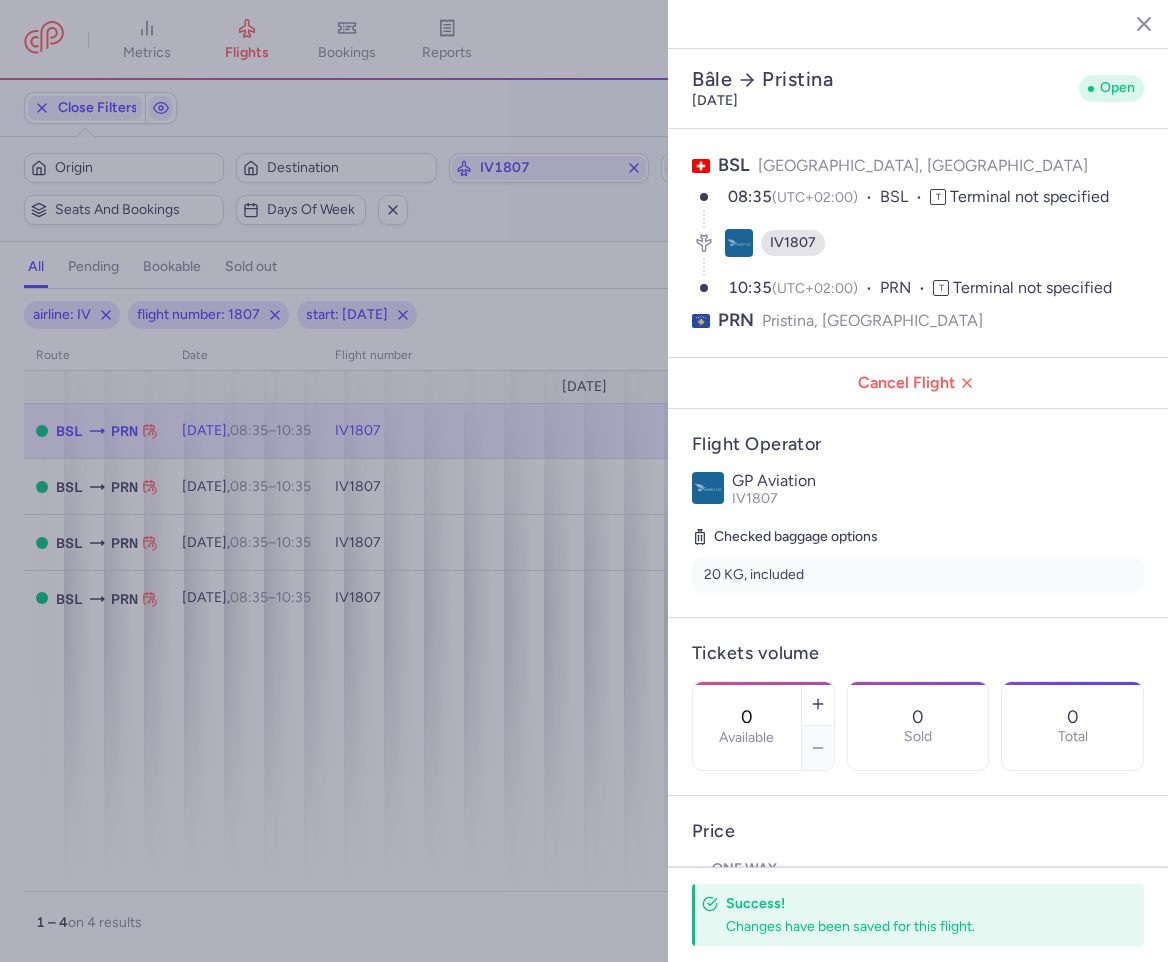 click at bounding box center [584, 481] 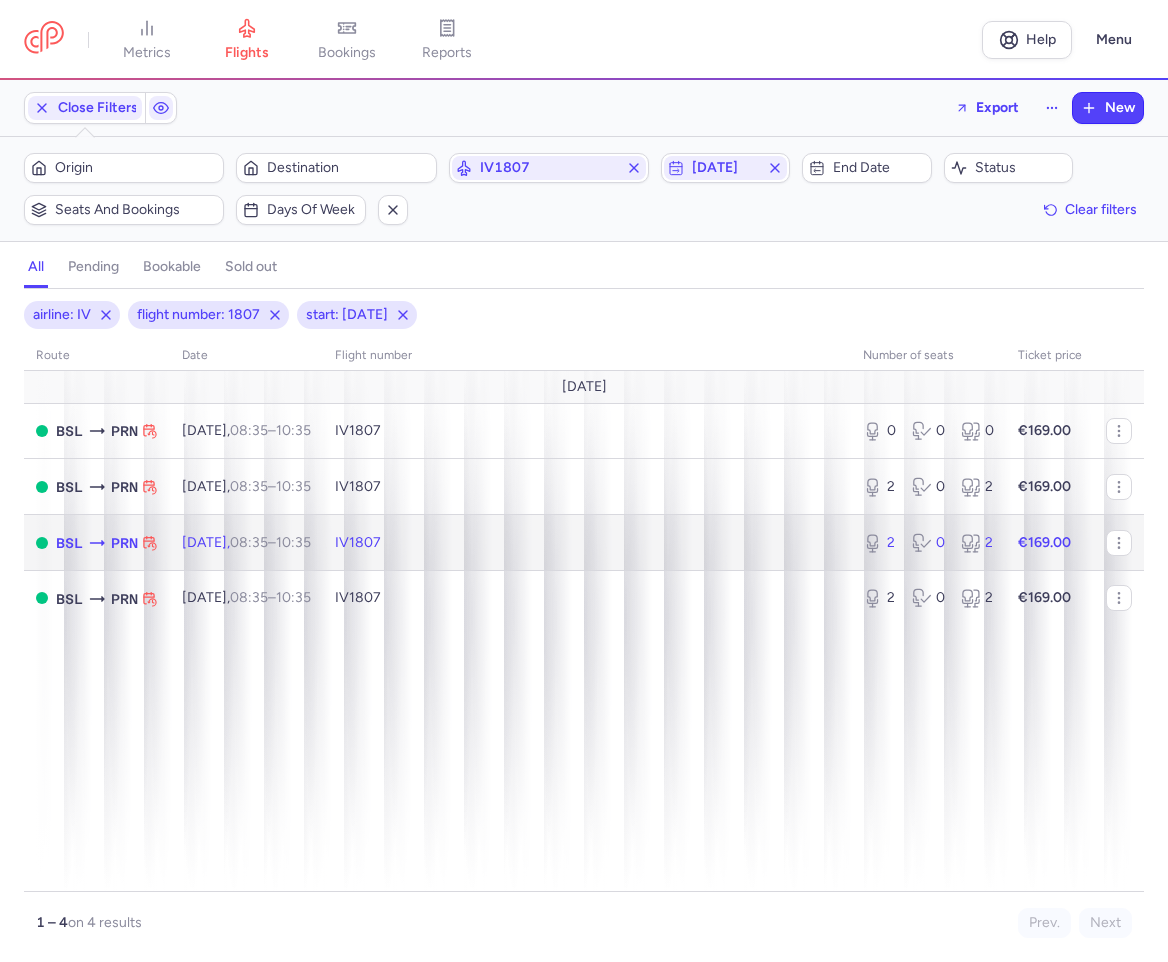 click on "IV1807" 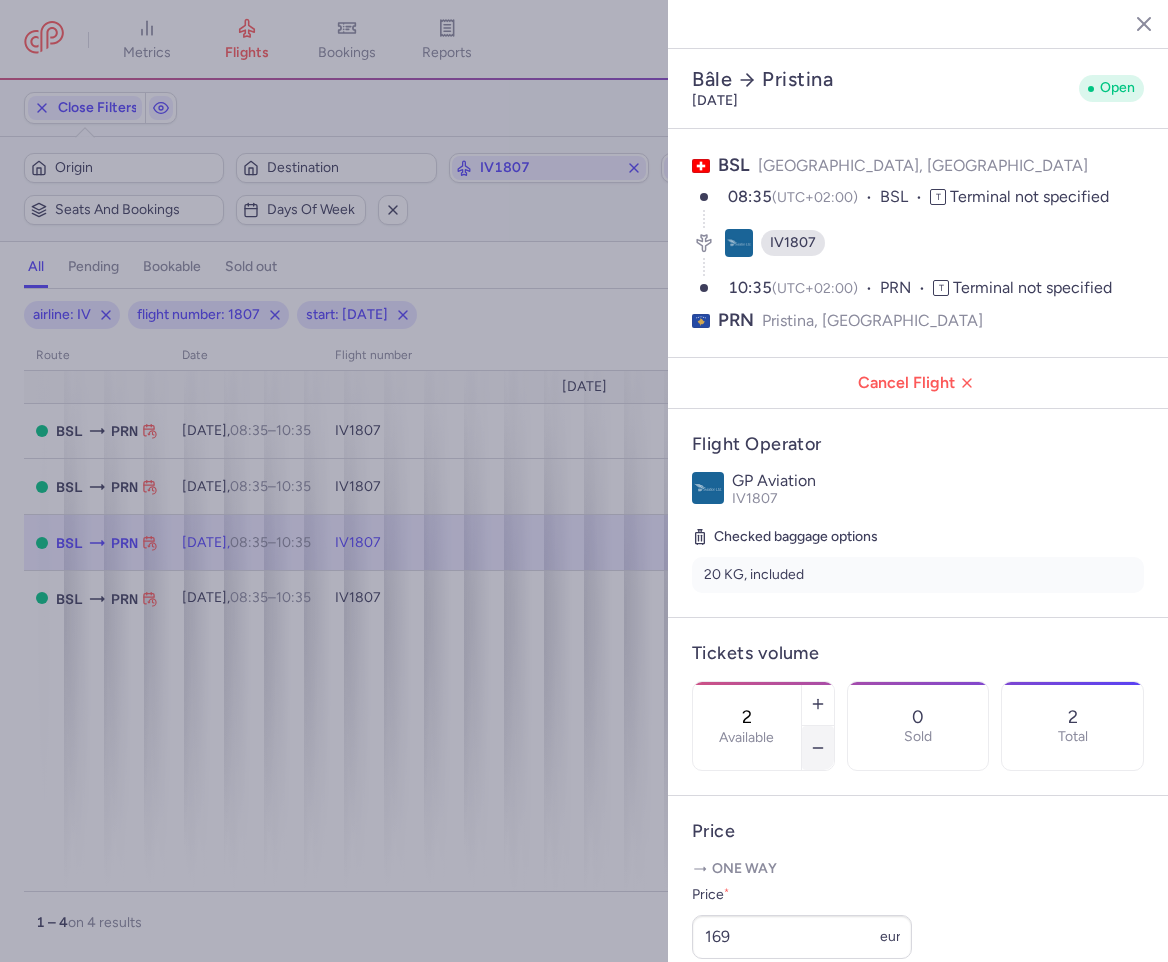 click at bounding box center (818, 748) 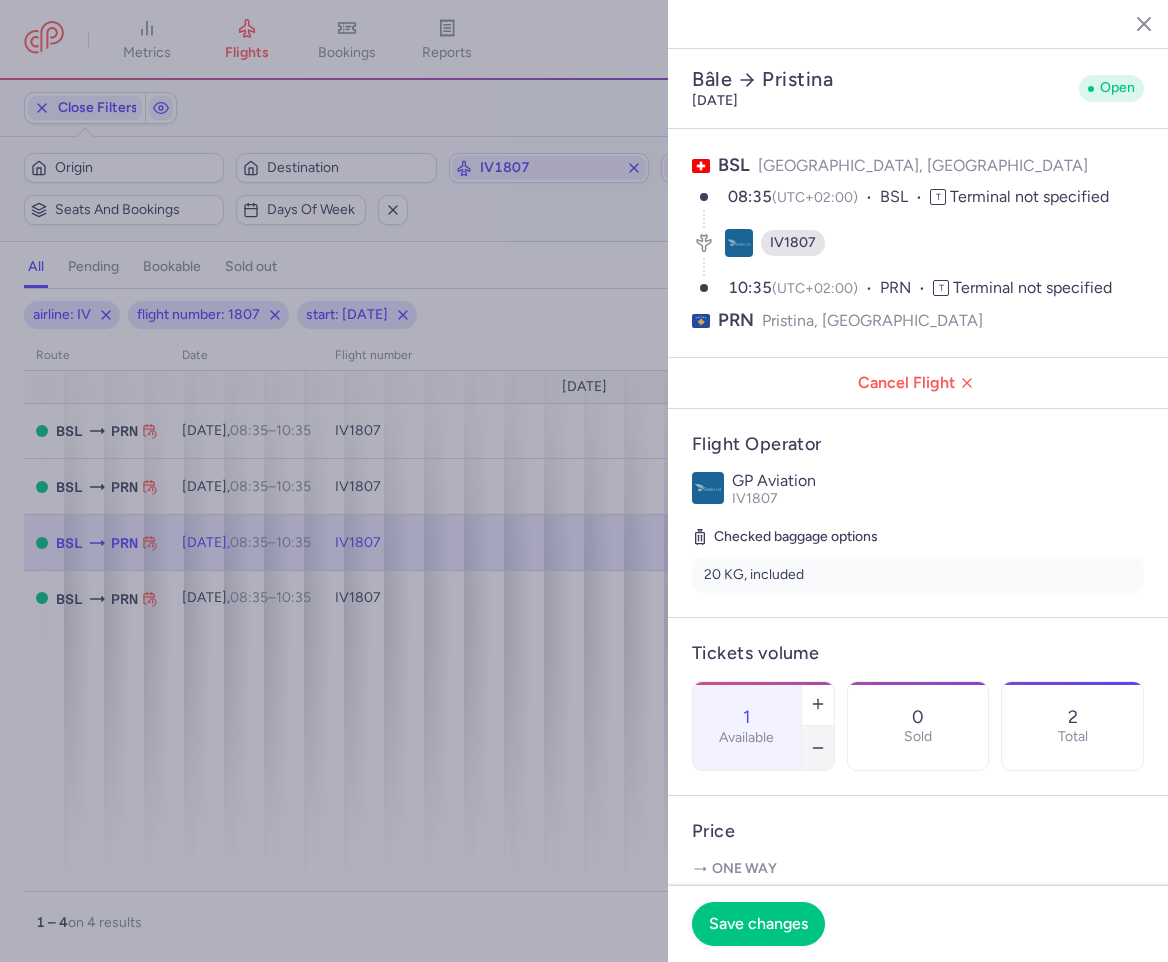 click at bounding box center (818, 748) 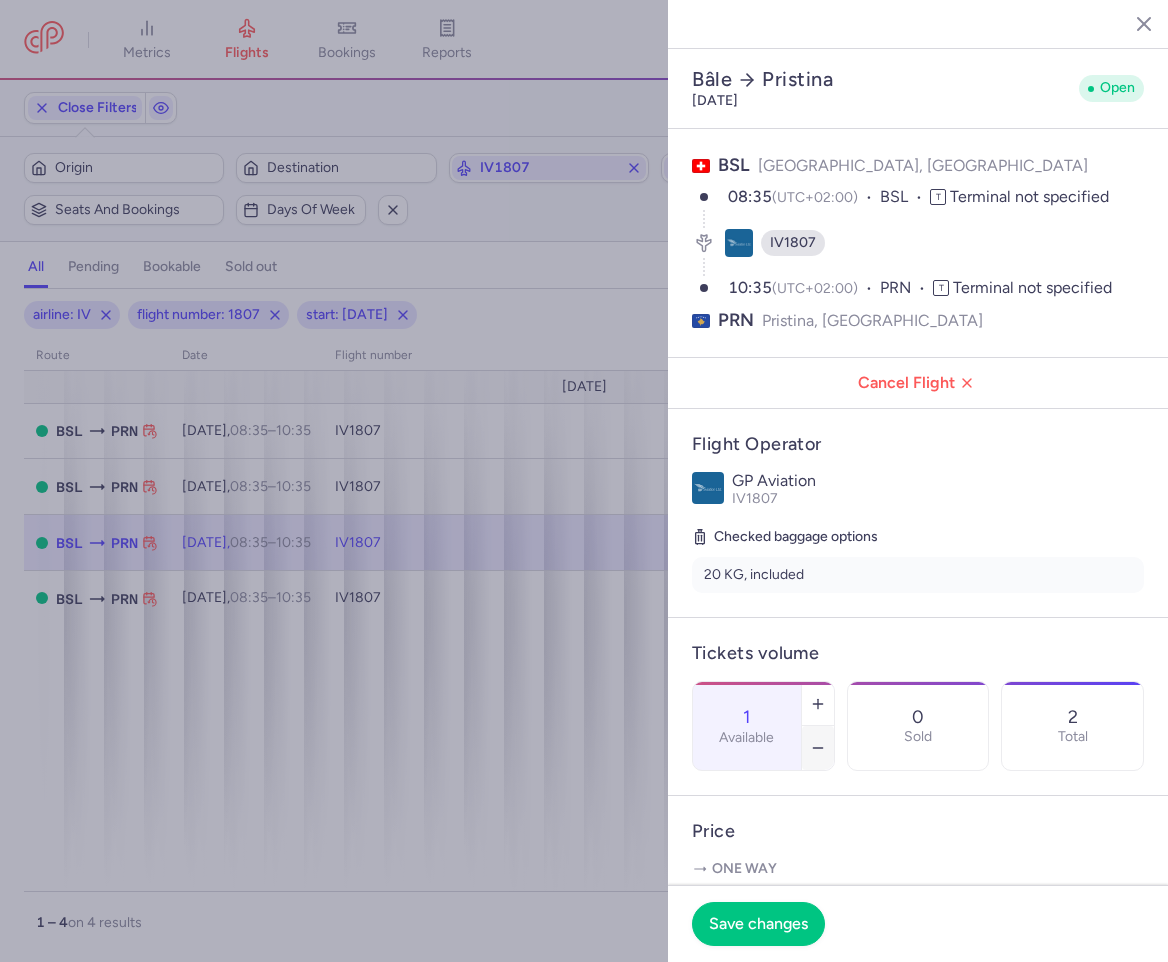 type on "0" 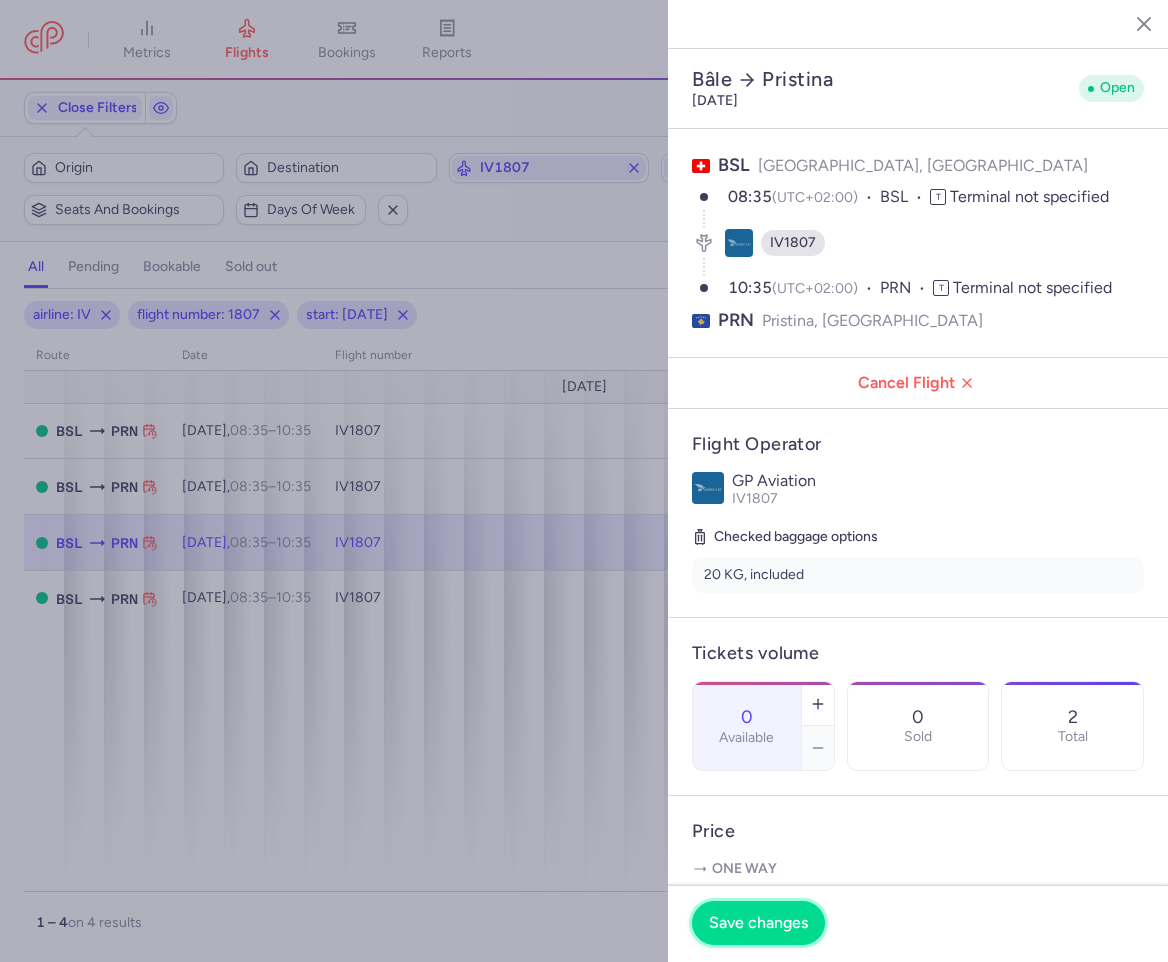 click on "Save changes" at bounding box center [758, 923] 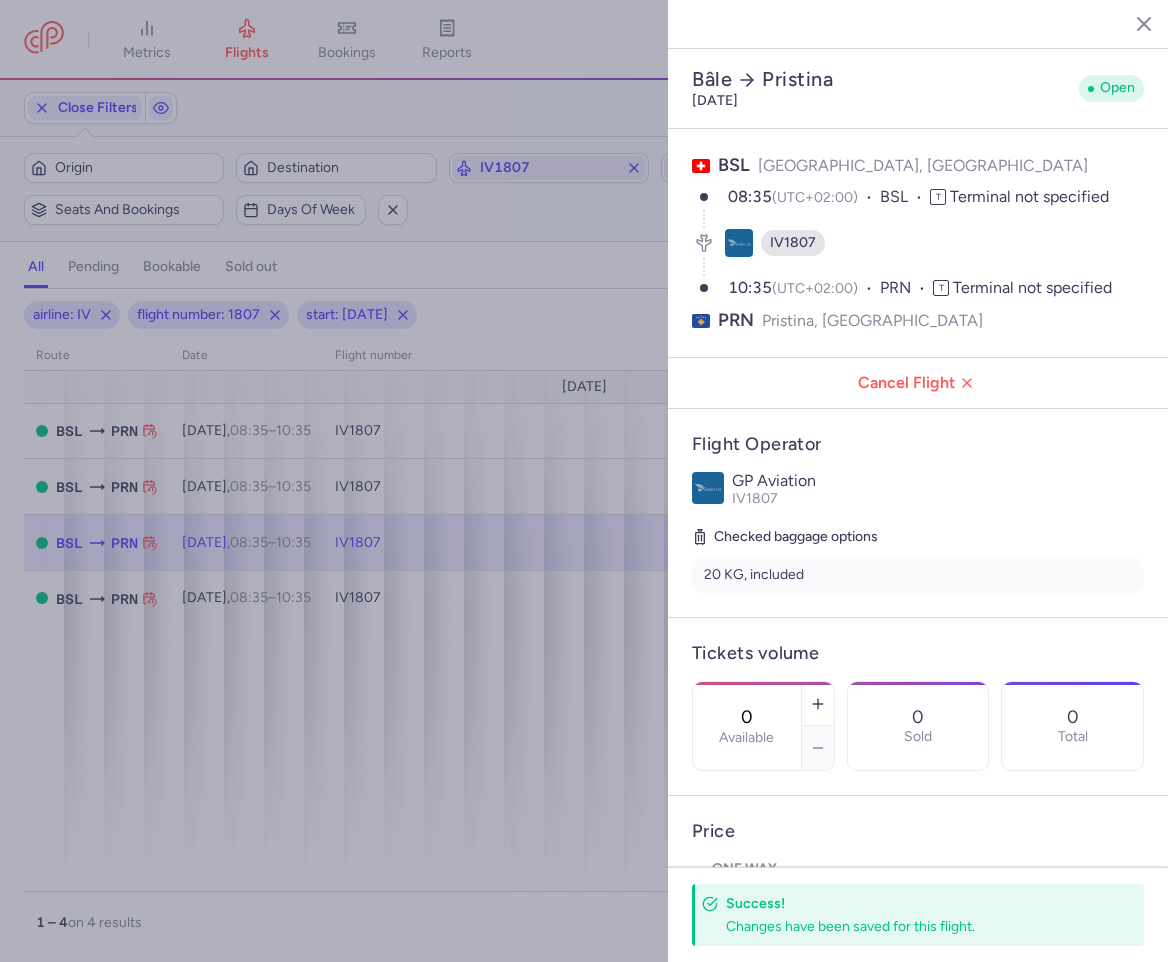 click at bounding box center [1129, 23] 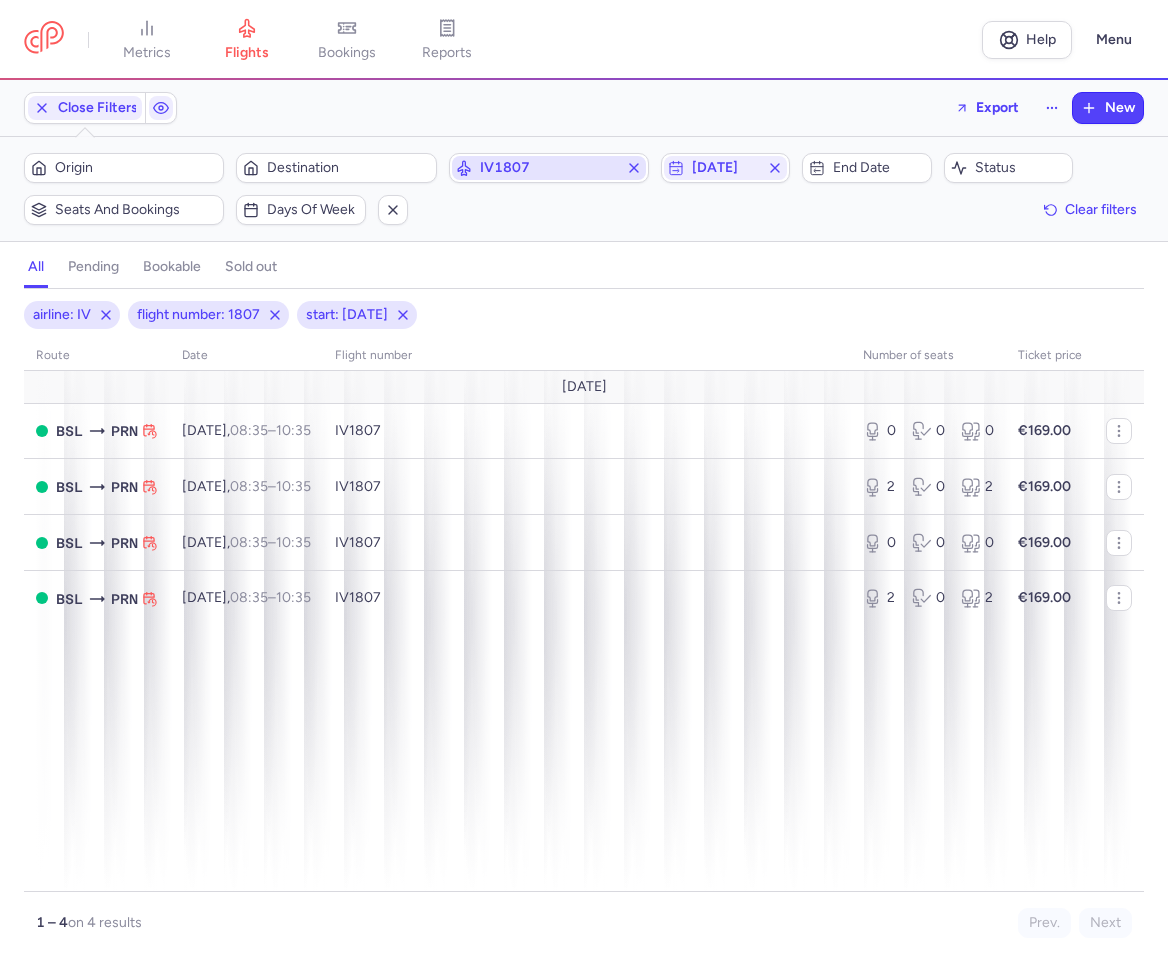 click on "IV1807" at bounding box center [549, 168] 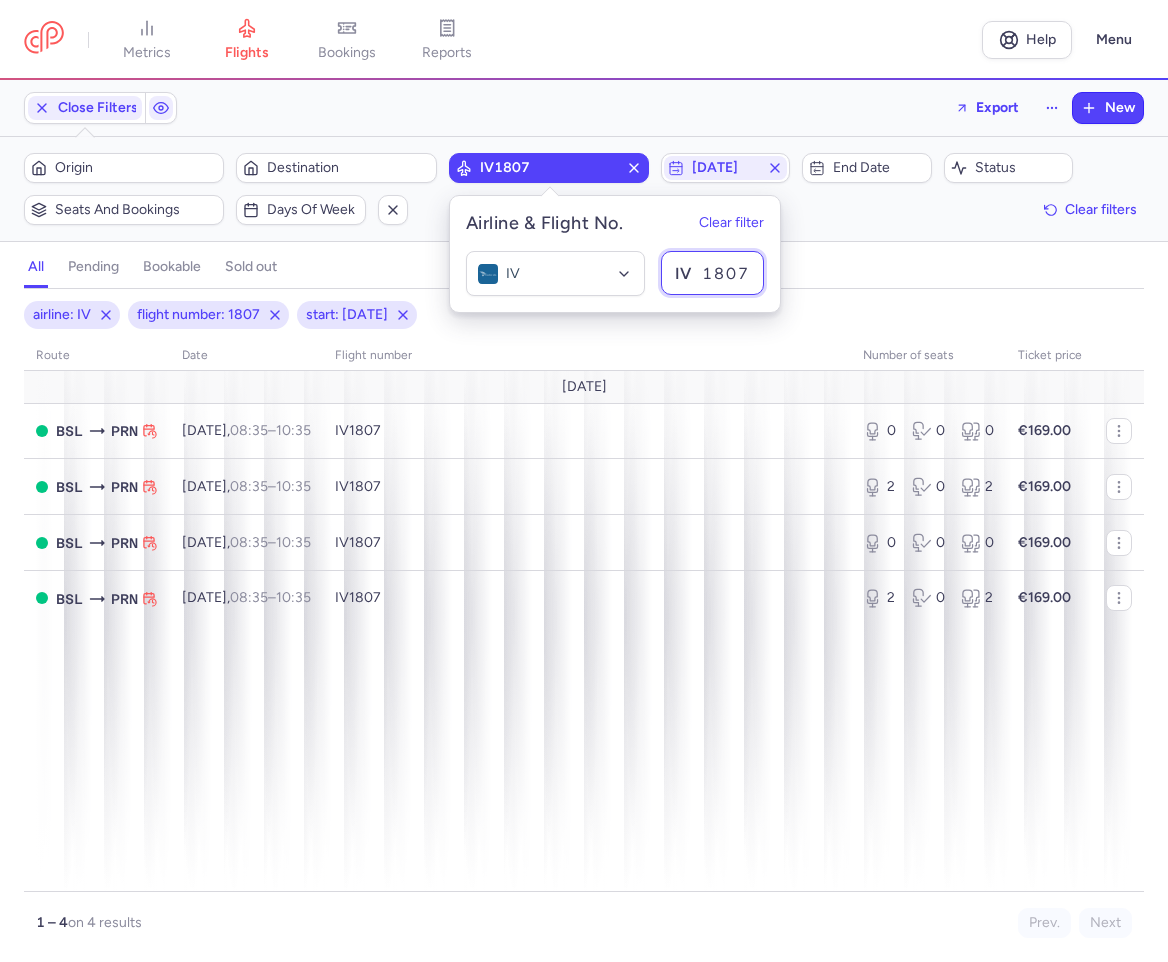 click on "1807" at bounding box center [712, 273] 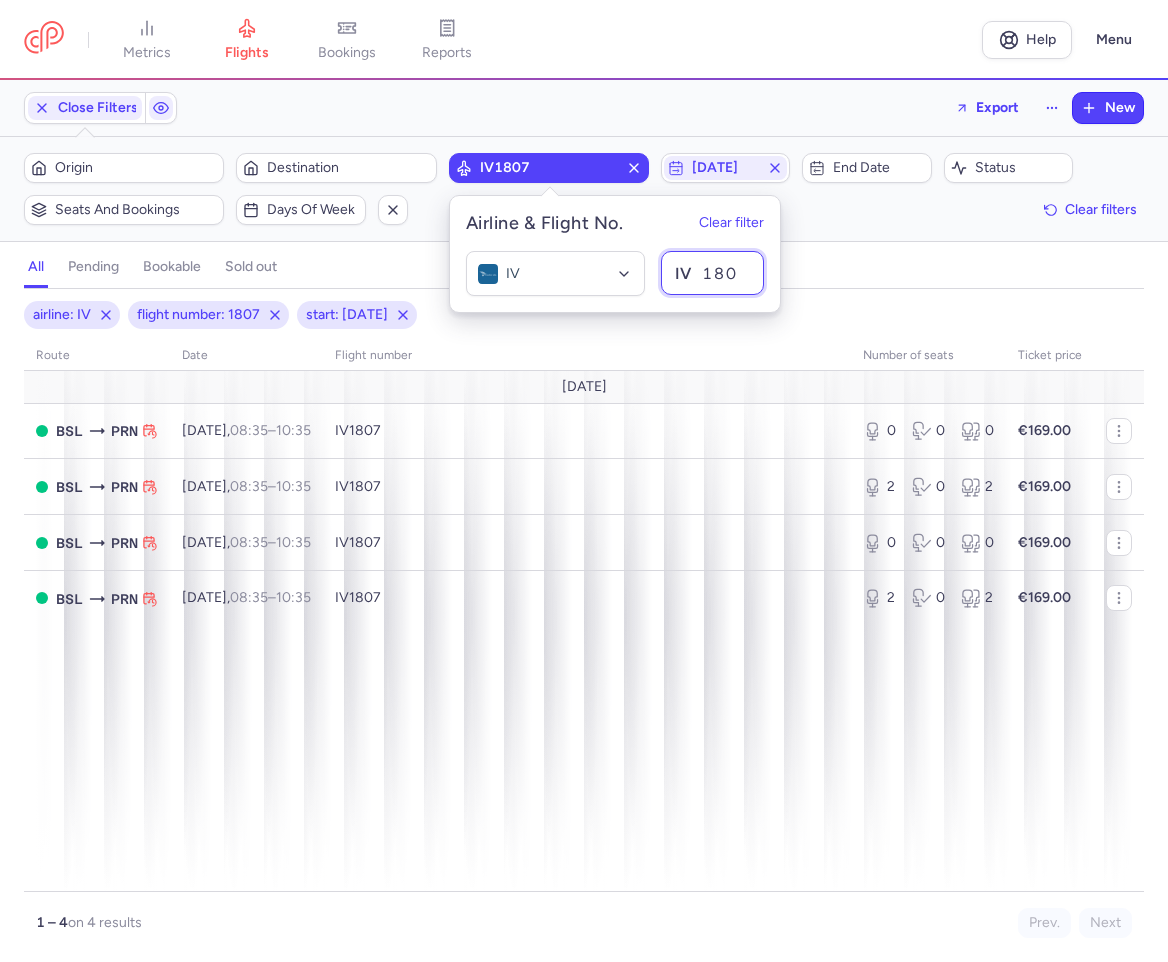 type on "1806" 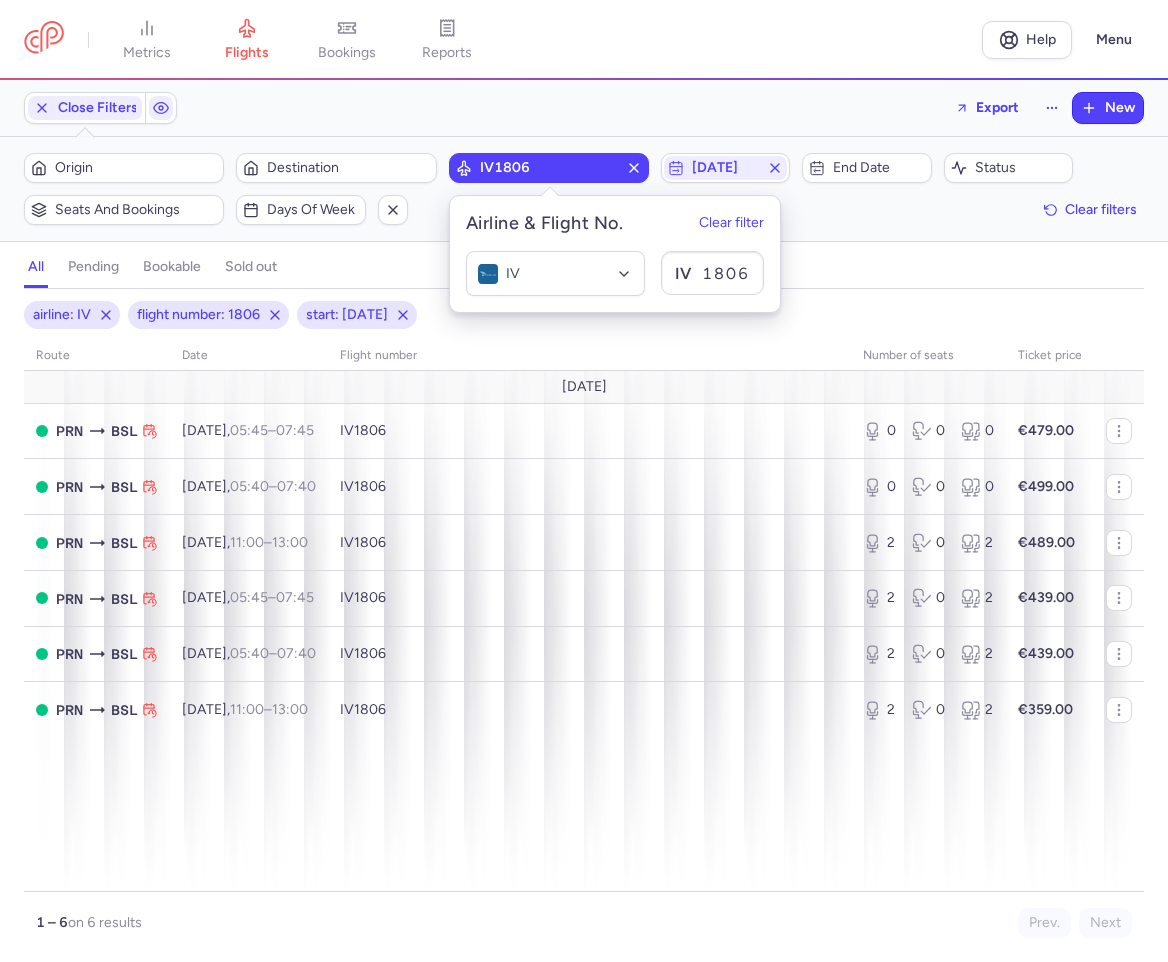 click on "airline: IV flight number: 1806 start: [DATE]" at bounding box center (584, 315) 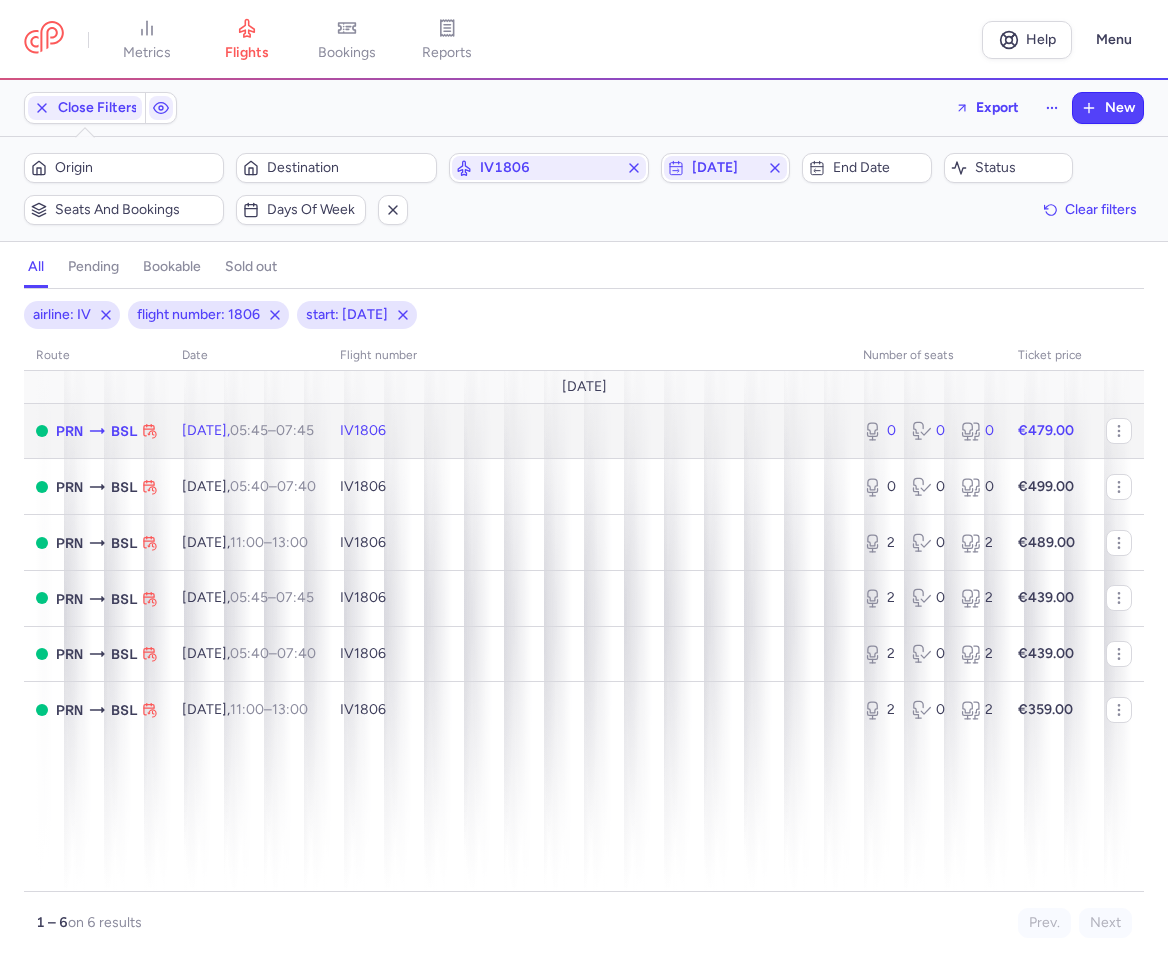 click on "IV1806" 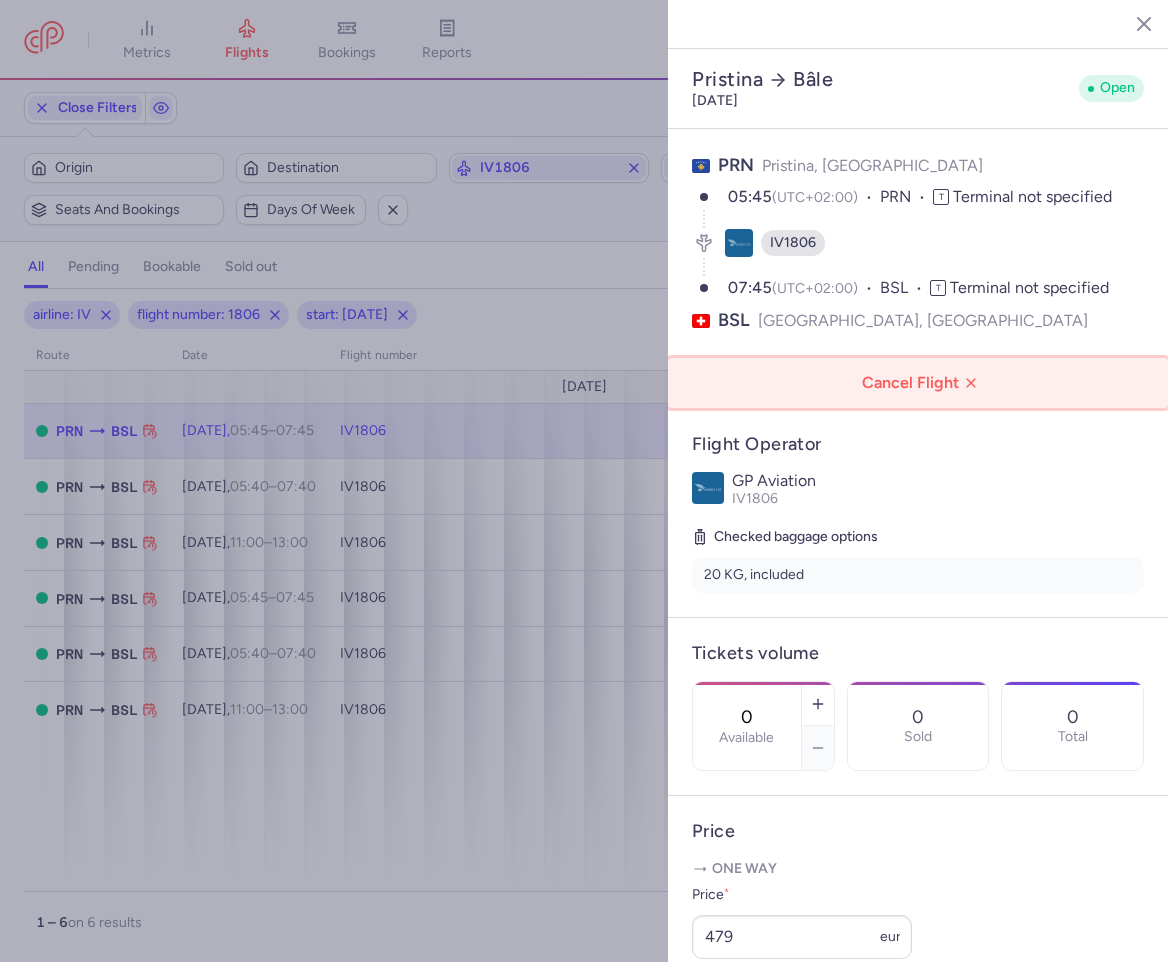 click on "Cancel Flight" 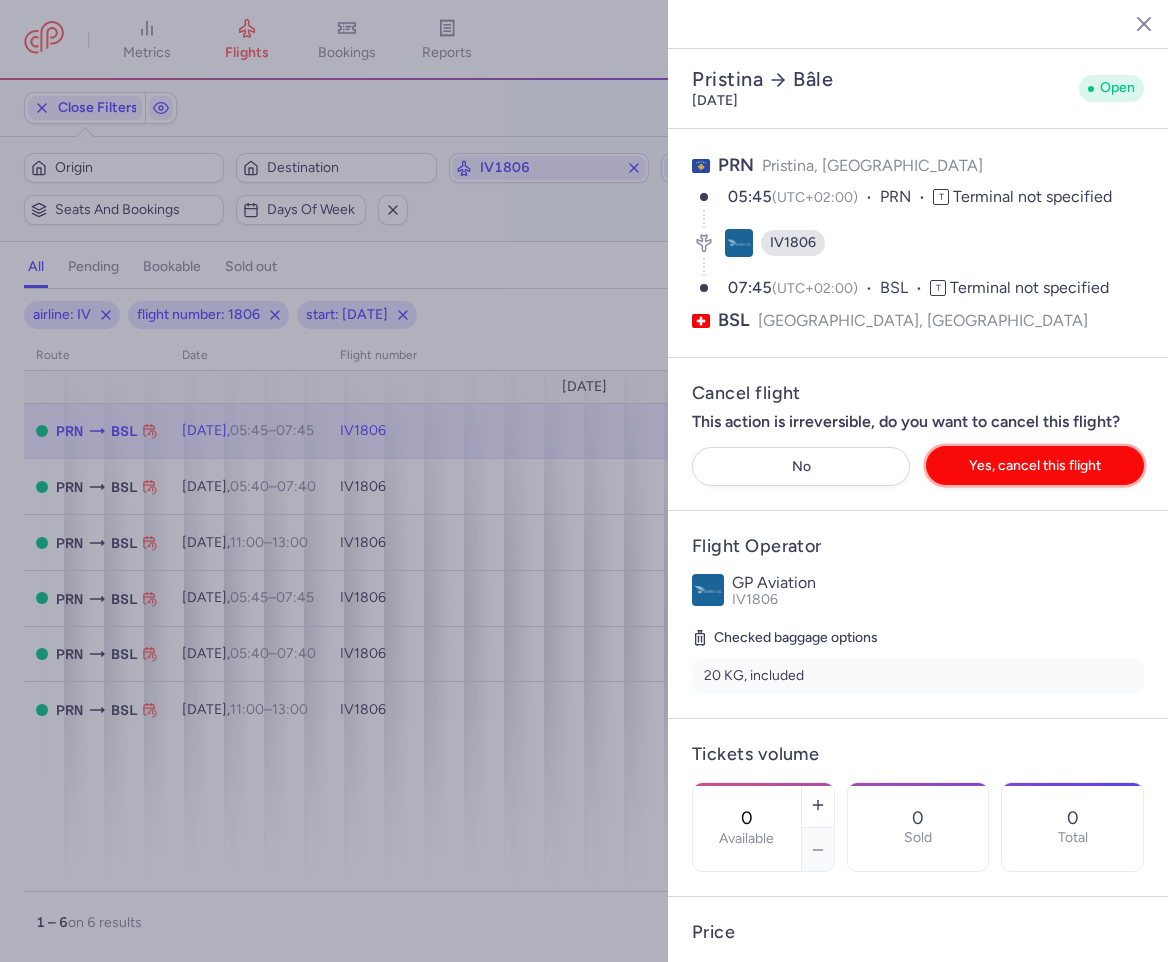 click on "Yes, cancel this flight" at bounding box center [1035, 465] 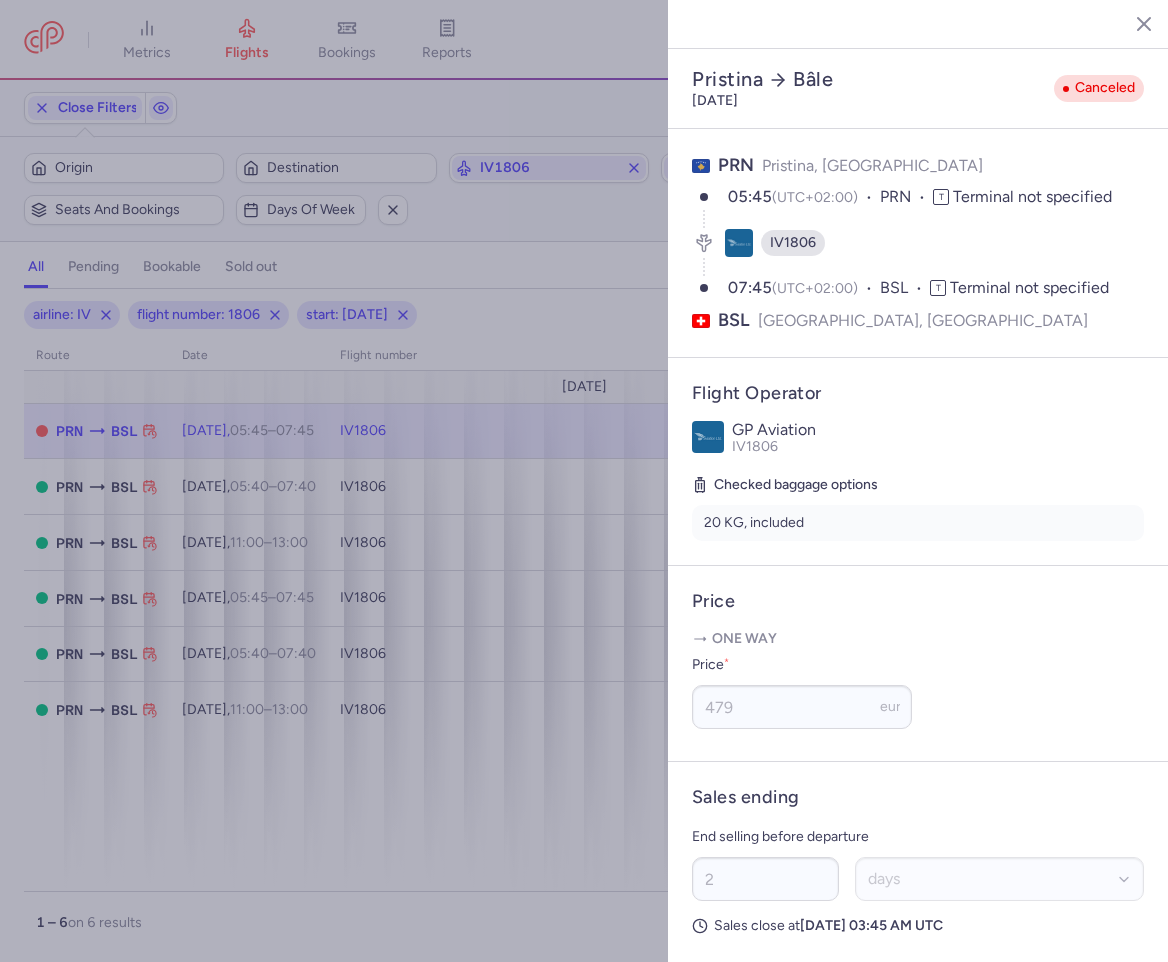 click on "PRN [GEOGRAPHIC_DATA], [GEOGRAPHIC_DATA]" at bounding box center (918, 165) 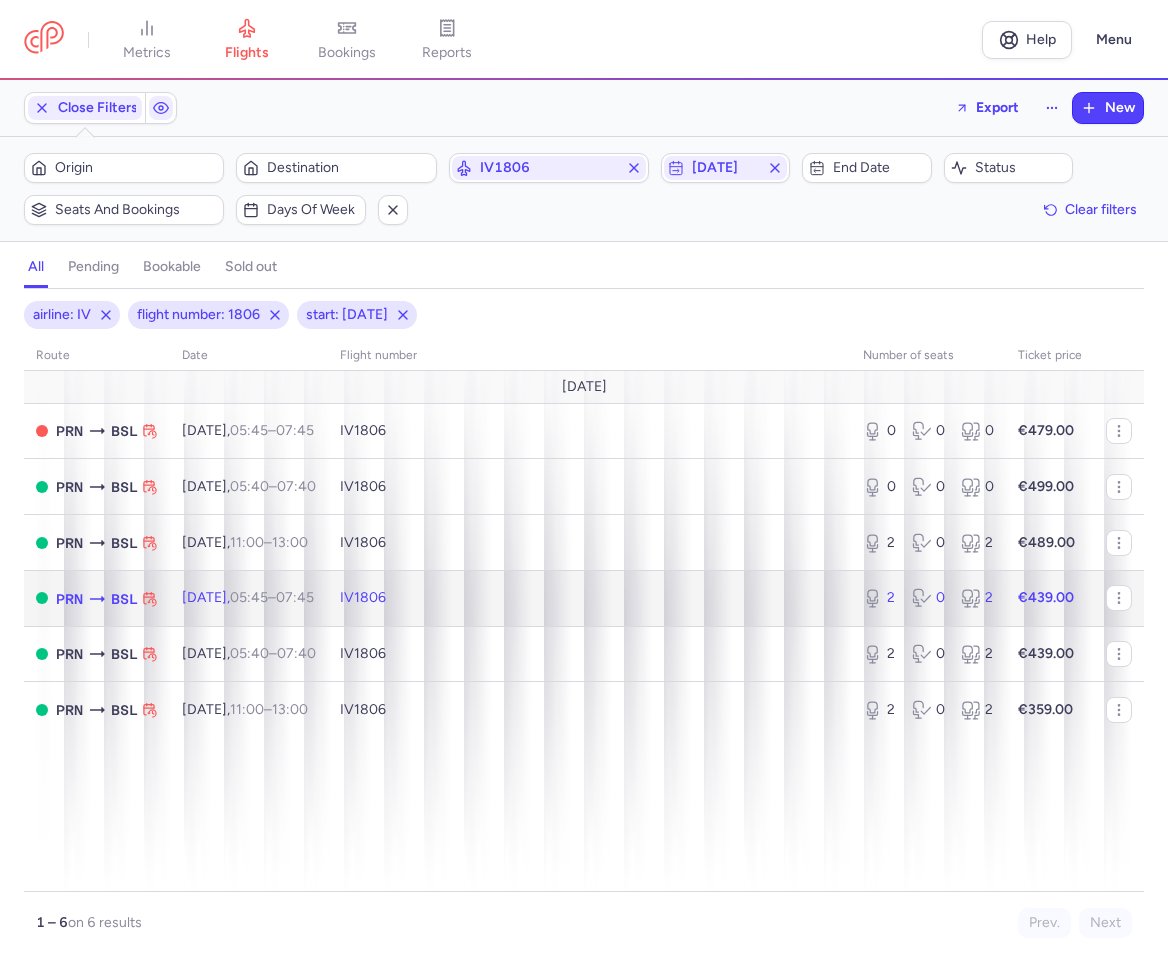 click on "05:45" at bounding box center (249, 597) 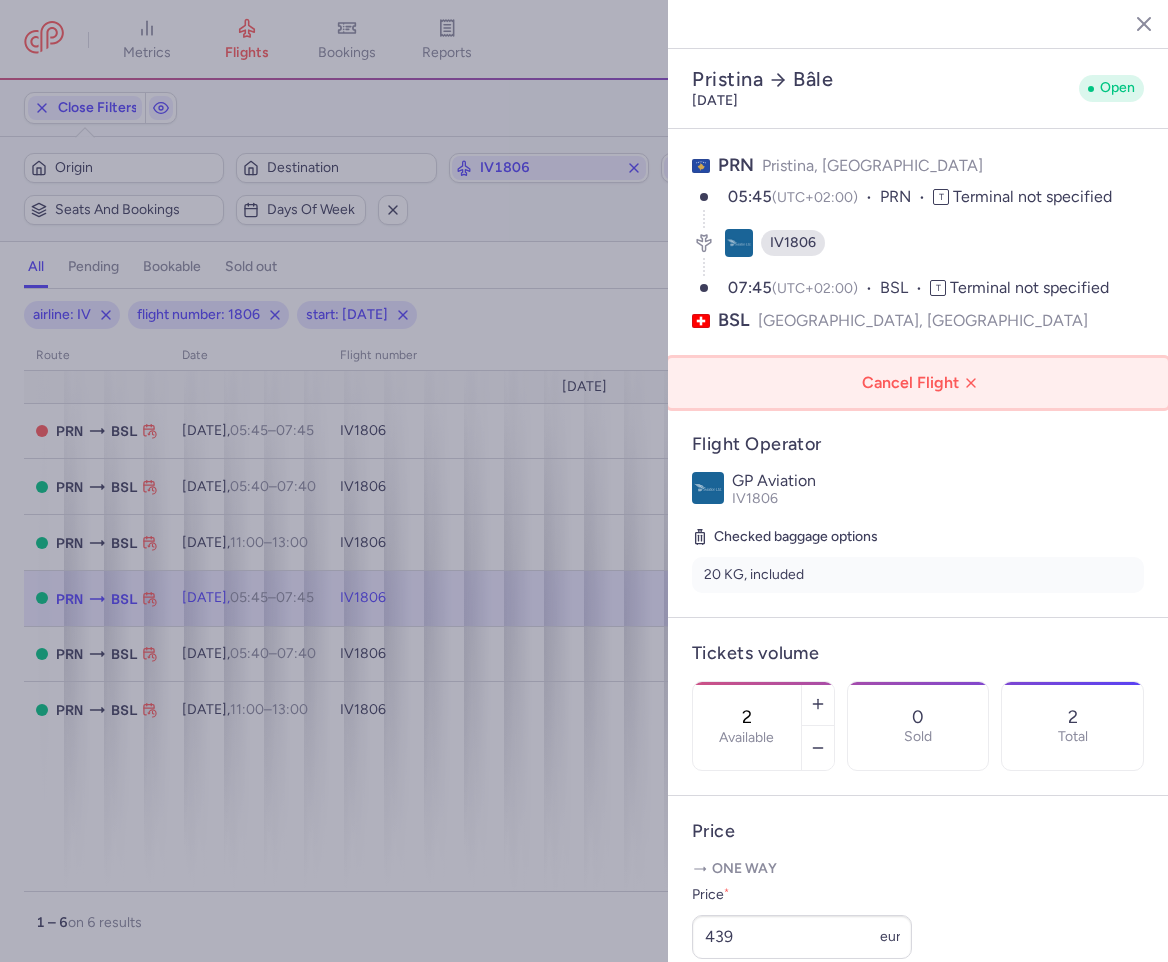 click on "Cancel Flight" at bounding box center (922, 383) 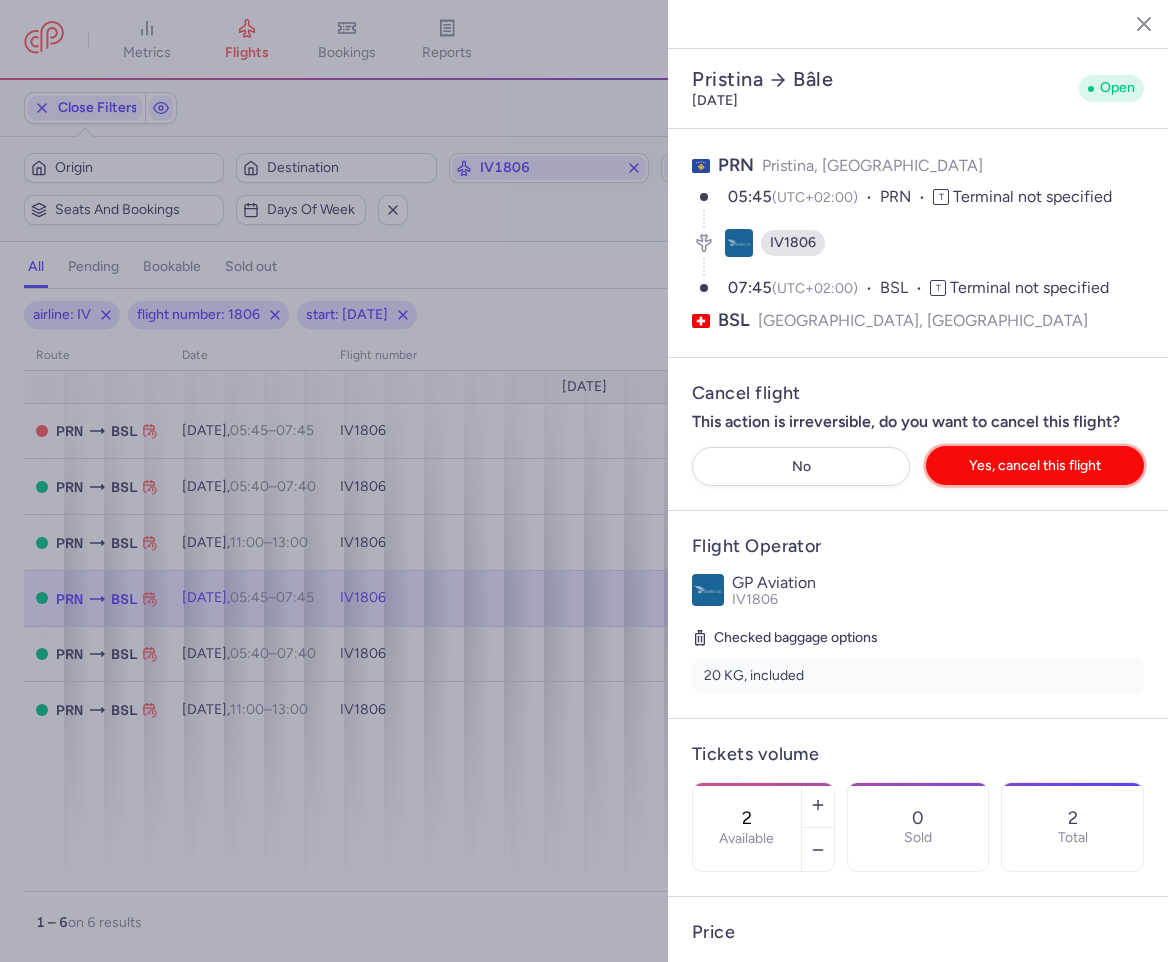 click on "Yes, cancel this flight" at bounding box center (1035, 465) 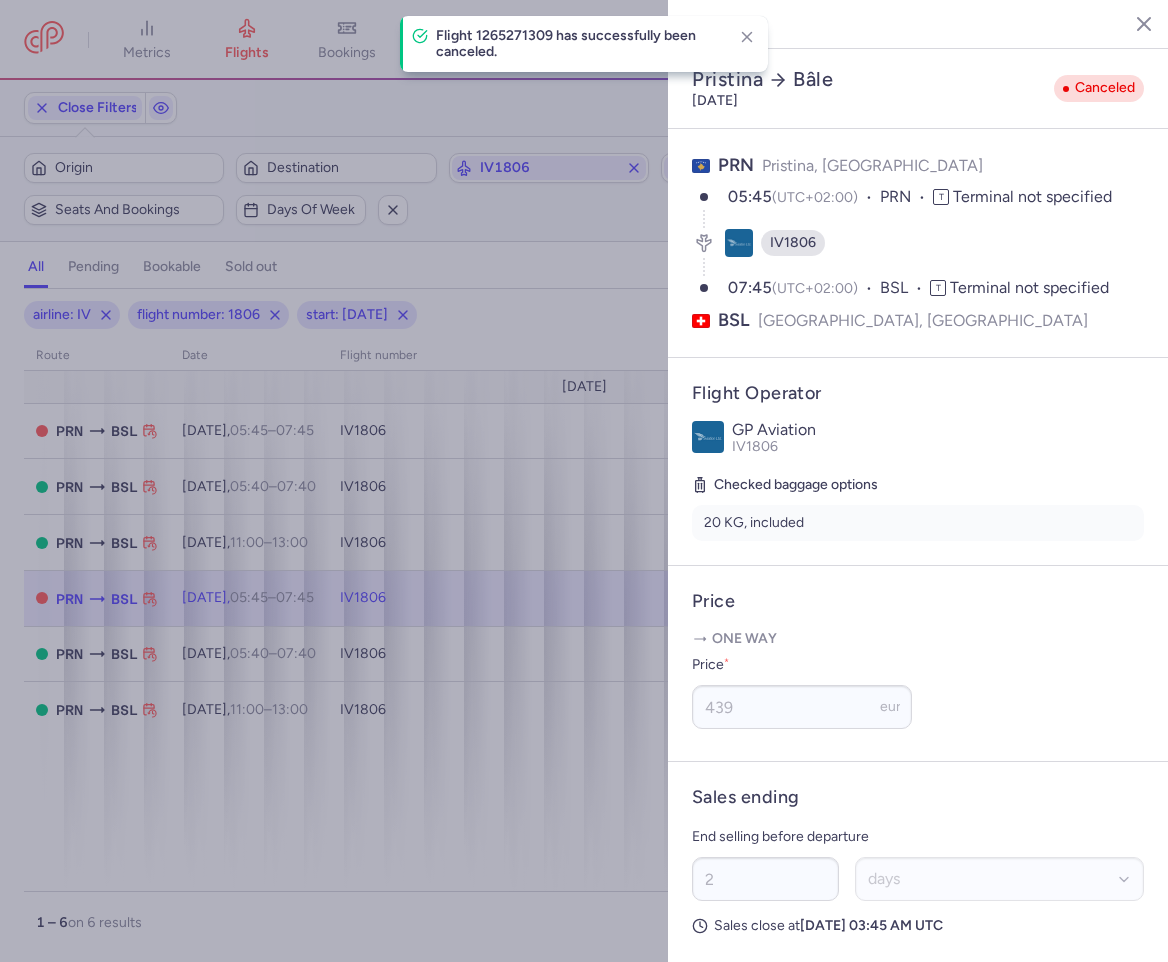 click 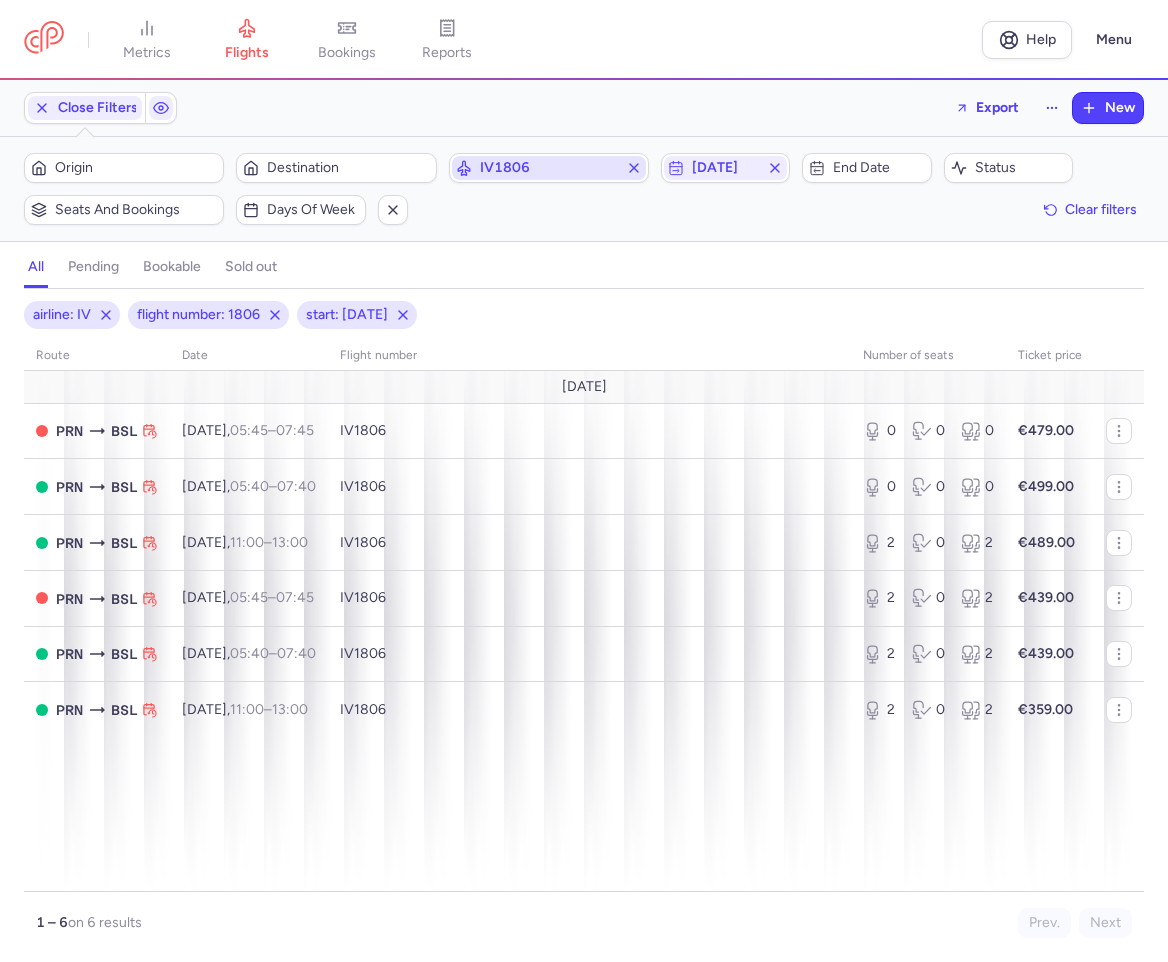 click on "IV1806" at bounding box center (549, 168) 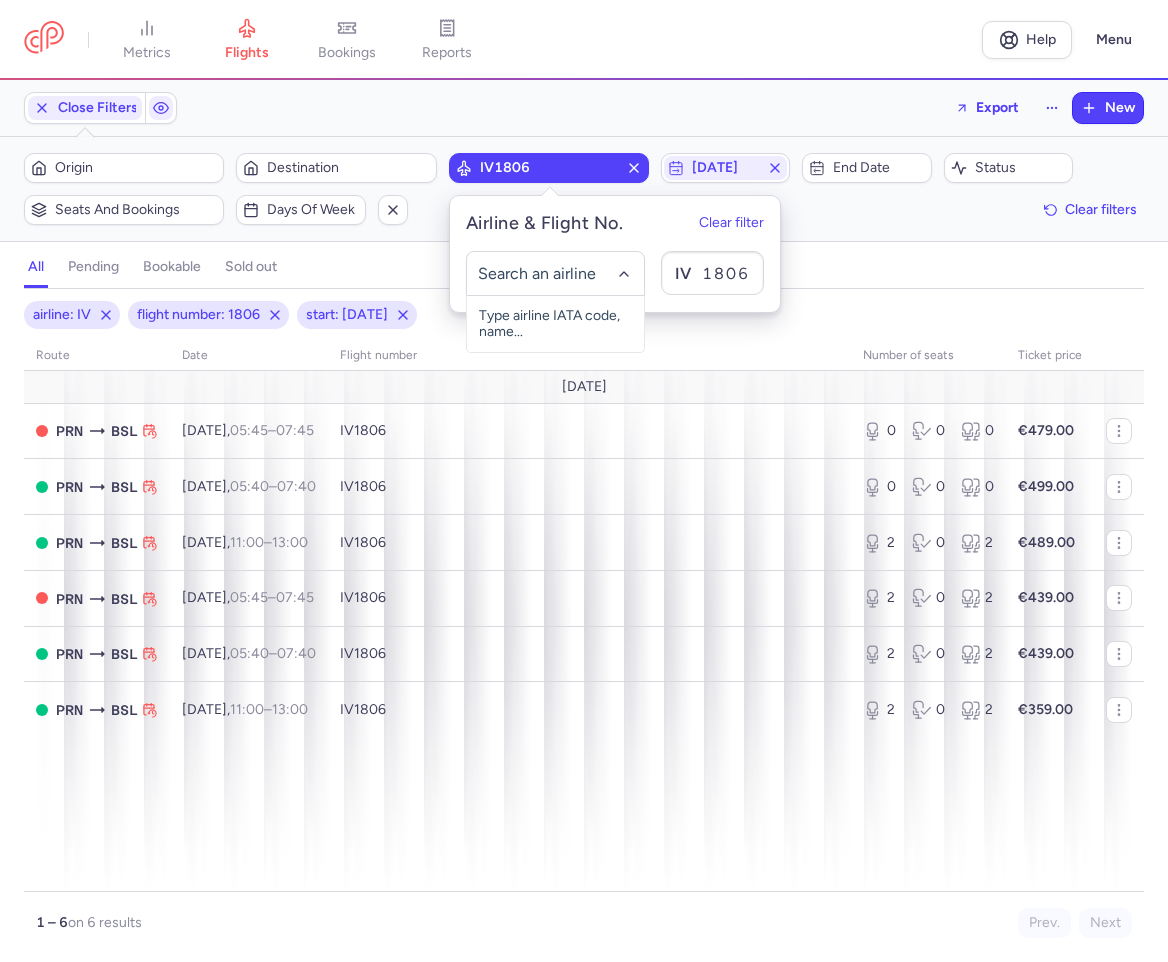 click on "Filters (3) – 6 results  Origin  Destination  IV1806  [DATE]  End date  Status  Seats and bookings  Days of week  Clear filters" at bounding box center [584, 189] 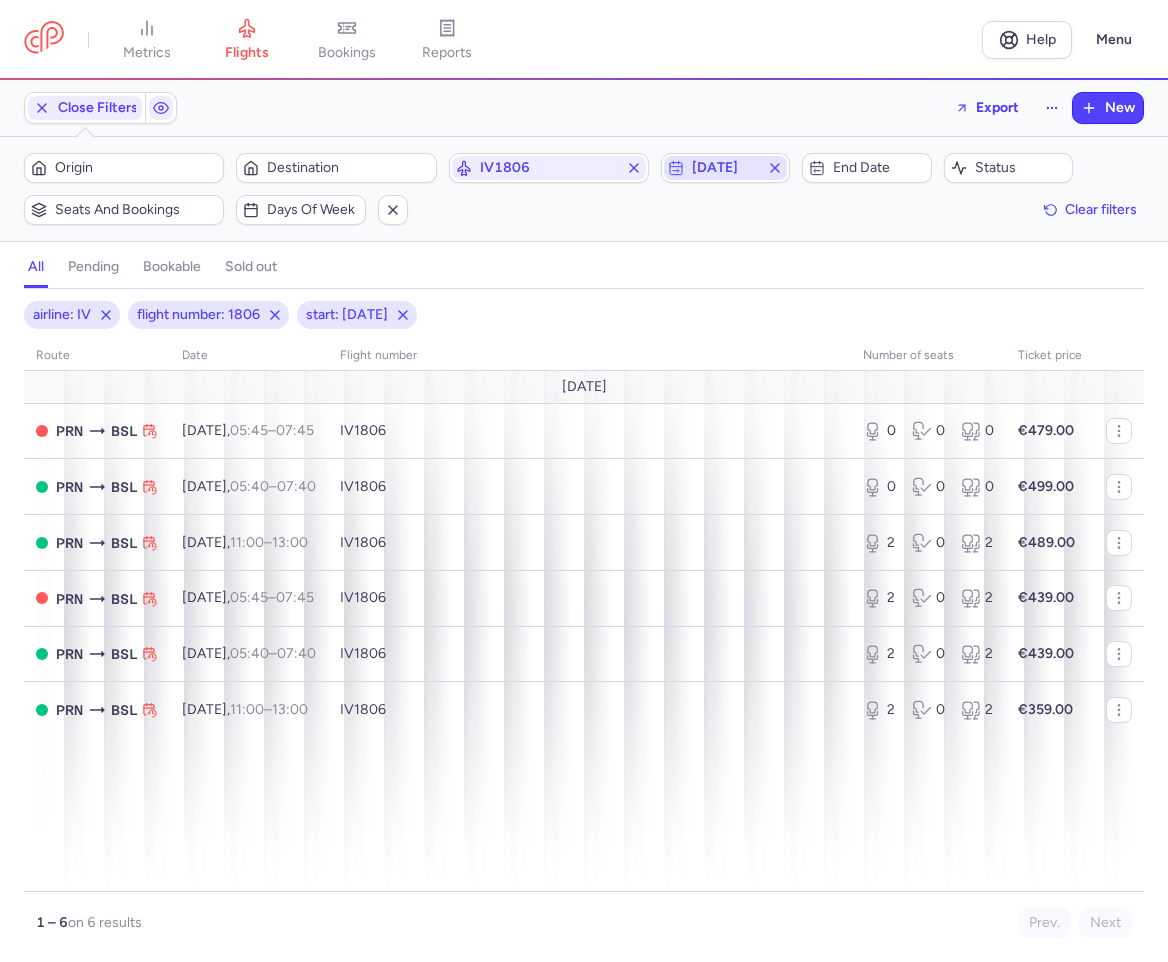 click on "[DATE]" at bounding box center [726, 168] 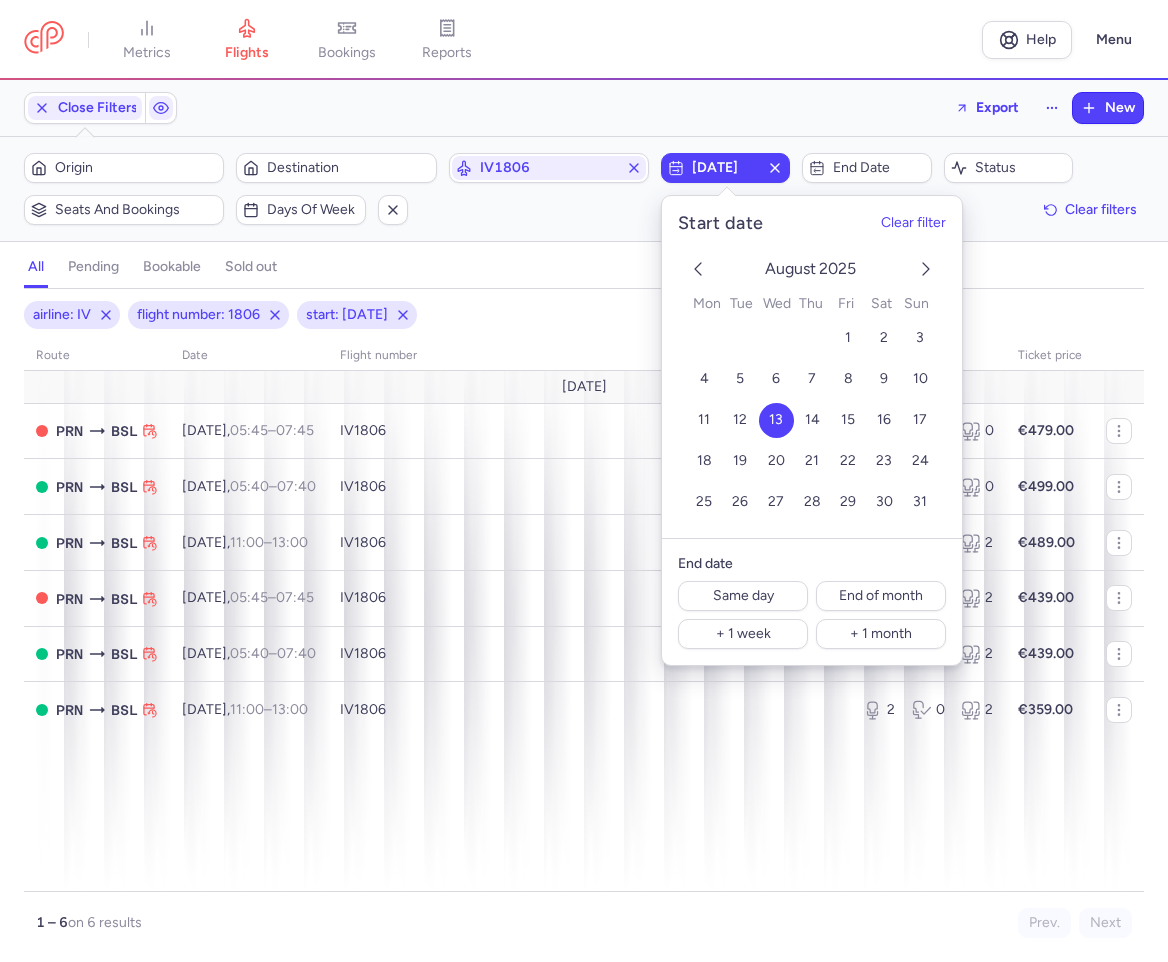 click 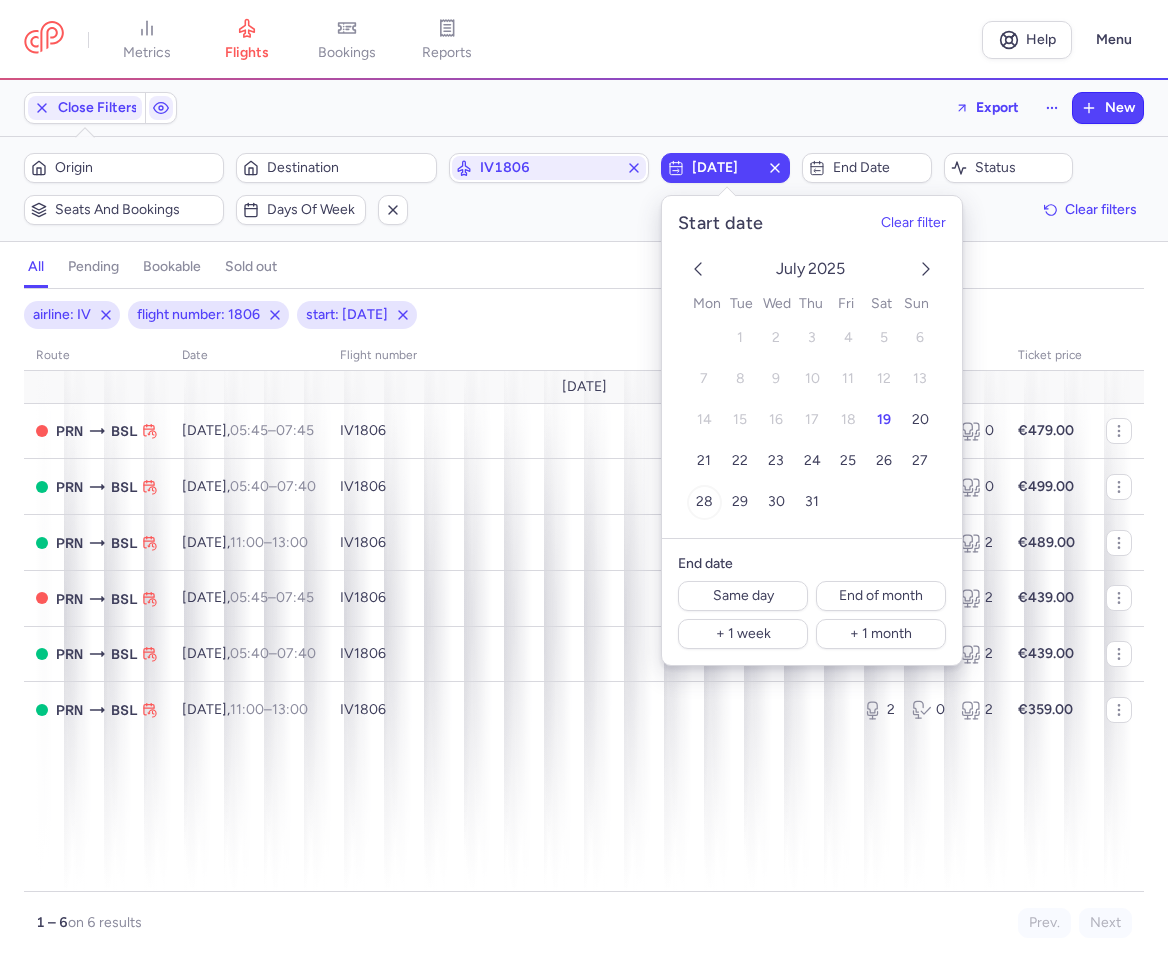 click on "28" at bounding box center [703, 502] 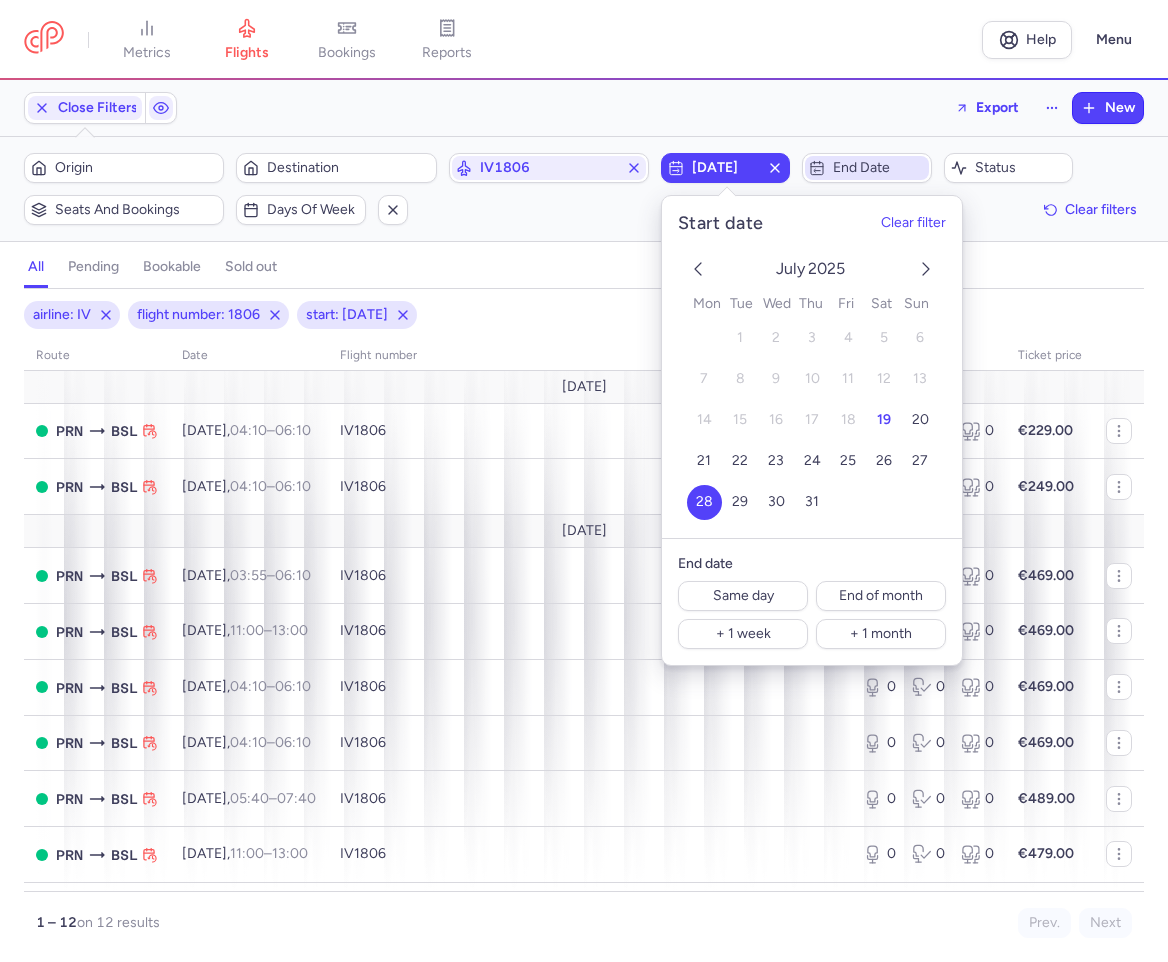 click on "End date" at bounding box center [867, 168] 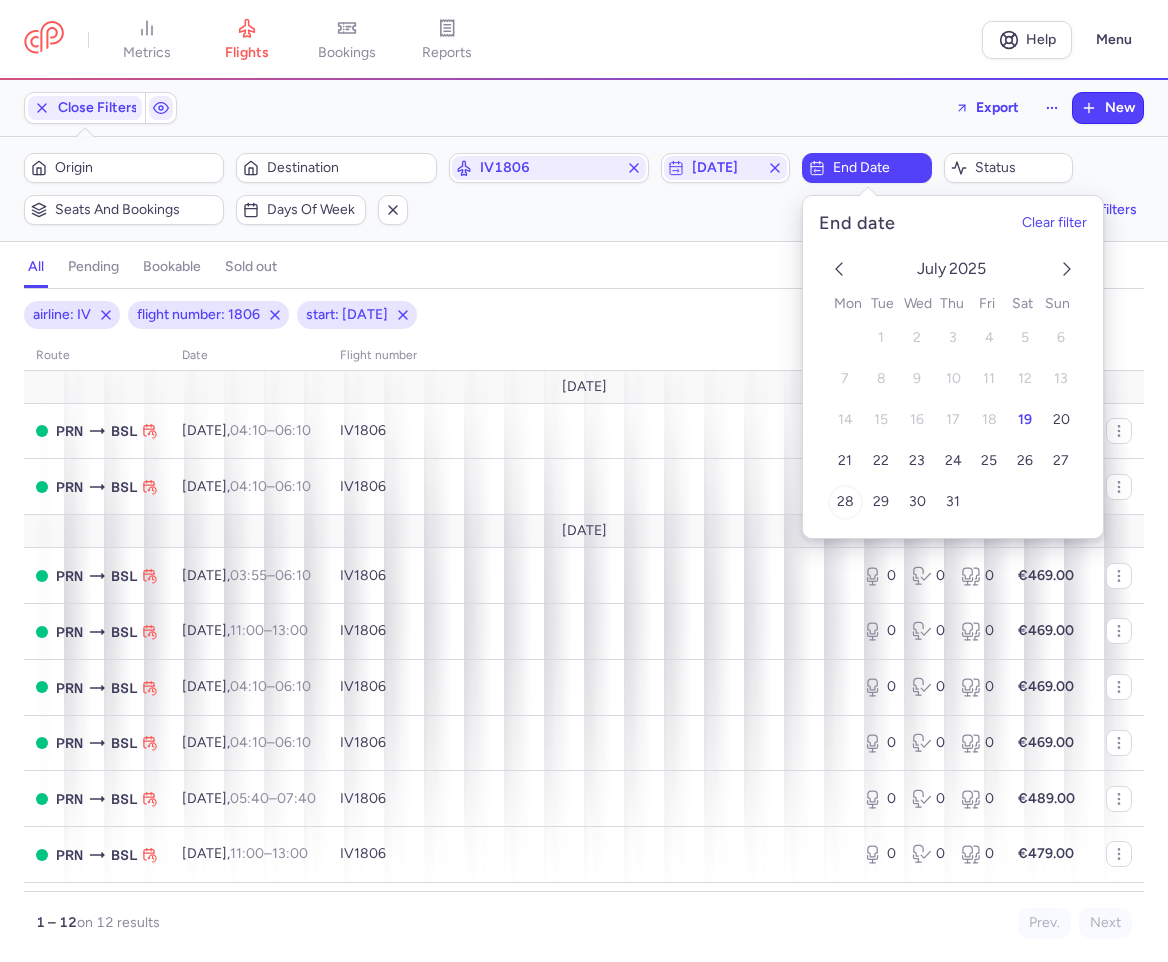 click on "28" at bounding box center [845, 502] 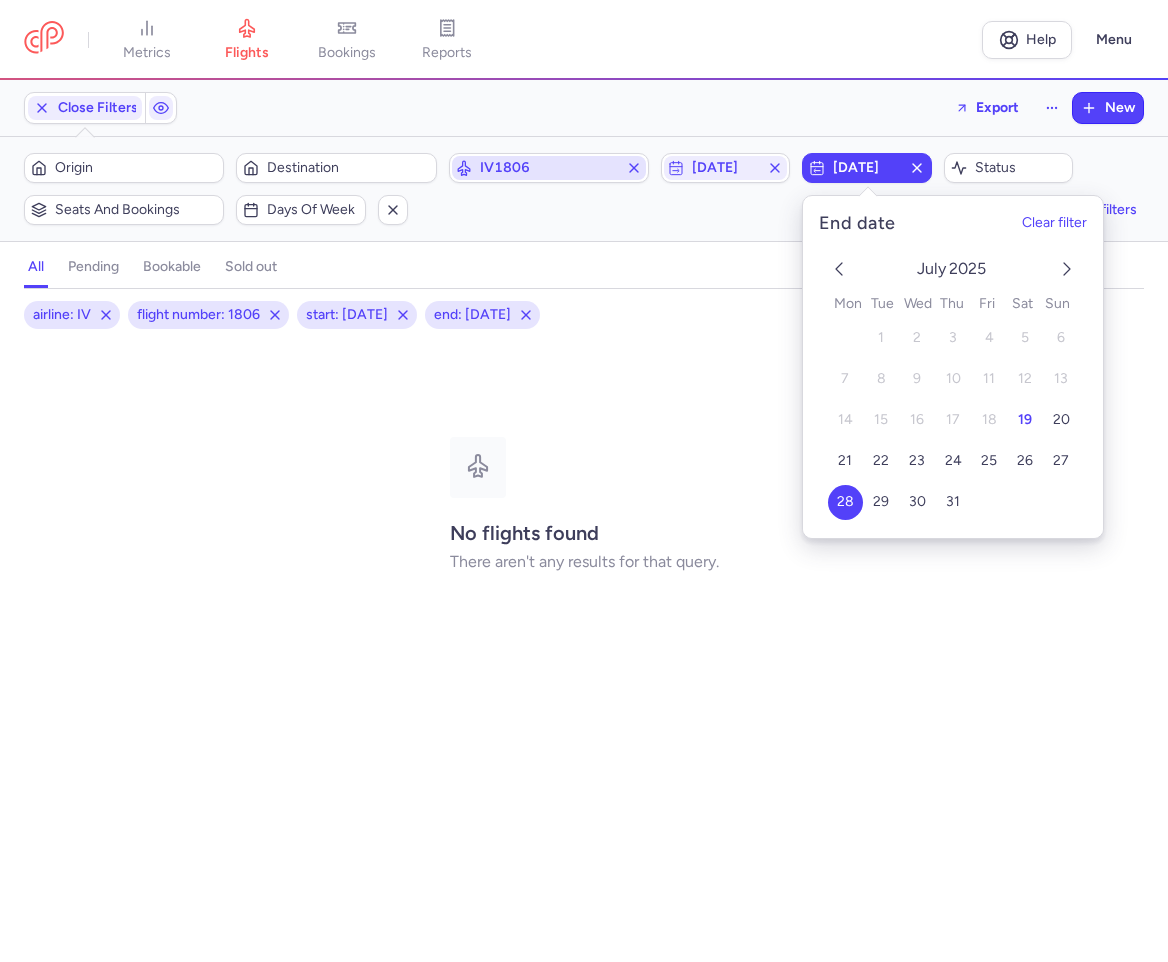 click on "IV1806" at bounding box center [549, 168] 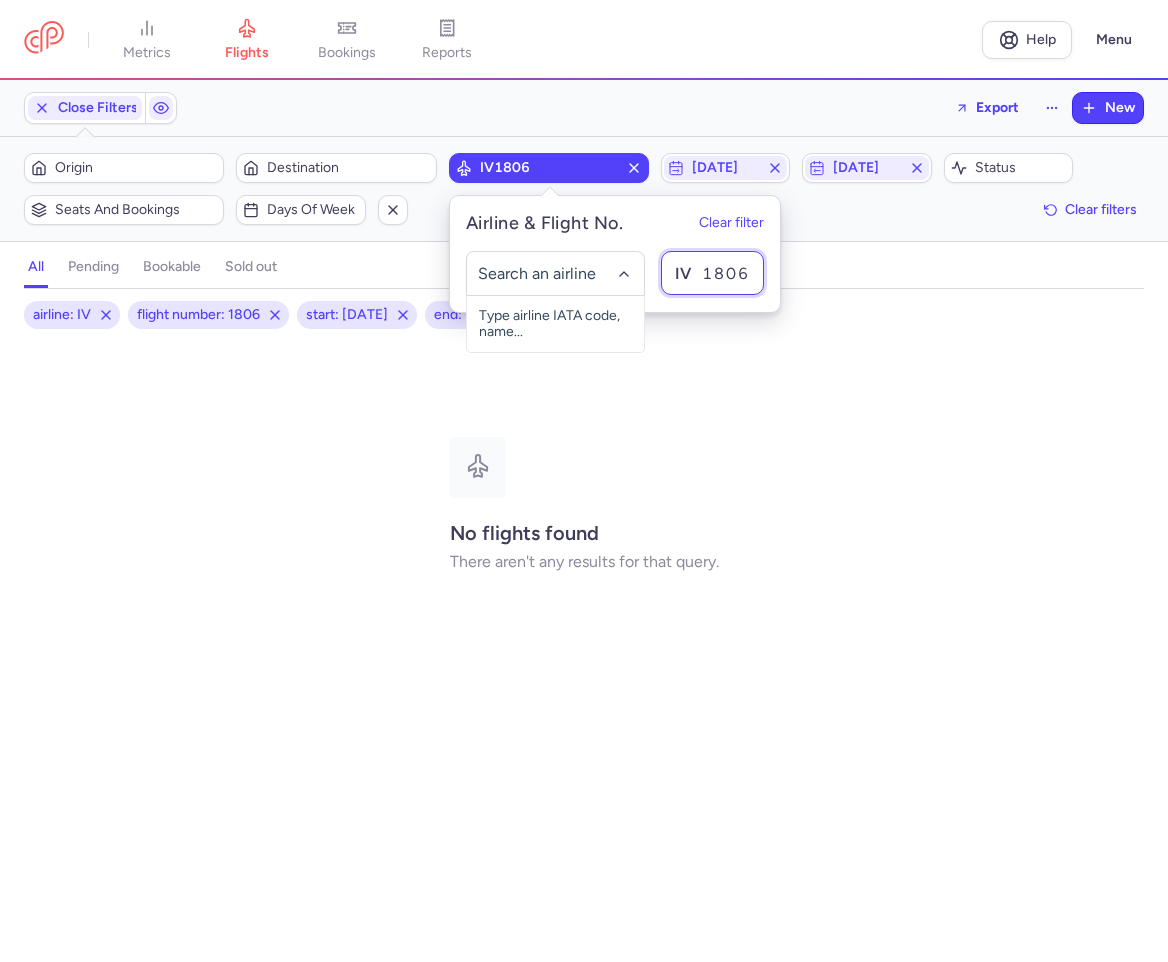click on "1806" at bounding box center (712, 273) 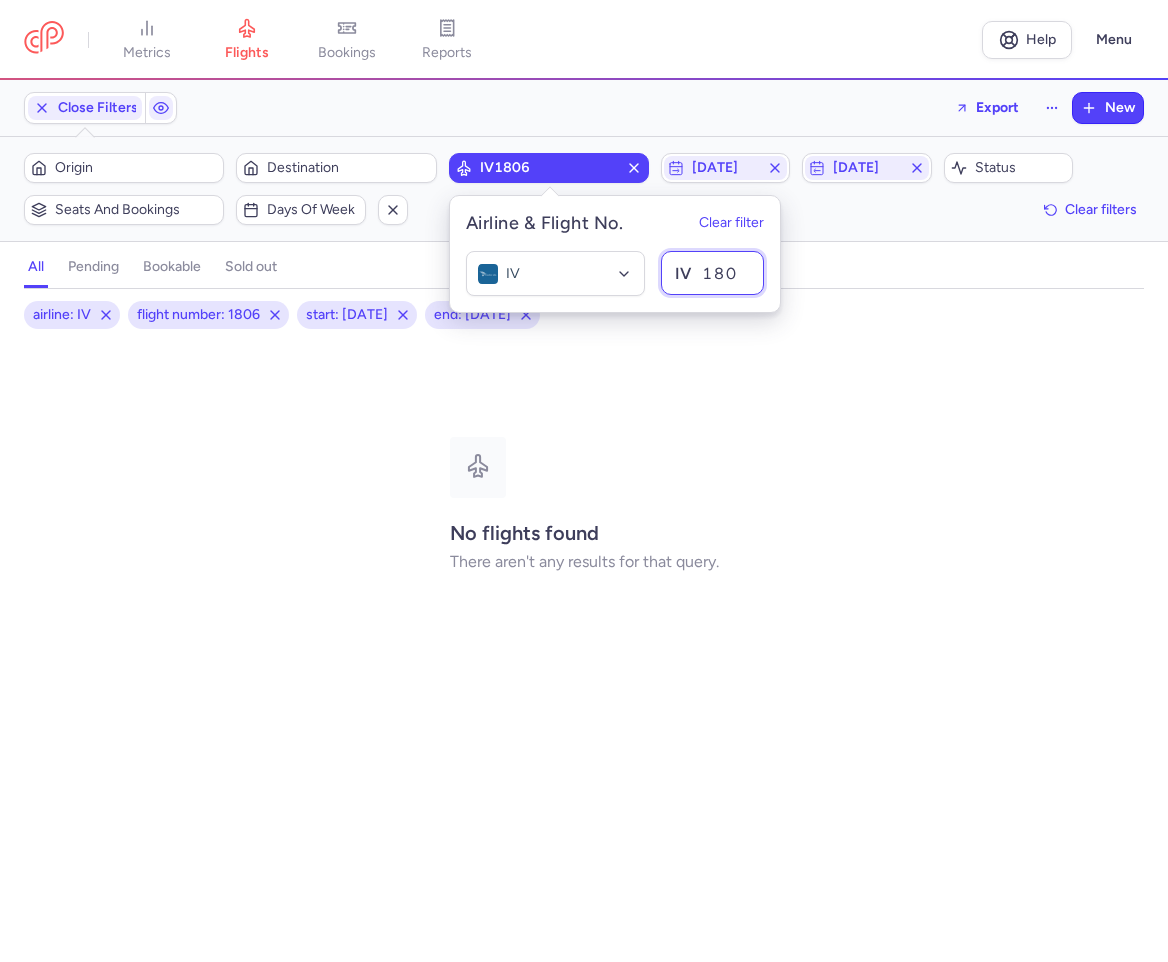 type on "1807" 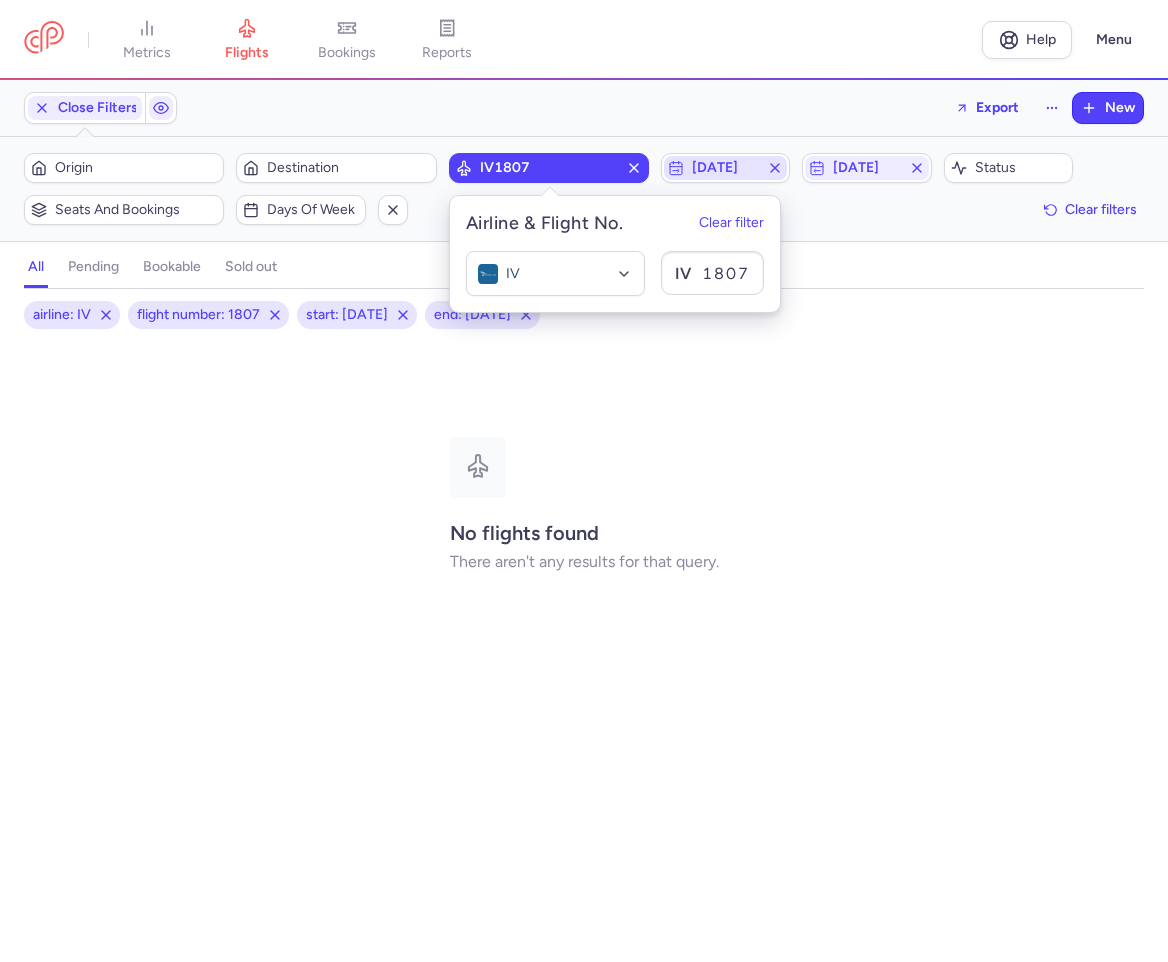 click on "[DATE]" at bounding box center (726, 168) 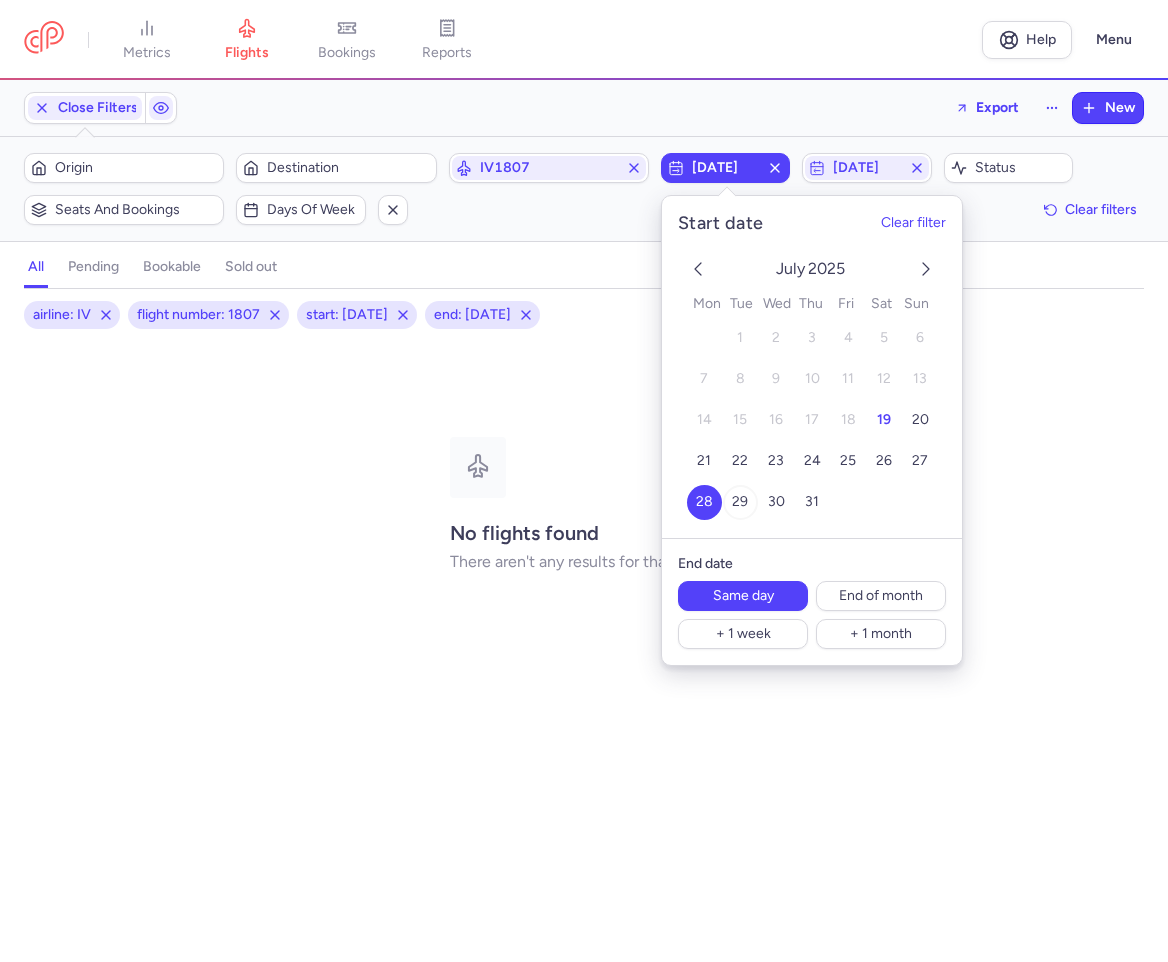 click on "29" at bounding box center (740, 502) 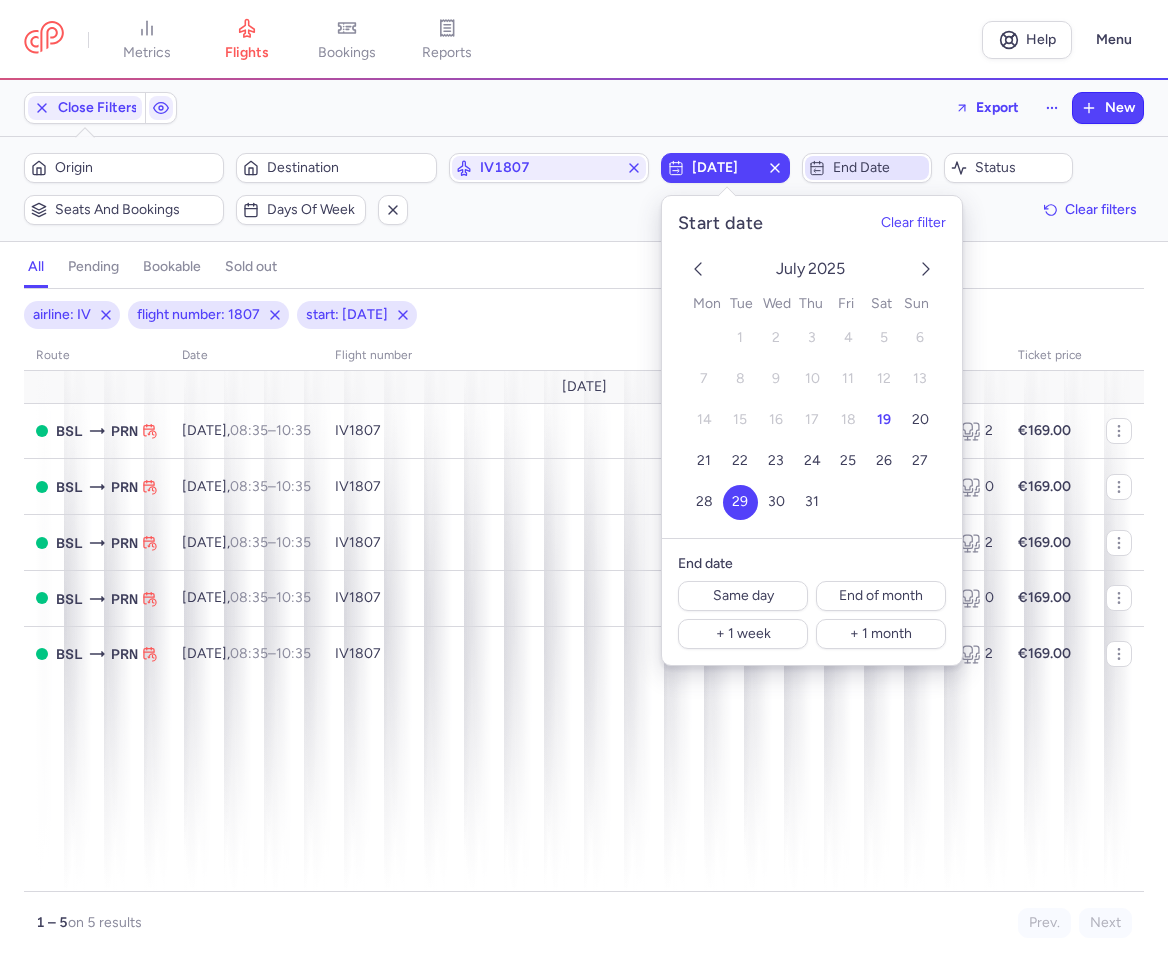 click on "End date" at bounding box center (879, 168) 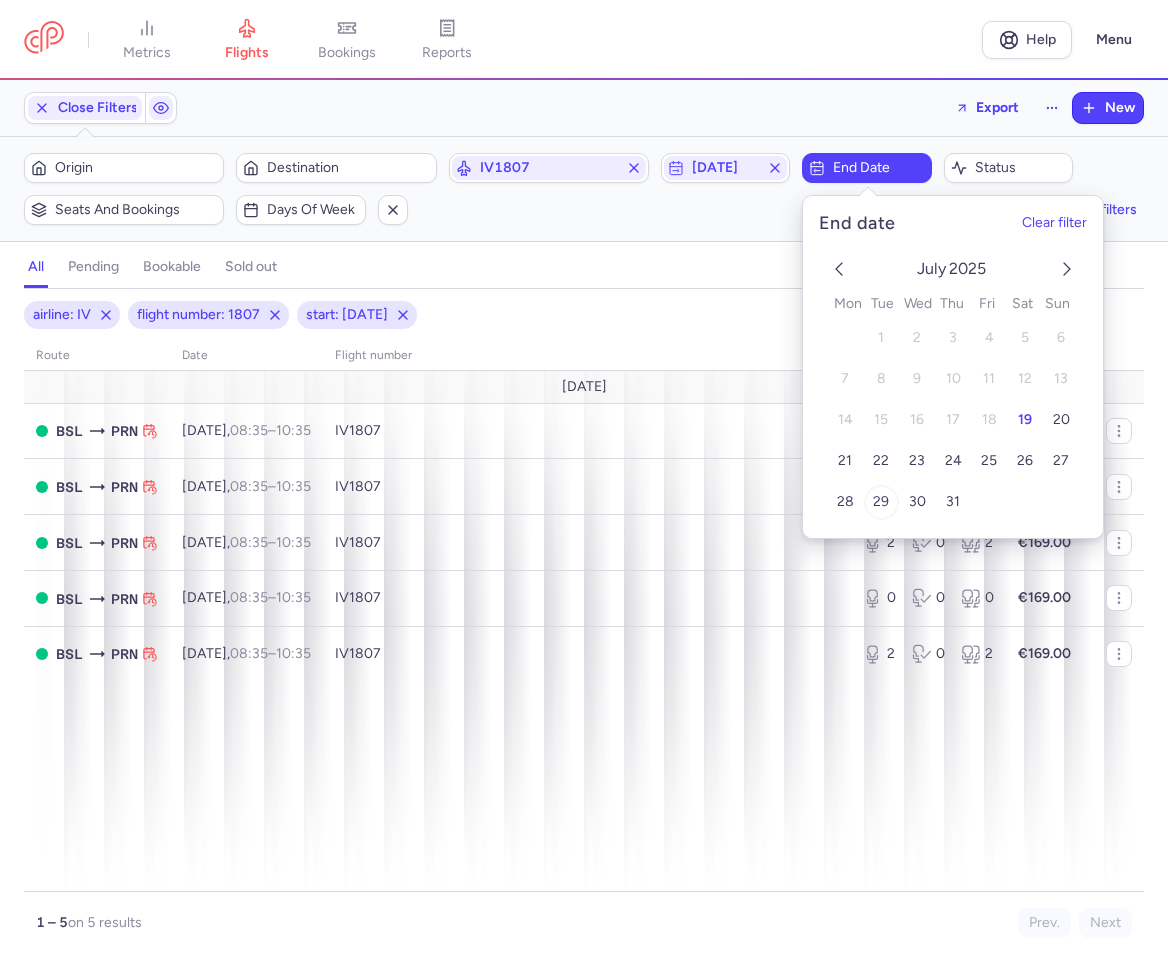 click on "29" at bounding box center [881, 502] 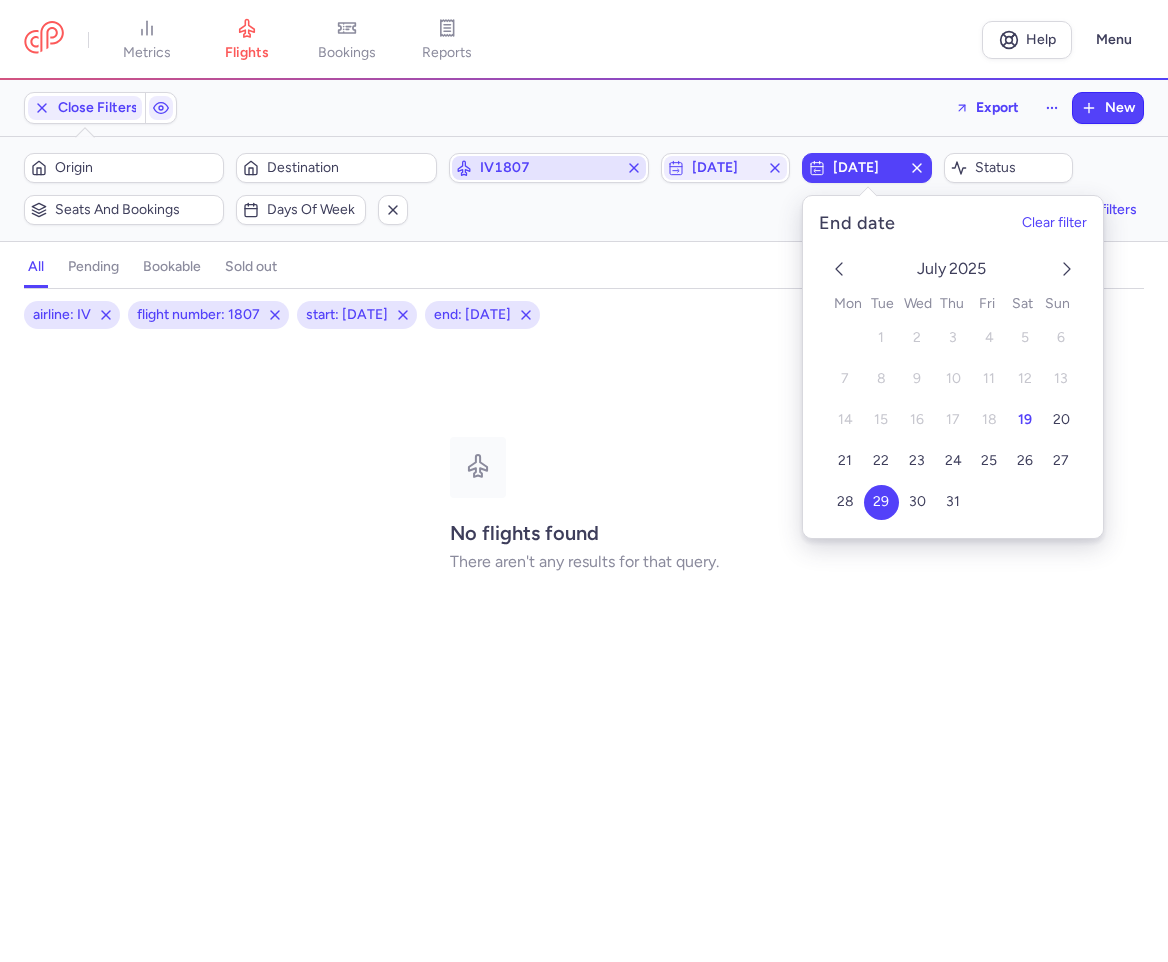 click on "IV1807" at bounding box center [549, 168] 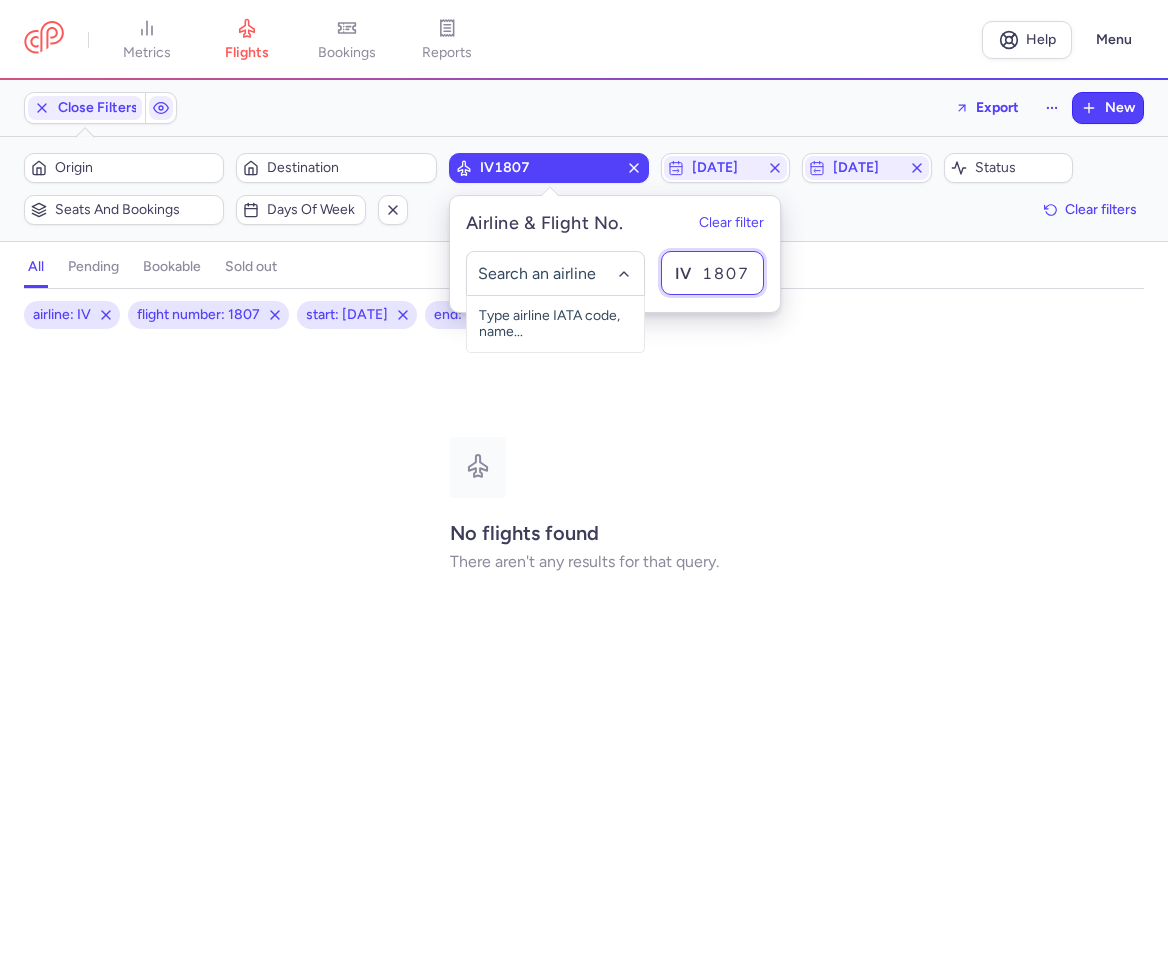 click on "1807" at bounding box center (712, 273) 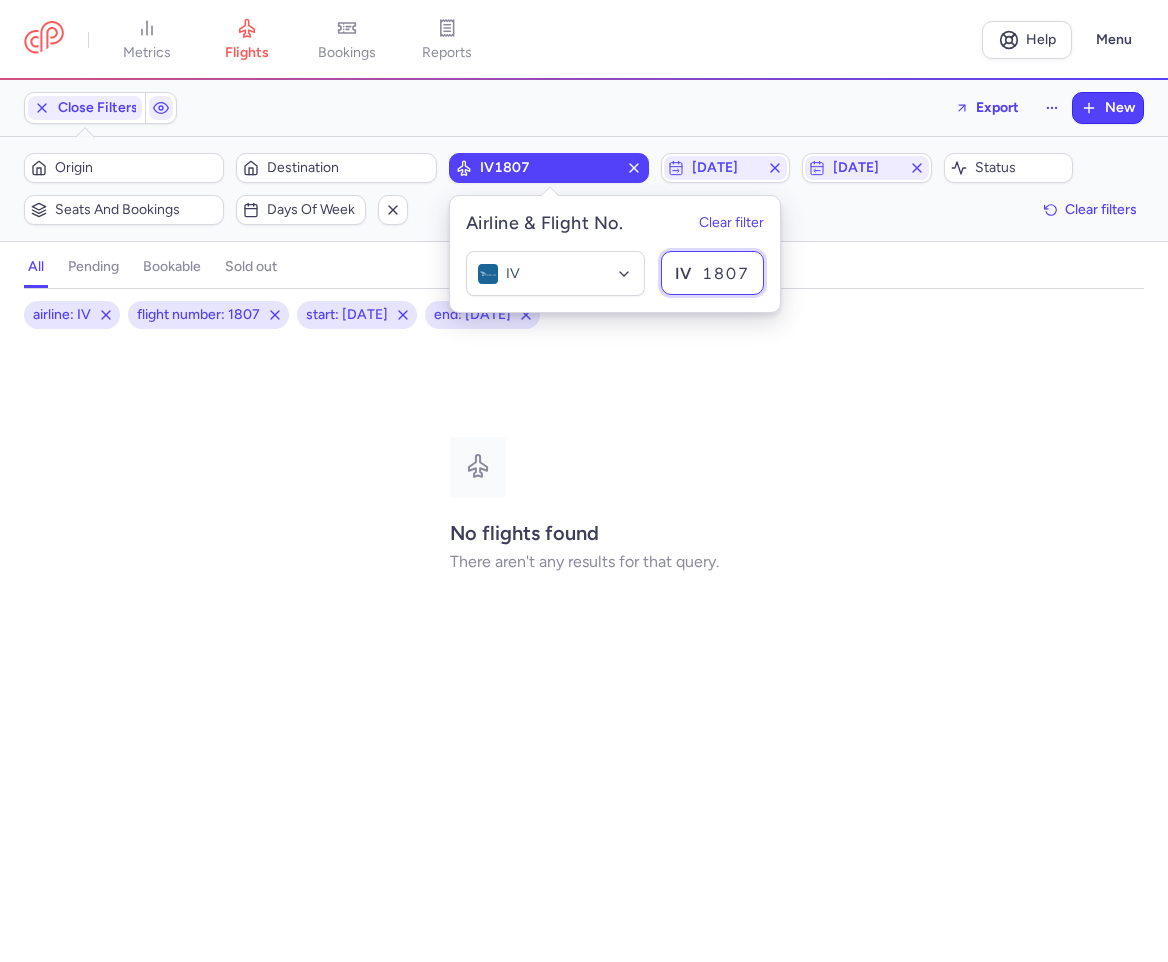 click on "1807" at bounding box center (712, 273) 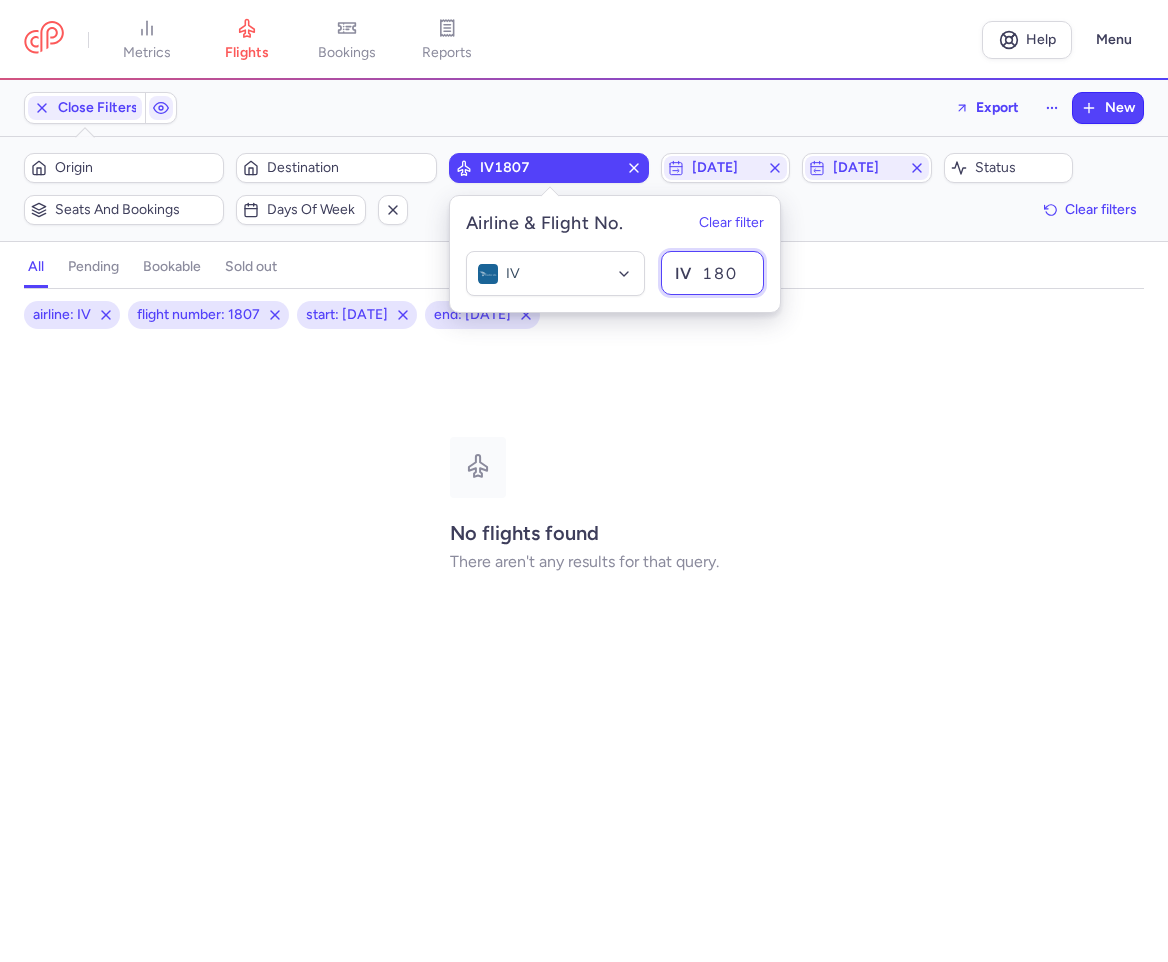 type on "1806" 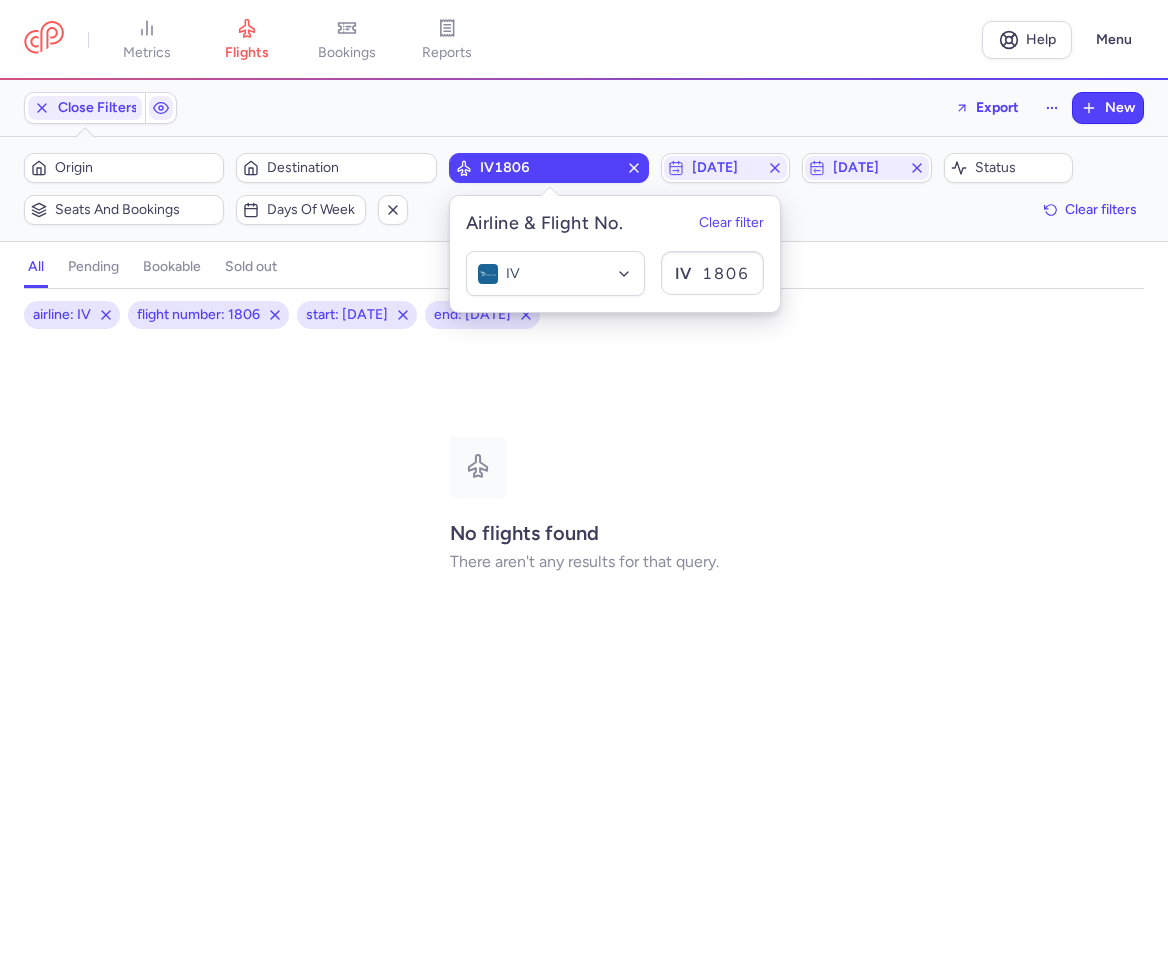click on "Close Filters  Export  New" at bounding box center (584, 108) 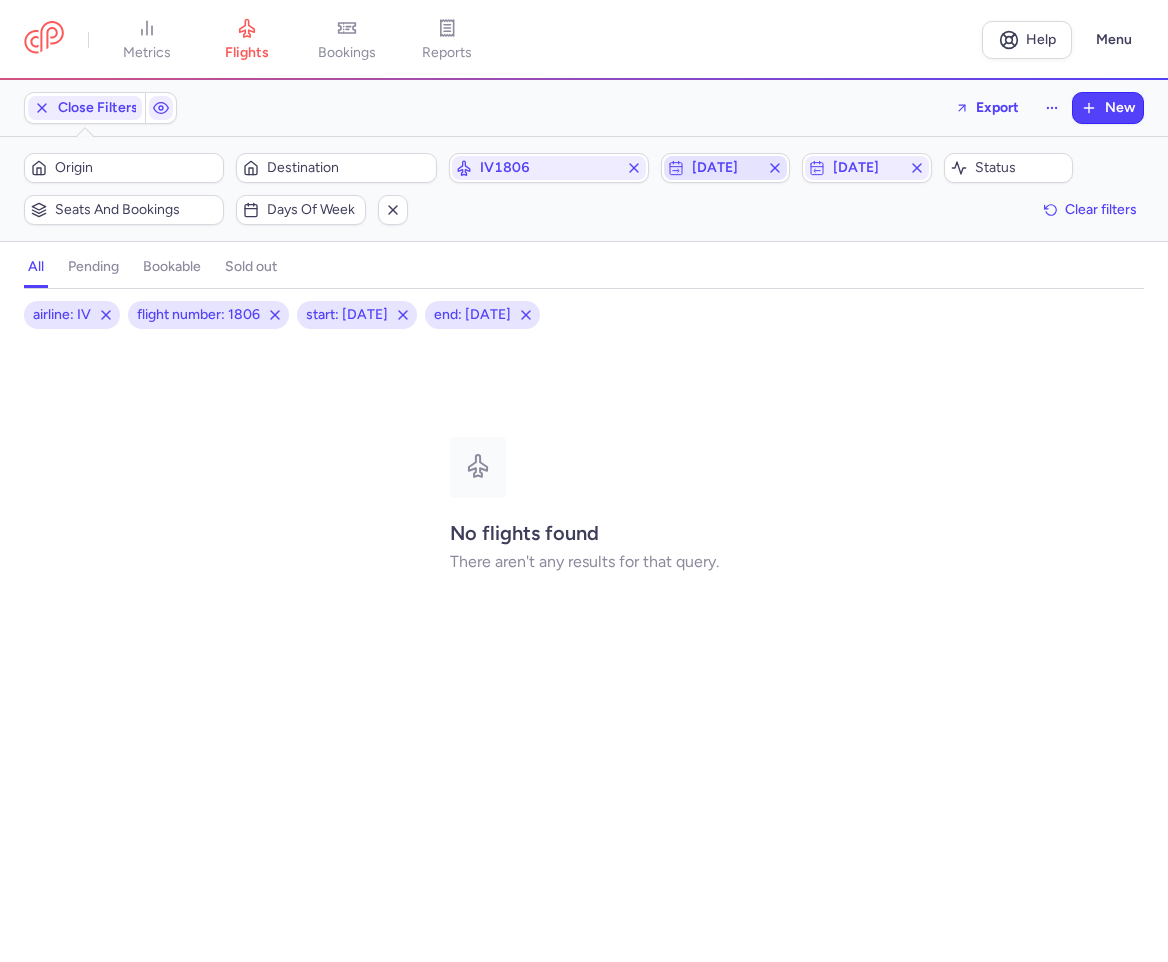 click on "[DATE]" at bounding box center (726, 168) 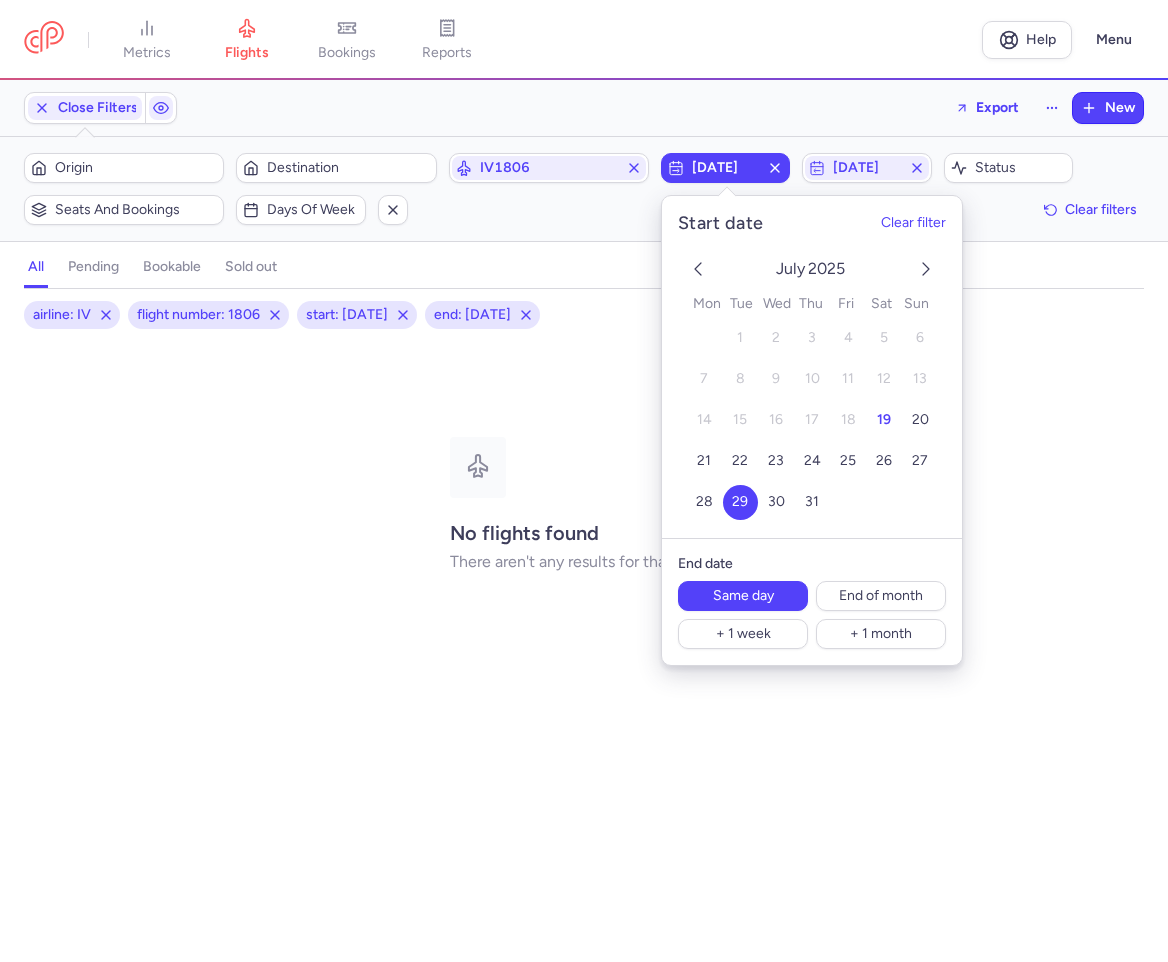 click 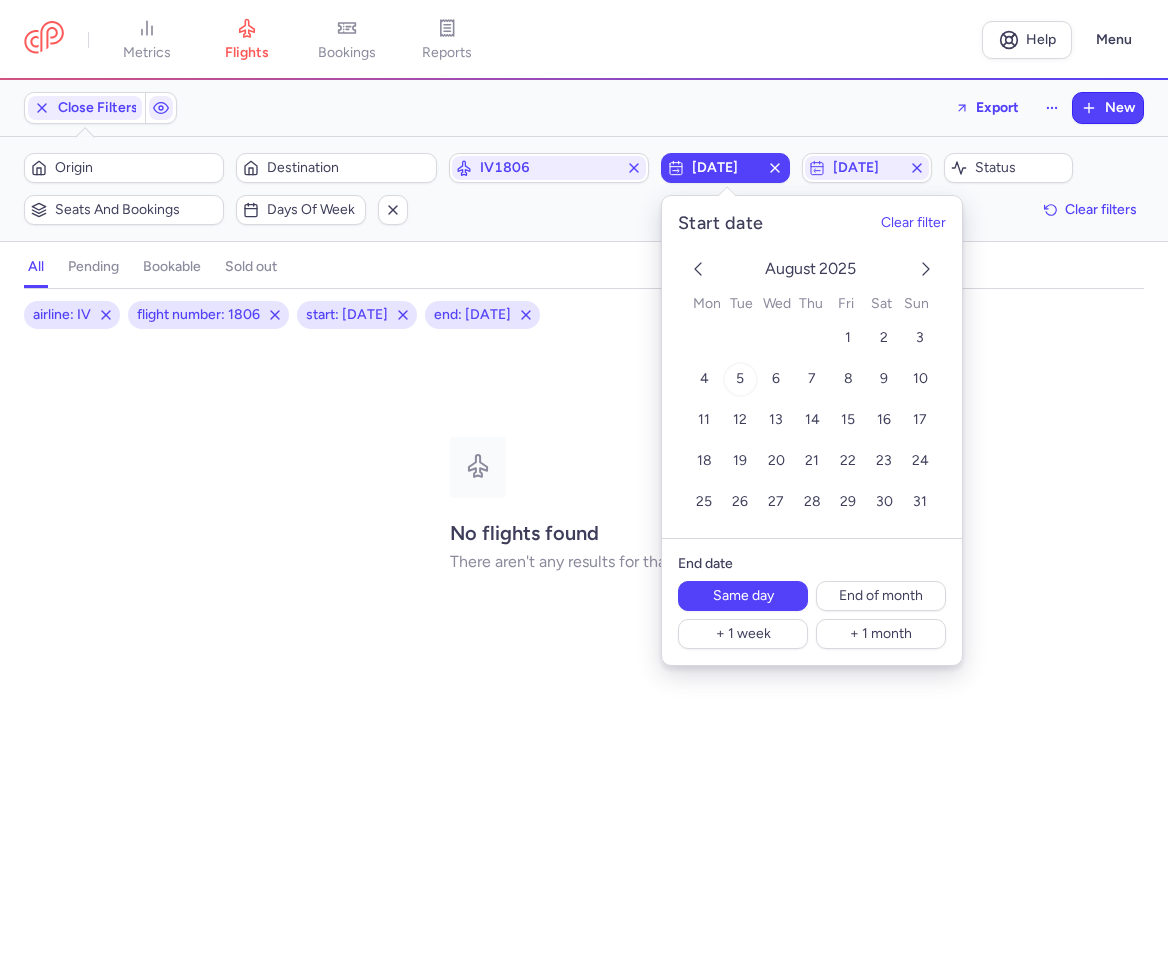 click on "5" at bounding box center [739, 379] 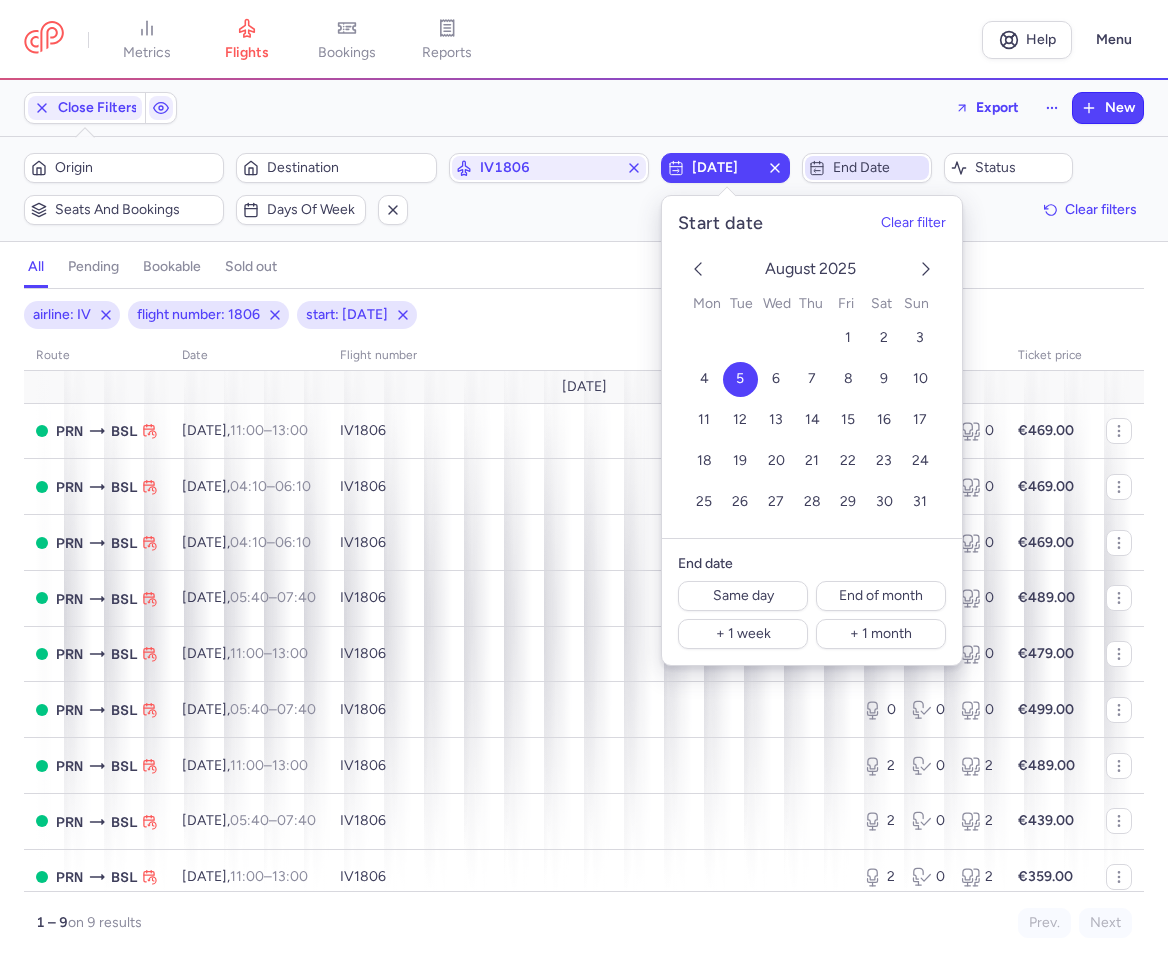 click on "End date" at bounding box center (879, 168) 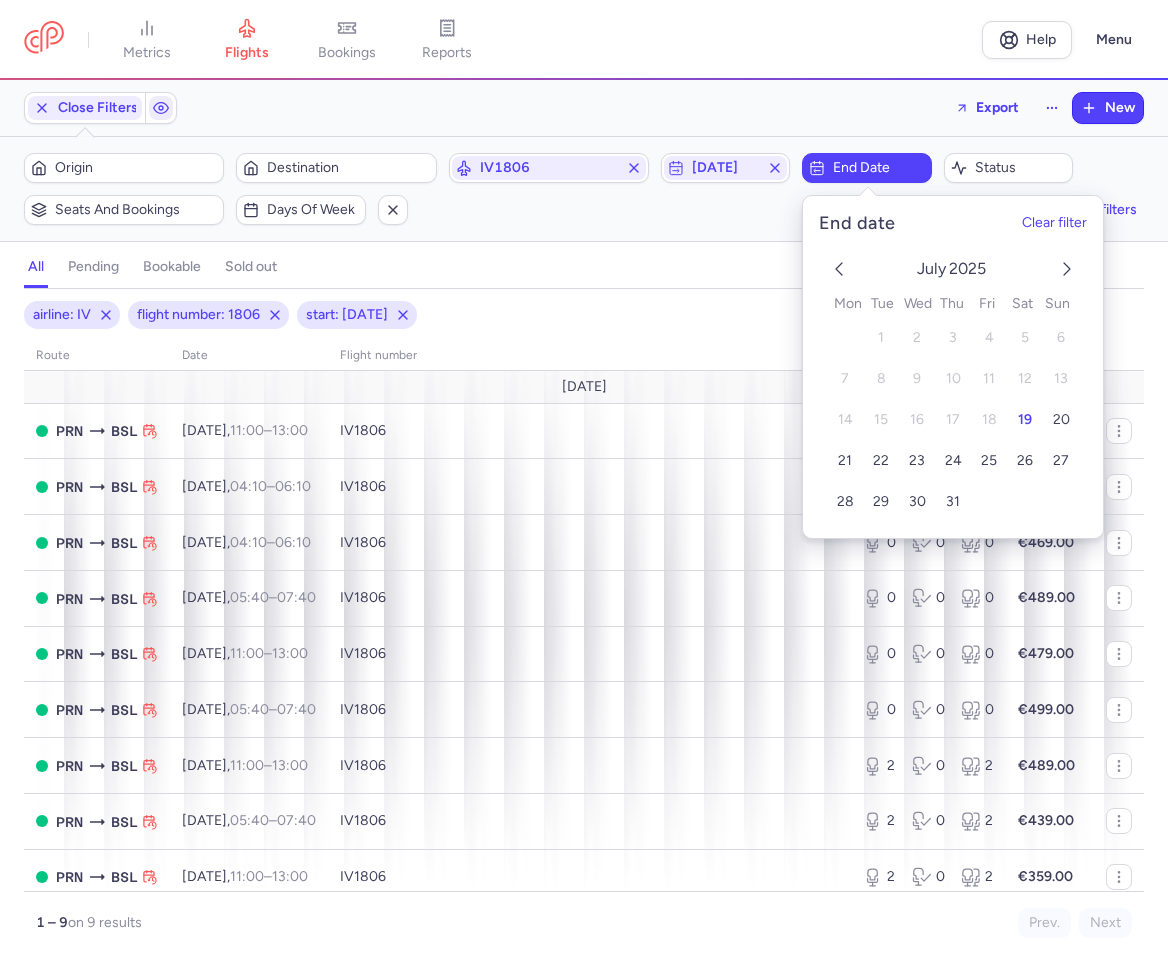 click 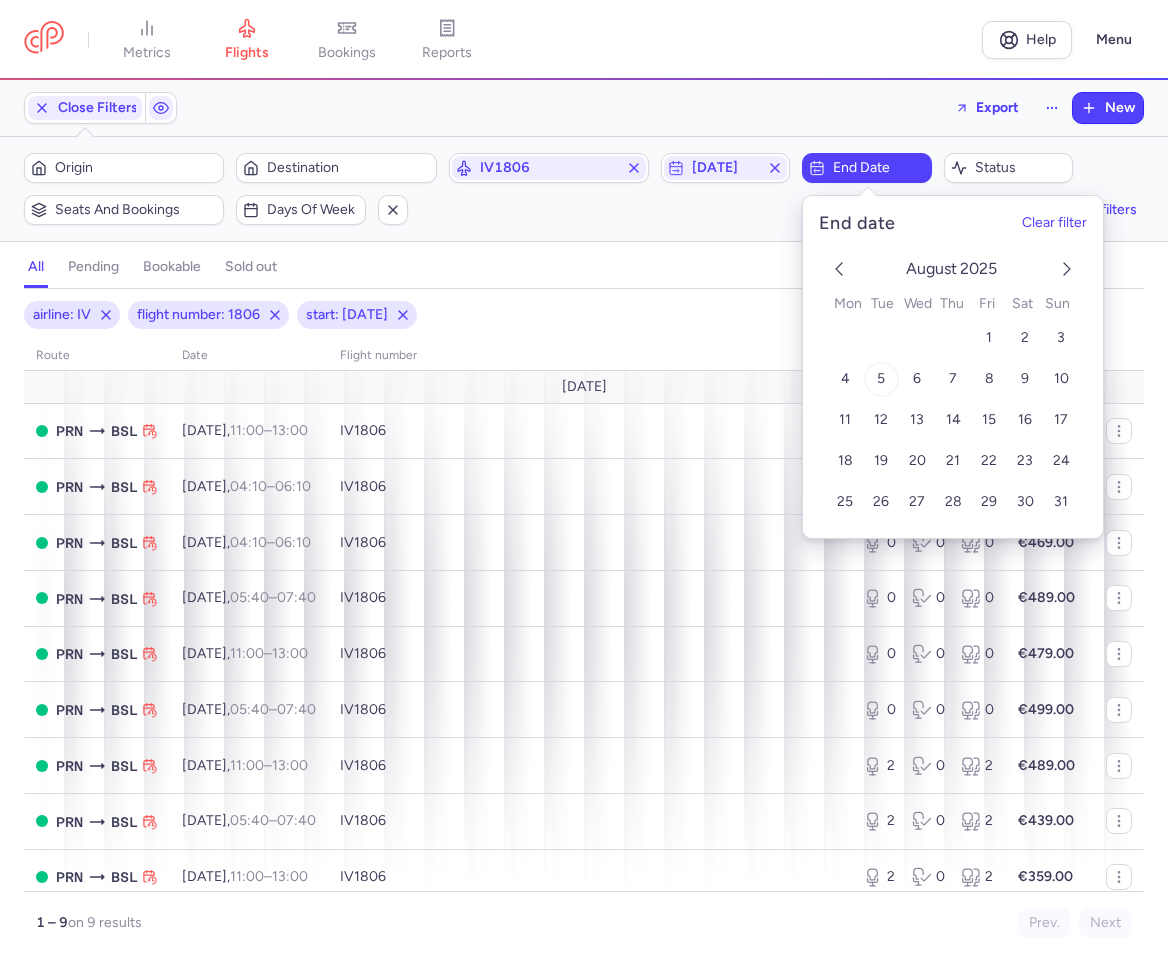 click on "5" at bounding box center (881, 379) 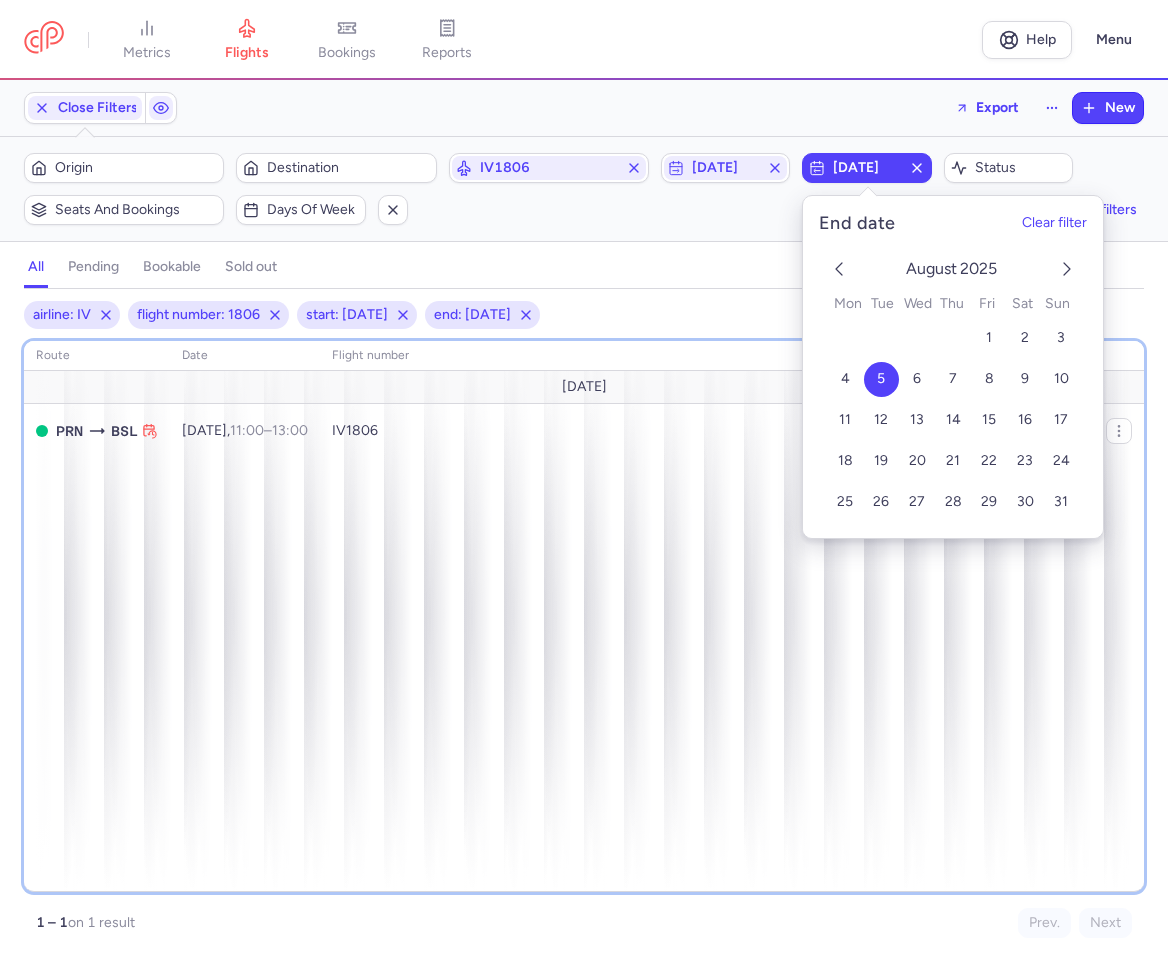 click on "route date Flight number number of seats Ticket price [DATE]  PRN  BSL [DATE]  11:00  –  13:00  +0  IV1806  0 0 0 €469.00" at bounding box center (584, 616) 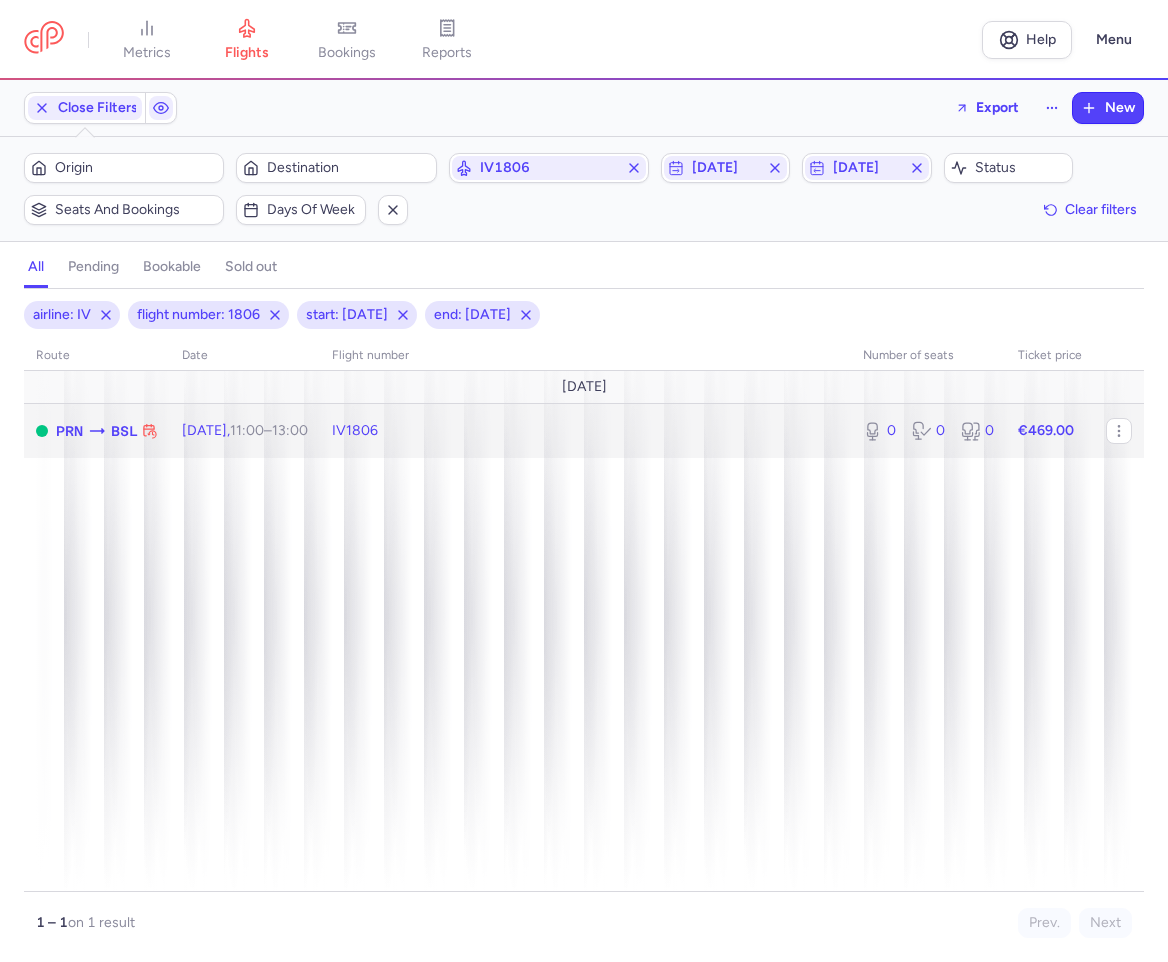 click on "IV1806" 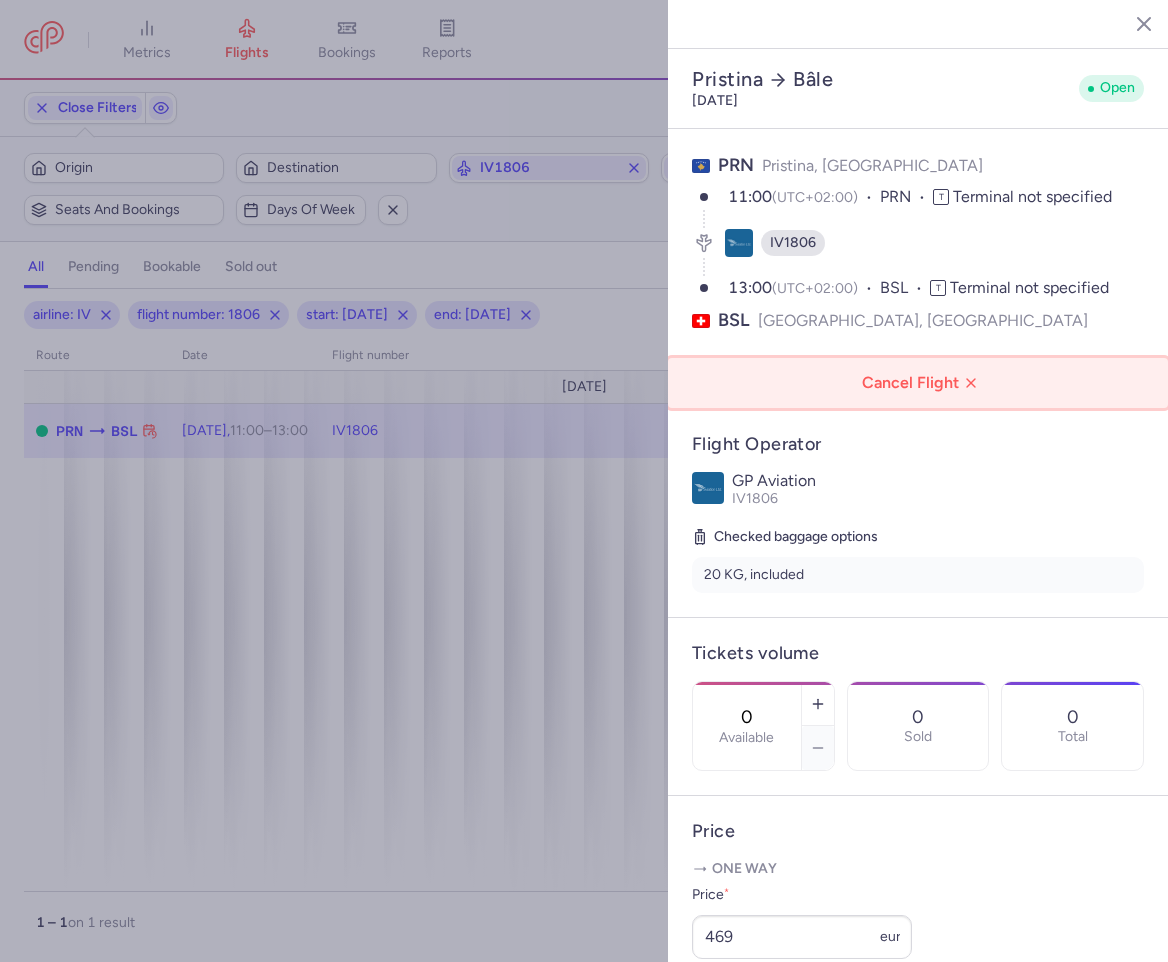 click on "Cancel Flight" at bounding box center (922, 383) 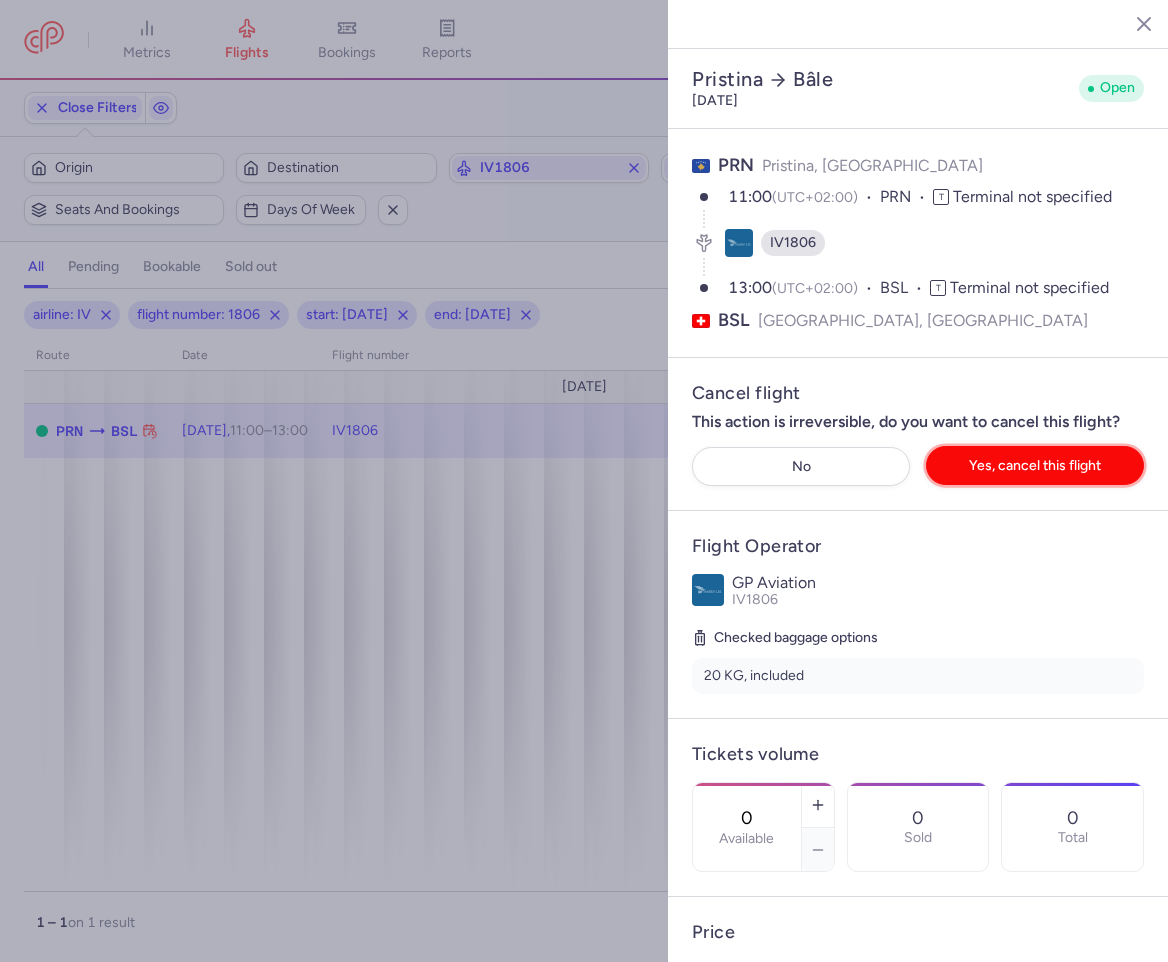 click on "Yes, cancel this flight" at bounding box center [1035, 465] 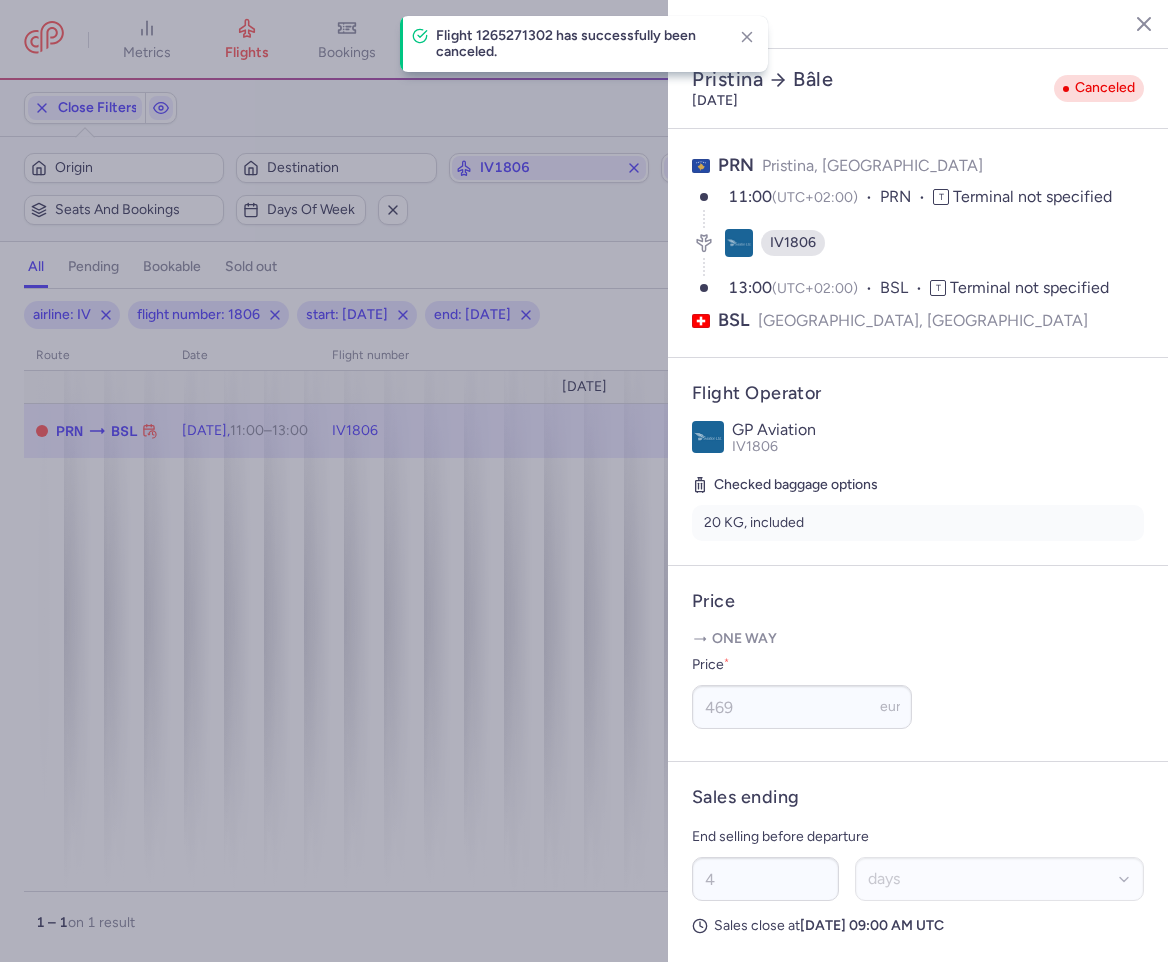 click 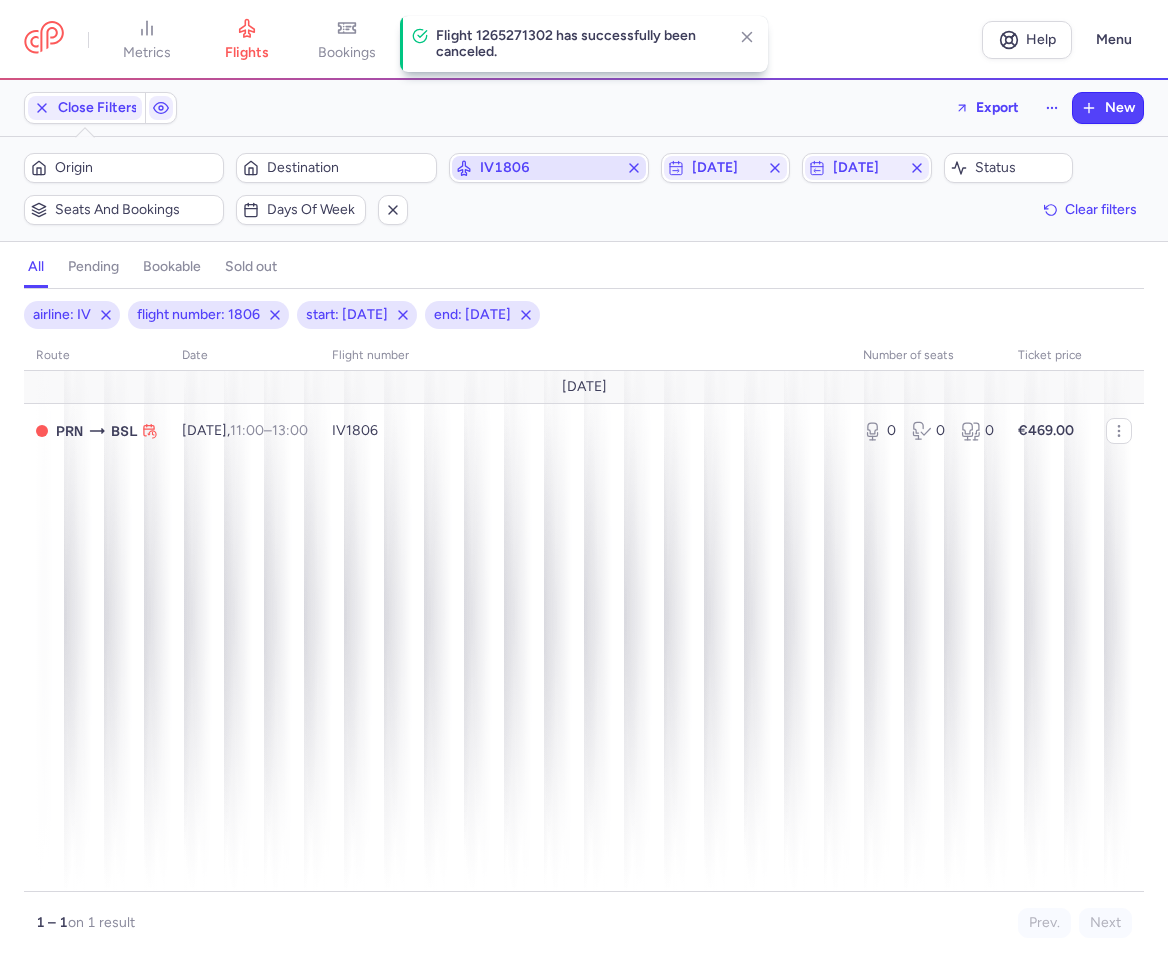 click on "IV1806" at bounding box center (549, 168) 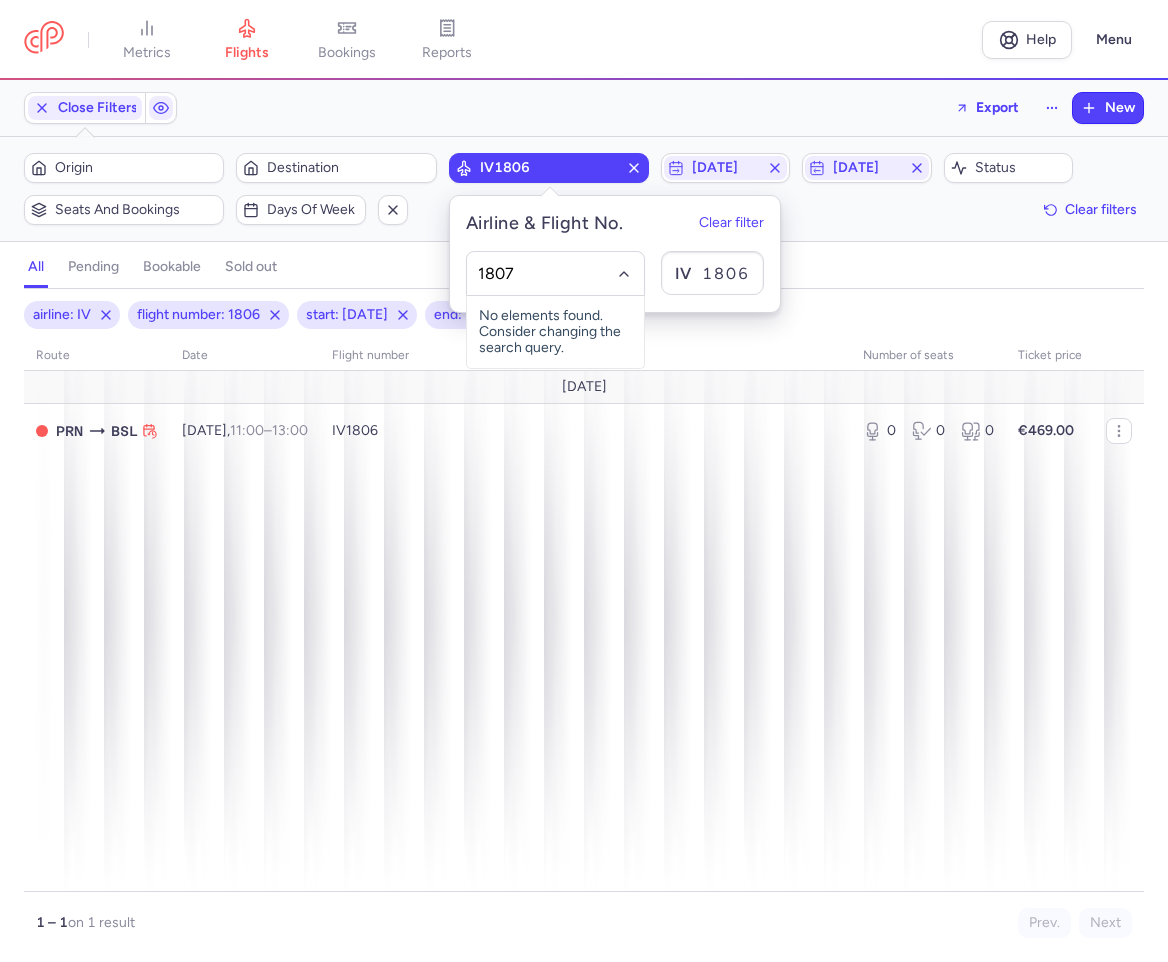 drag, startPoint x: 548, startPoint y: 268, endPoint x: 459, endPoint y: 257, distance: 89.6772 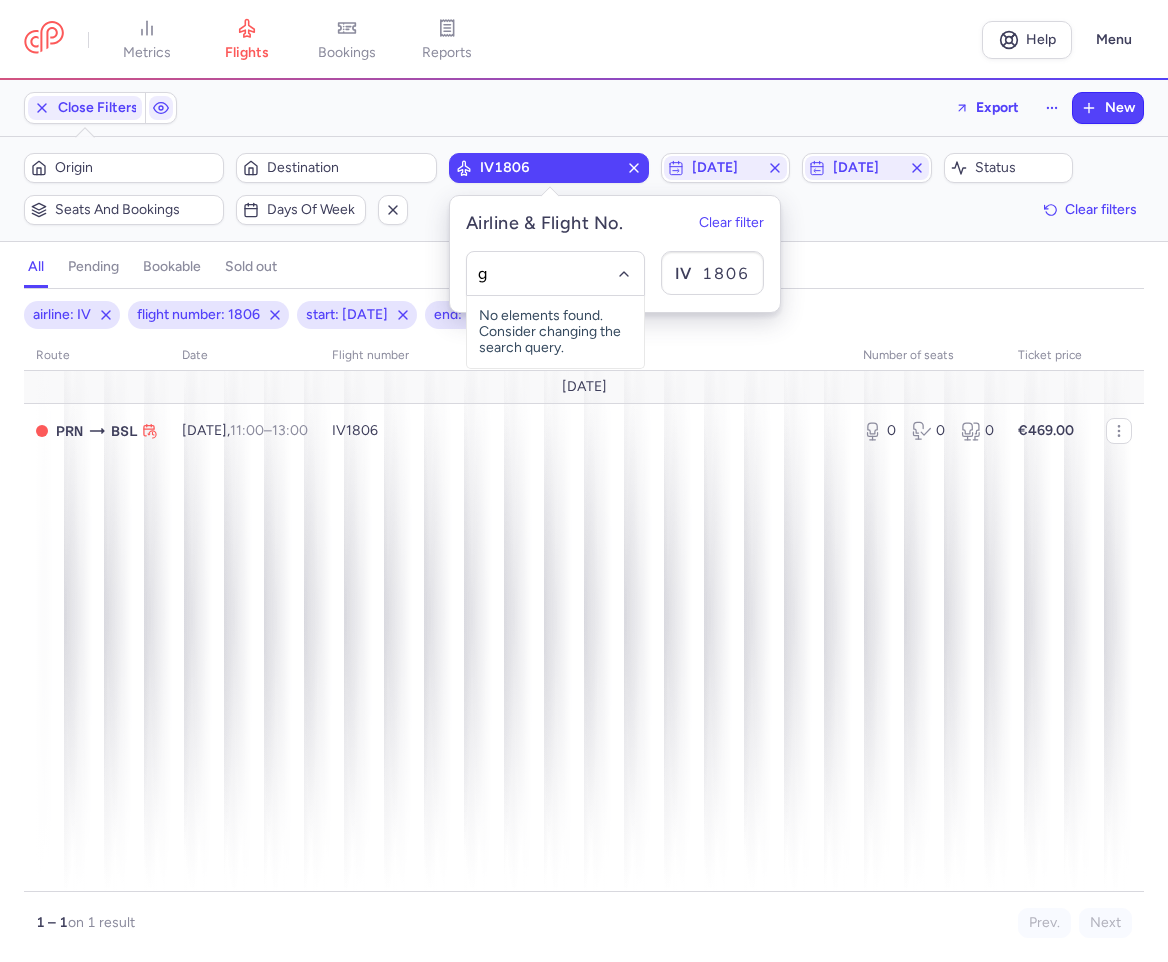type on "gp" 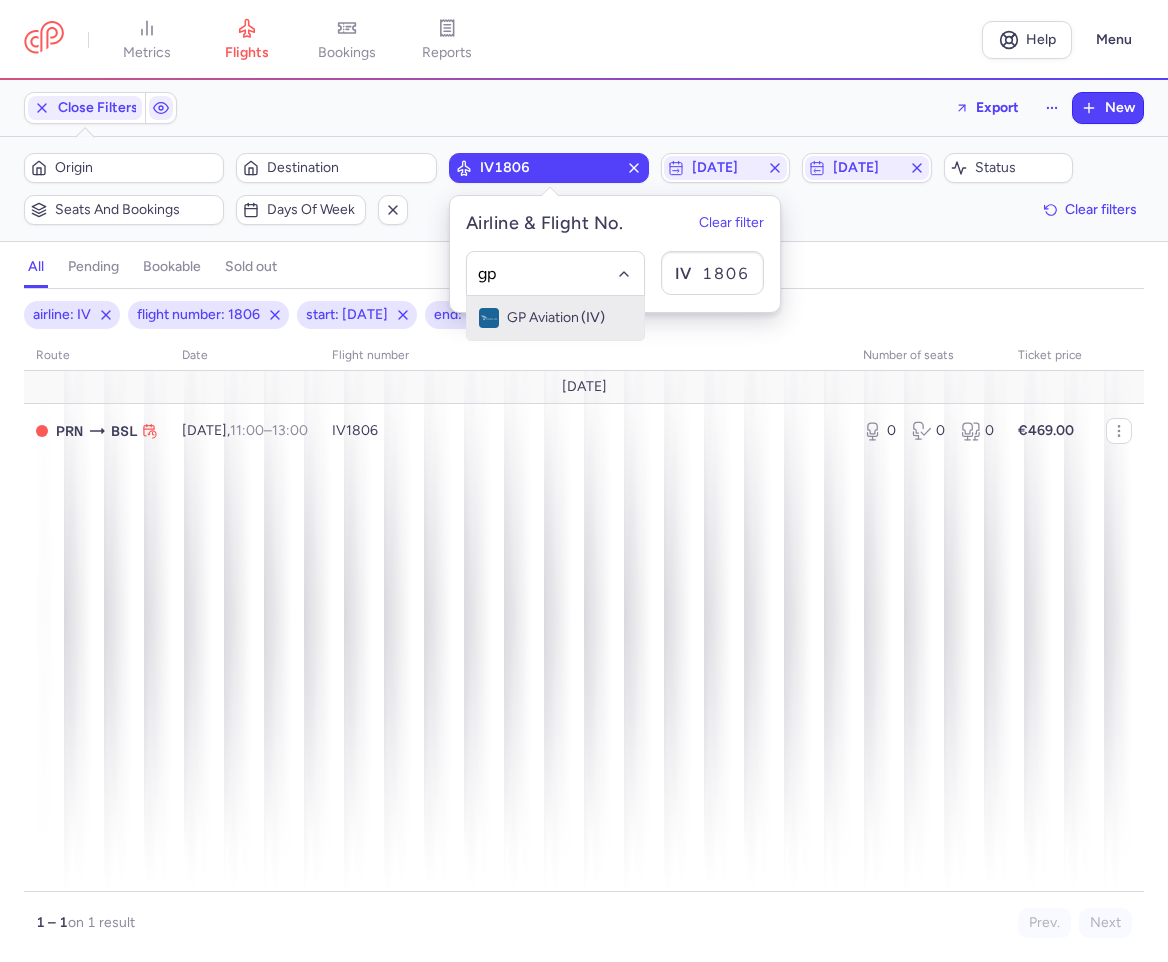 click on "GP Aviation" at bounding box center [543, 318] 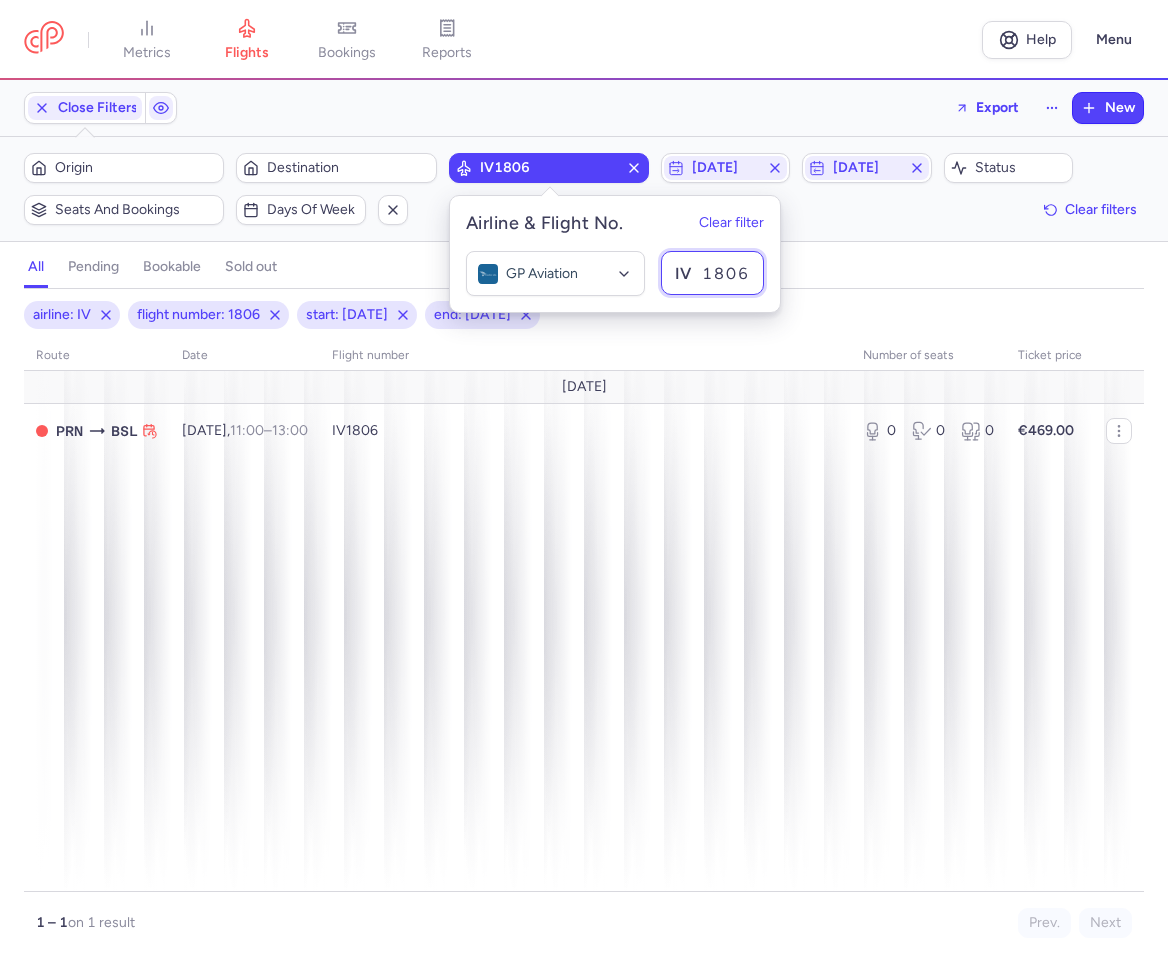 click on "1806" at bounding box center [712, 273] 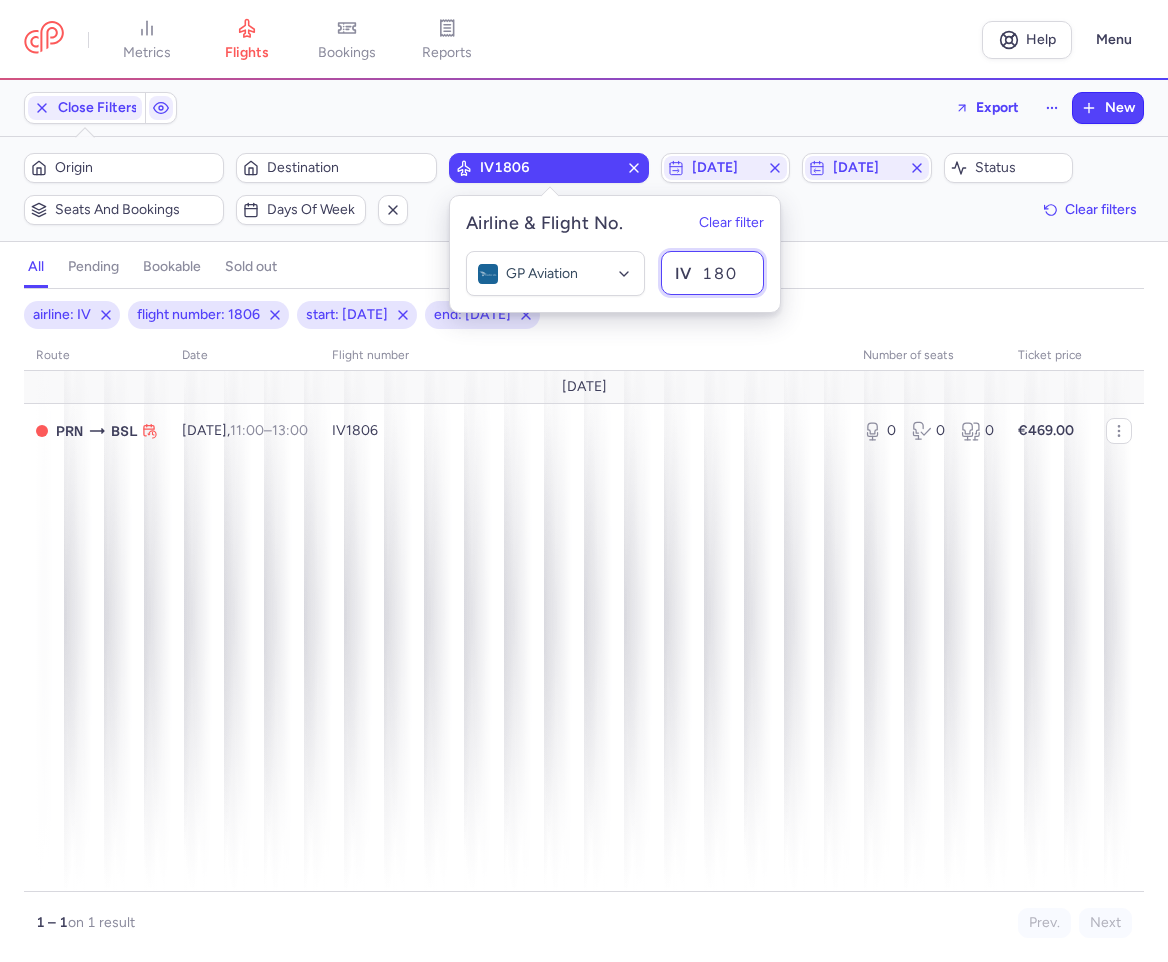 type on "1807" 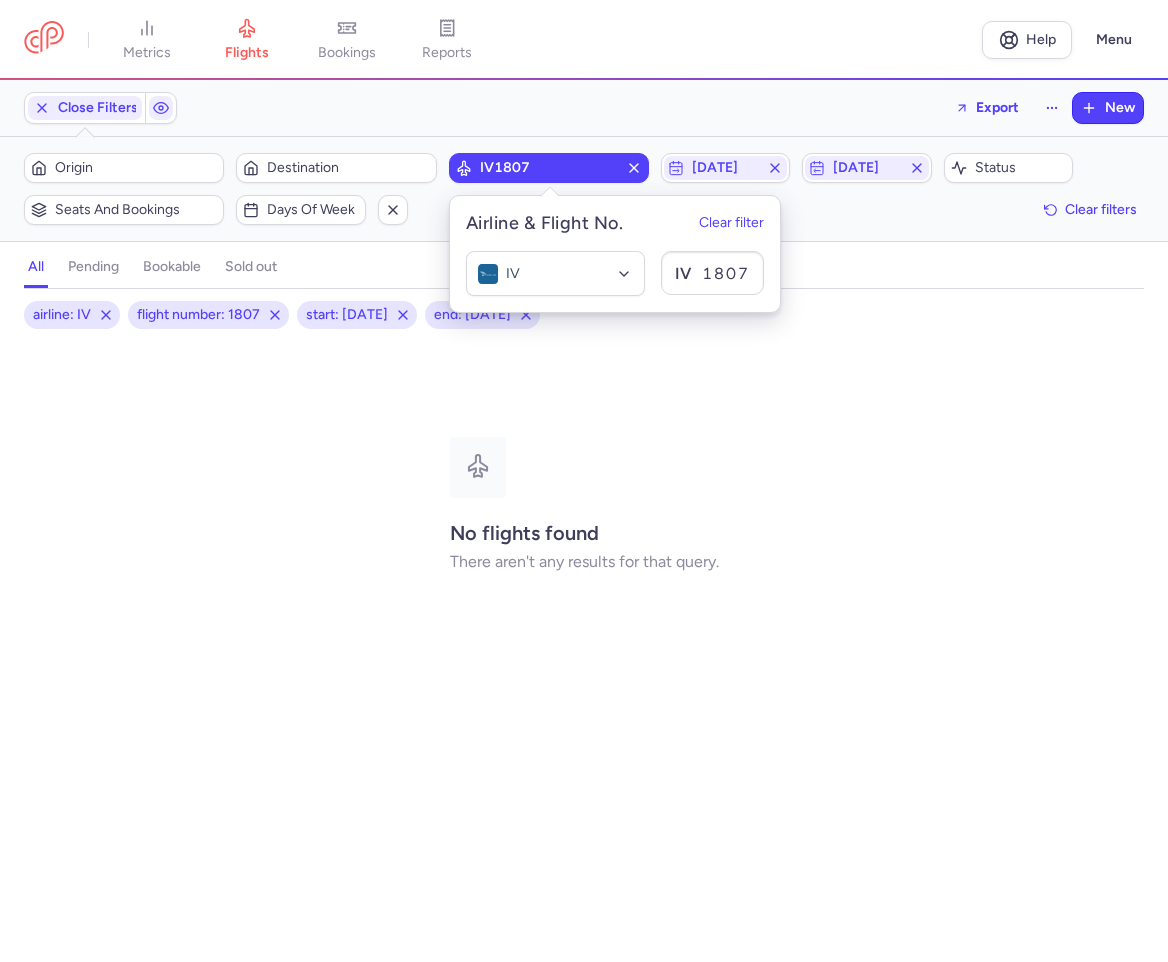 click on "Origin  Destination  IV1807  [DATE]  [DATE]  Status  Seats and bookings  Days of week  Clear filters" 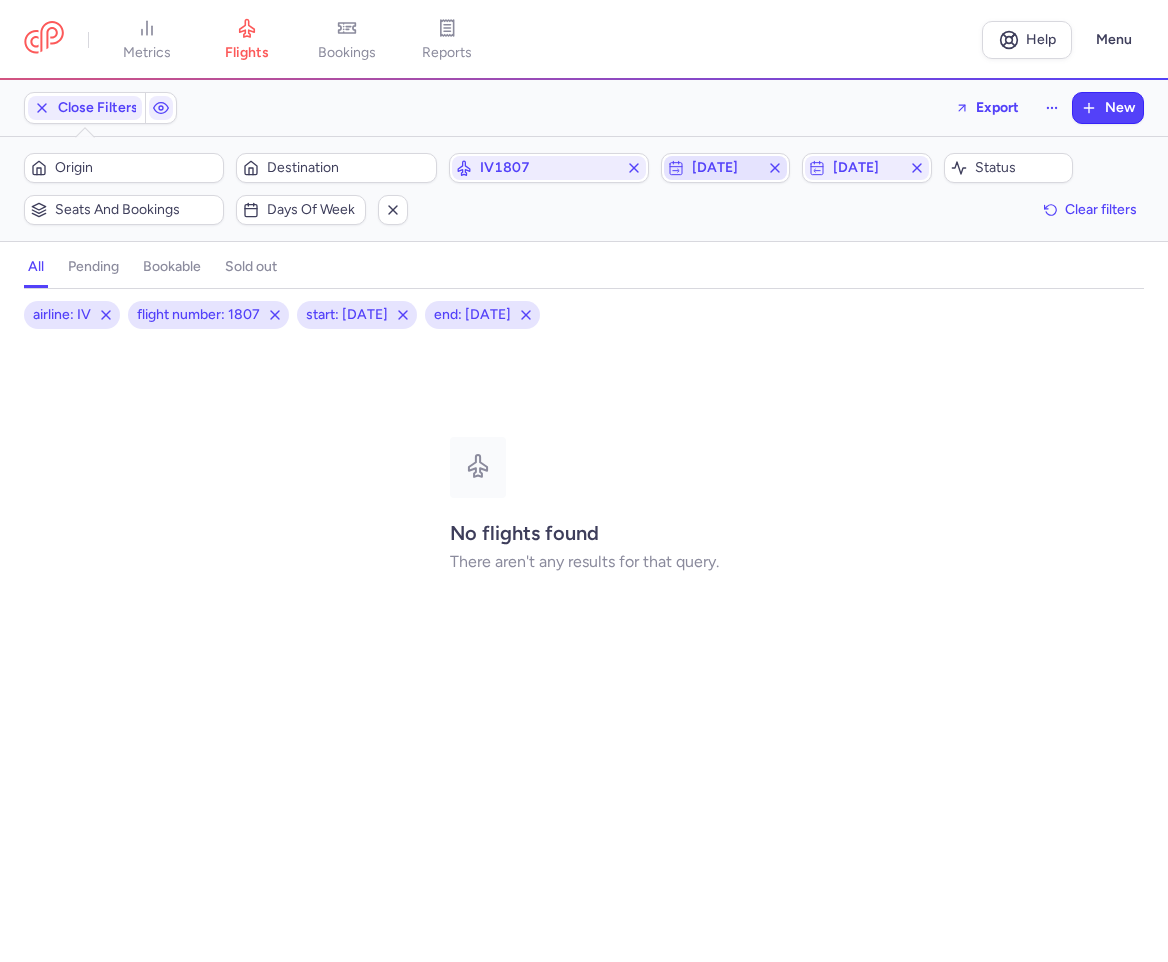 click on "[DATE]" at bounding box center [726, 168] 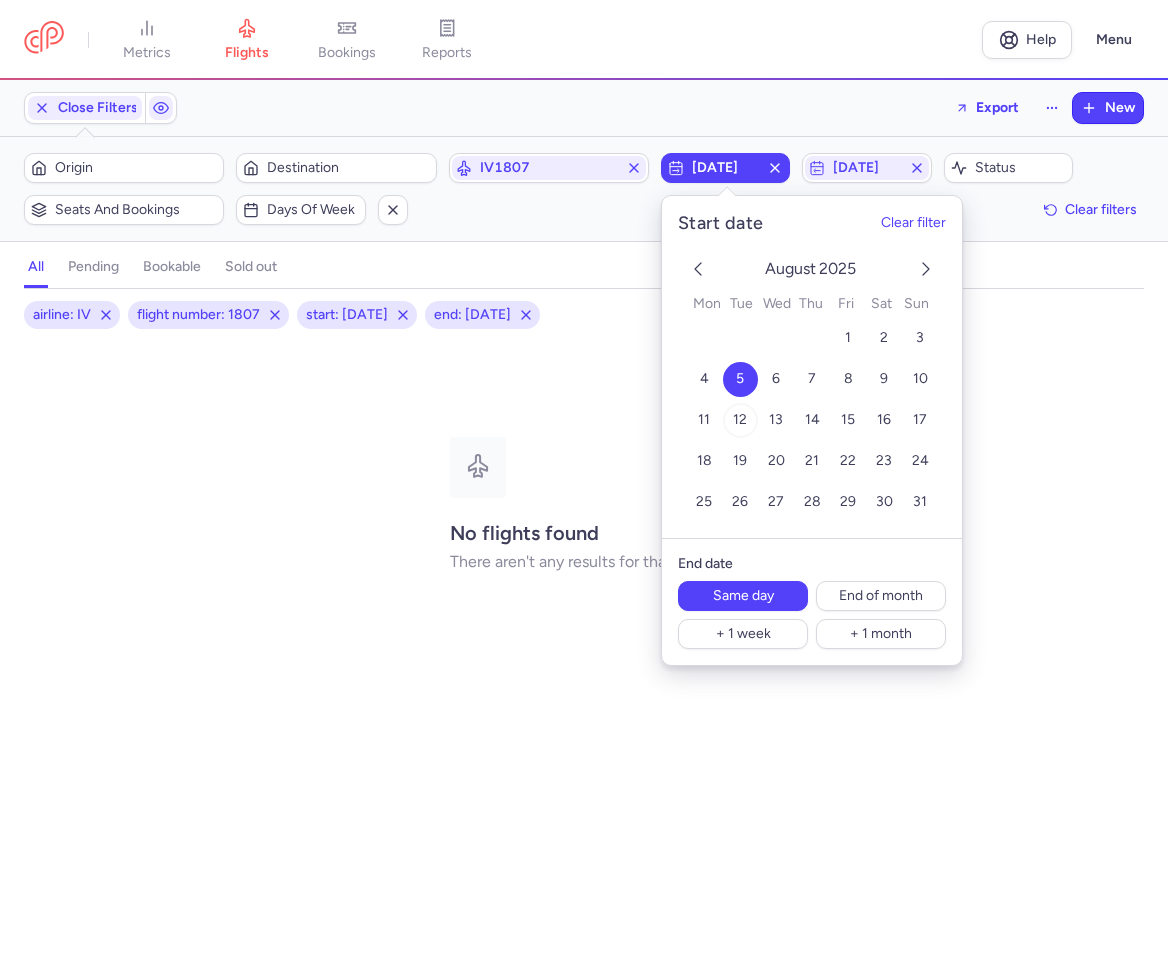 click on "12" at bounding box center (740, 420) 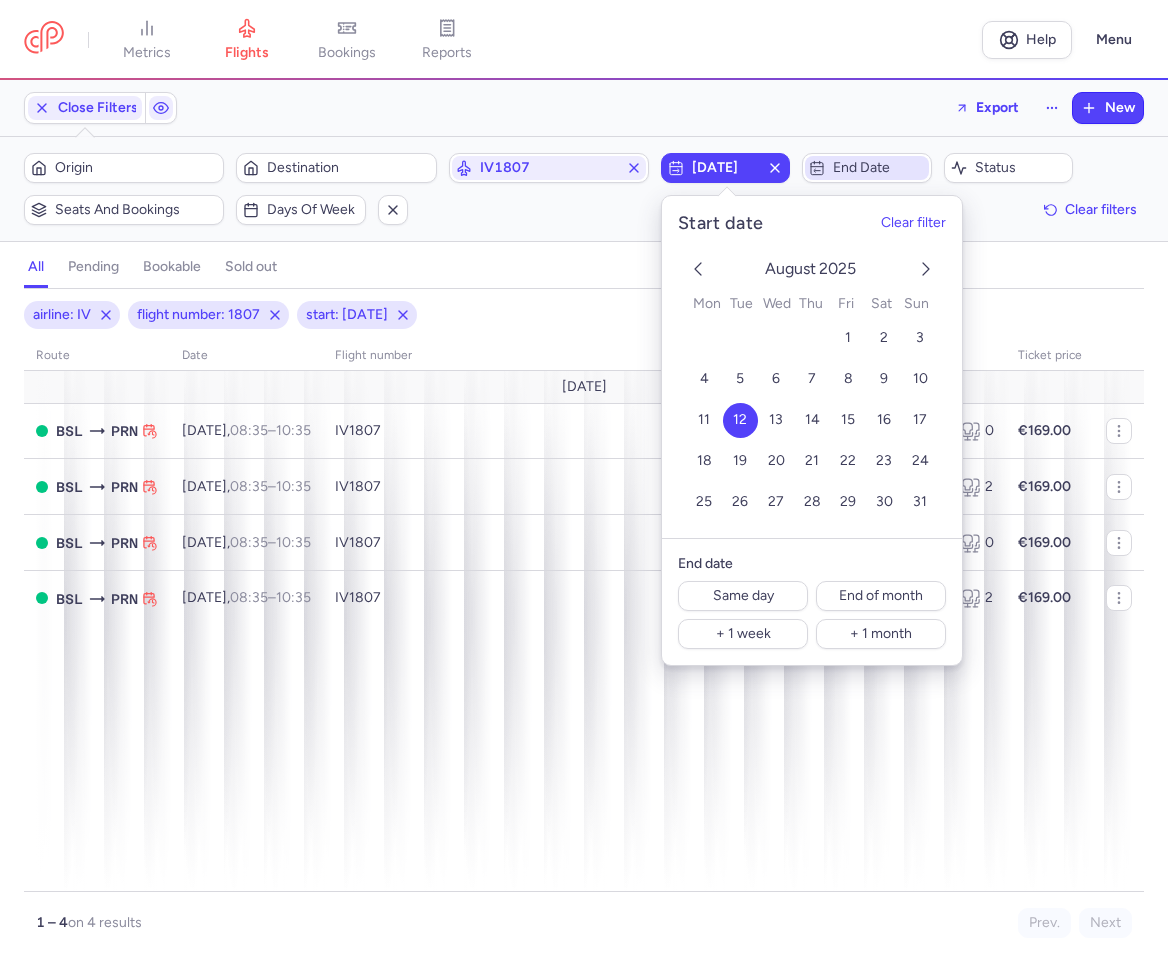 click on "End date" at bounding box center (879, 168) 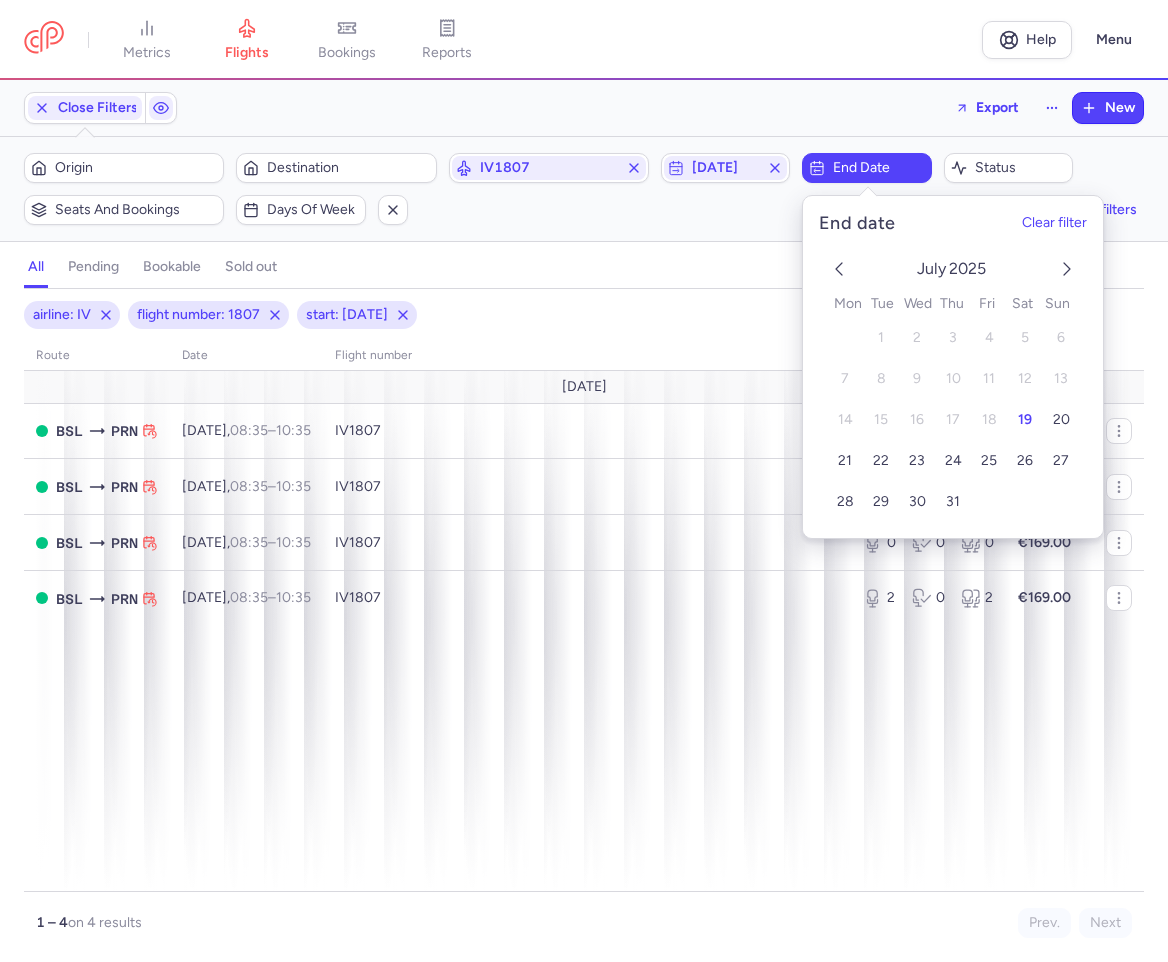 click 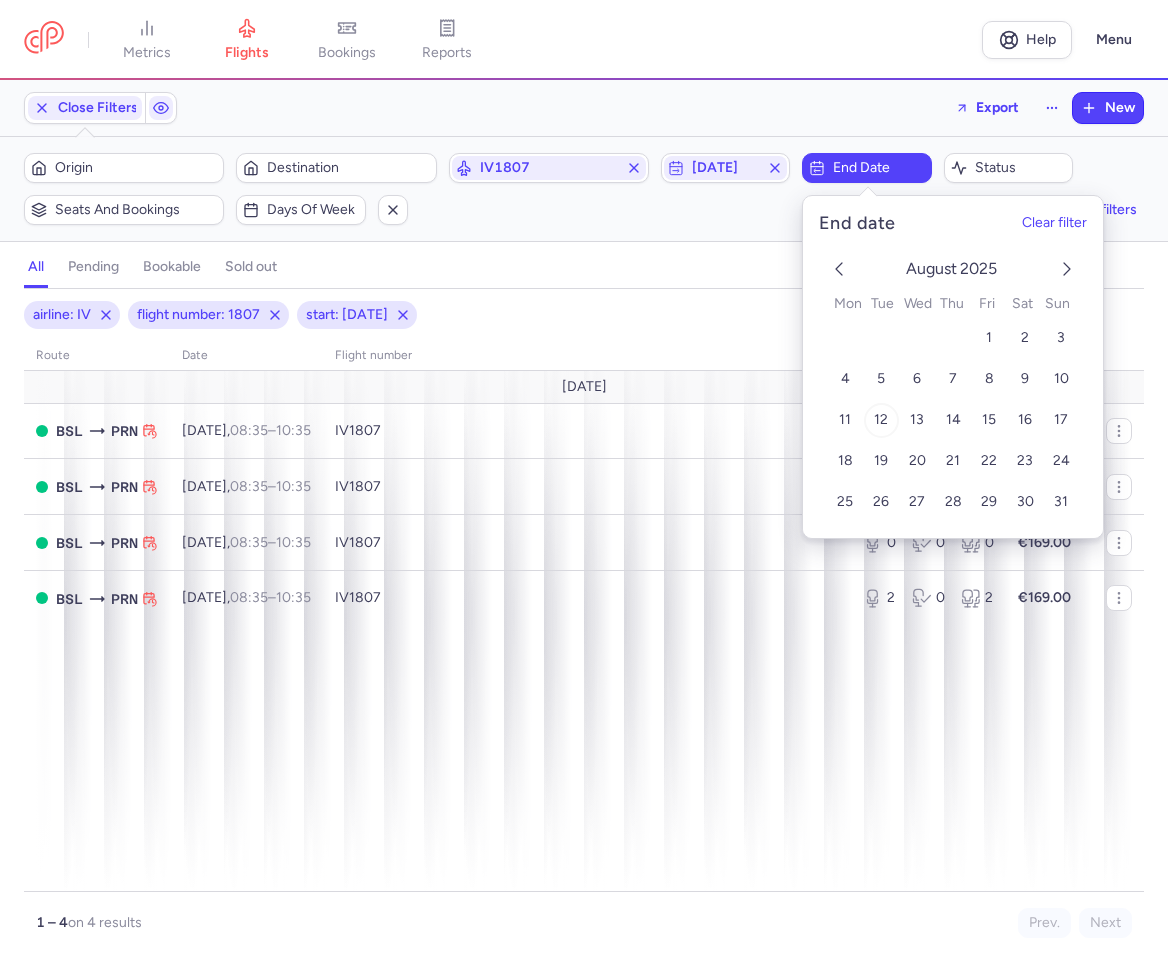 click on "12" at bounding box center [881, 420] 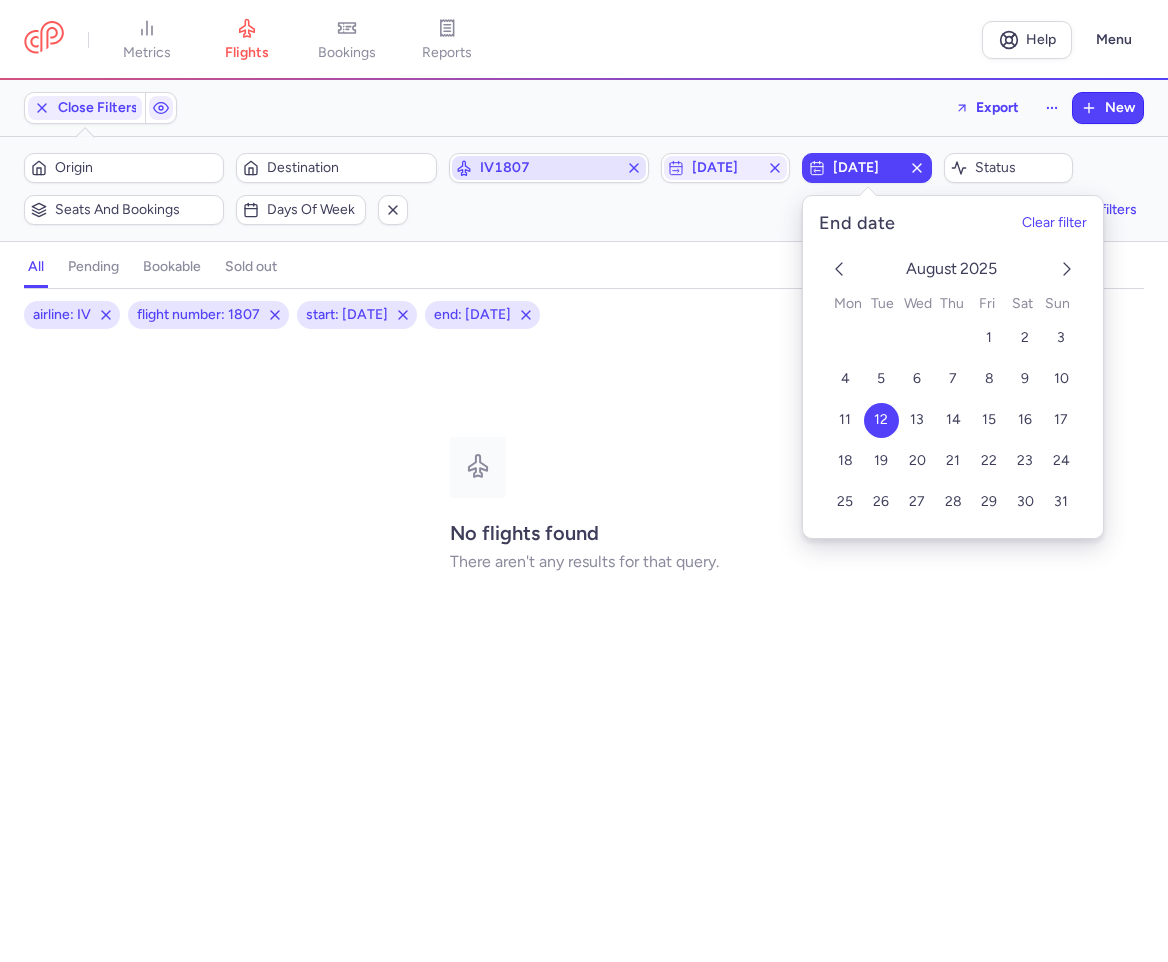 click on "IV1807" at bounding box center (549, 168) 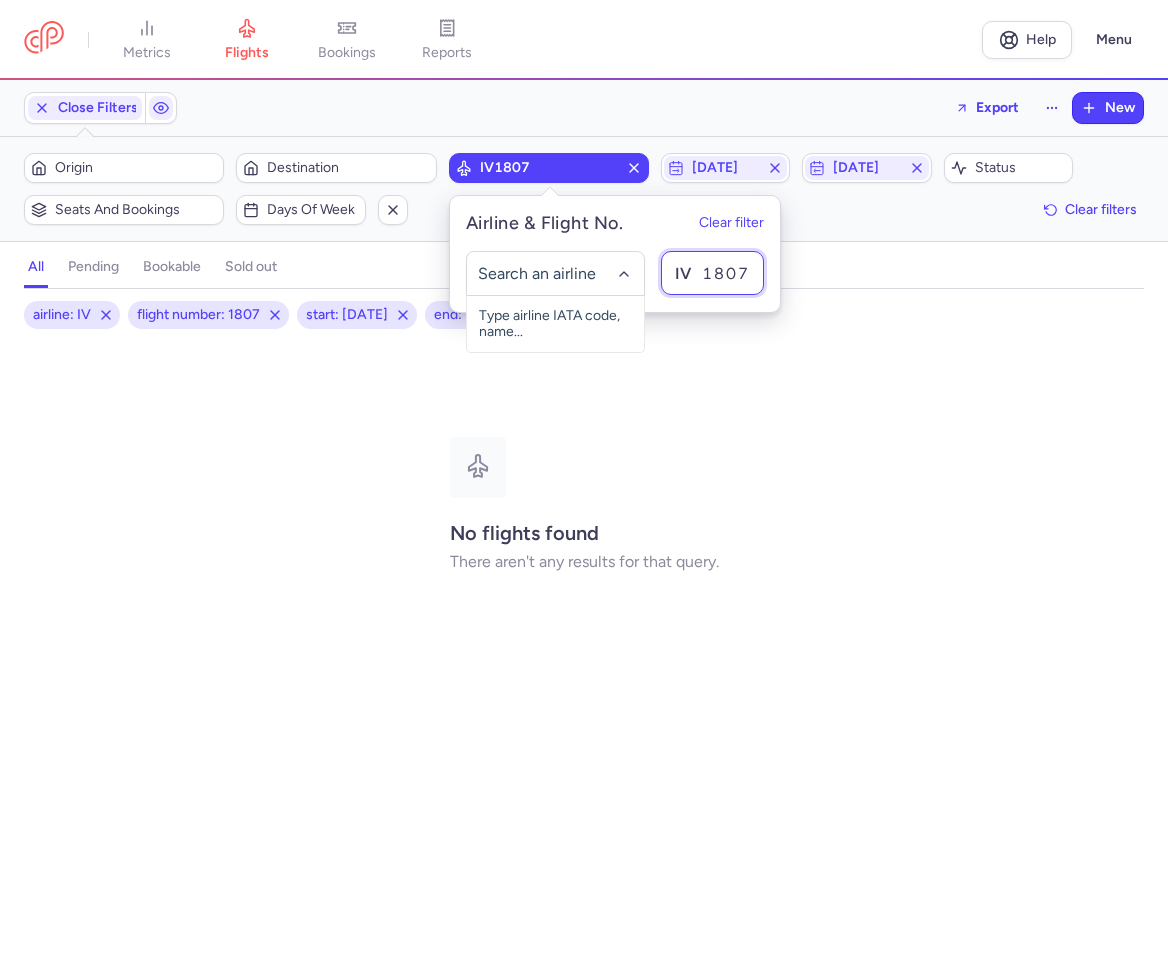 click on "1807" at bounding box center (712, 273) 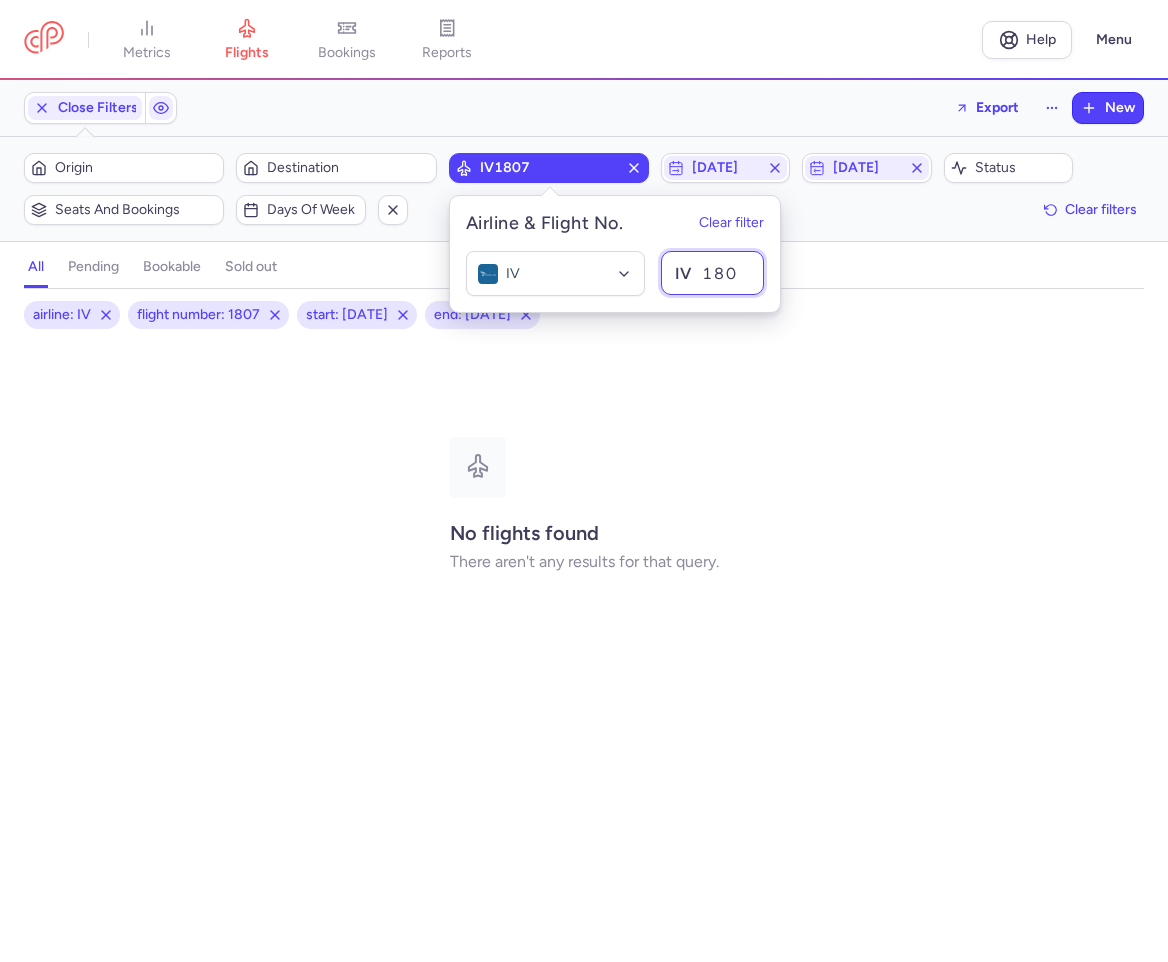 type on "1806" 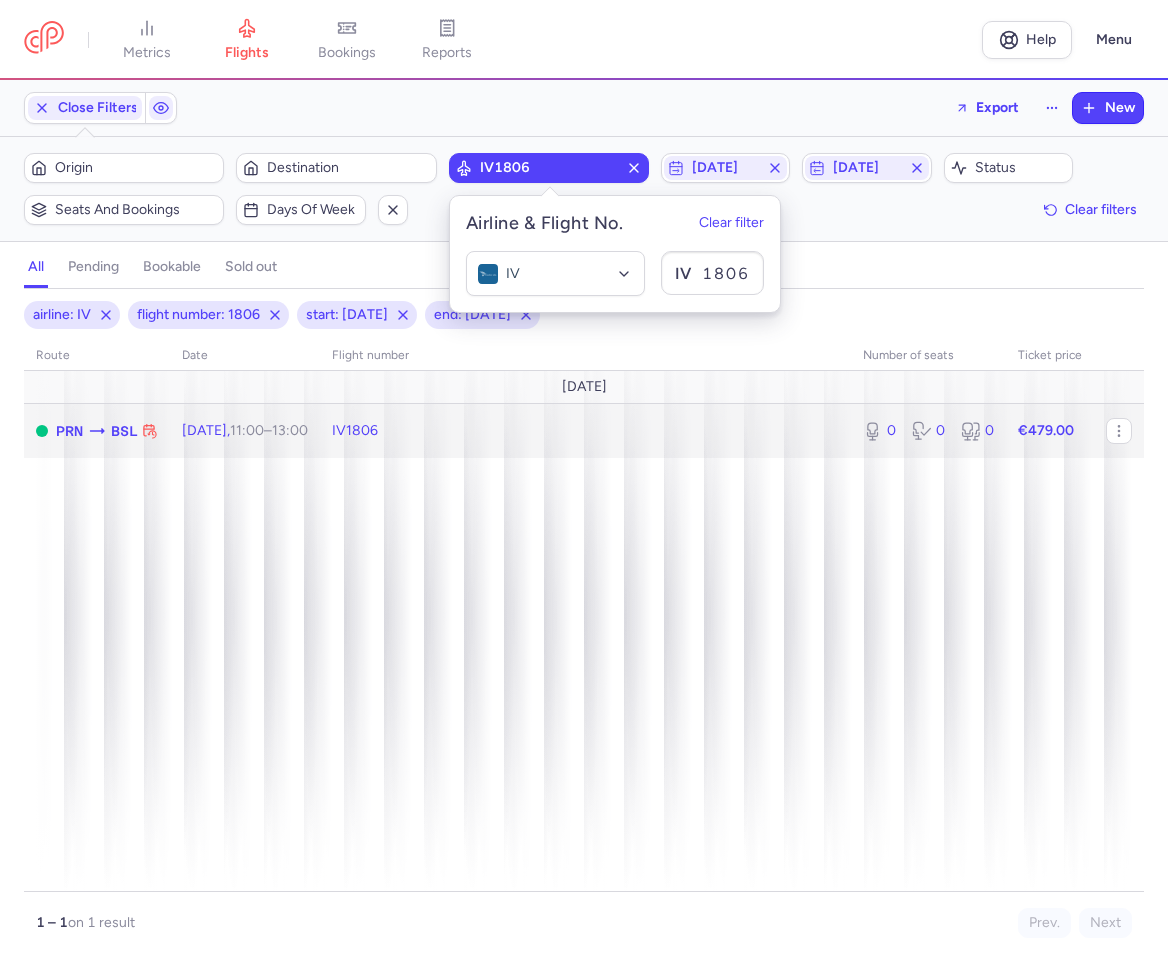 click on "IV1806" 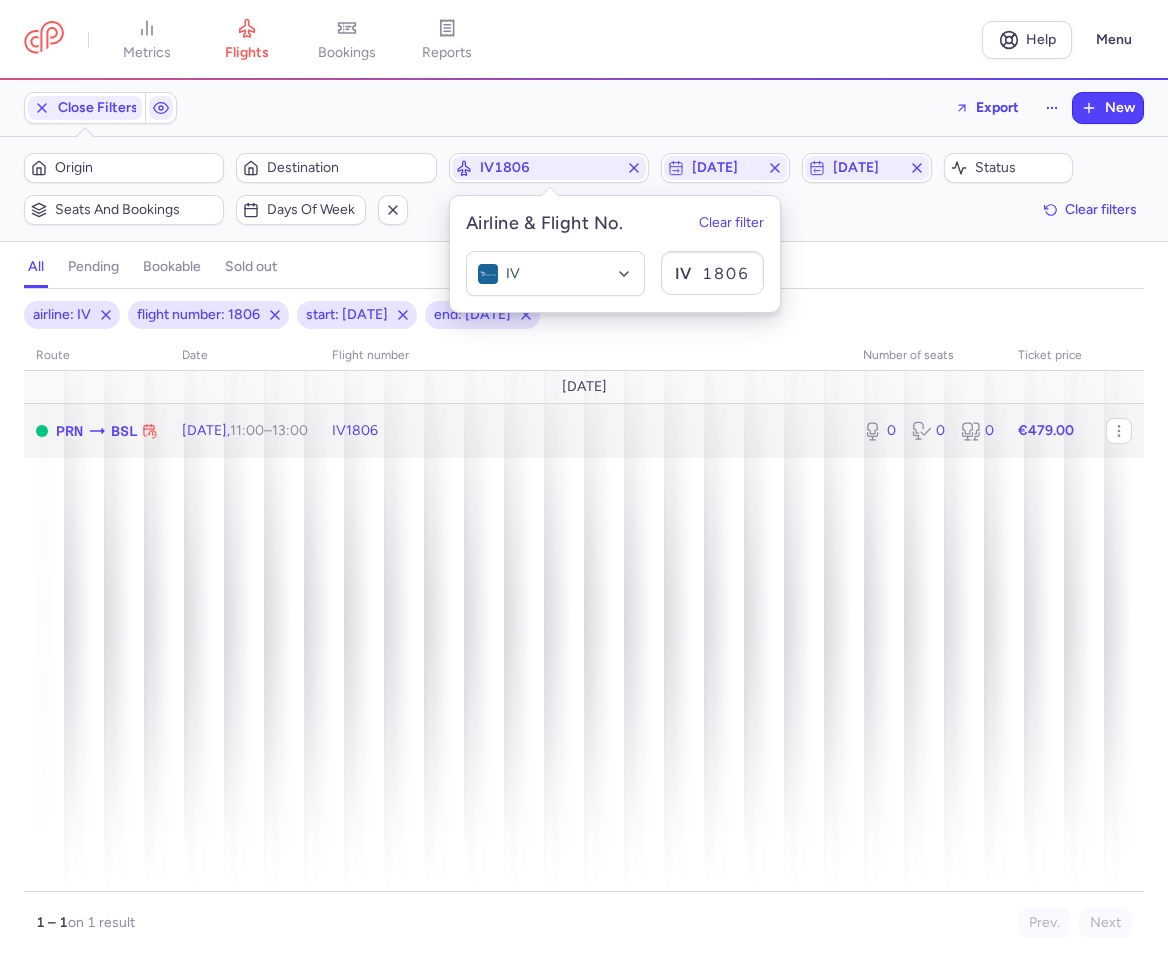 select on "days" 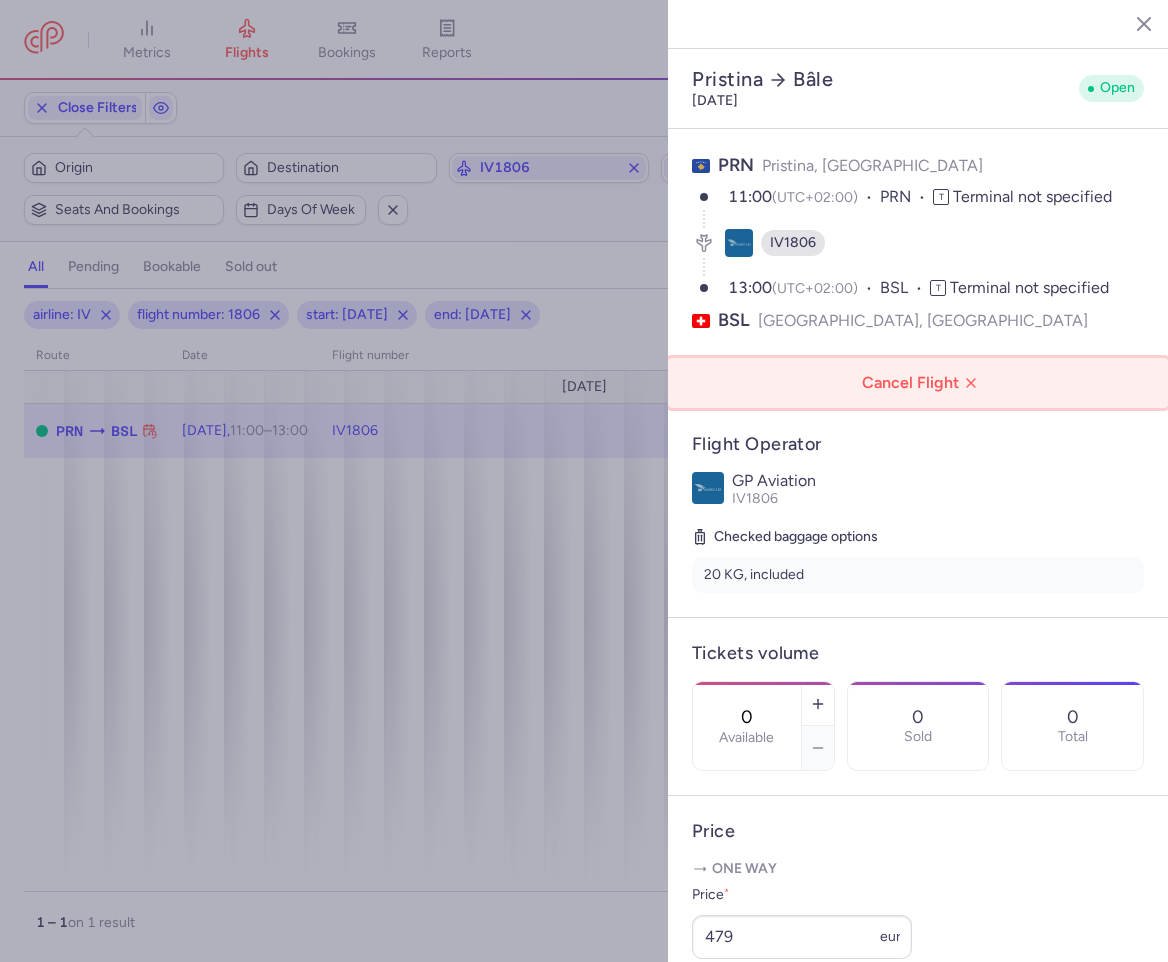 click on "Cancel Flight" 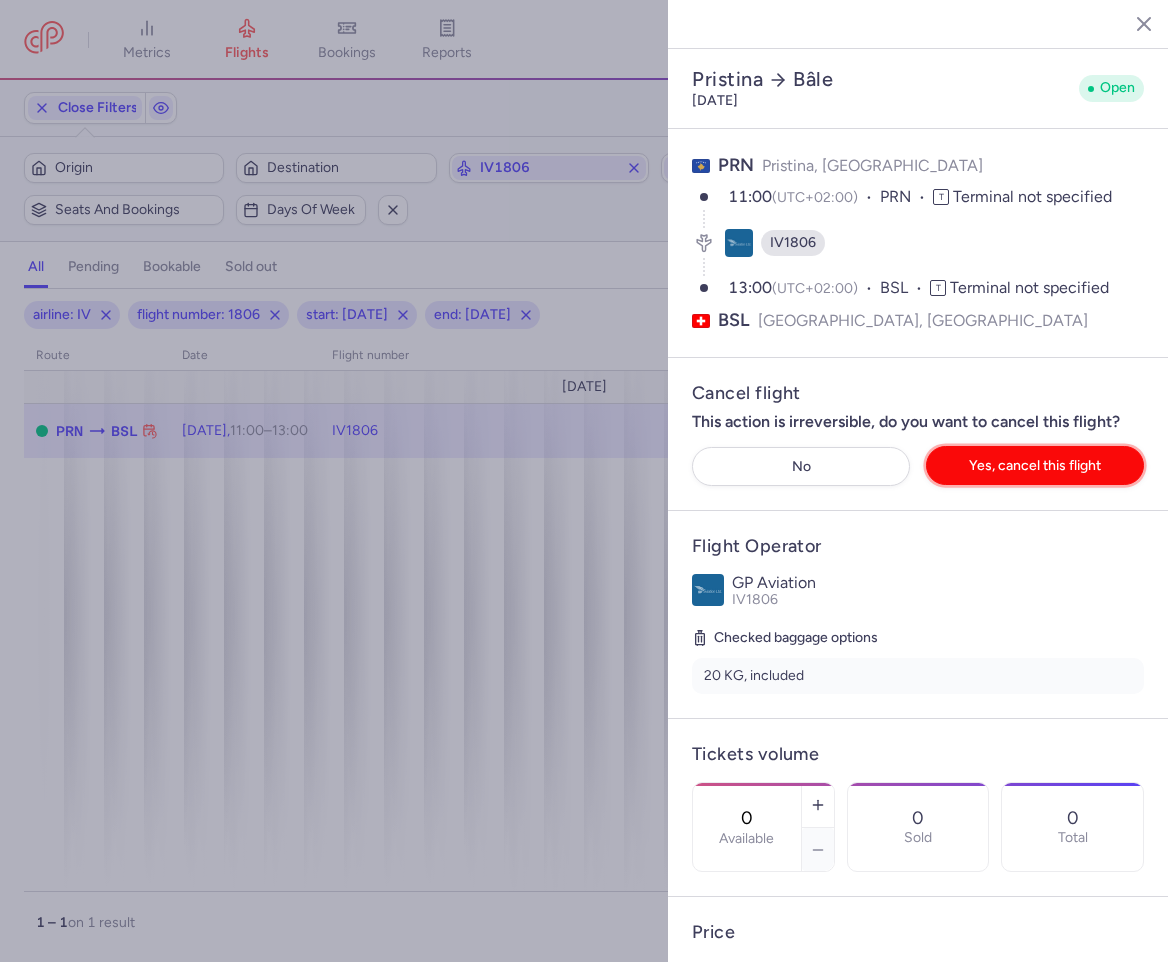 click on "Yes, cancel this flight" at bounding box center [1035, 465] 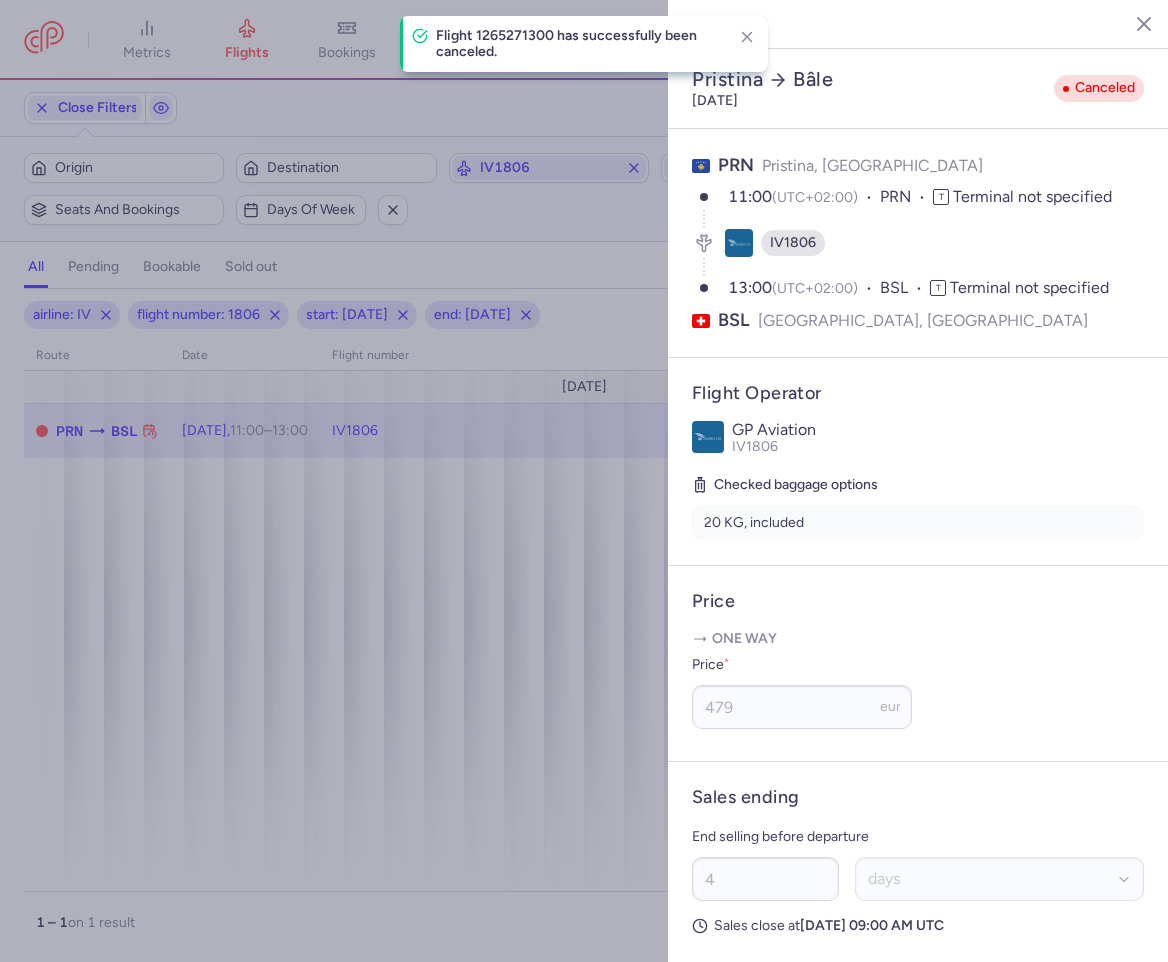 click 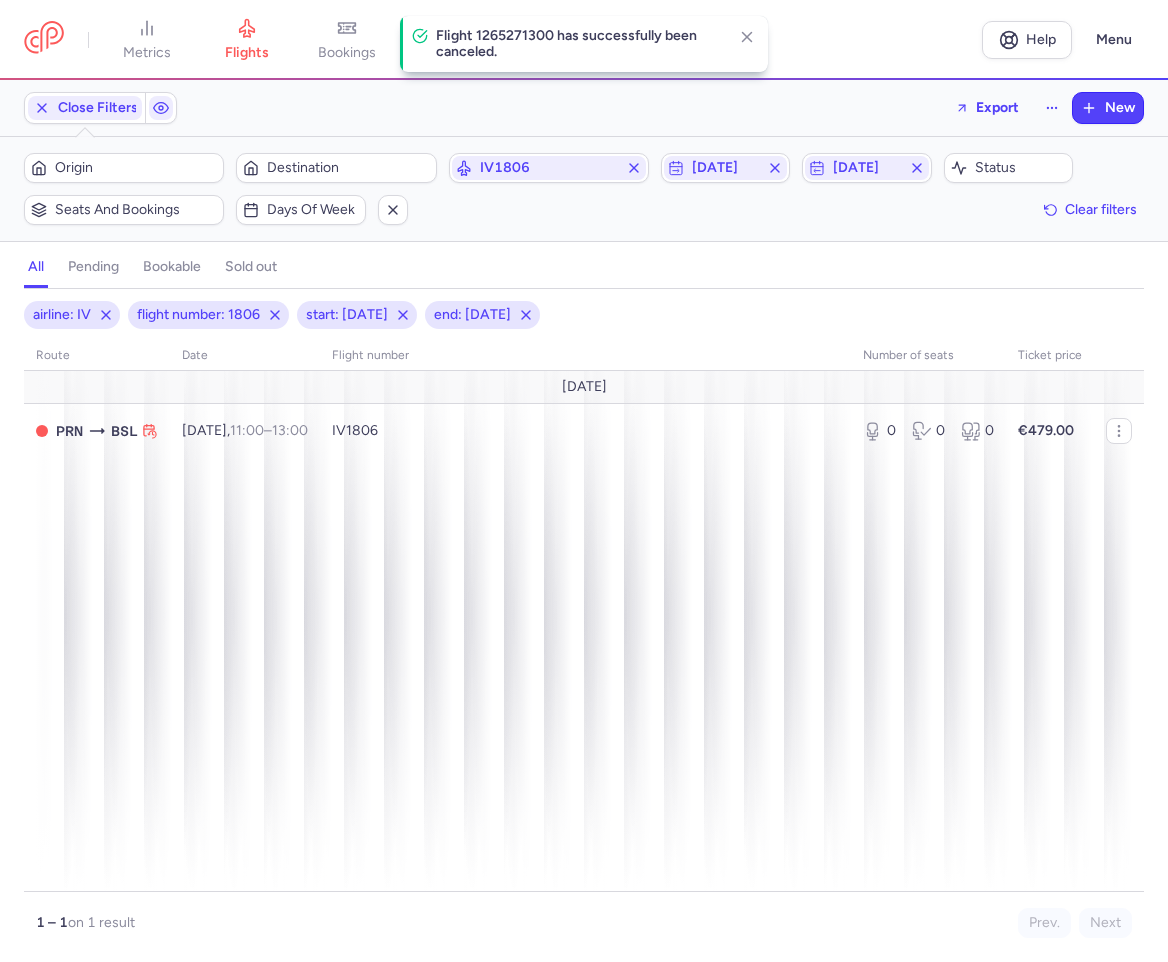 click on "[DATE]" at bounding box center [726, 168] 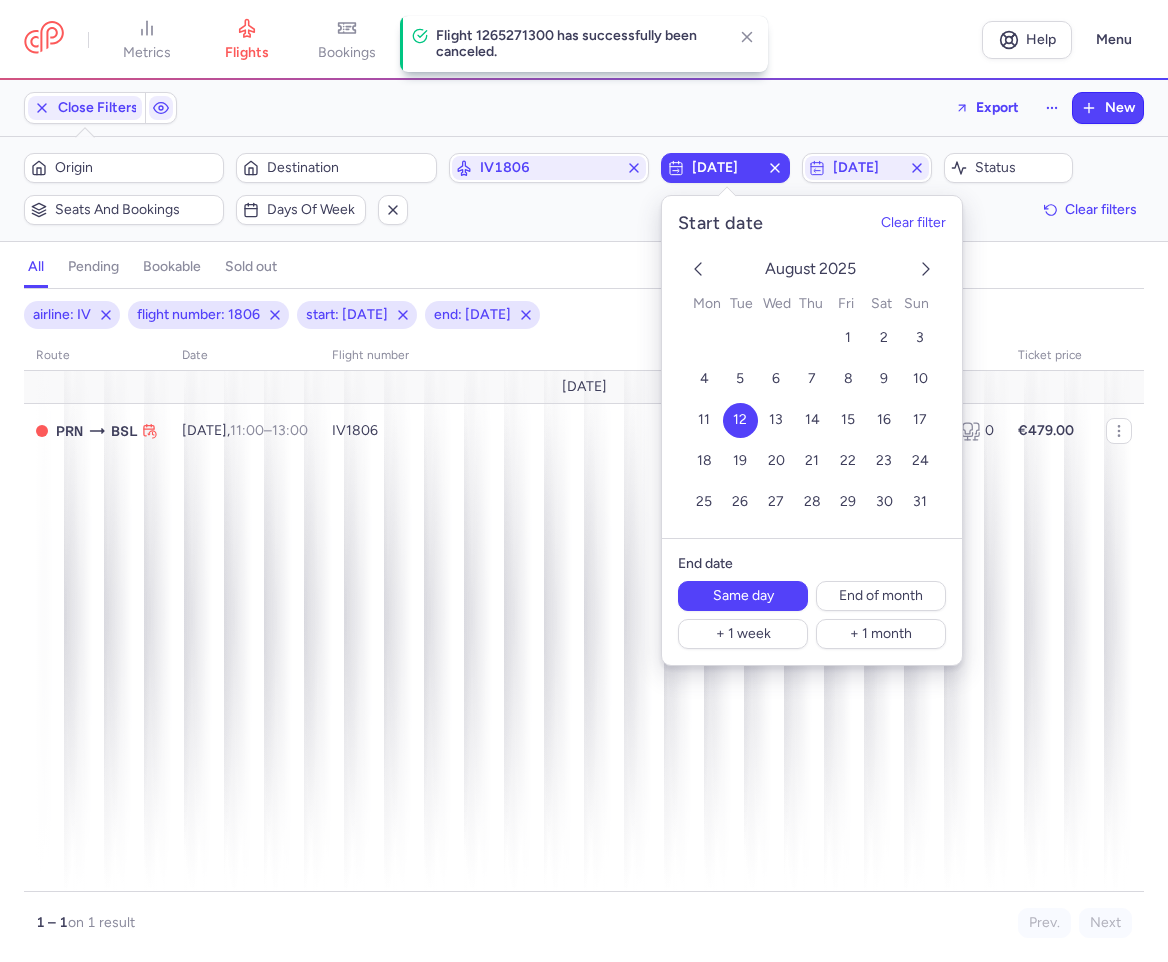 click on "[DATE]" at bounding box center (726, 168) 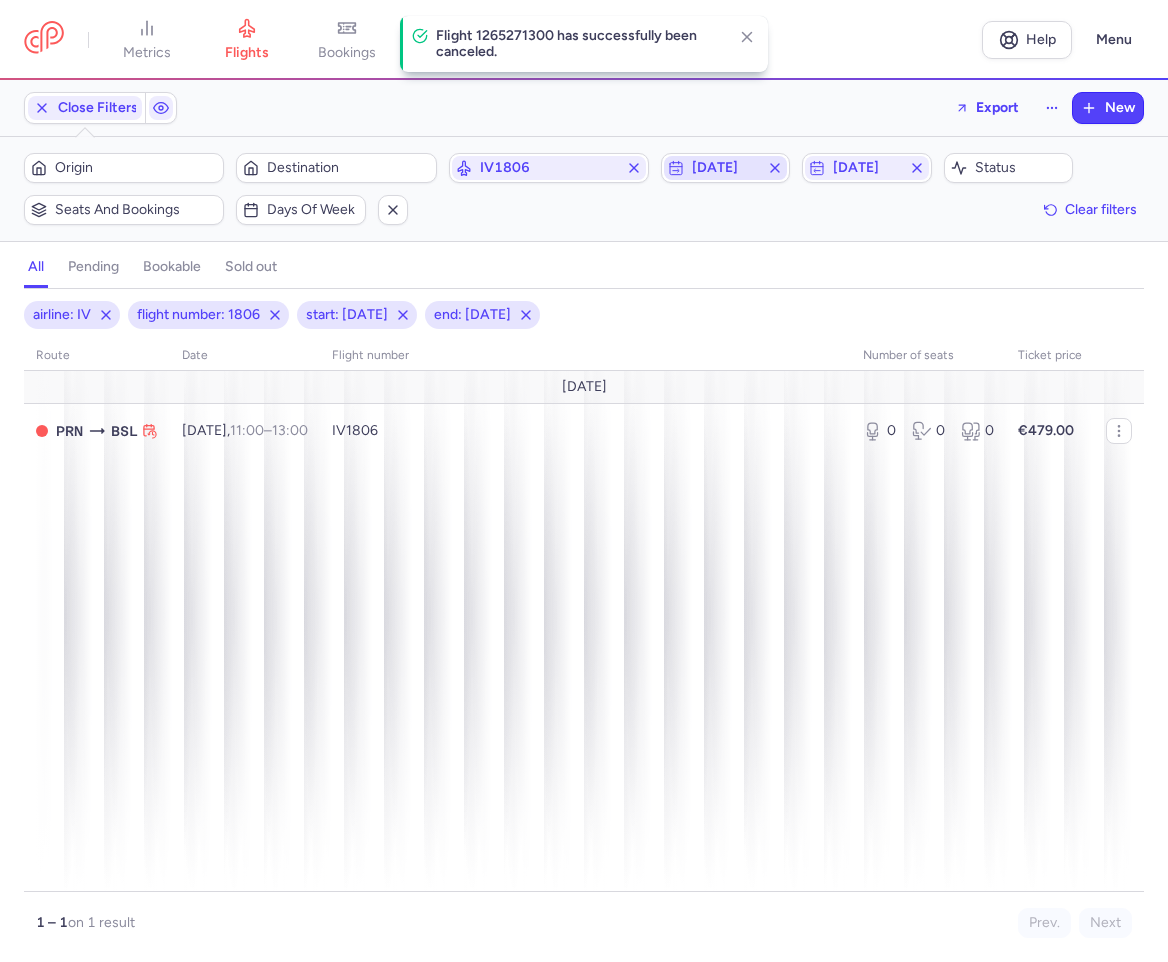 click on "[DATE]" at bounding box center [726, 168] 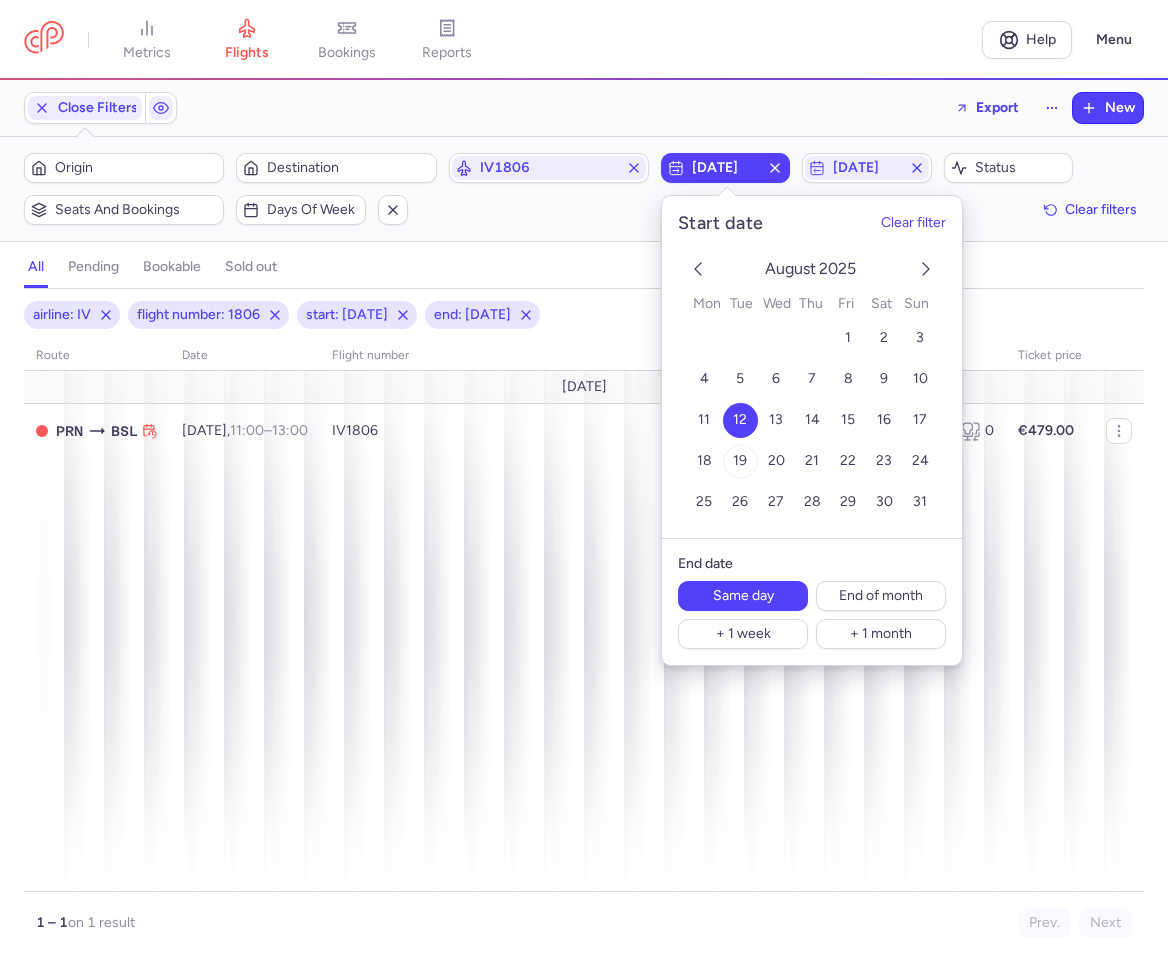 click on "19" at bounding box center (739, 461) 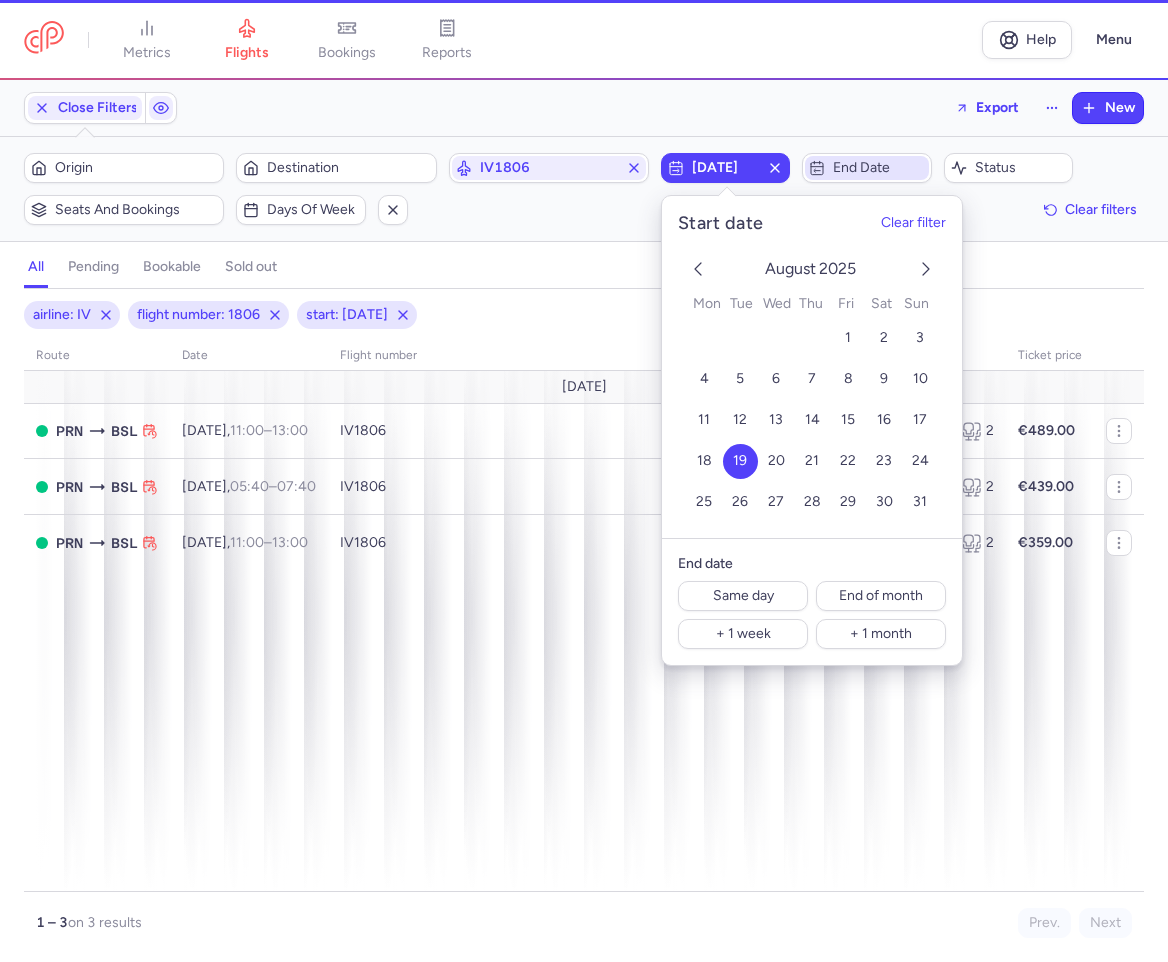 click on "End date" at bounding box center (879, 168) 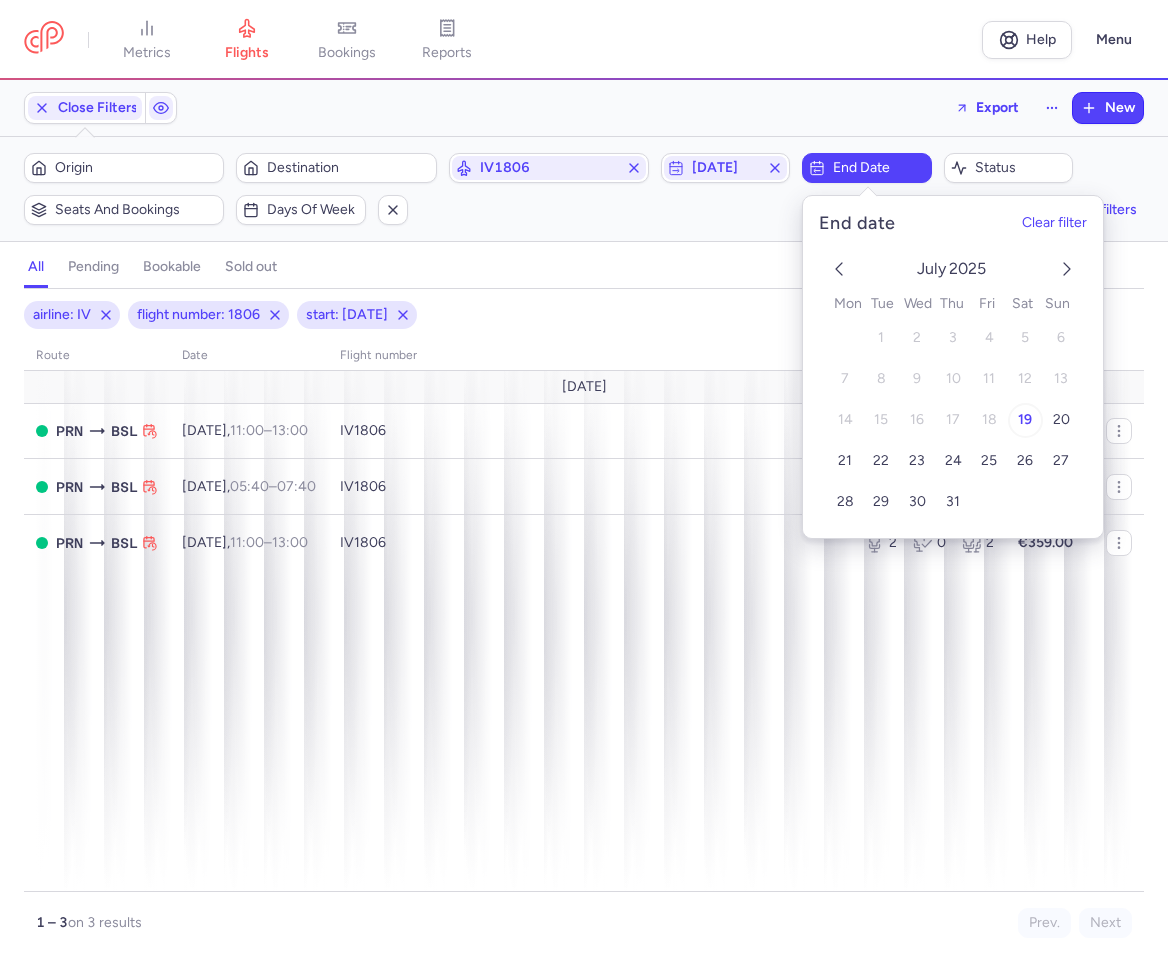 click on "19" at bounding box center (1025, 420) 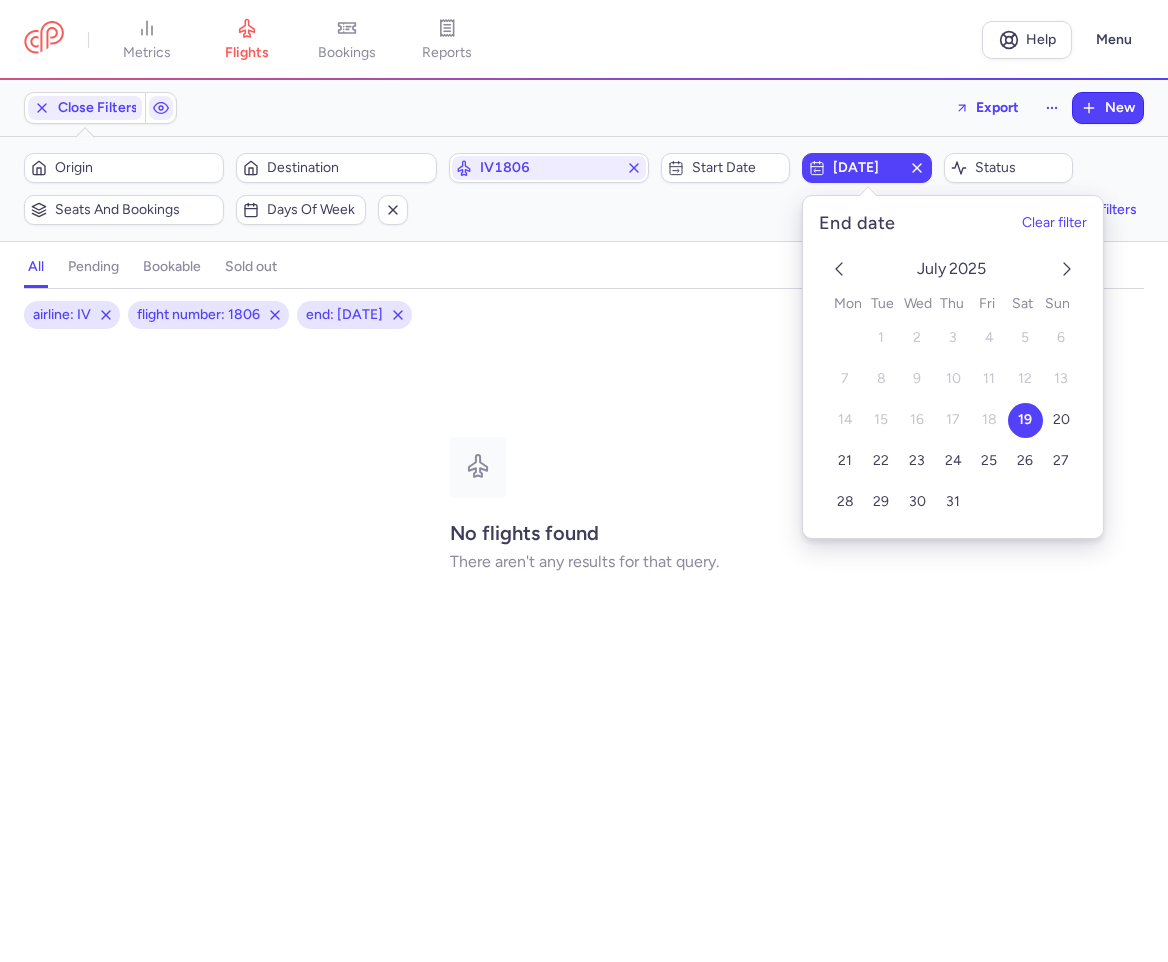 click on "[DATE]" at bounding box center [867, 168] 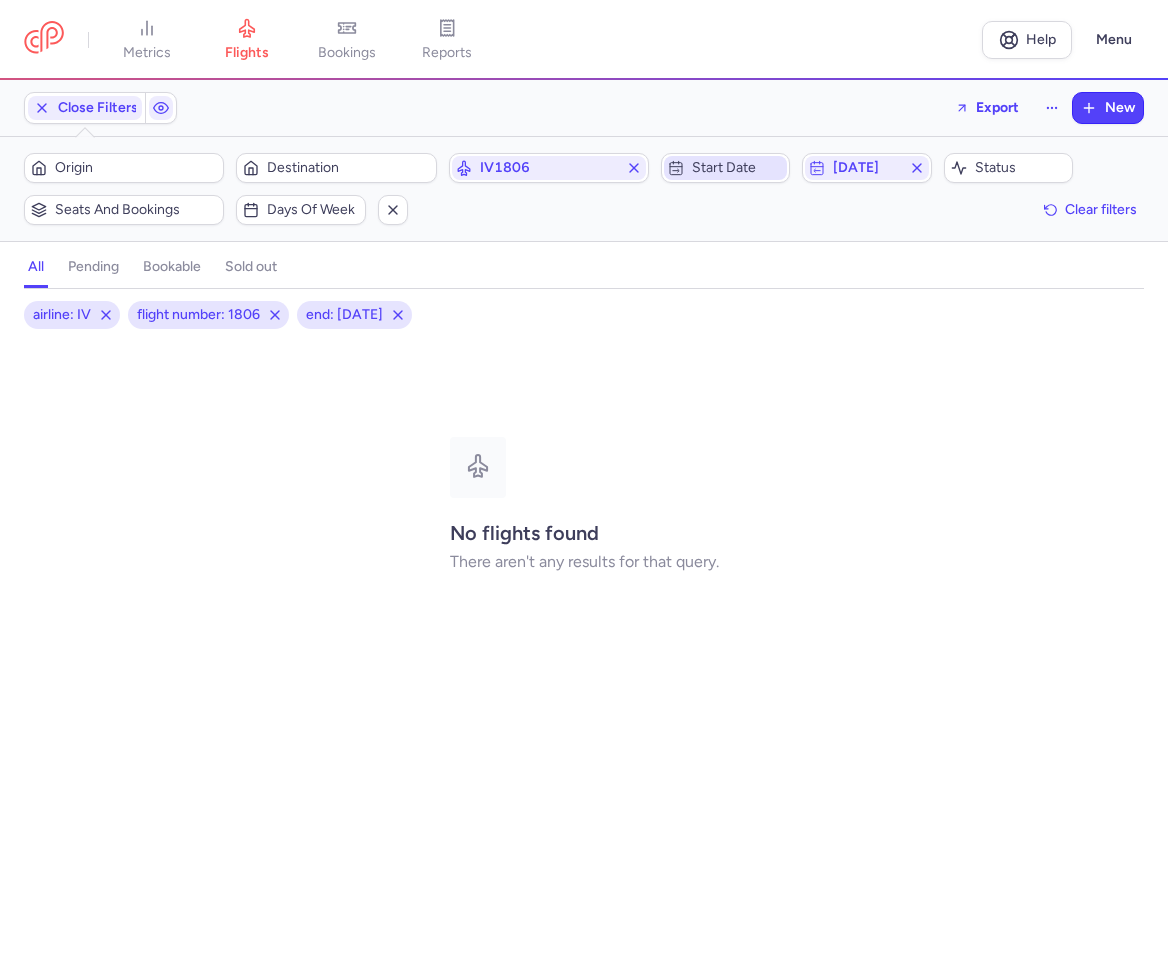 click on "Start date" at bounding box center [738, 168] 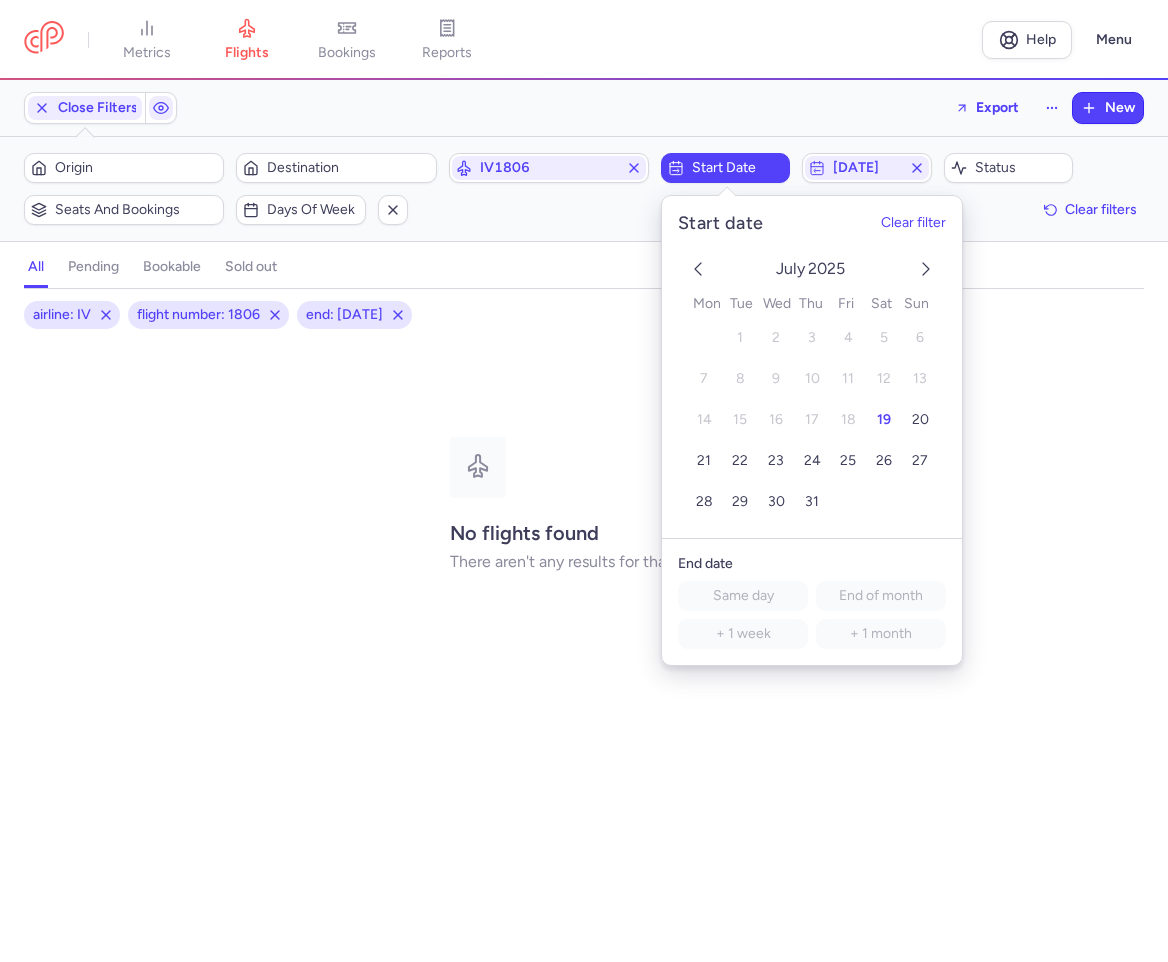 click 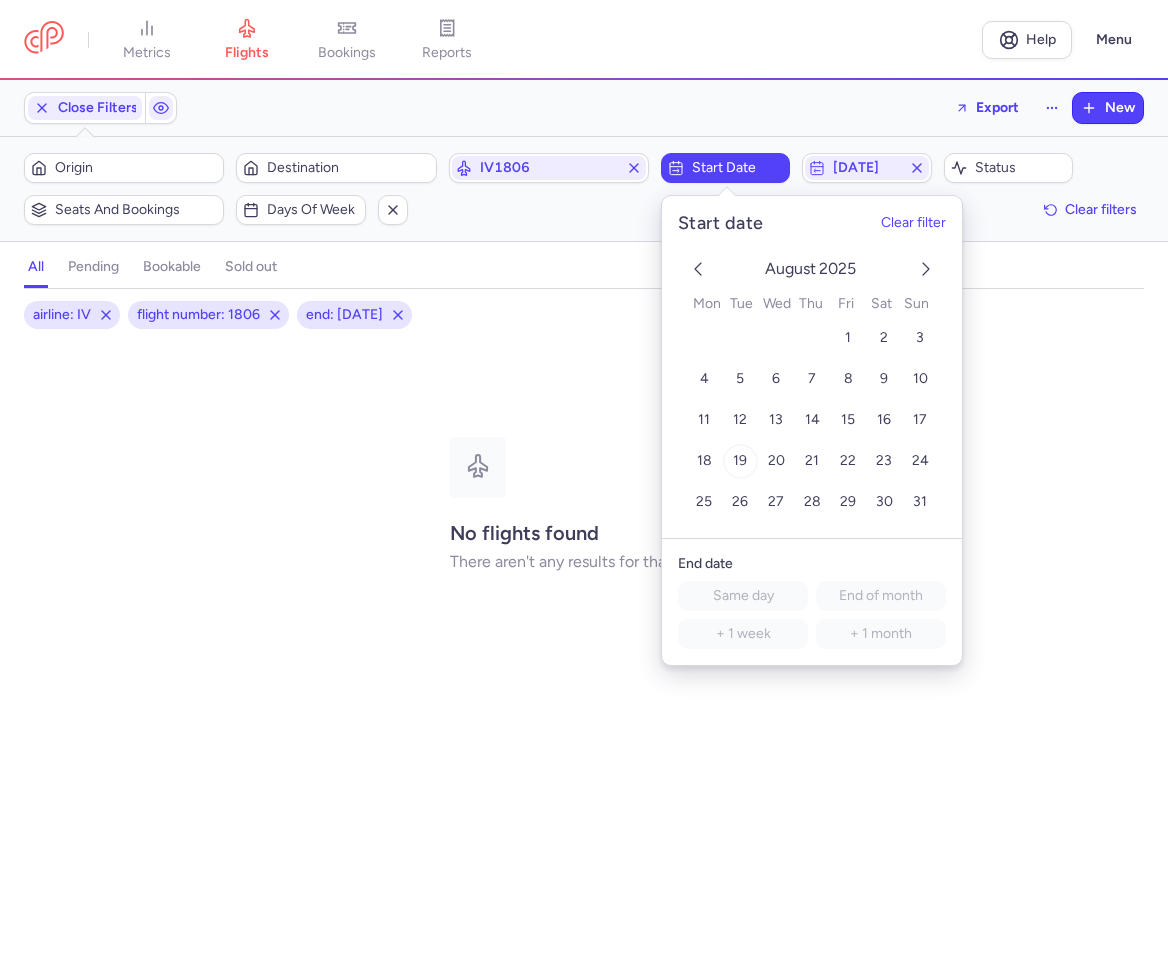 click on "19" at bounding box center [739, 461] 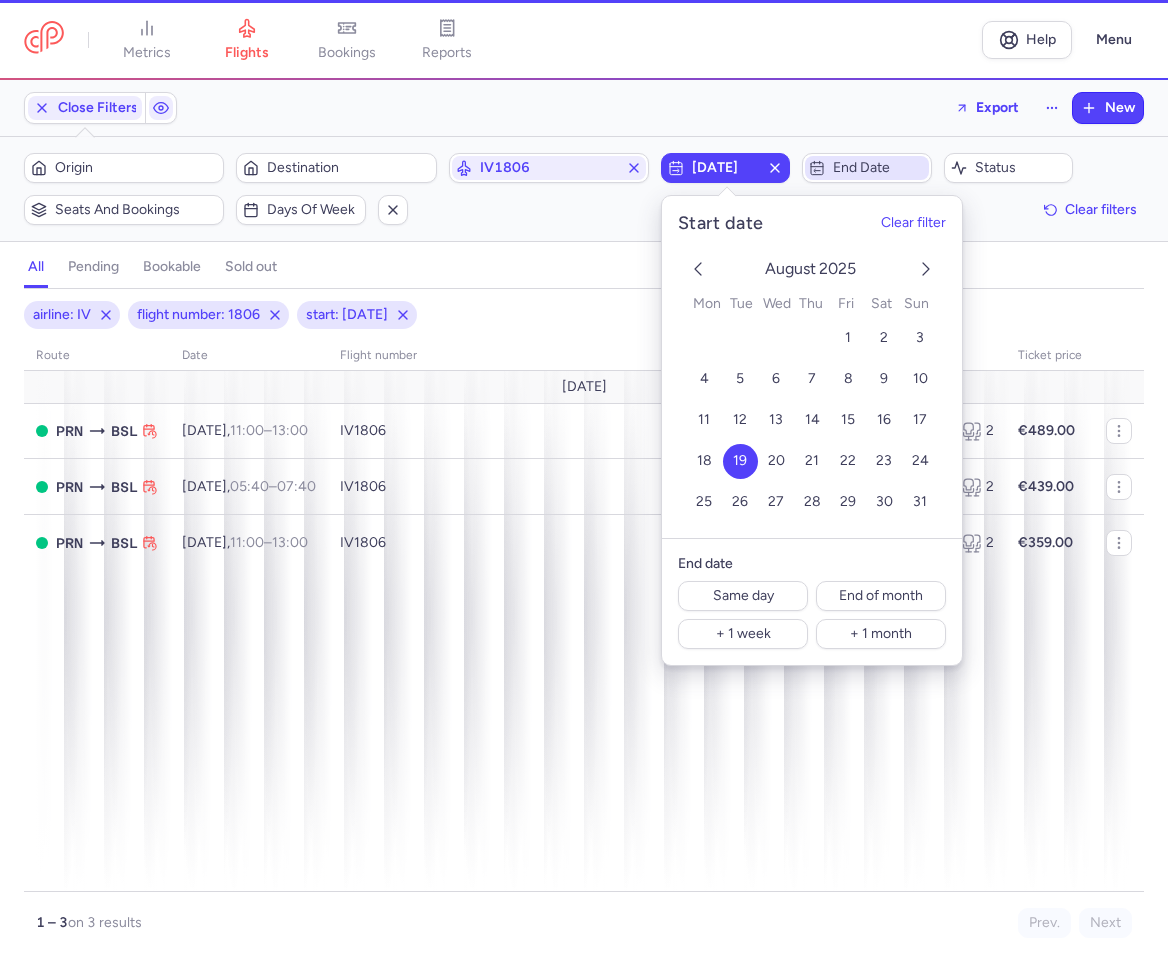 click on "End date" at bounding box center [879, 168] 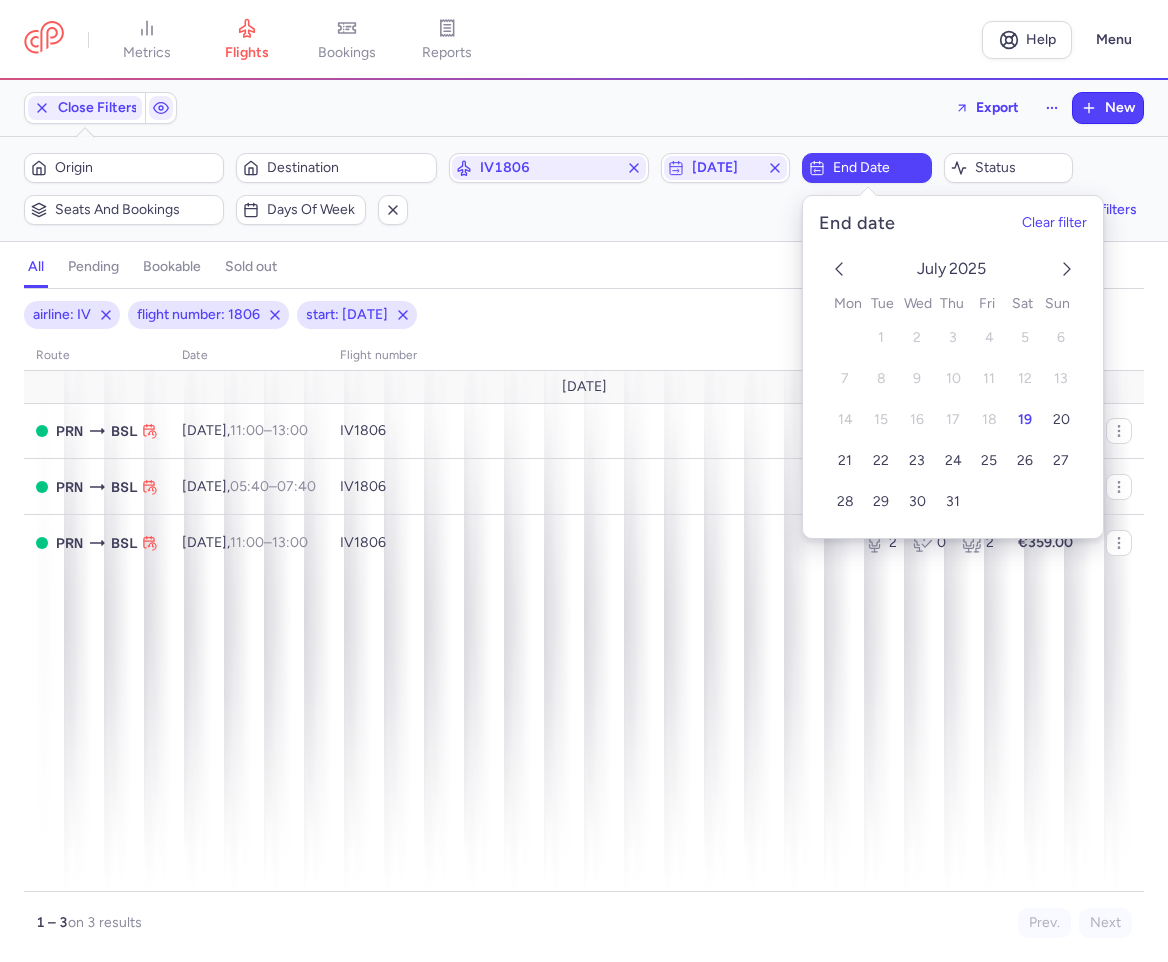 click on "[DATE] 1 2 3 4 5 6 7 8 9 10 11 12 13 14 15 16 17 18 19 20 21 22 23 24 25 26 27 28 29 30 31" at bounding box center [953, 386] 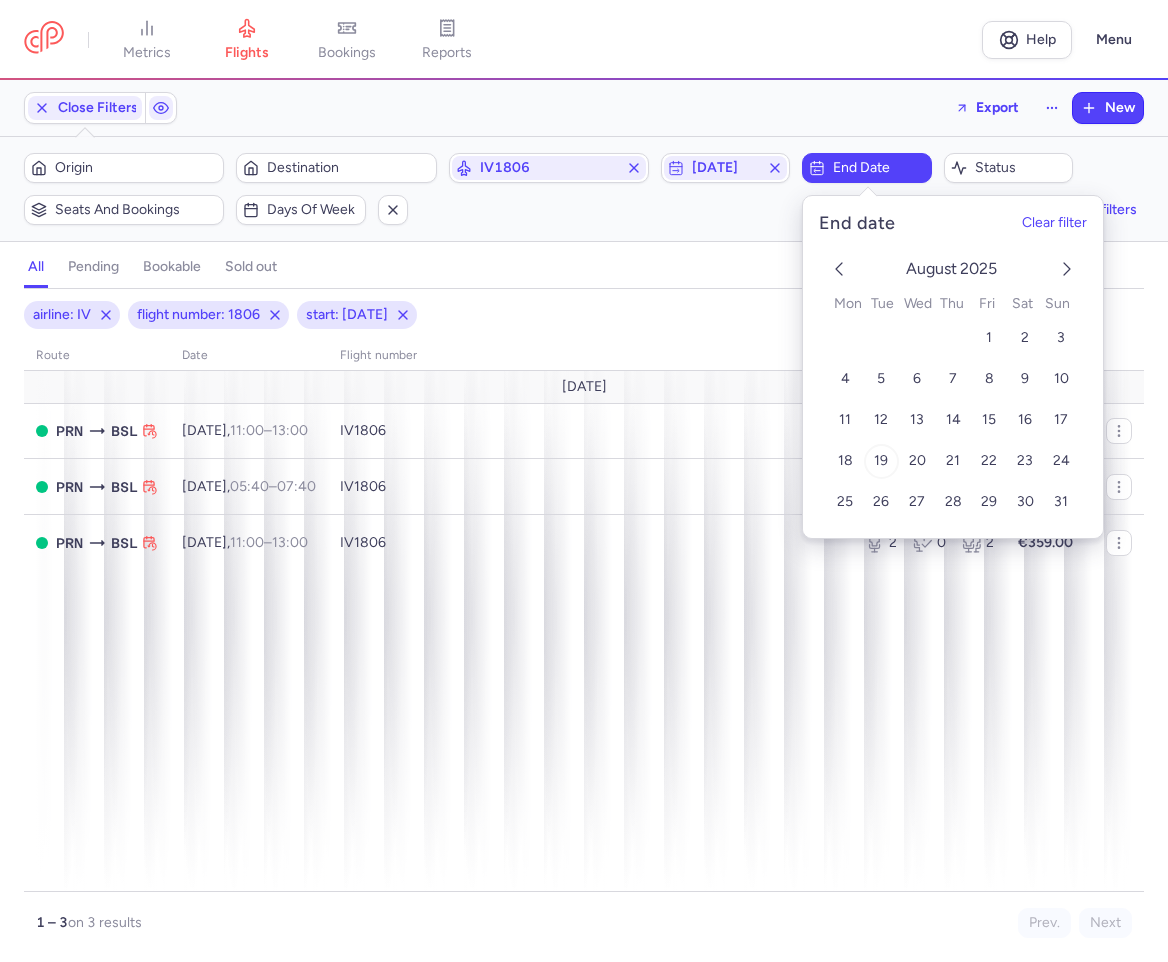 click on "19" at bounding box center (881, 461) 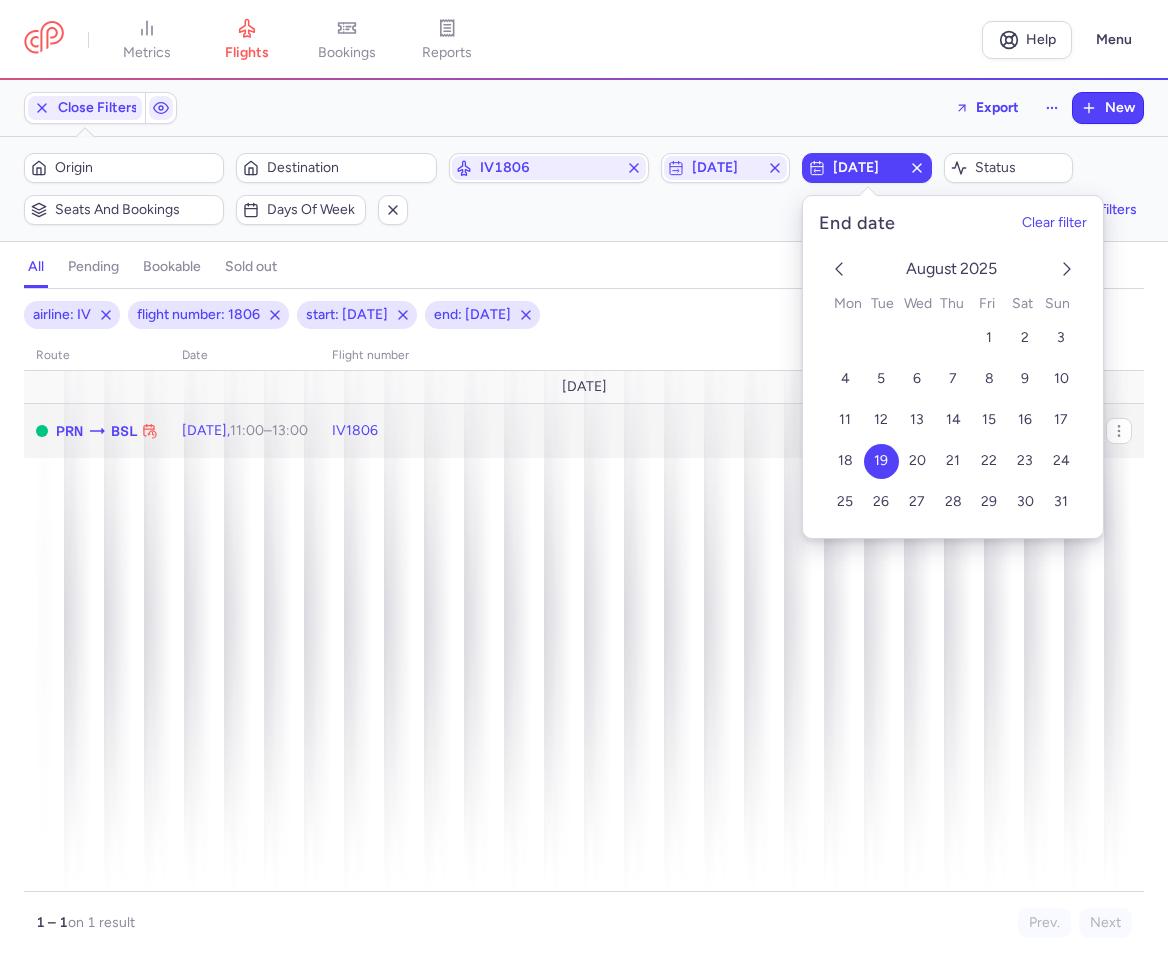 click on "IV1806" 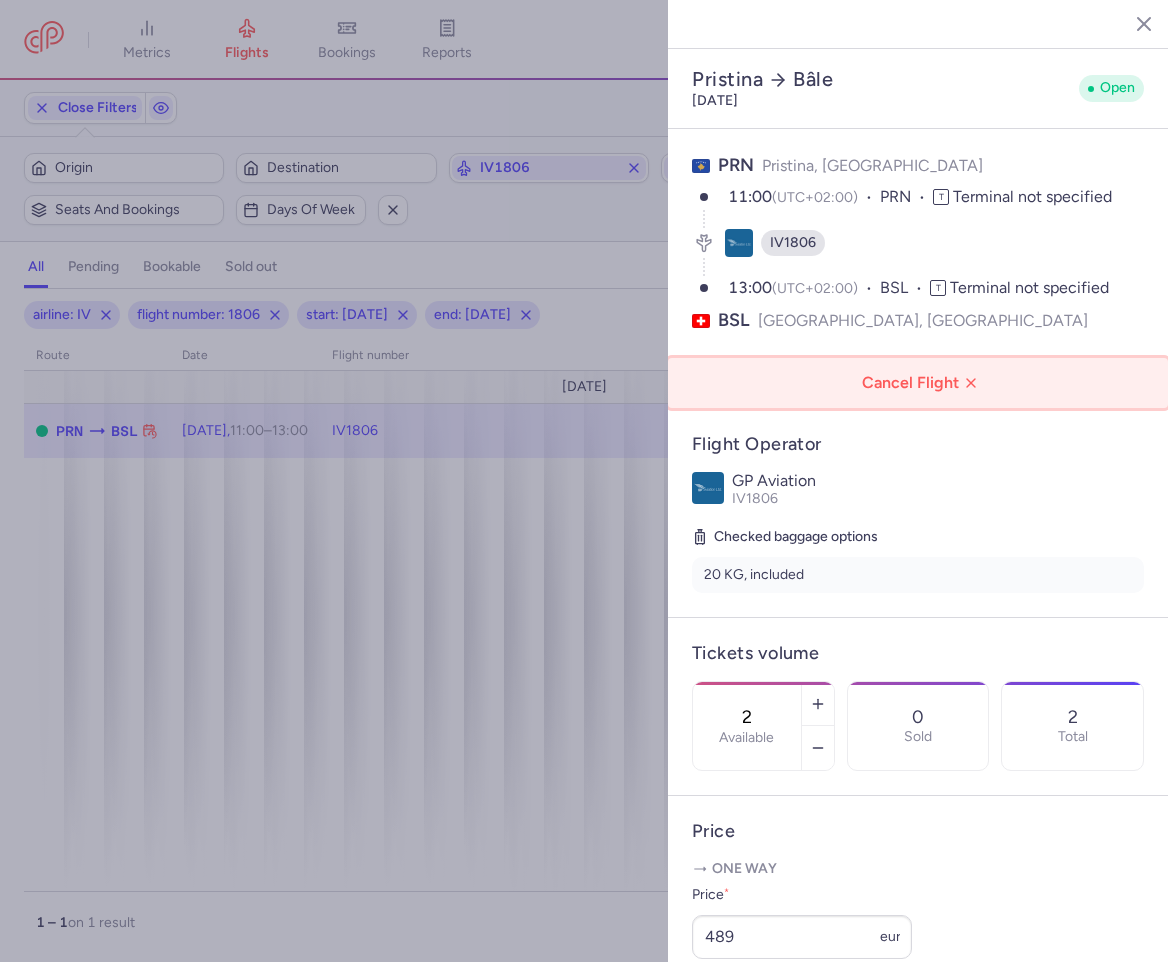 click on "Cancel Flight" 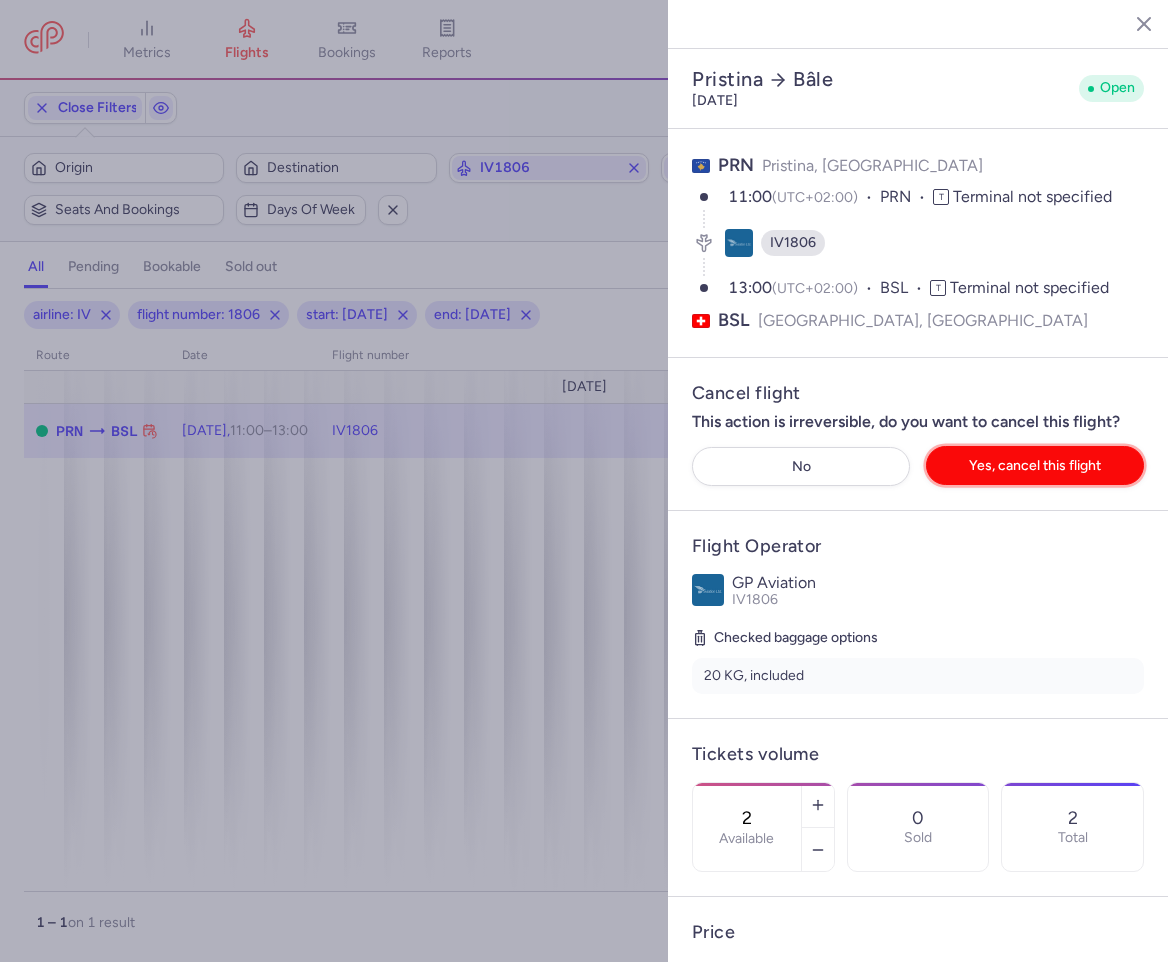click on "Yes, cancel this flight" at bounding box center (1035, 465) 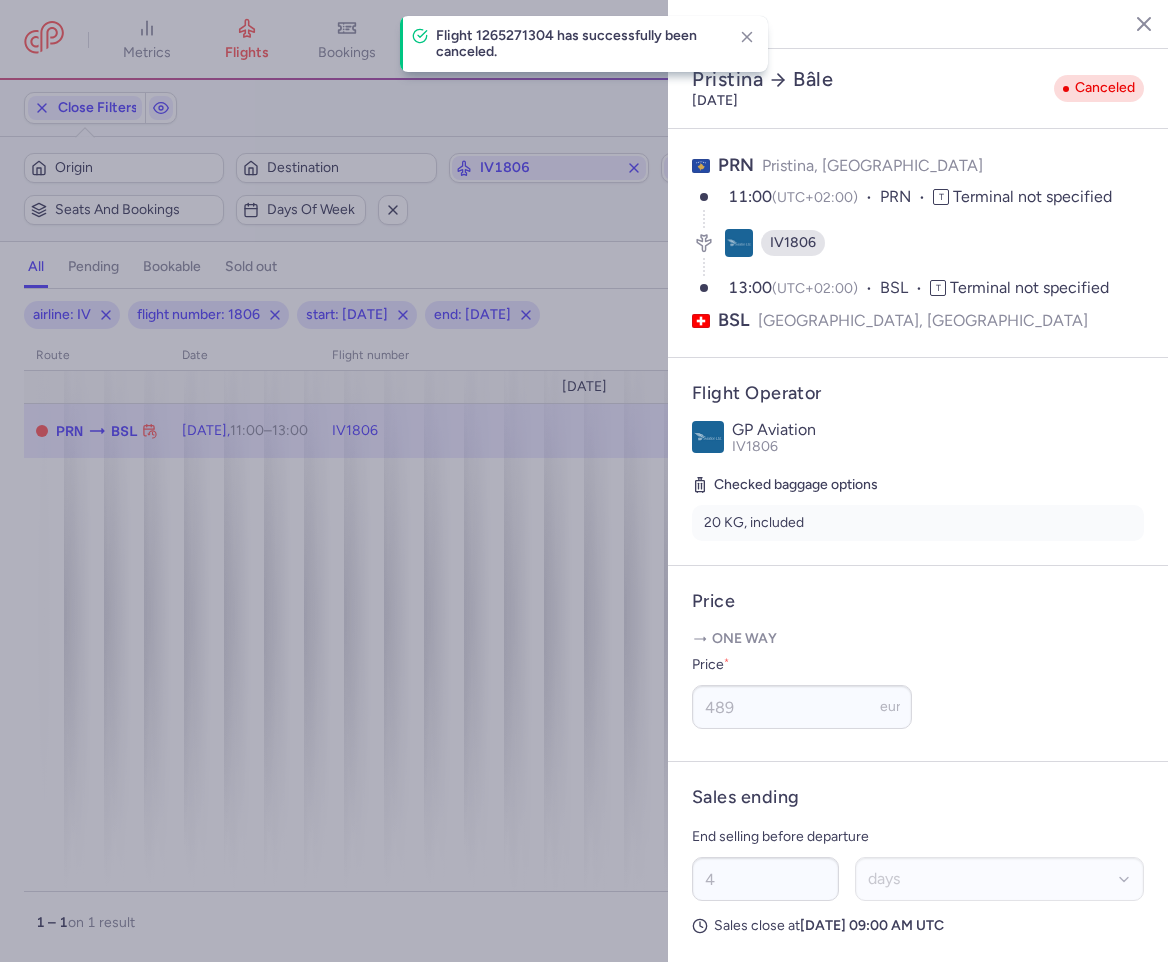 click 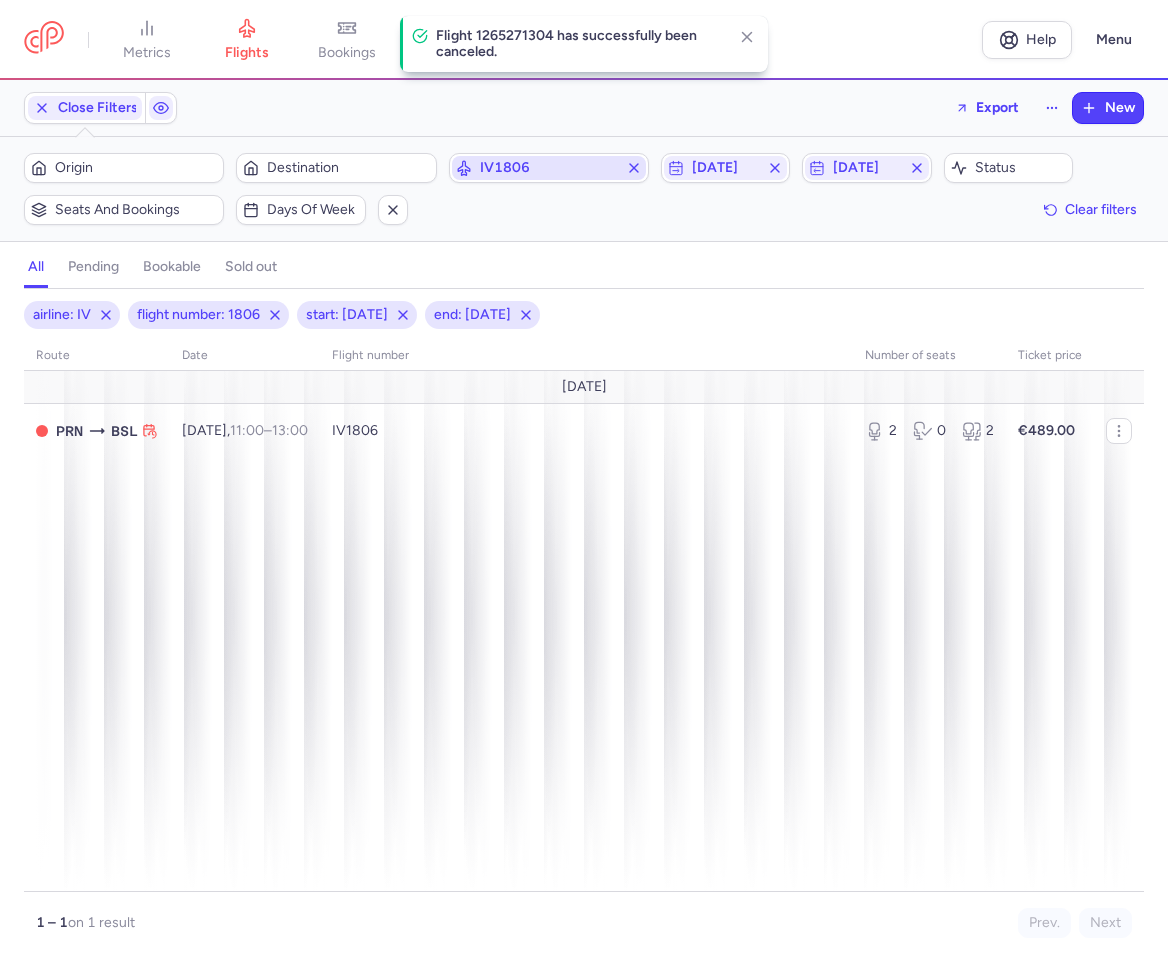 click on "IV1806" at bounding box center (549, 168) 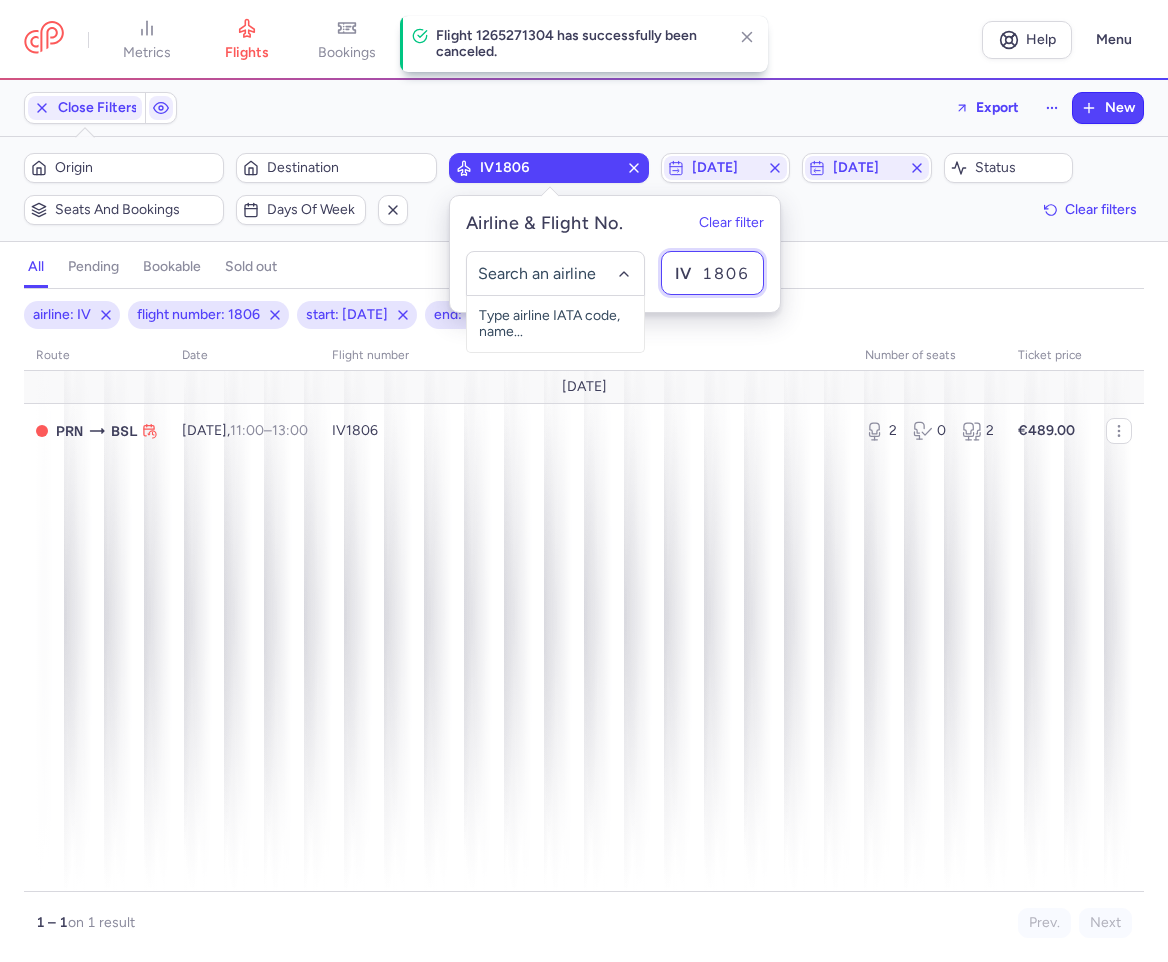 click on "1806" at bounding box center (712, 273) 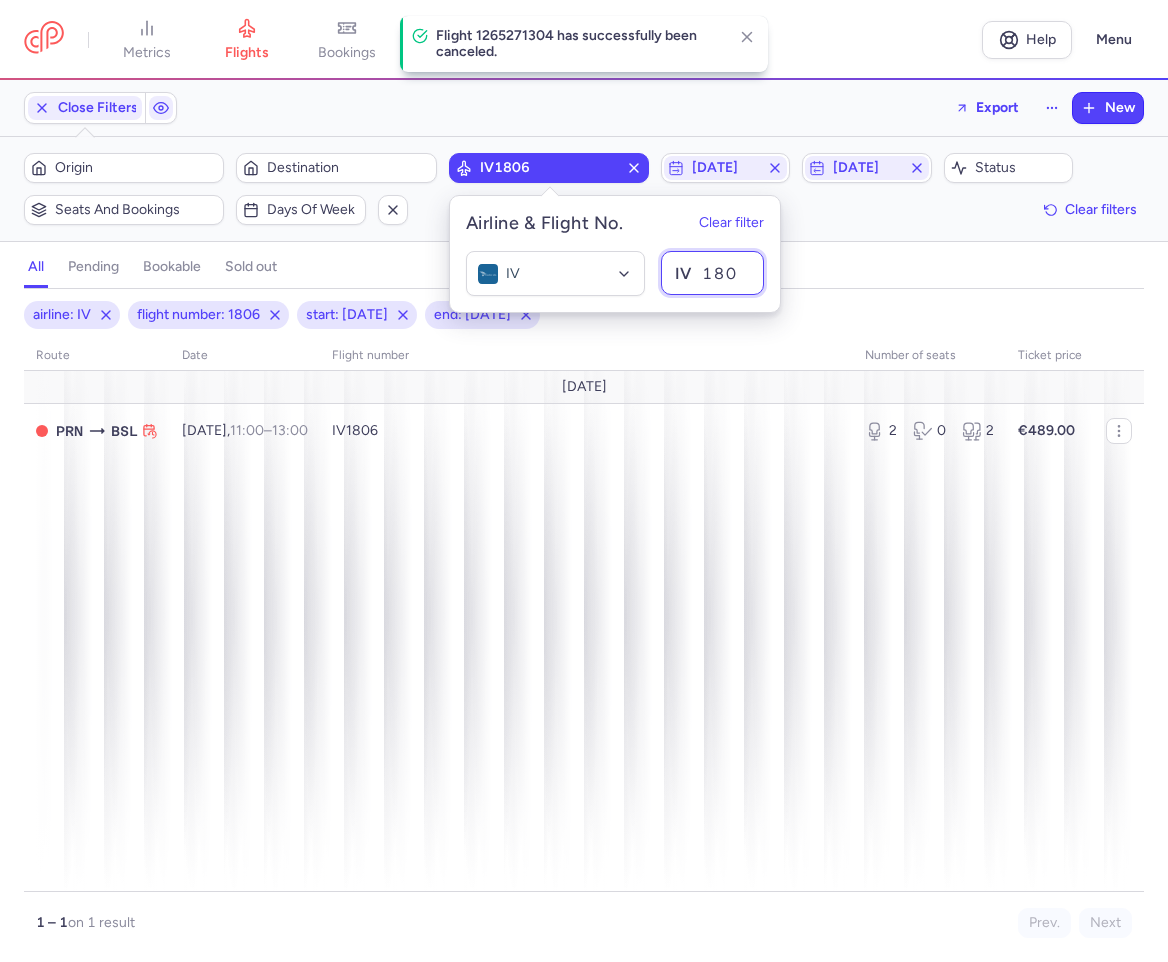 type on "1807" 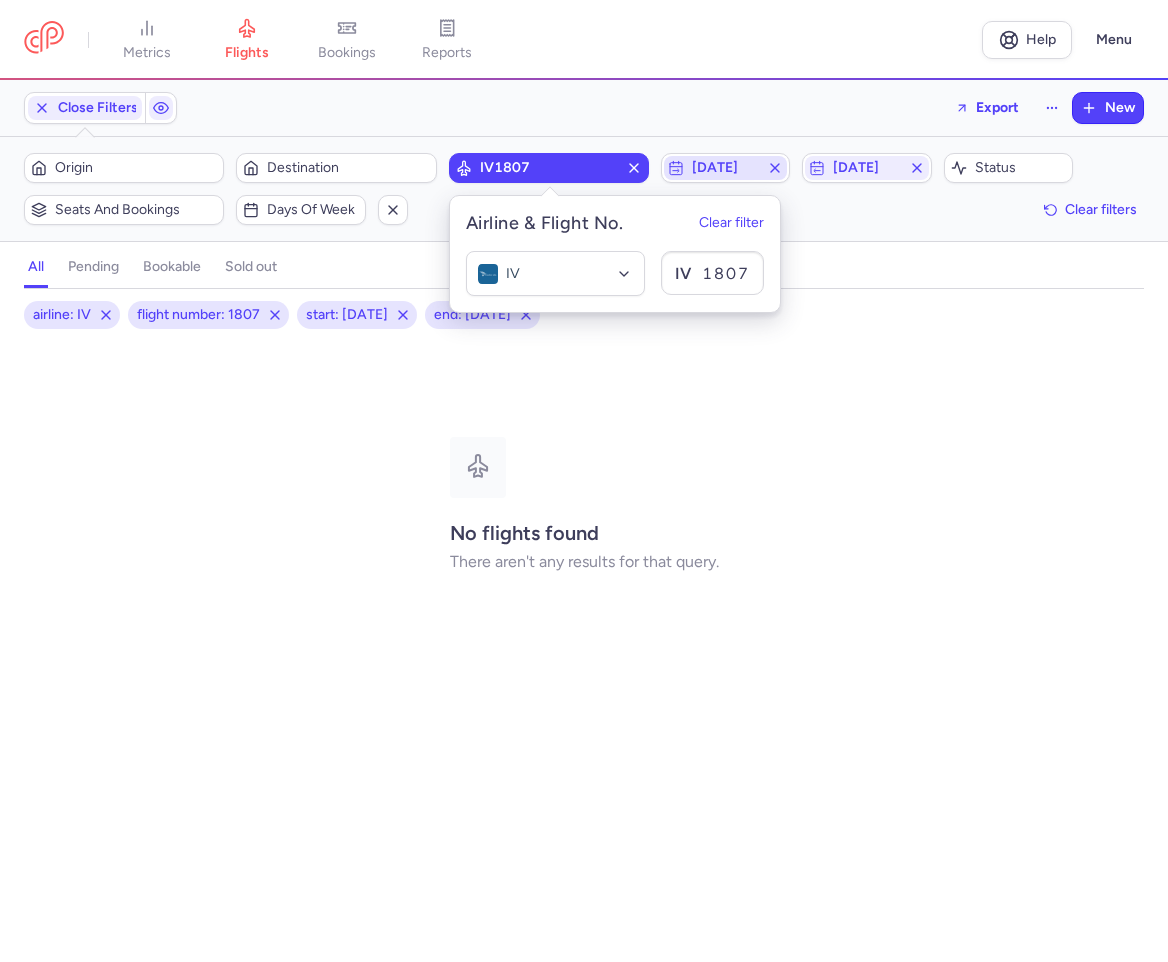 click on "[DATE]" 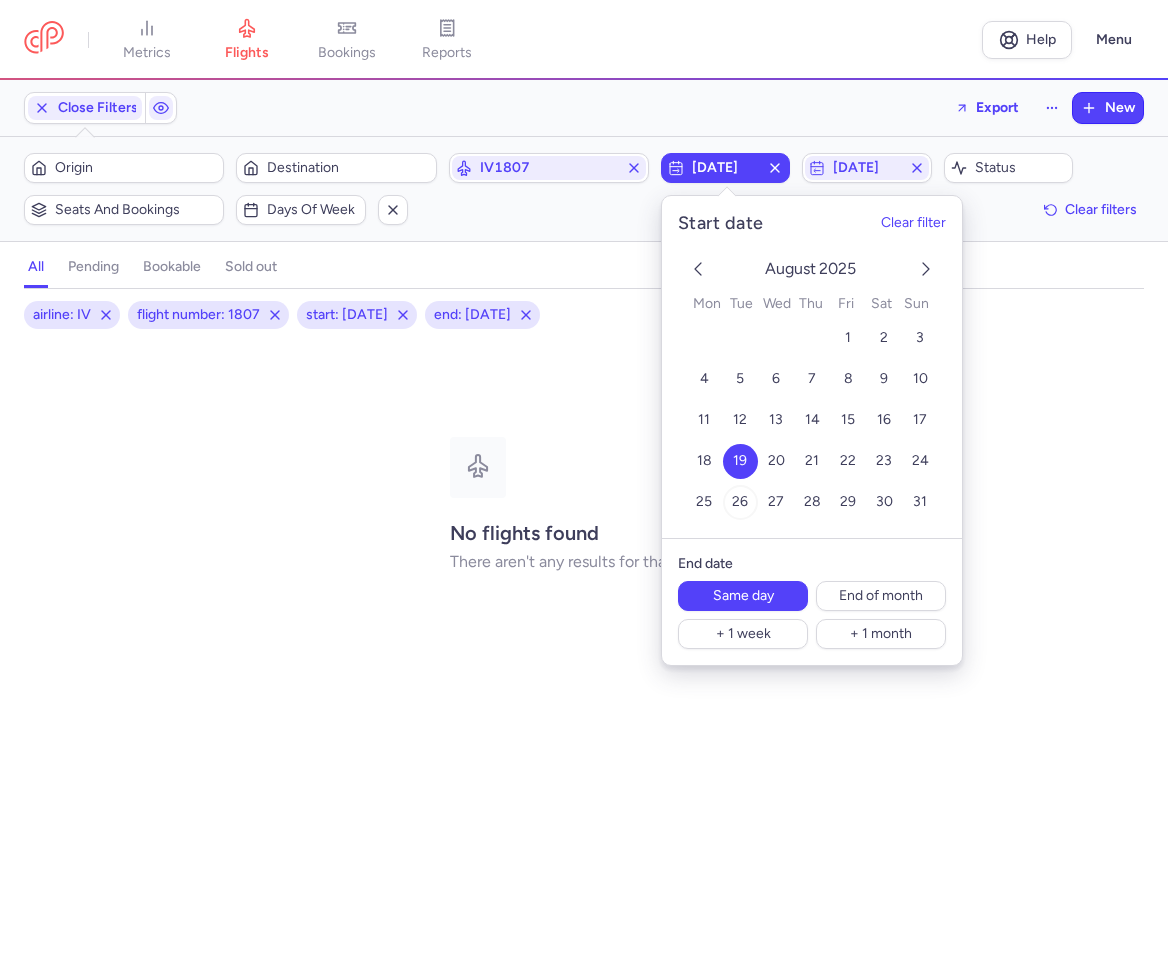 click on "26" at bounding box center (740, 502) 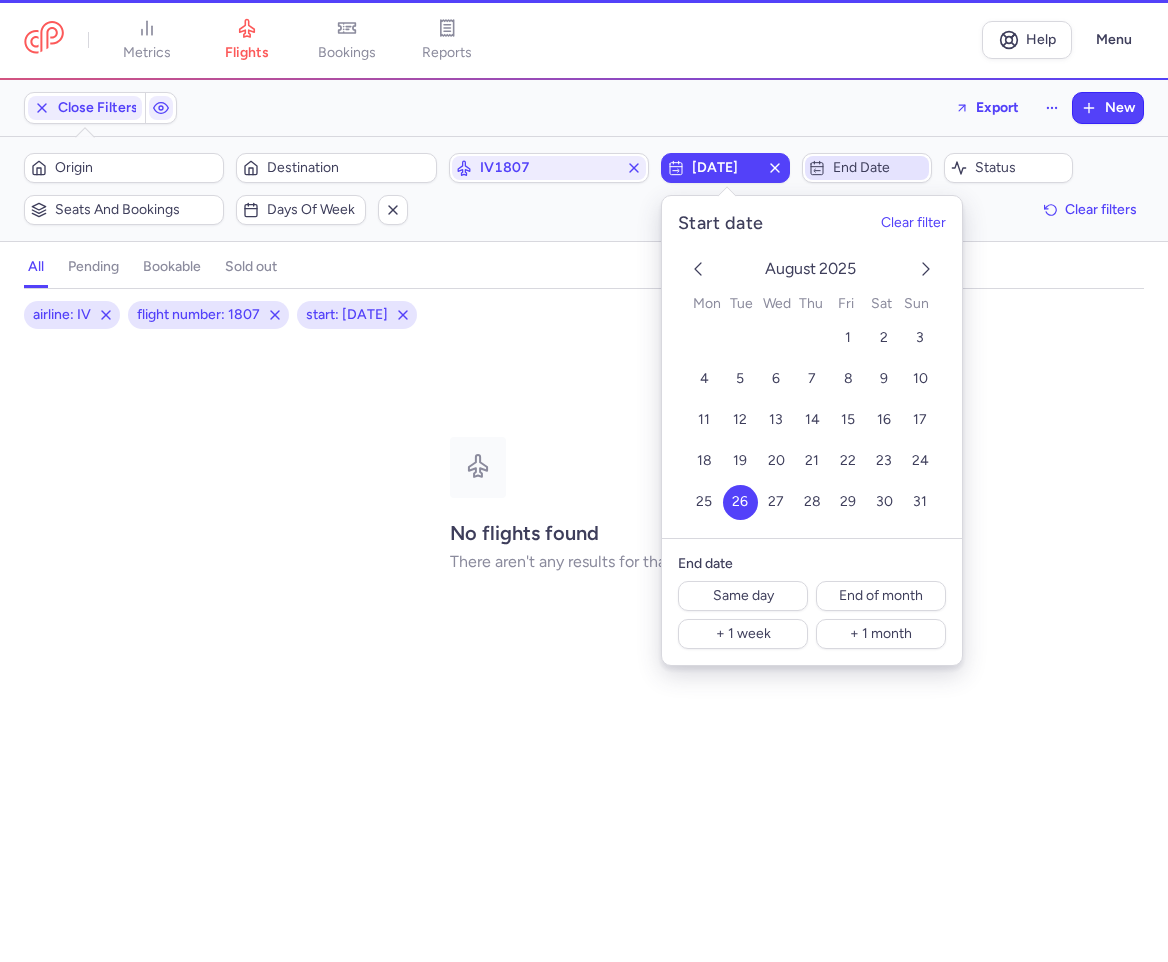 click on "End date" at bounding box center [879, 168] 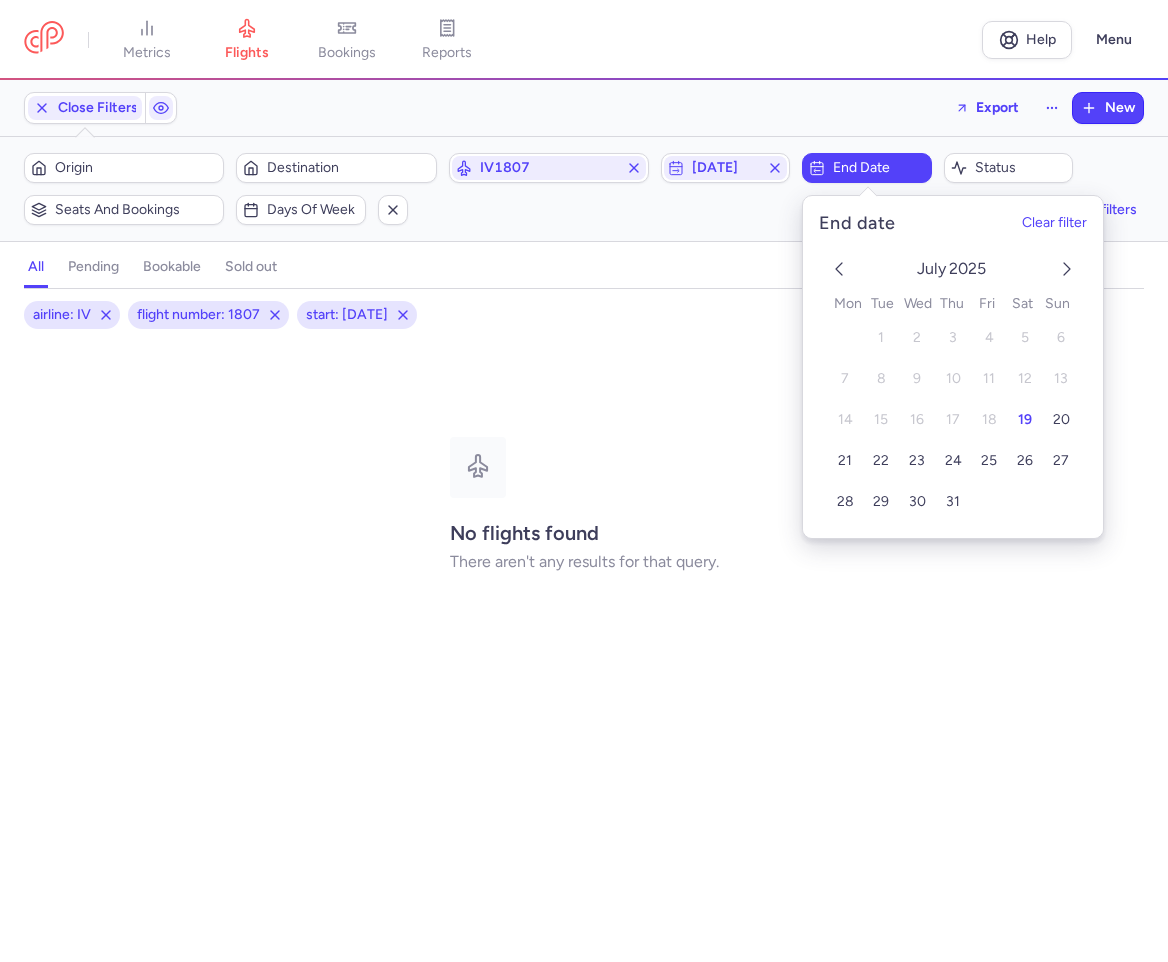 click on "[DATE] 1 2 3 4 5 6 7 8 9 10 11 12 13 14 15 16 17 18 19 20 21 22 23 24 25 26 27 28 29 30 31" at bounding box center (953, 386) 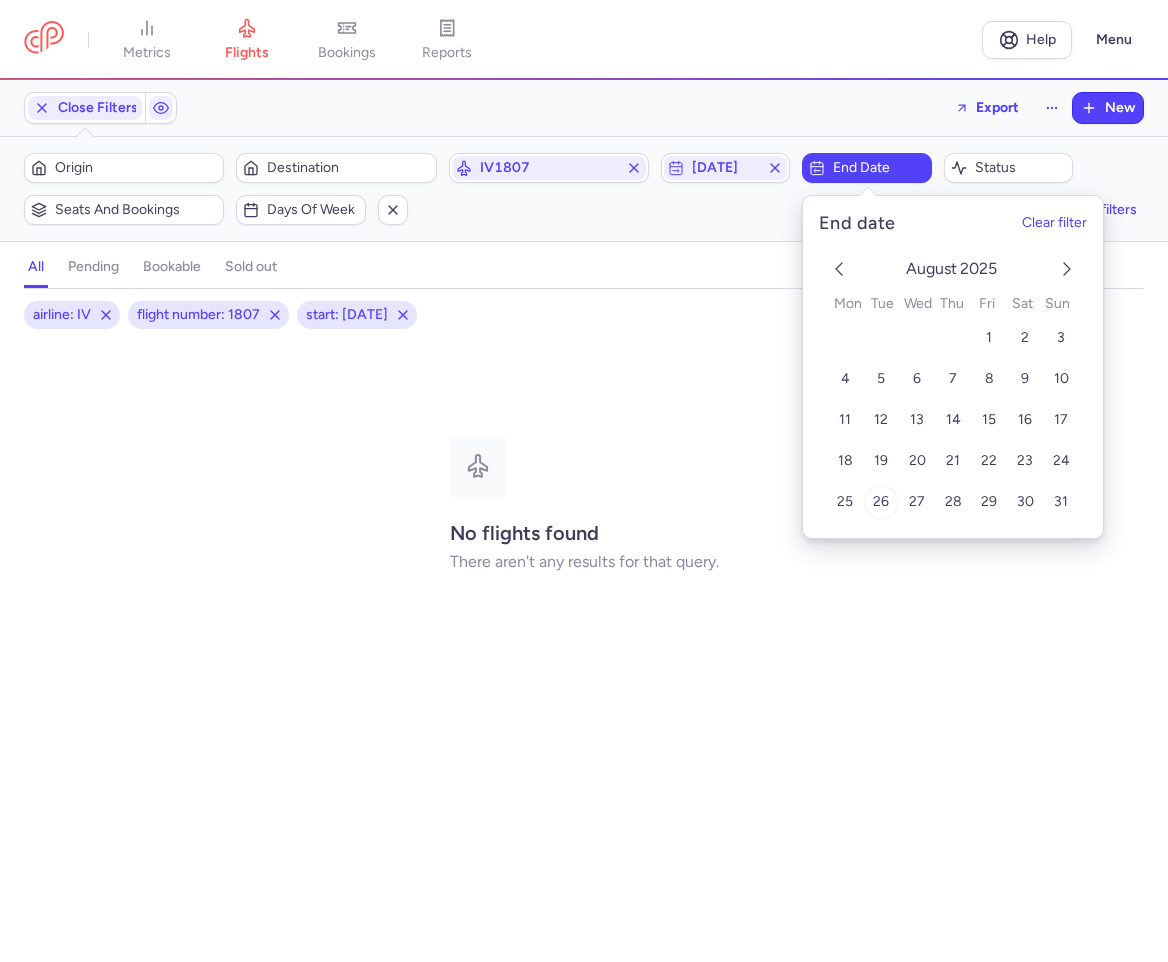 click on "26" at bounding box center [881, 502] 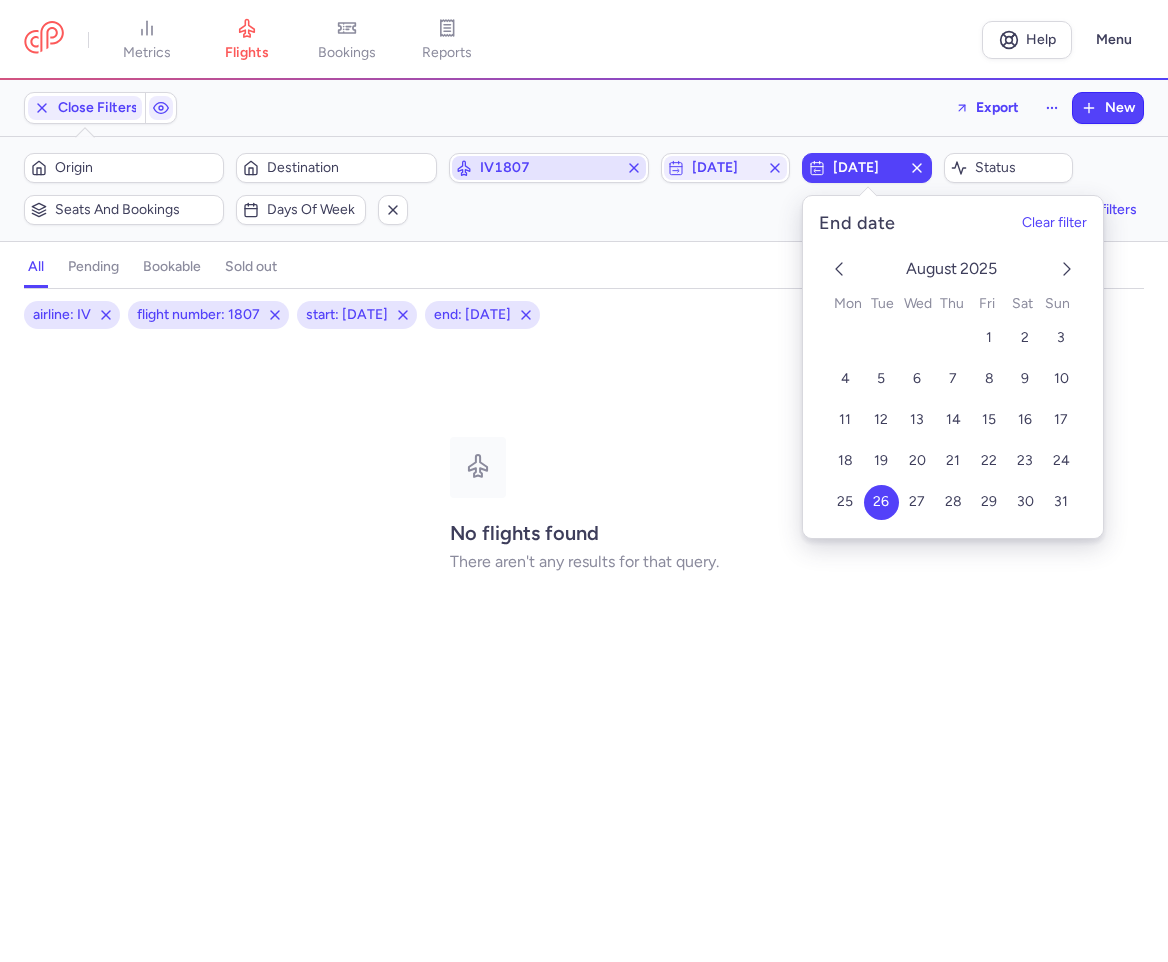 click on "IV1807" at bounding box center (549, 168) 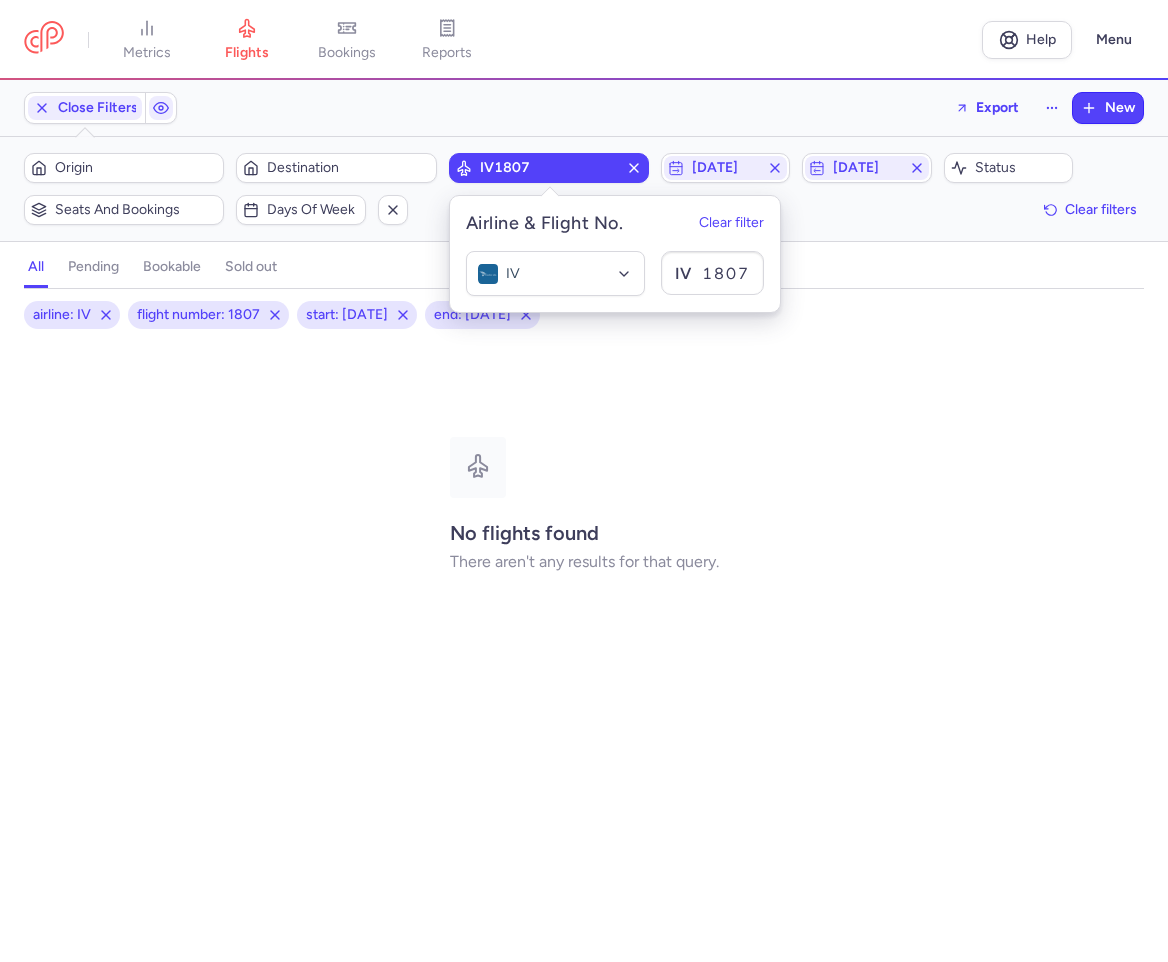 click on "IV1807" at bounding box center [549, 168] 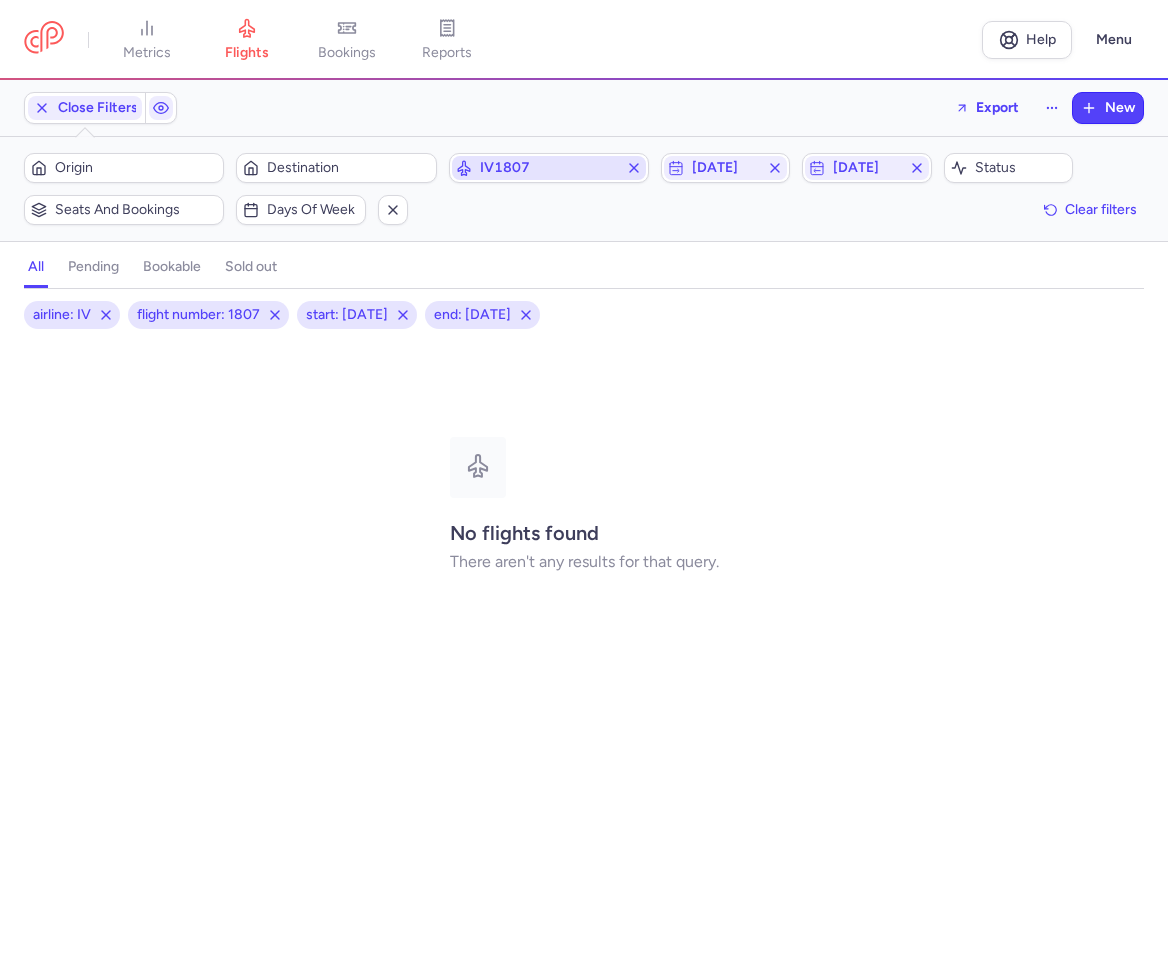 click on "IV1807" at bounding box center (549, 168) 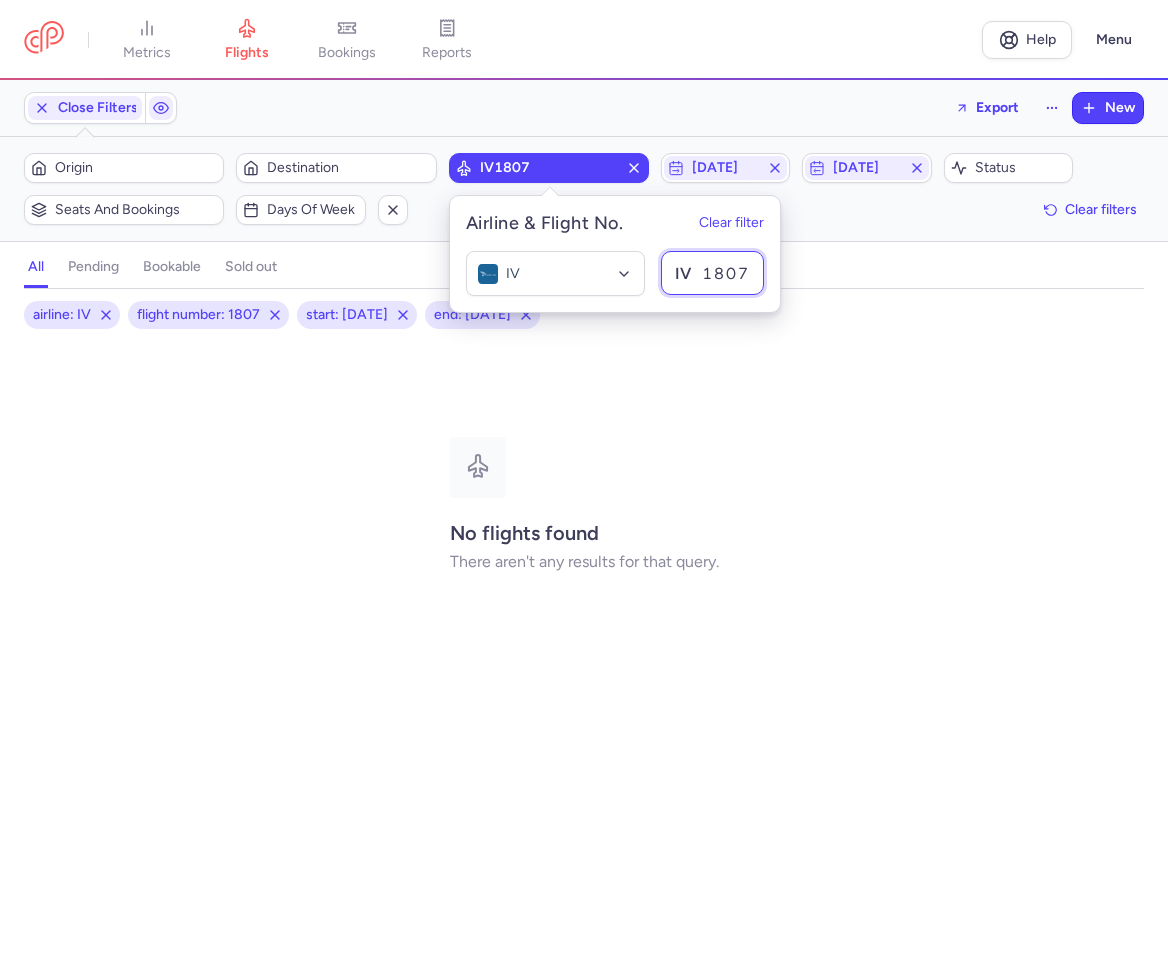 click on "1807" at bounding box center (712, 273) 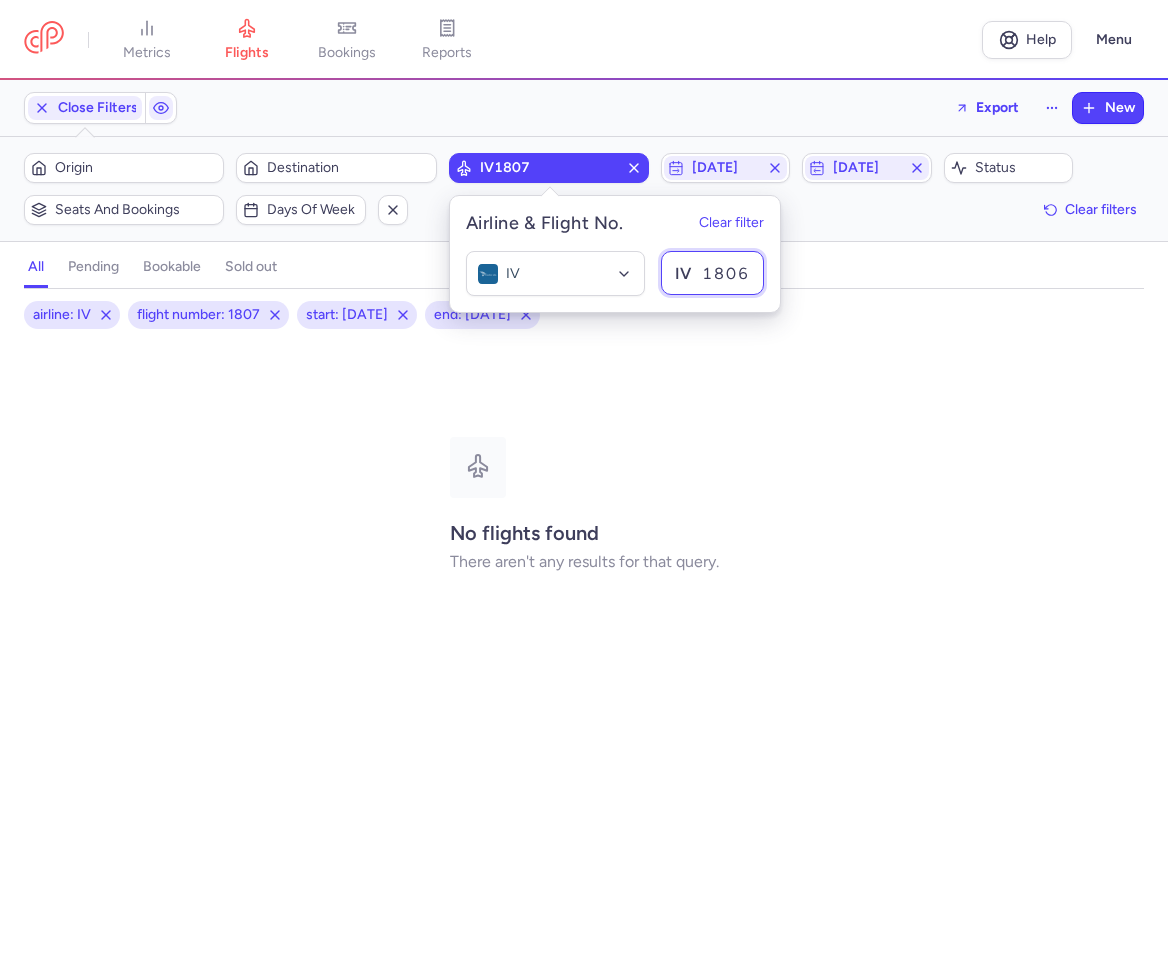 type on "1806" 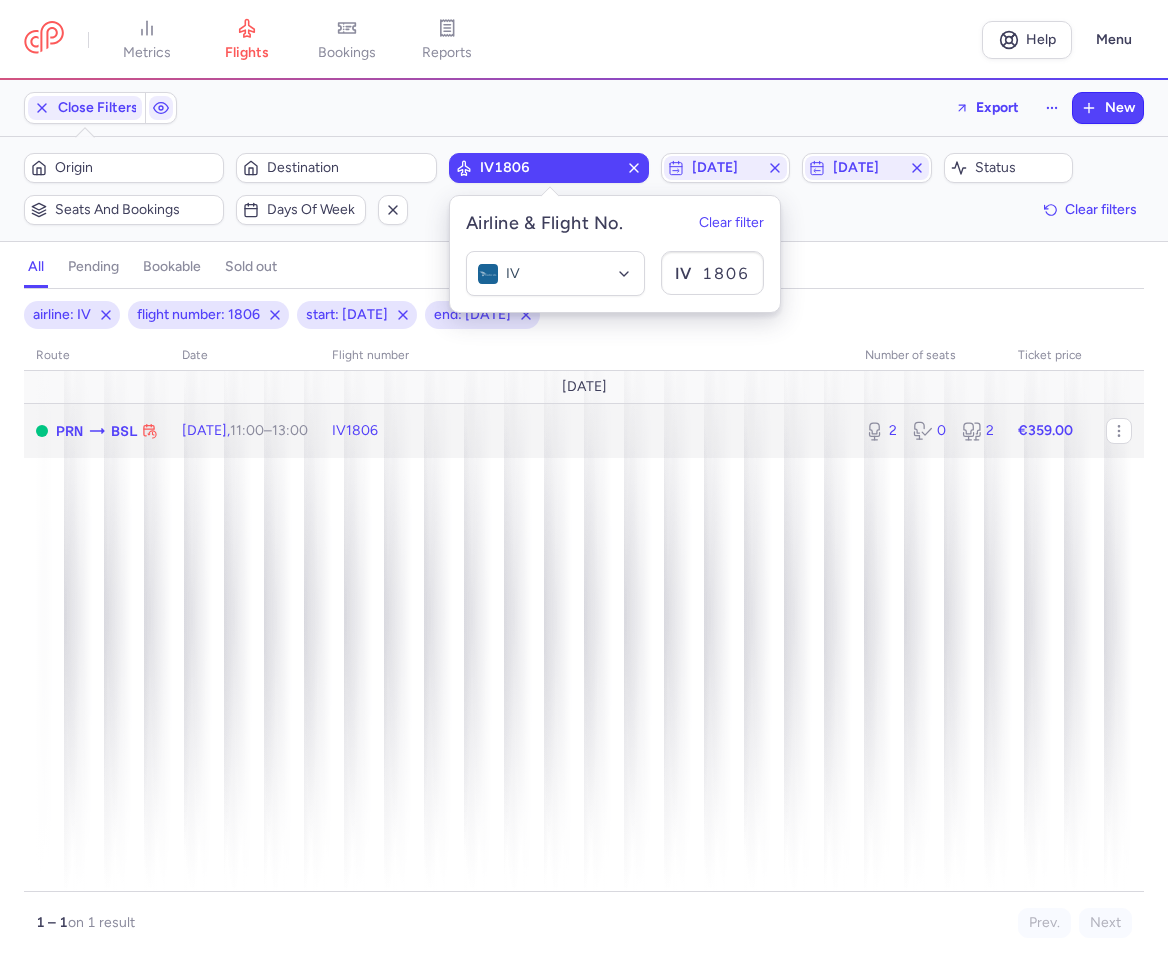 click on "IV1806" 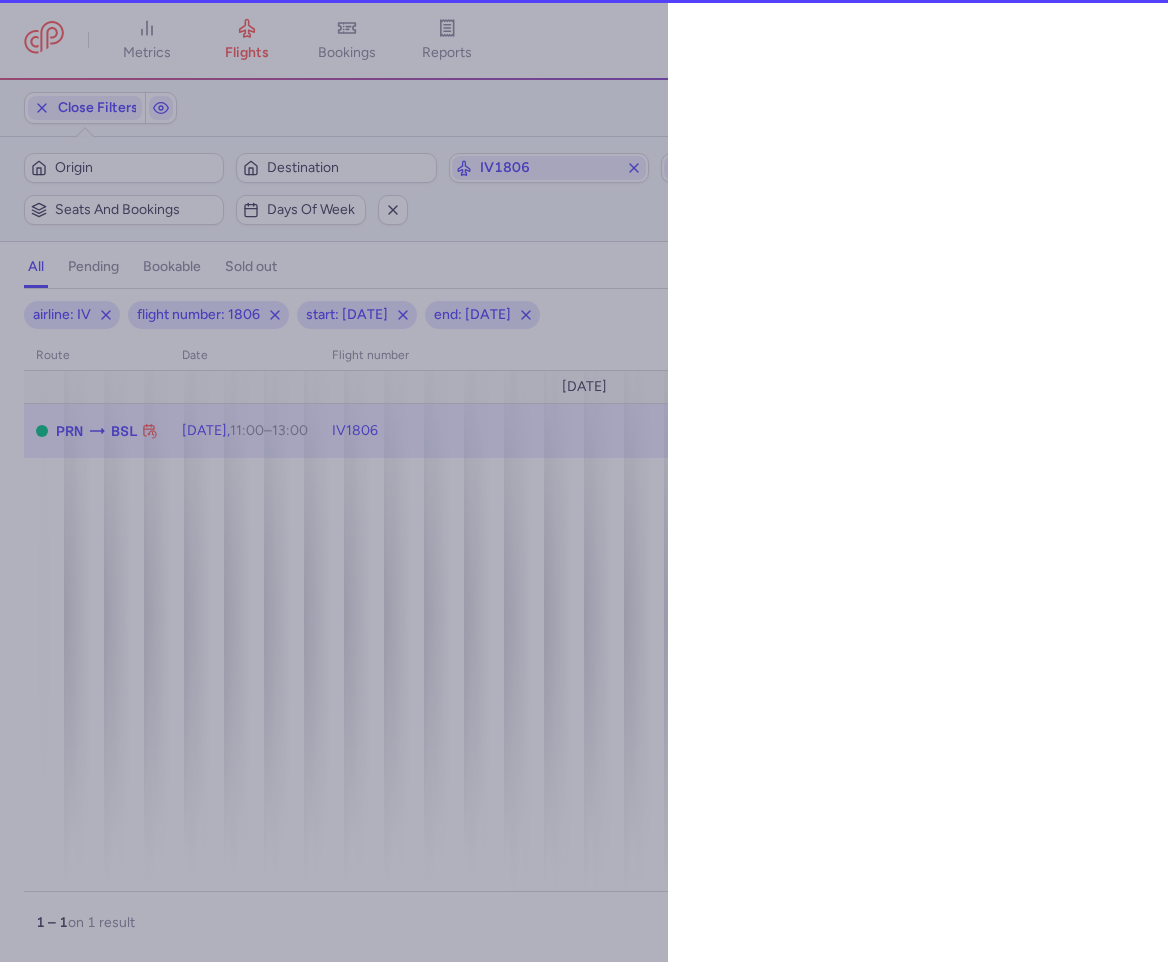 select on "days" 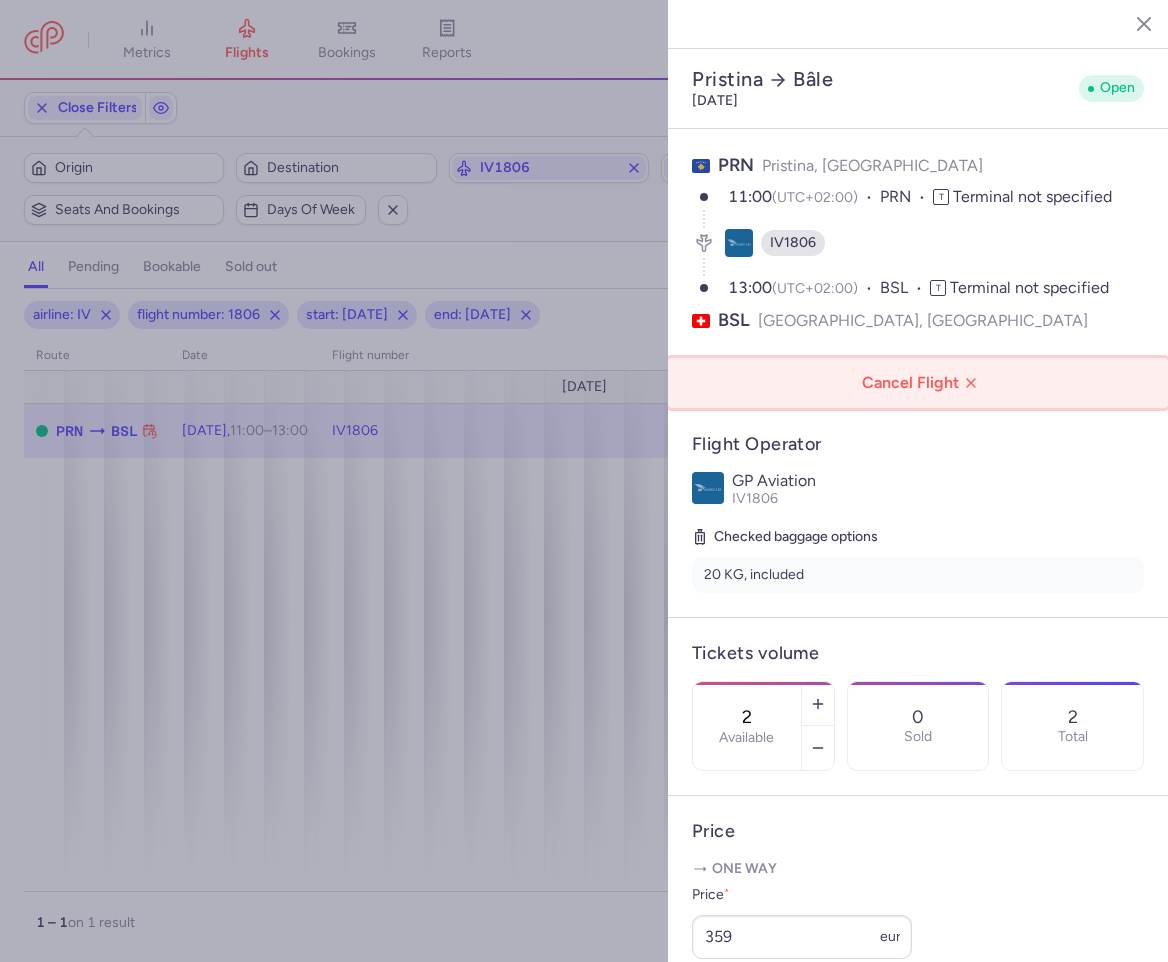 click on "Cancel Flight" at bounding box center [922, 383] 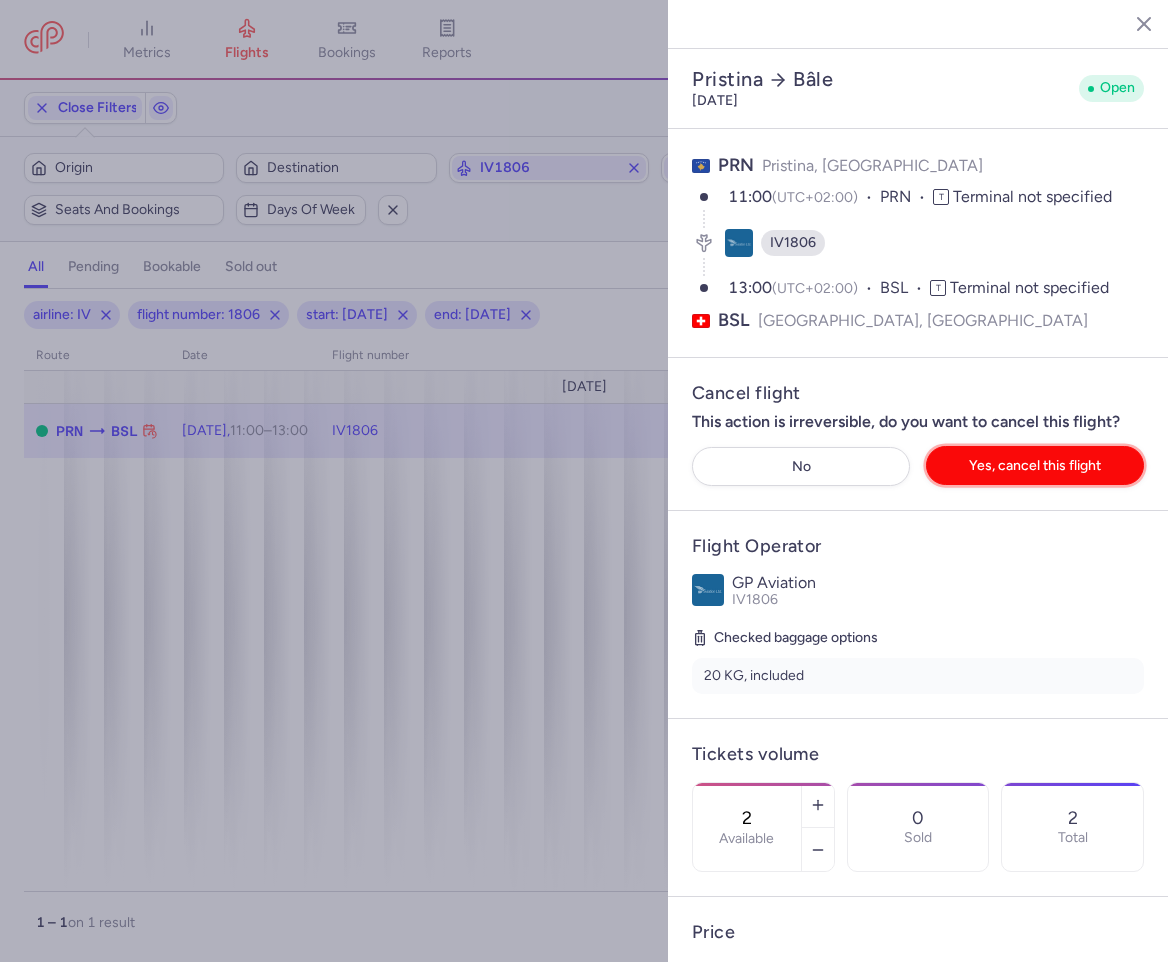 click on "Yes, cancel this flight" at bounding box center (1035, 465) 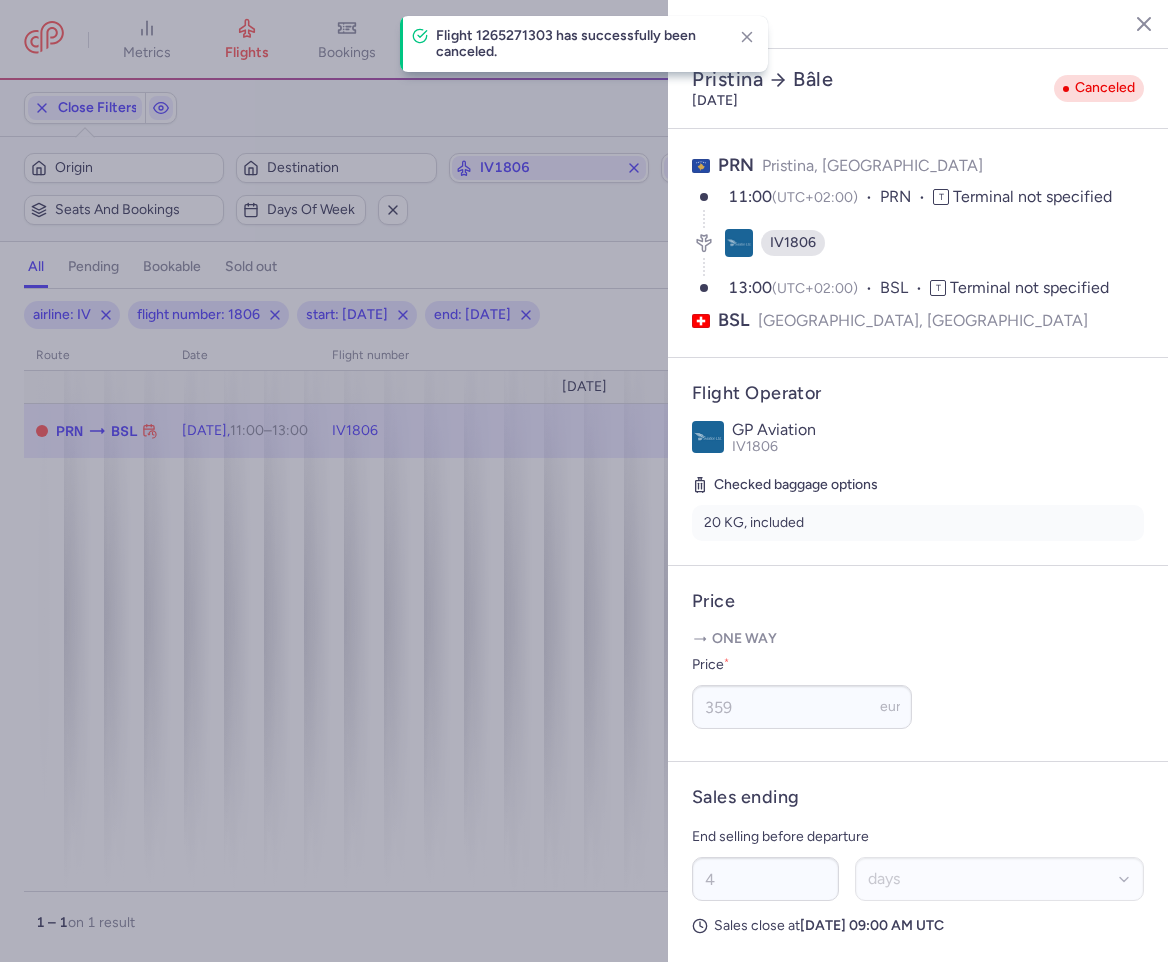 click 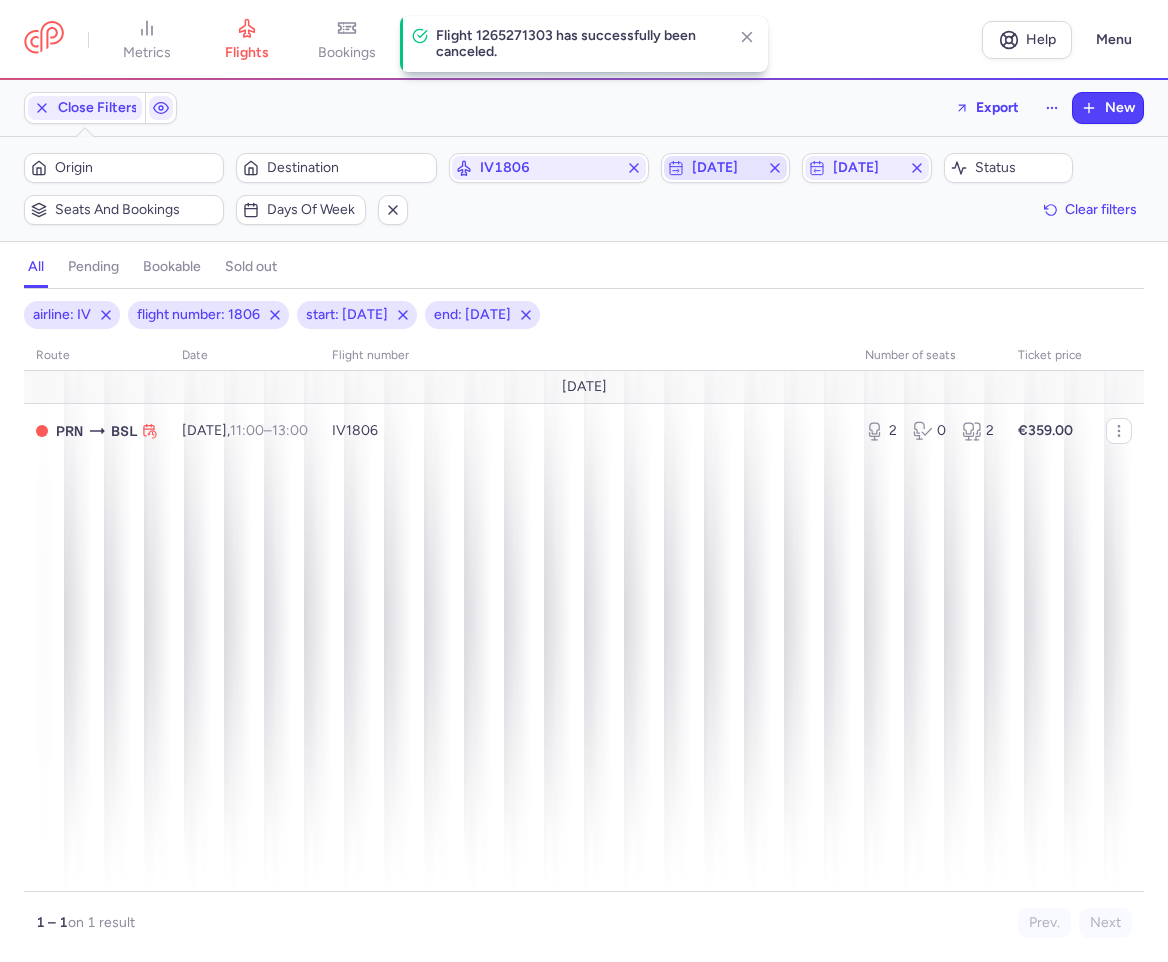click on "[DATE]" at bounding box center (726, 168) 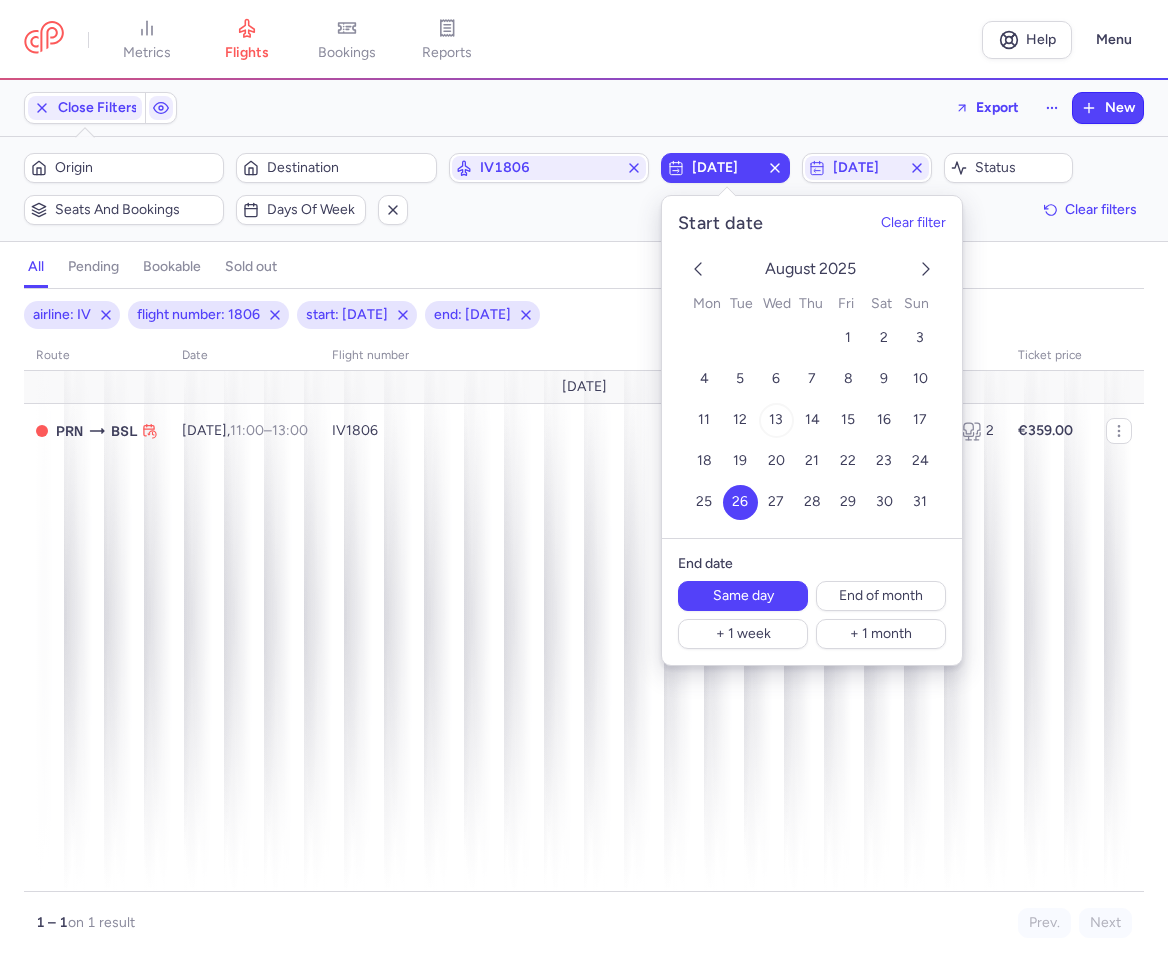 click on "13" at bounding box center (776, 420) 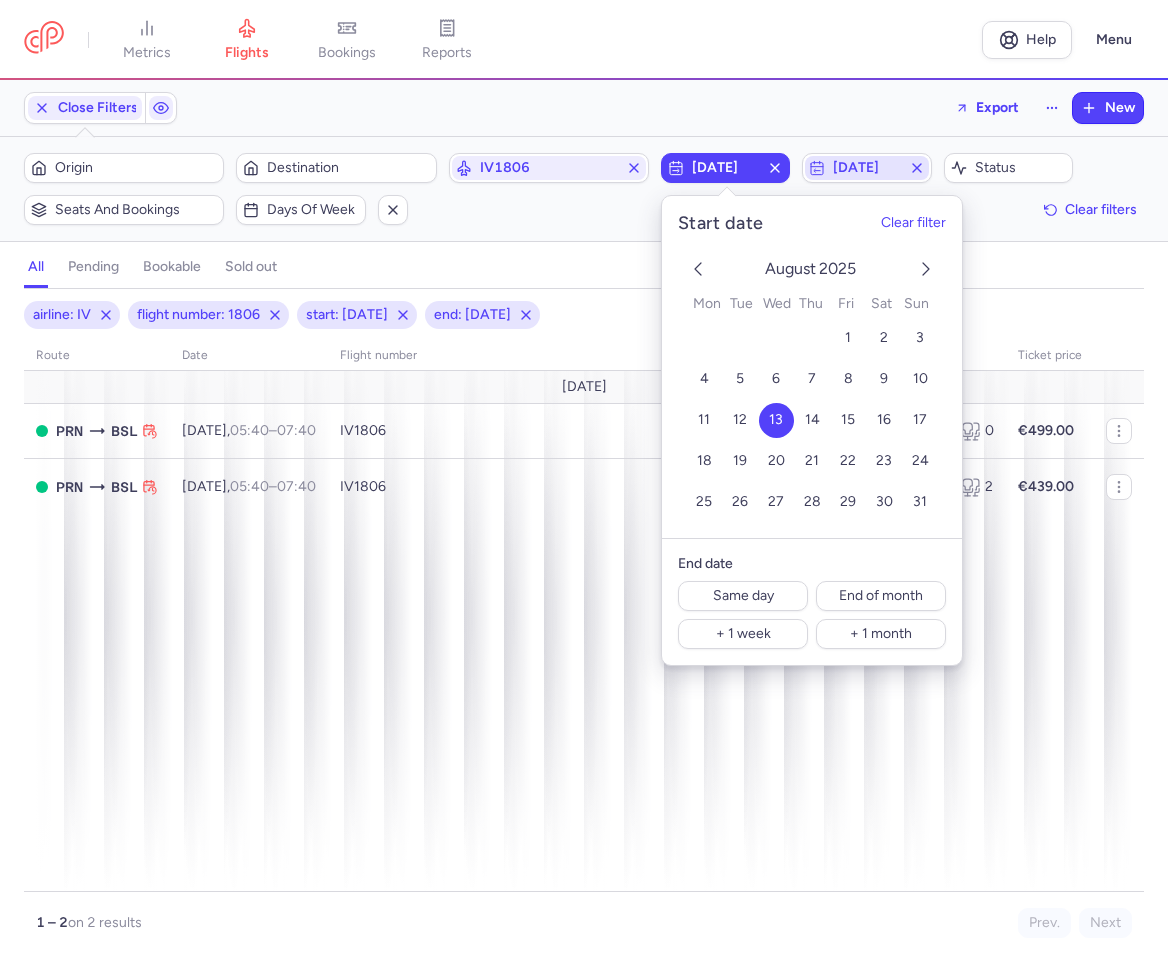 click on "[DATE]" 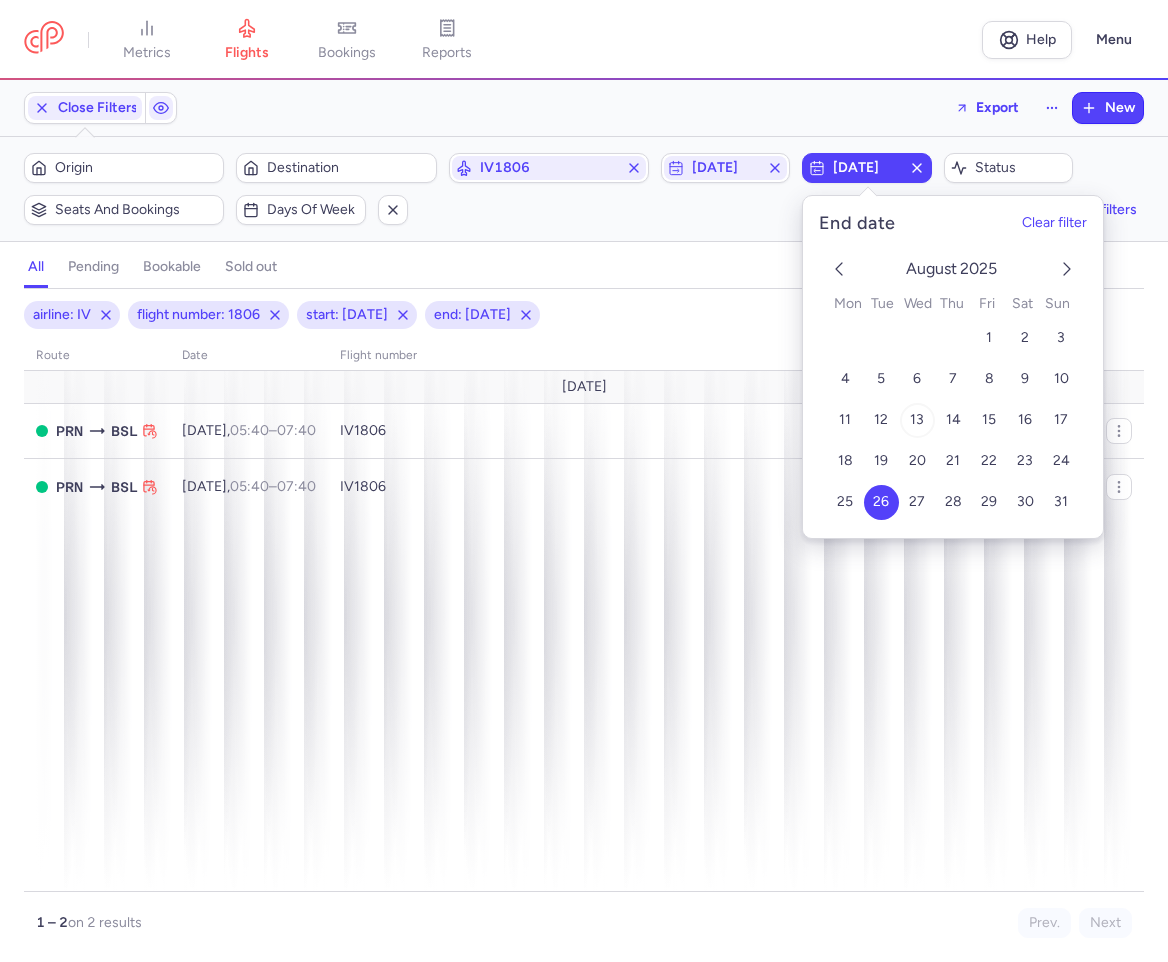click on "13" at bounding box center (917, 420) 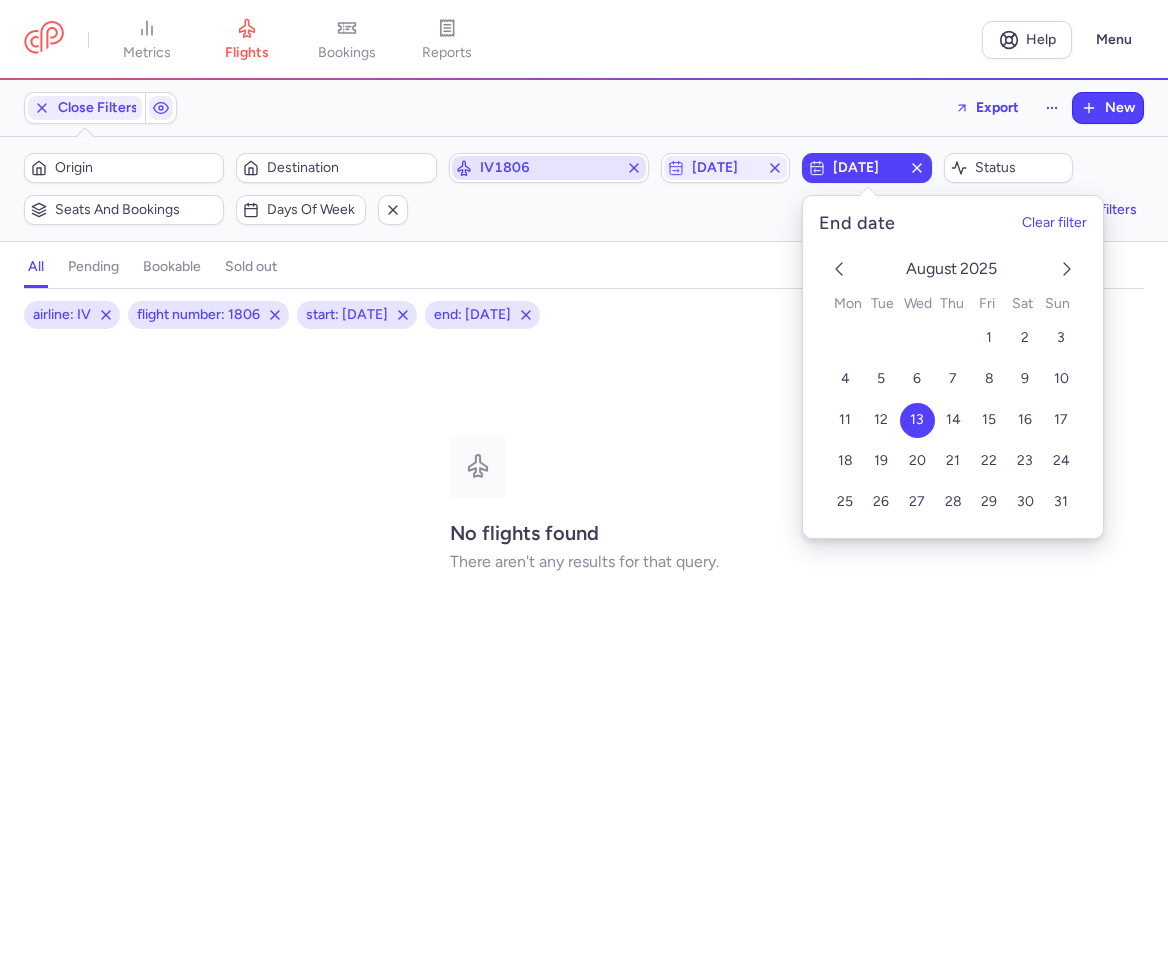 click on "IV1806" at bounding box center (549, 168) 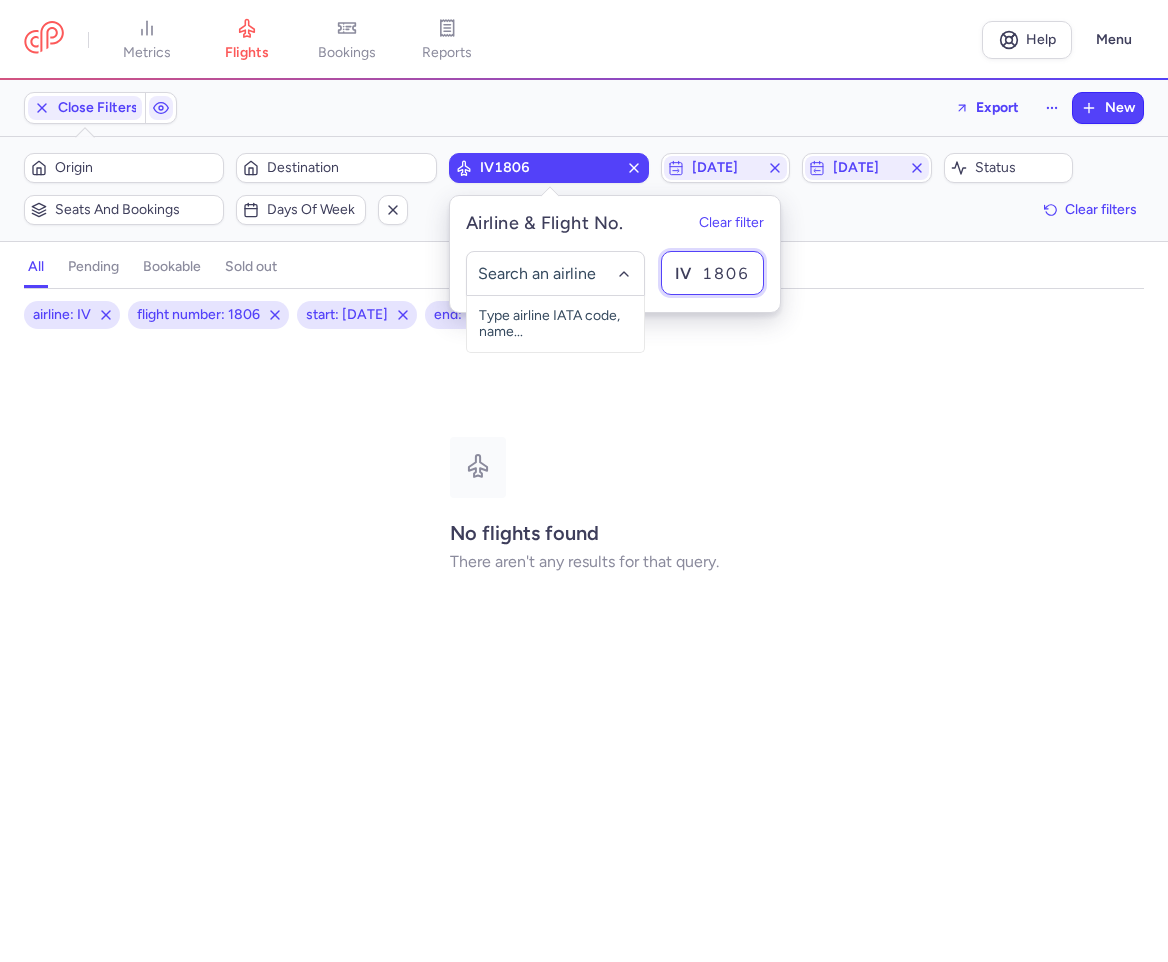 click on "1806" at bounding box center [712, 273] 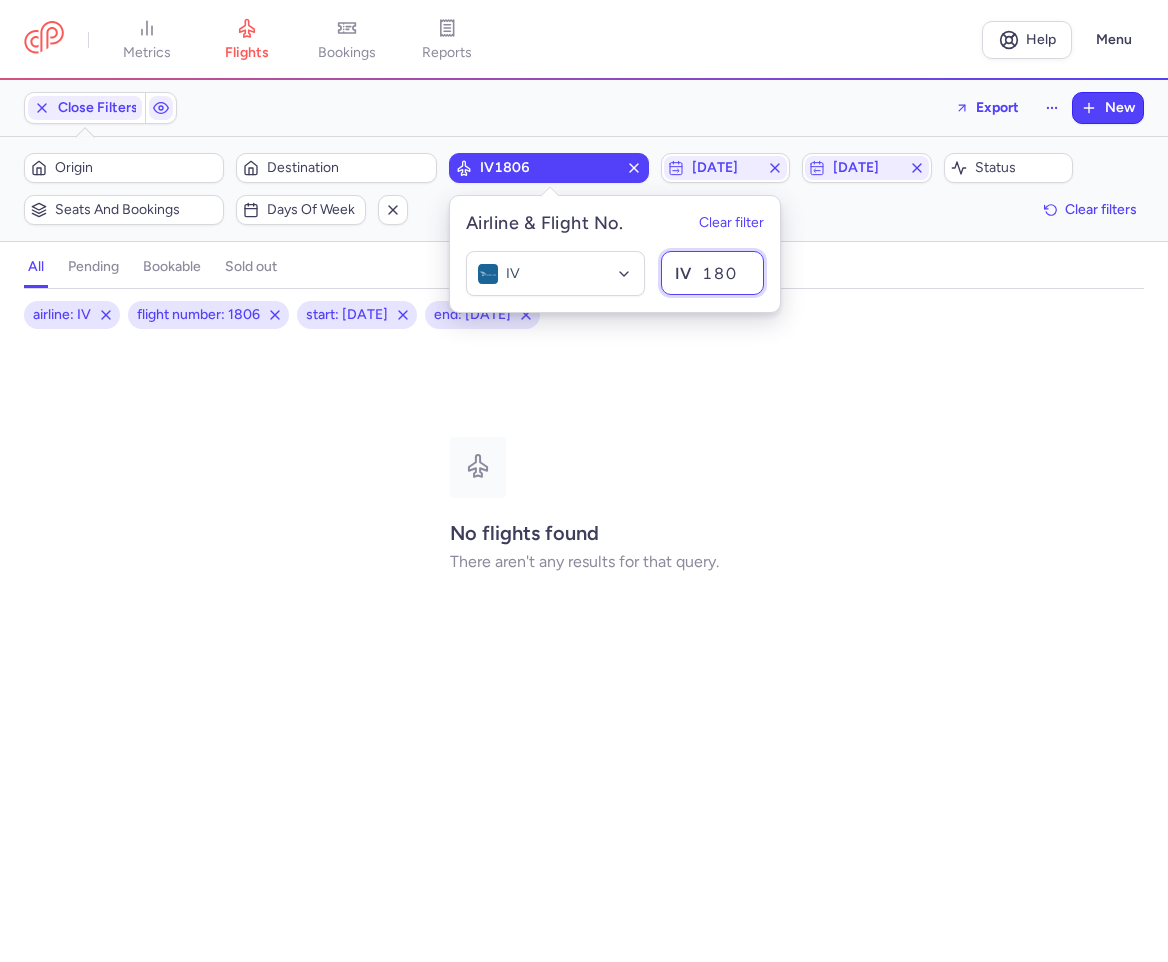 type on "1807" 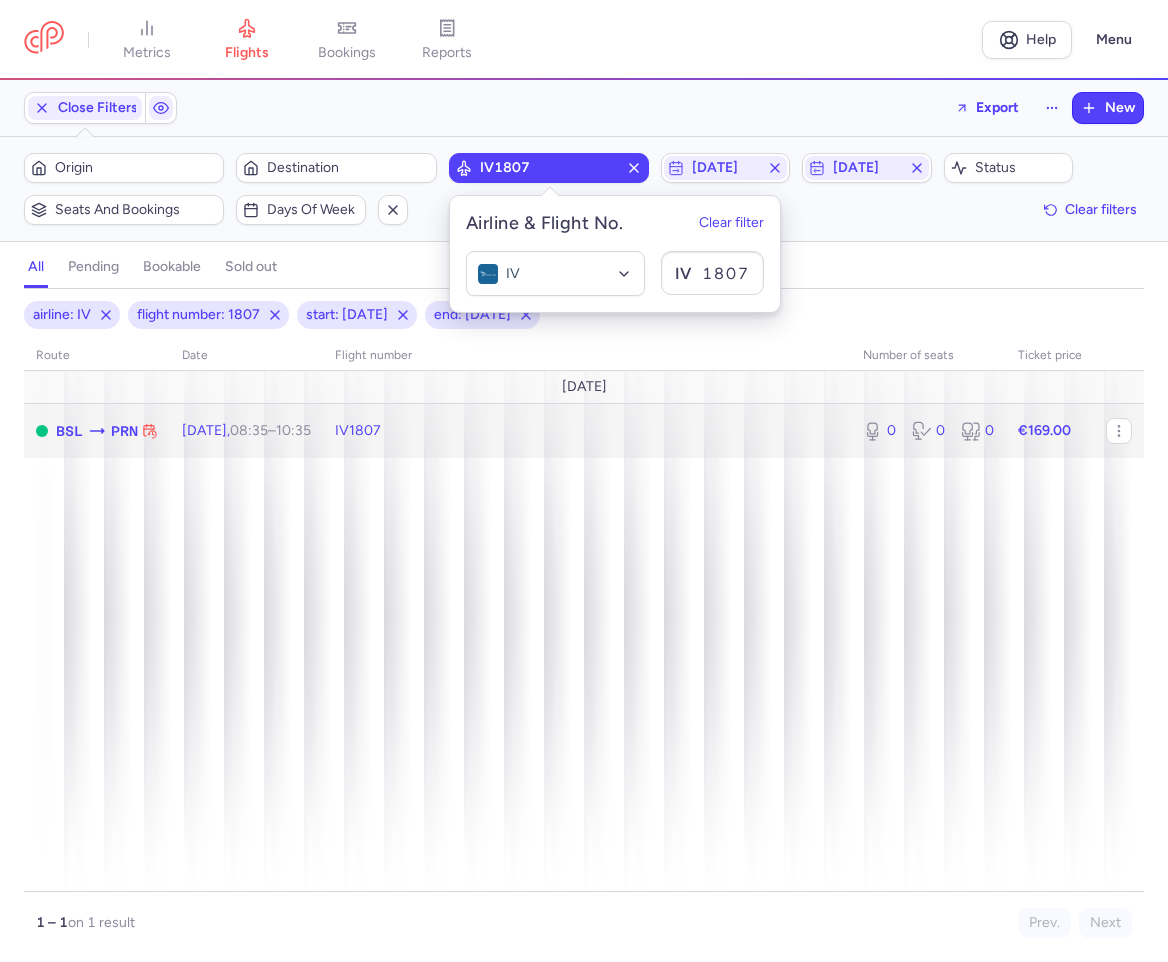 click on "IV1807" 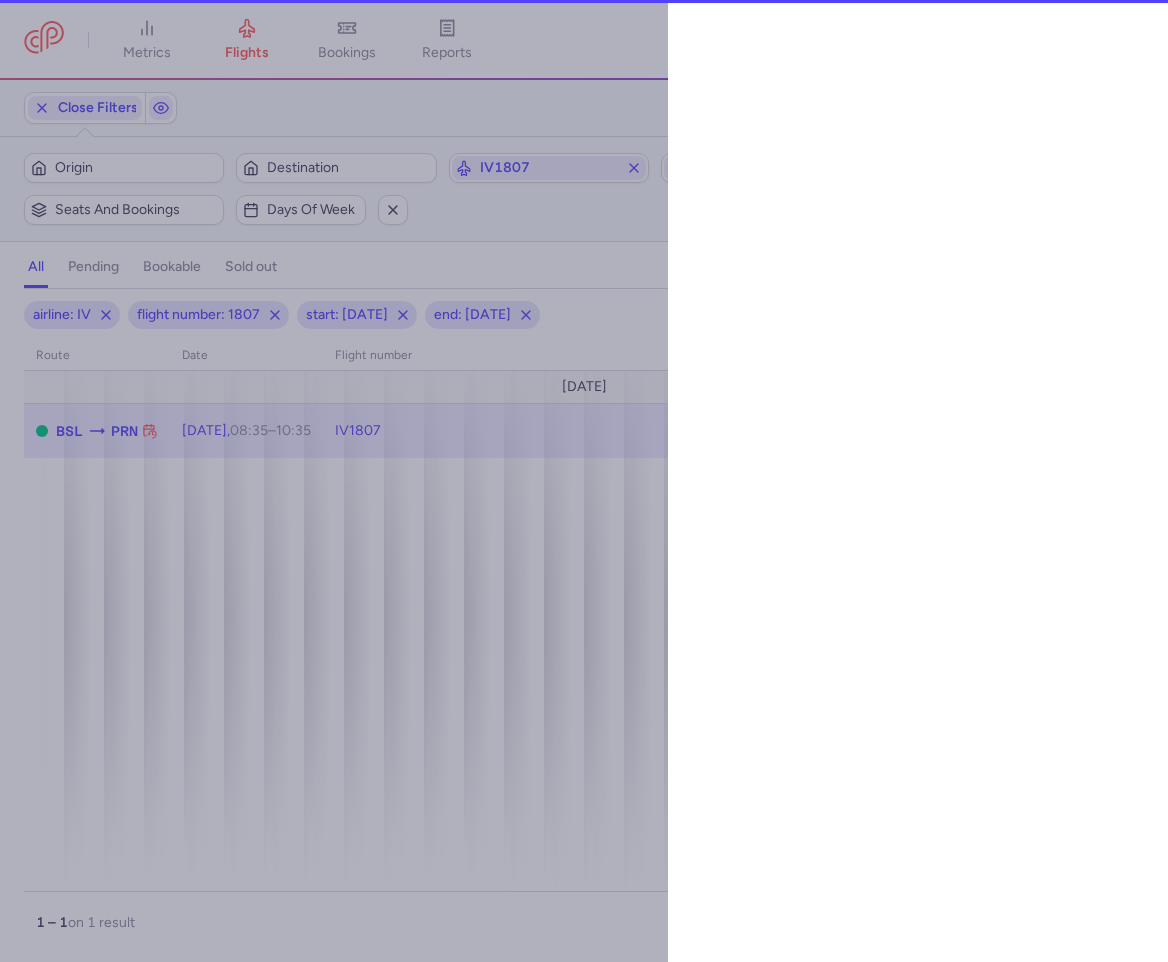 select on "days" 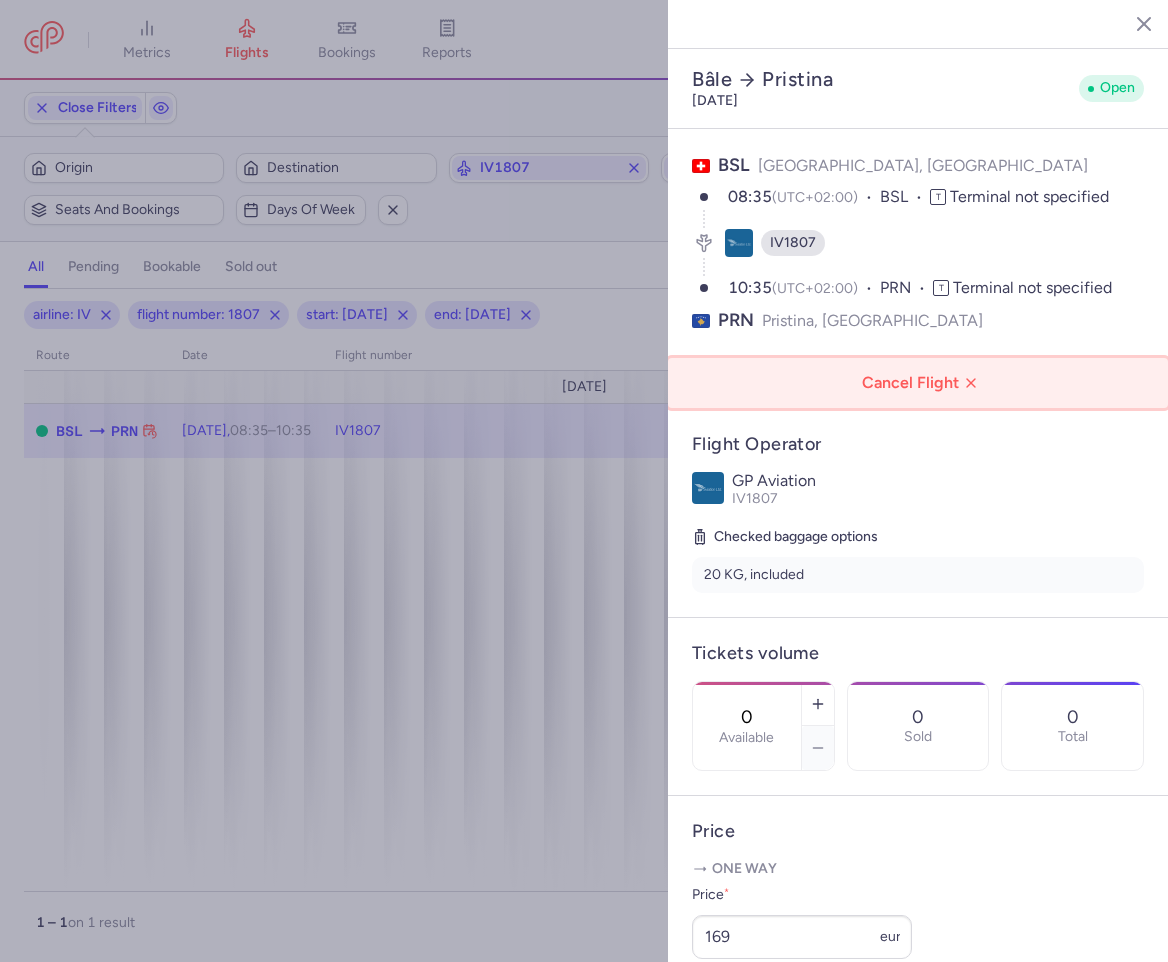 click on "Cancel Flight" at bounding box center [922, 383] 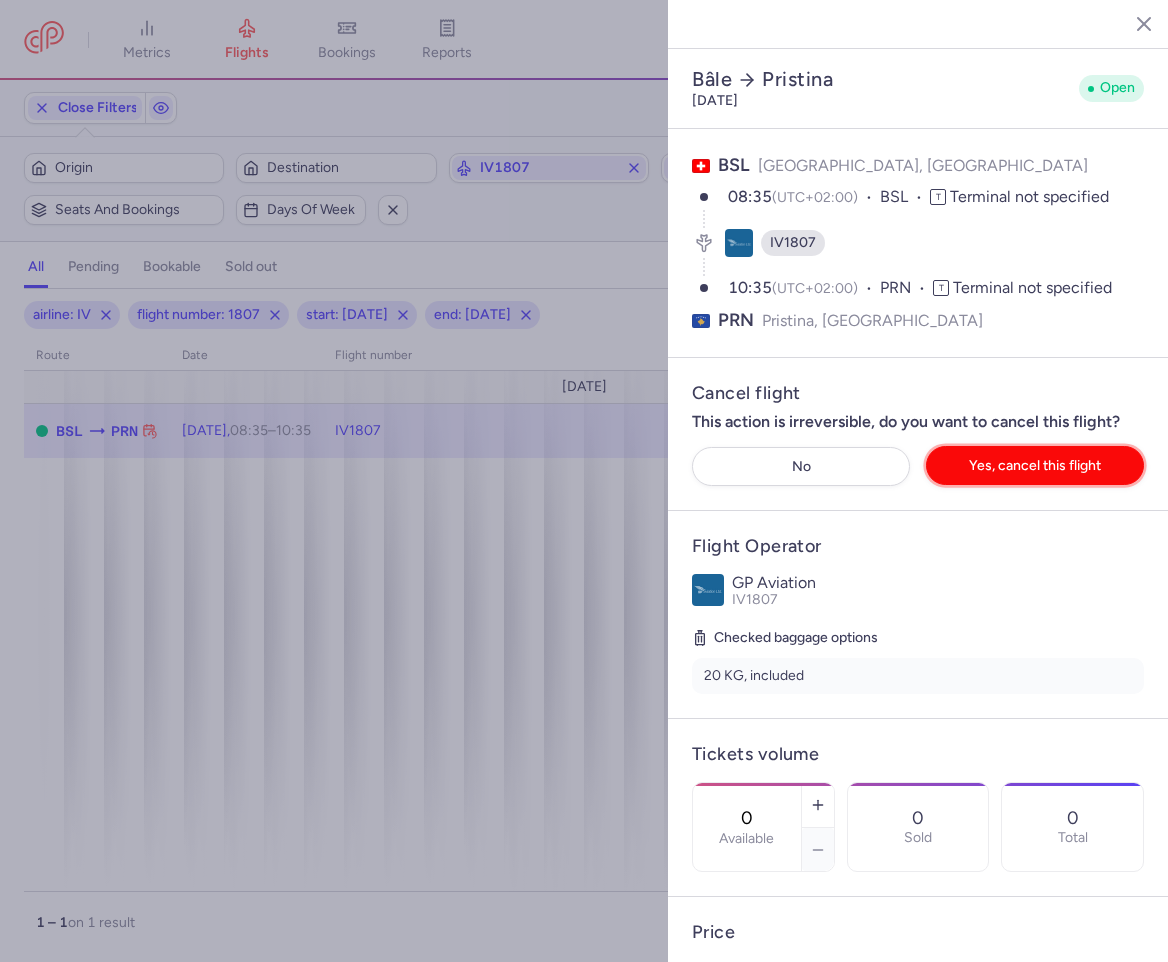 click on "Yes, cancel this flight" at bounding box center (1035, 465) 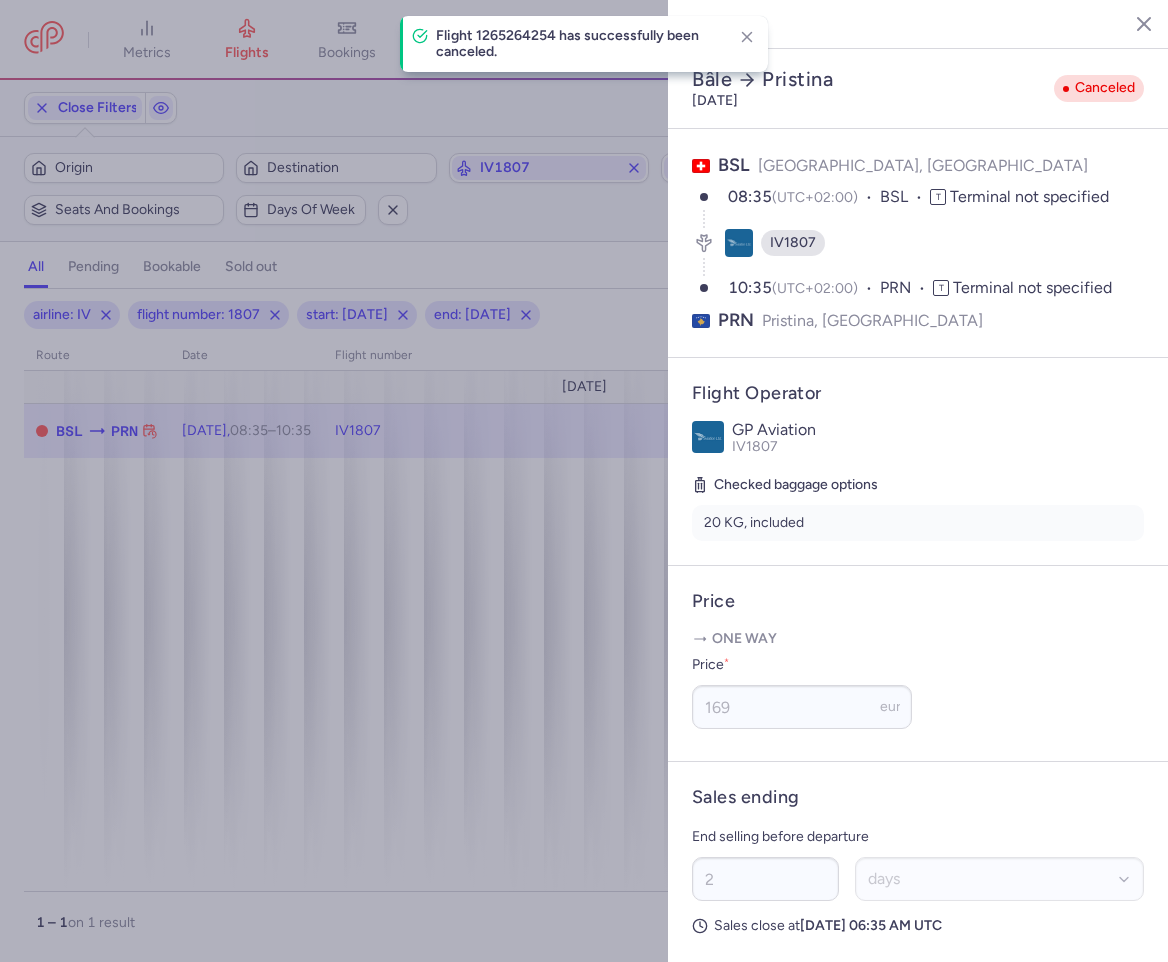 click 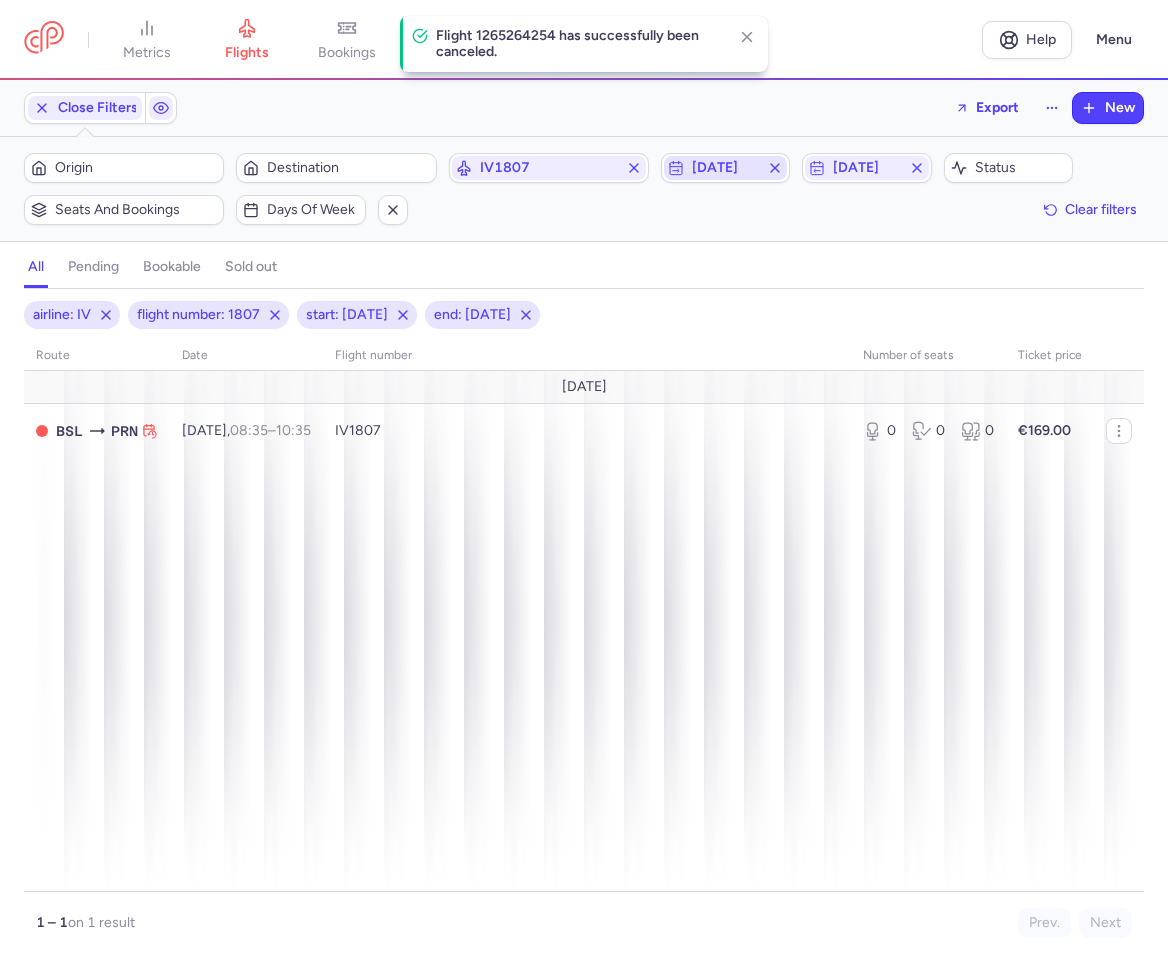 click on "[DATE]" at bounding box center [726, 168] 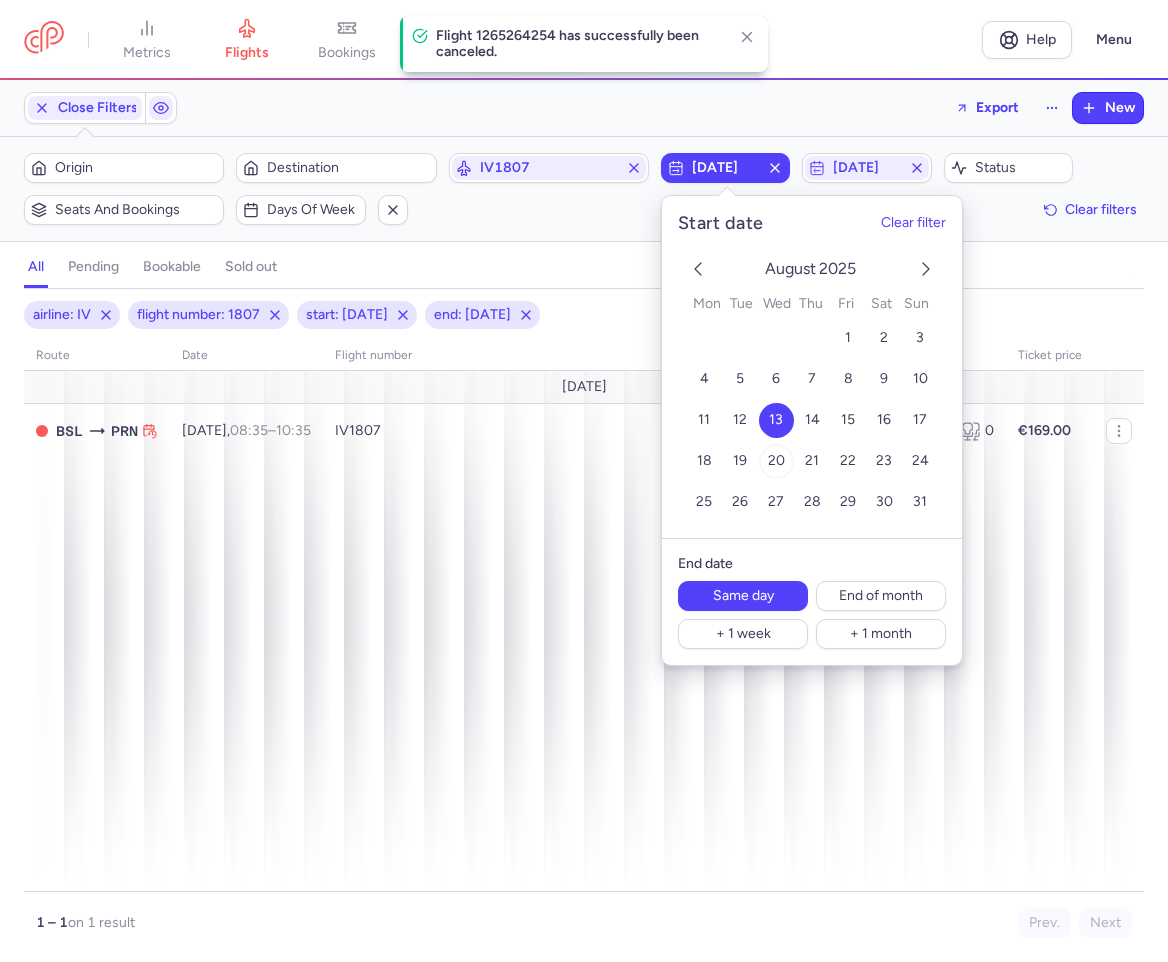 click on "20" at bounding box center [775, 461] 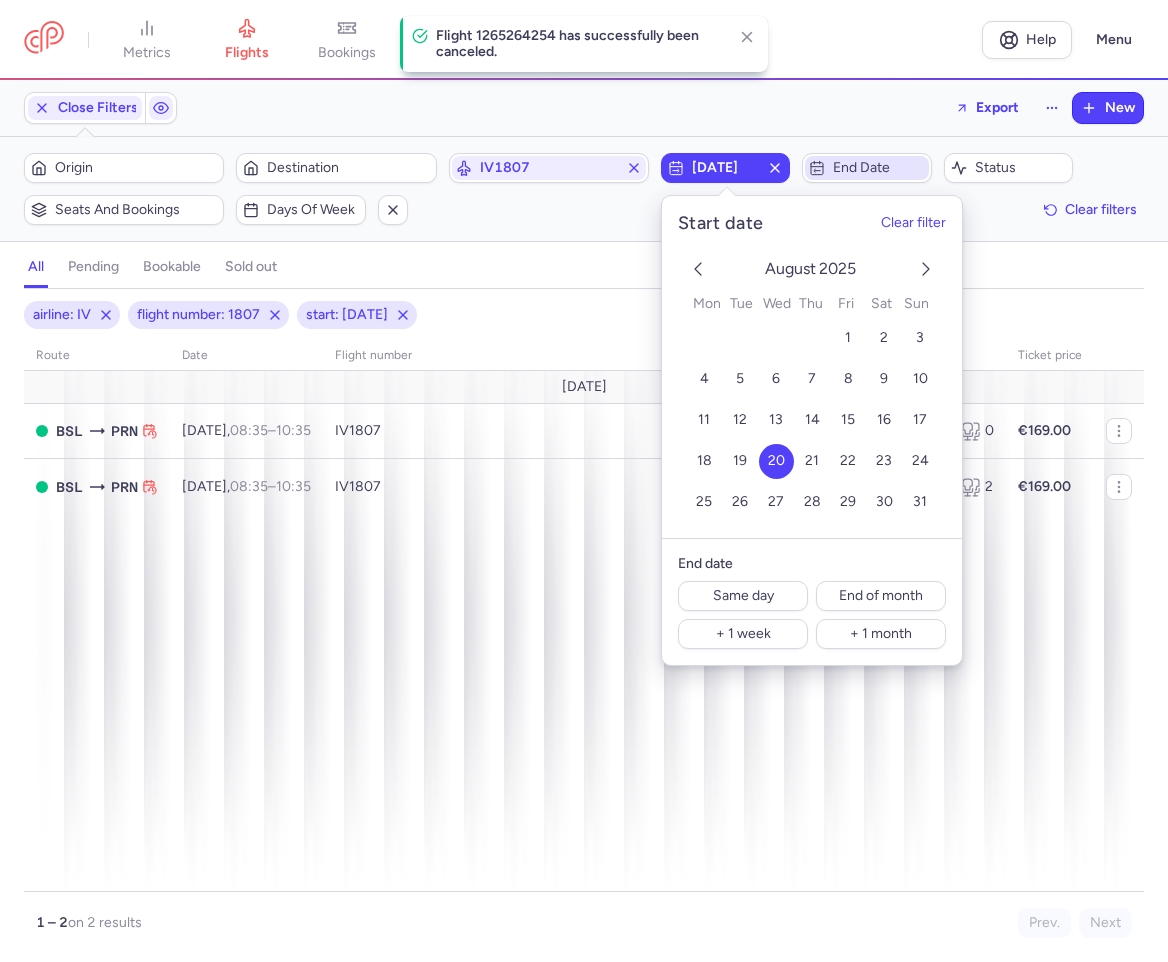 click on "End date" at bounding box center [879, 168] 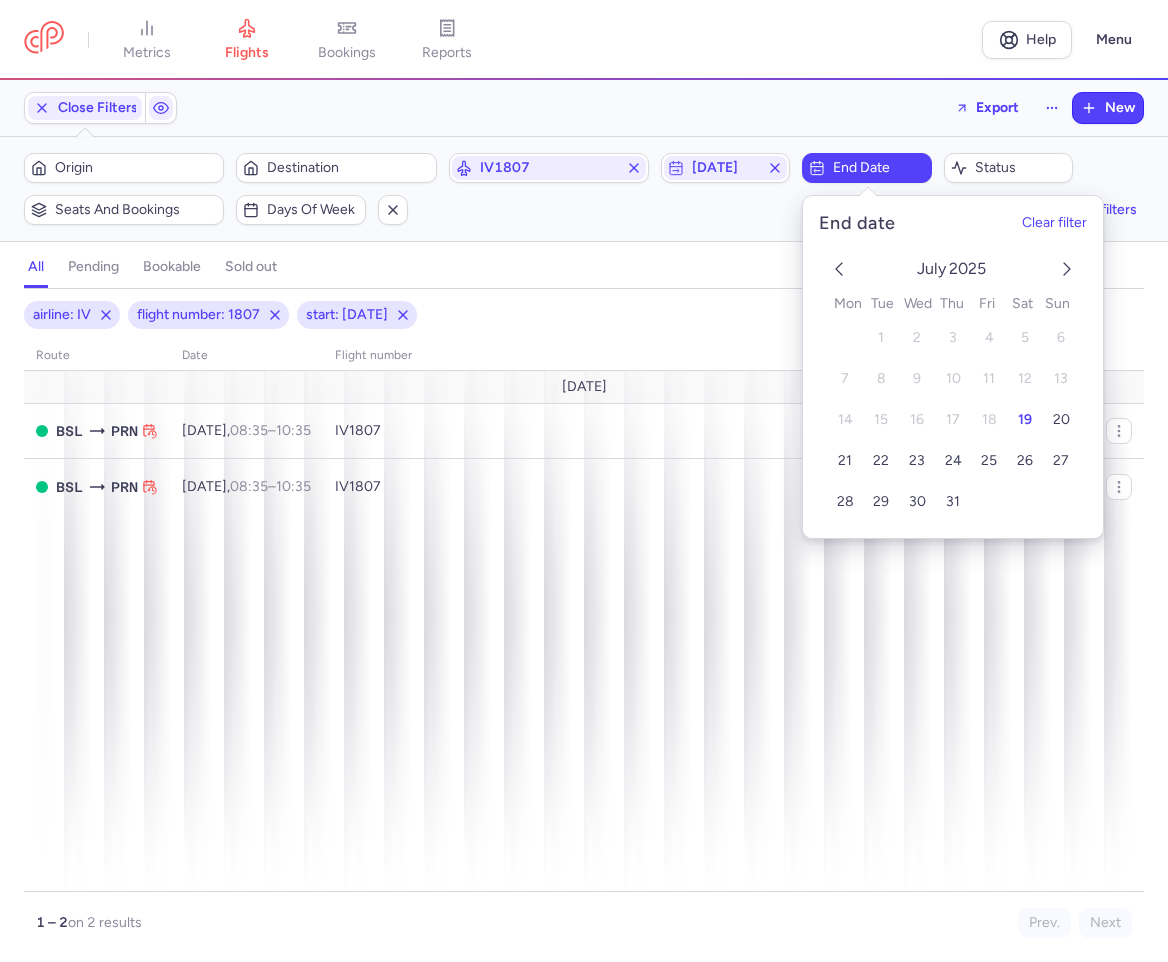 click 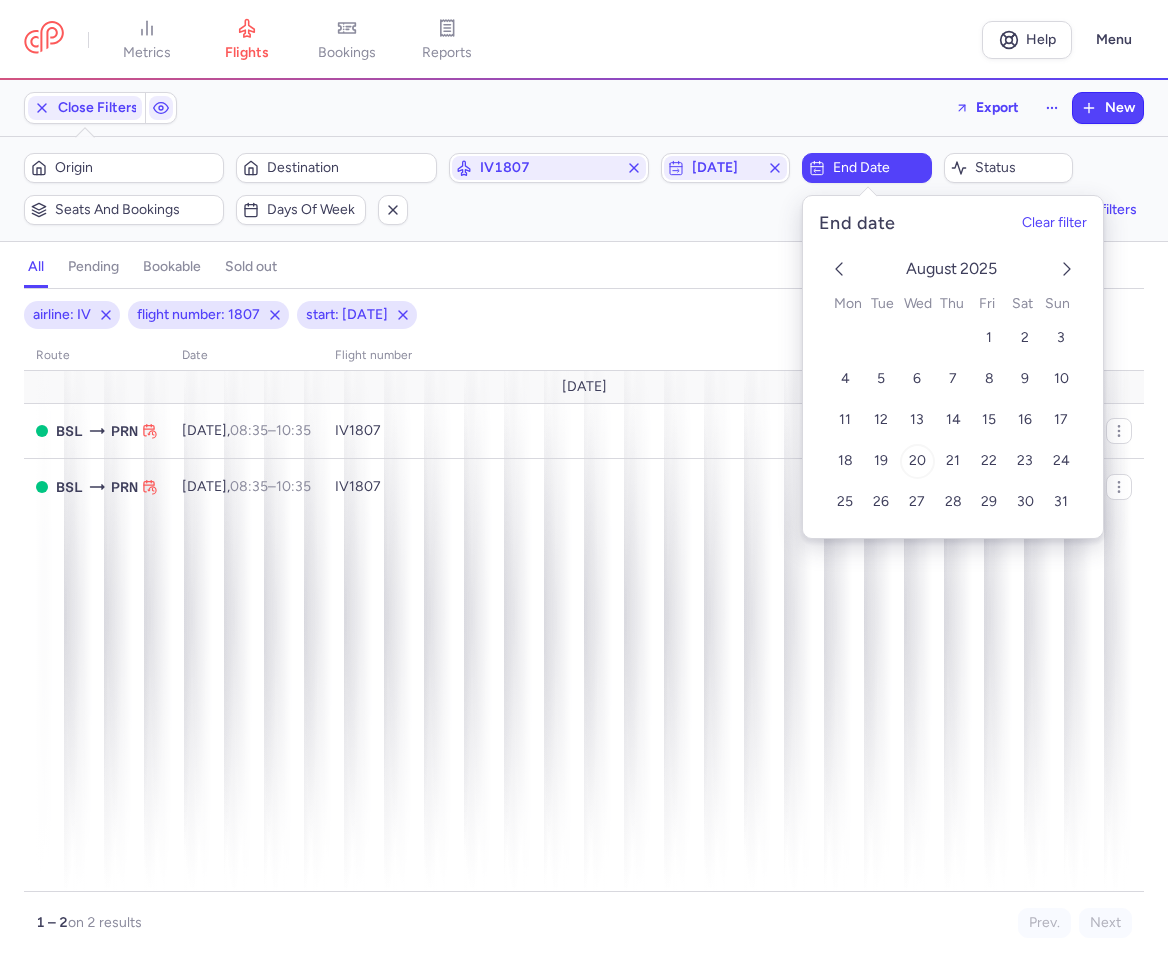 click on "20" at bounding box center [917, 461] 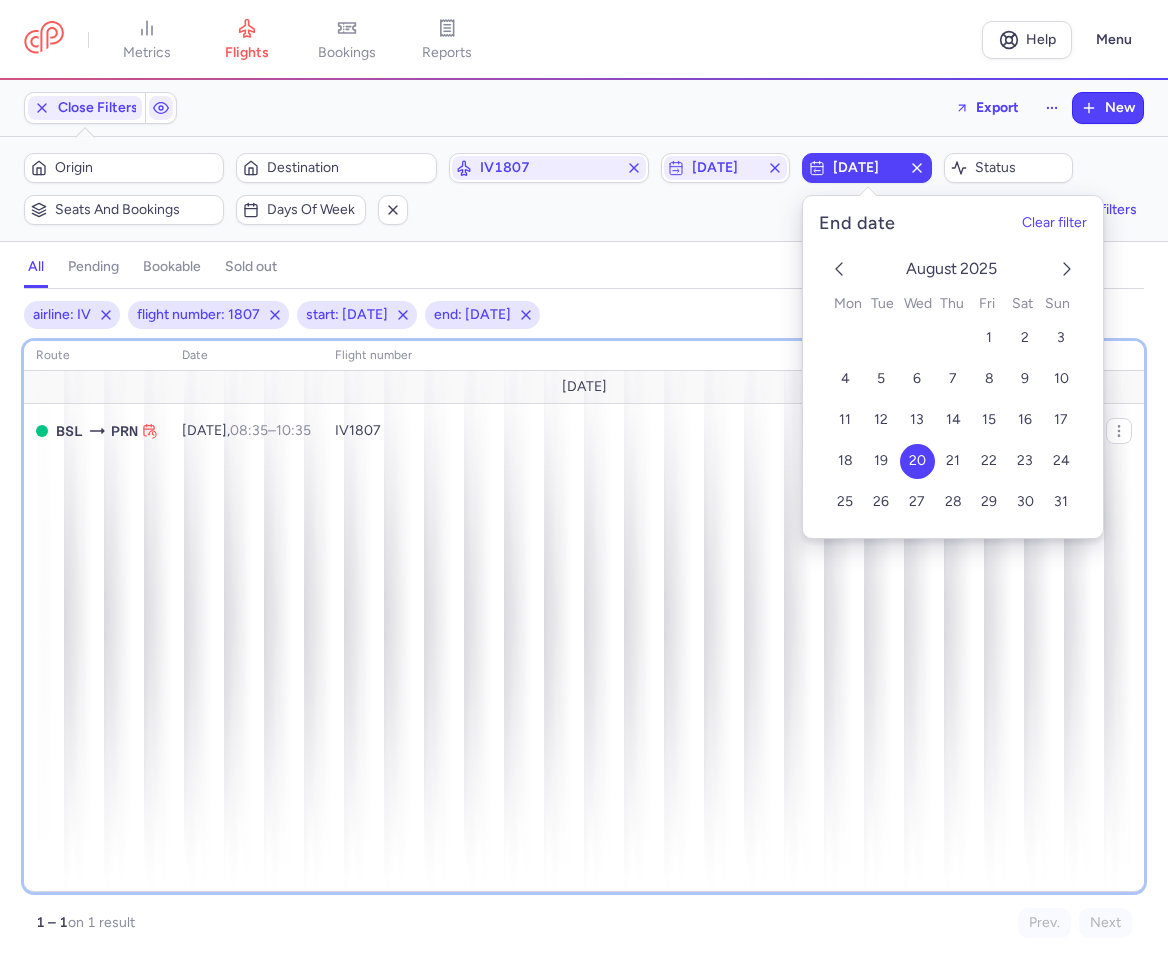 click on "route date Flight number number of seats Ticket price [DATE]  BSL  PRN [DATE]  08:35  –  10:35  +0  IV1807  0 0 0 €169.00" at bounding box center (584, 616) 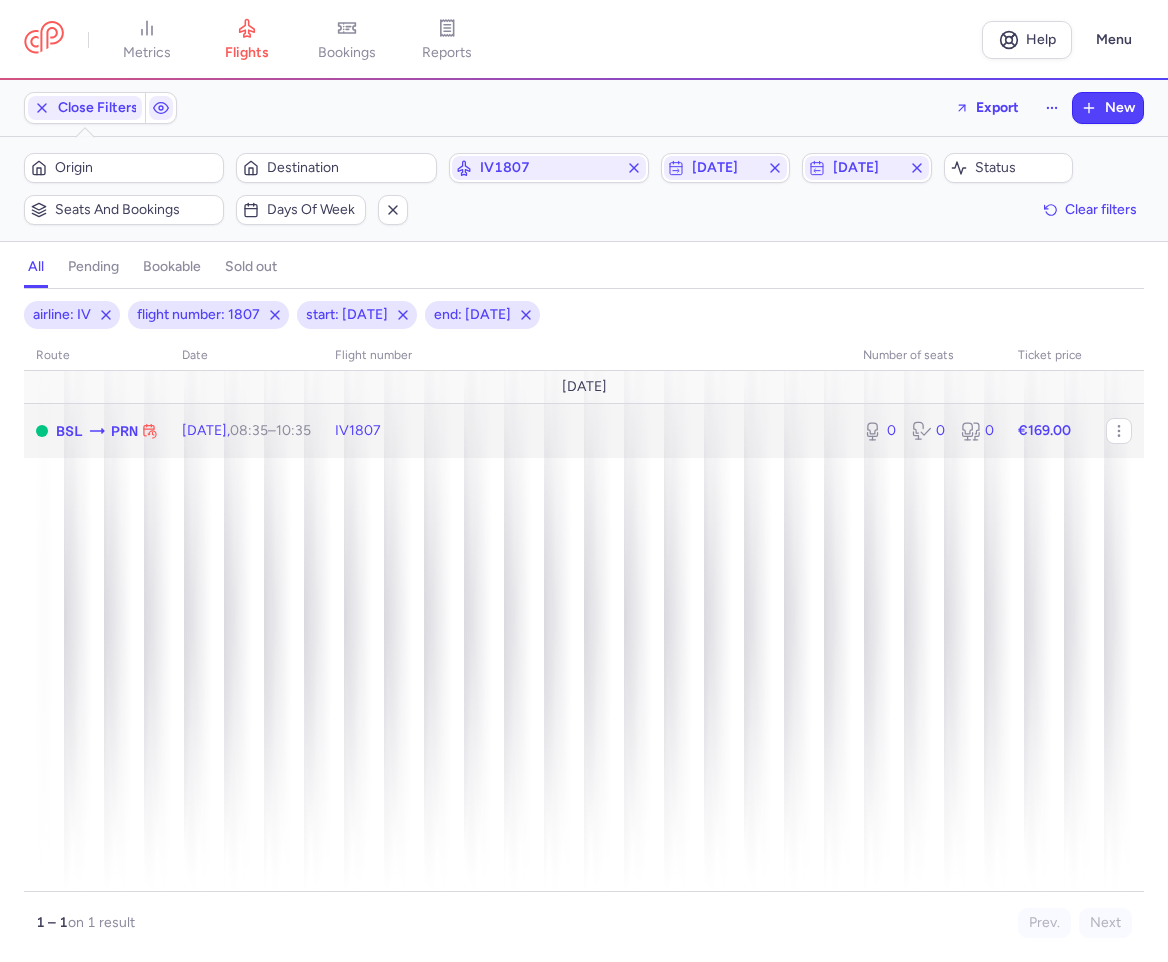 click on "IV1807" 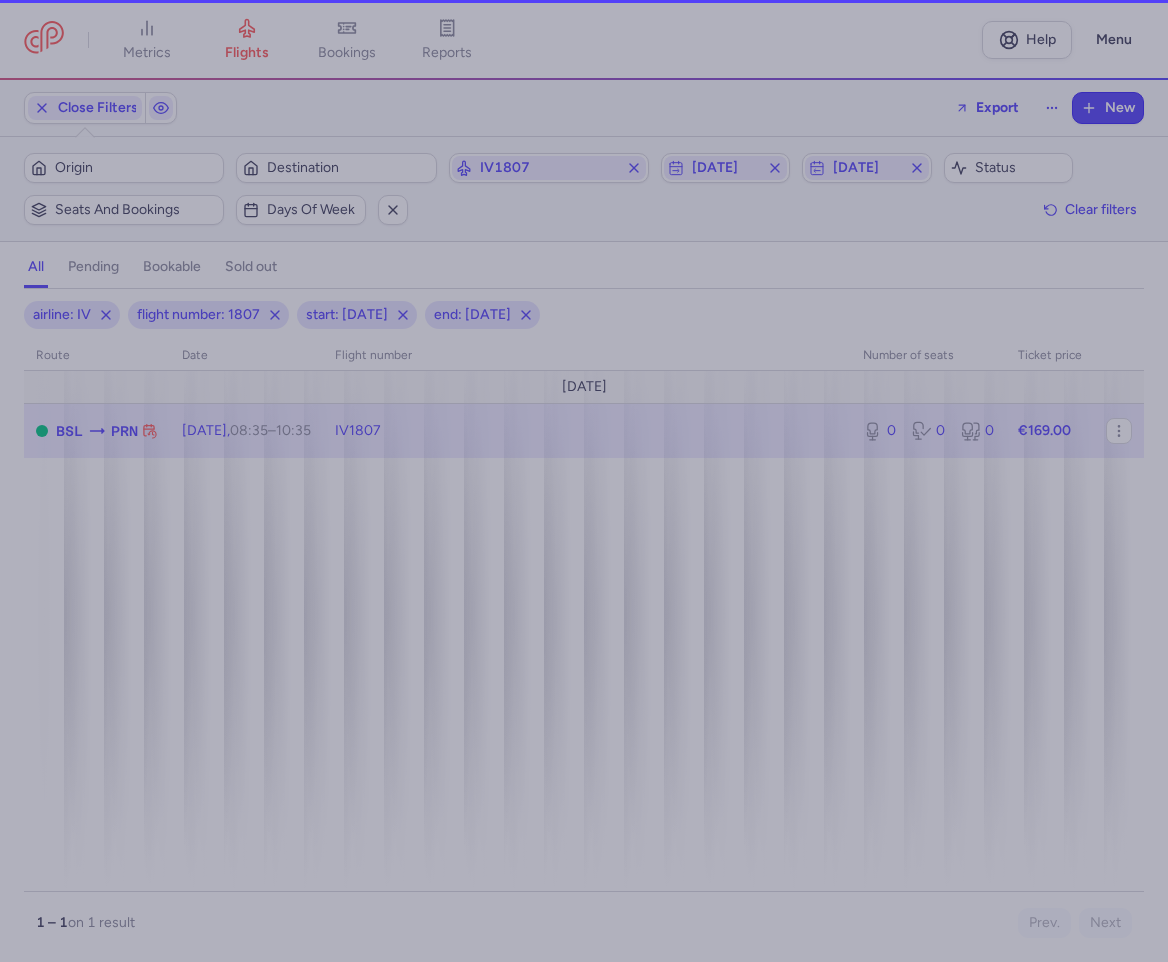 select on "days" 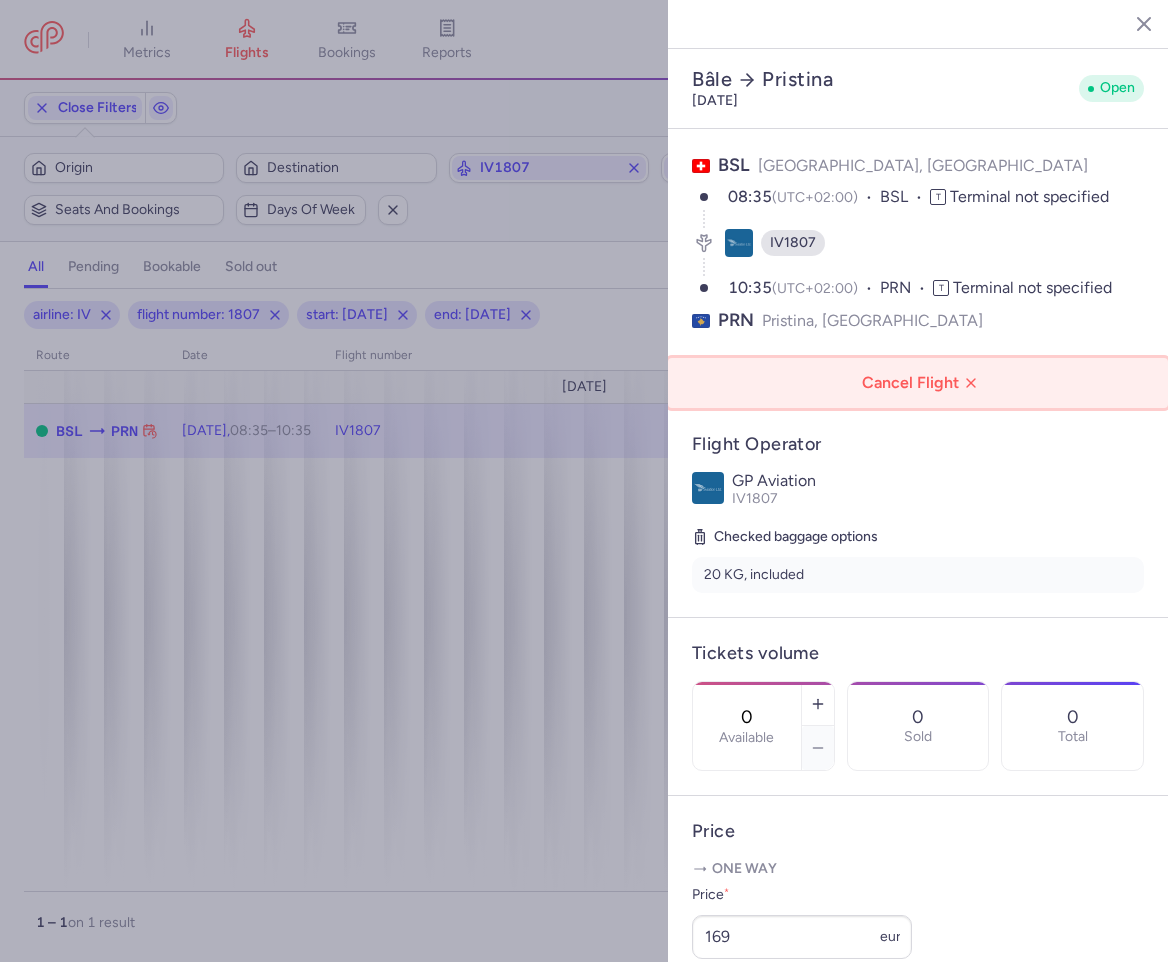 click on "Cancel Flight" 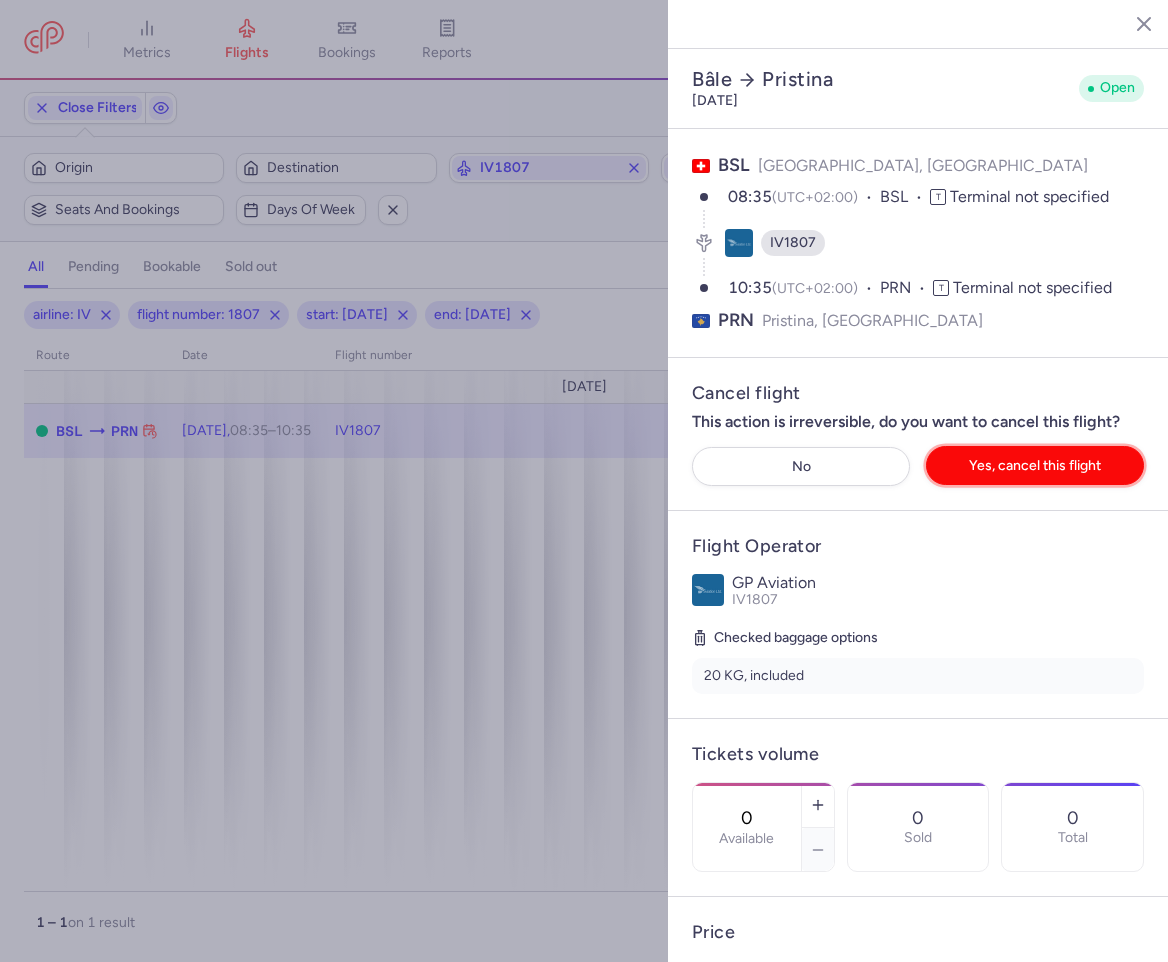 click on "Yes, cancel this flight" at bounding box center [1035, 465] 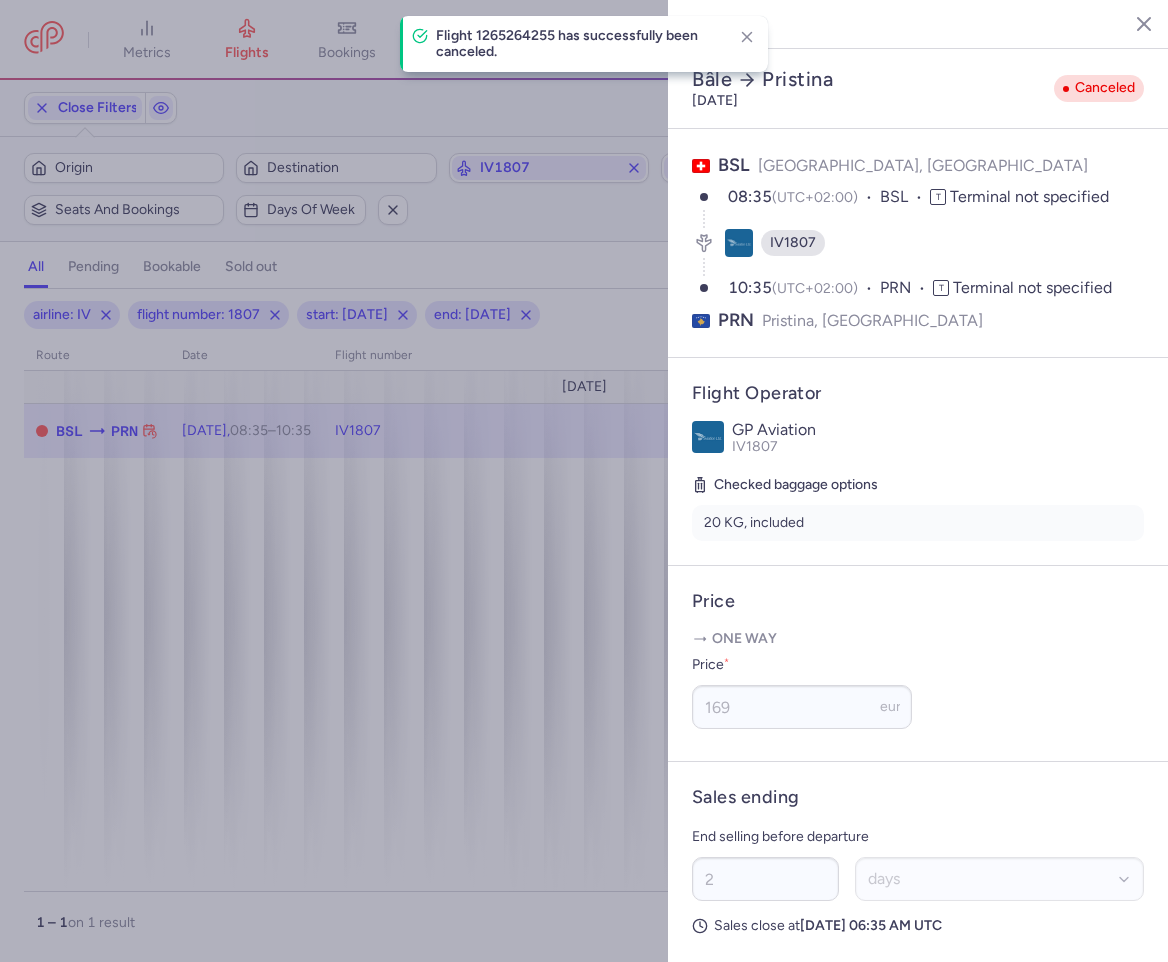 click 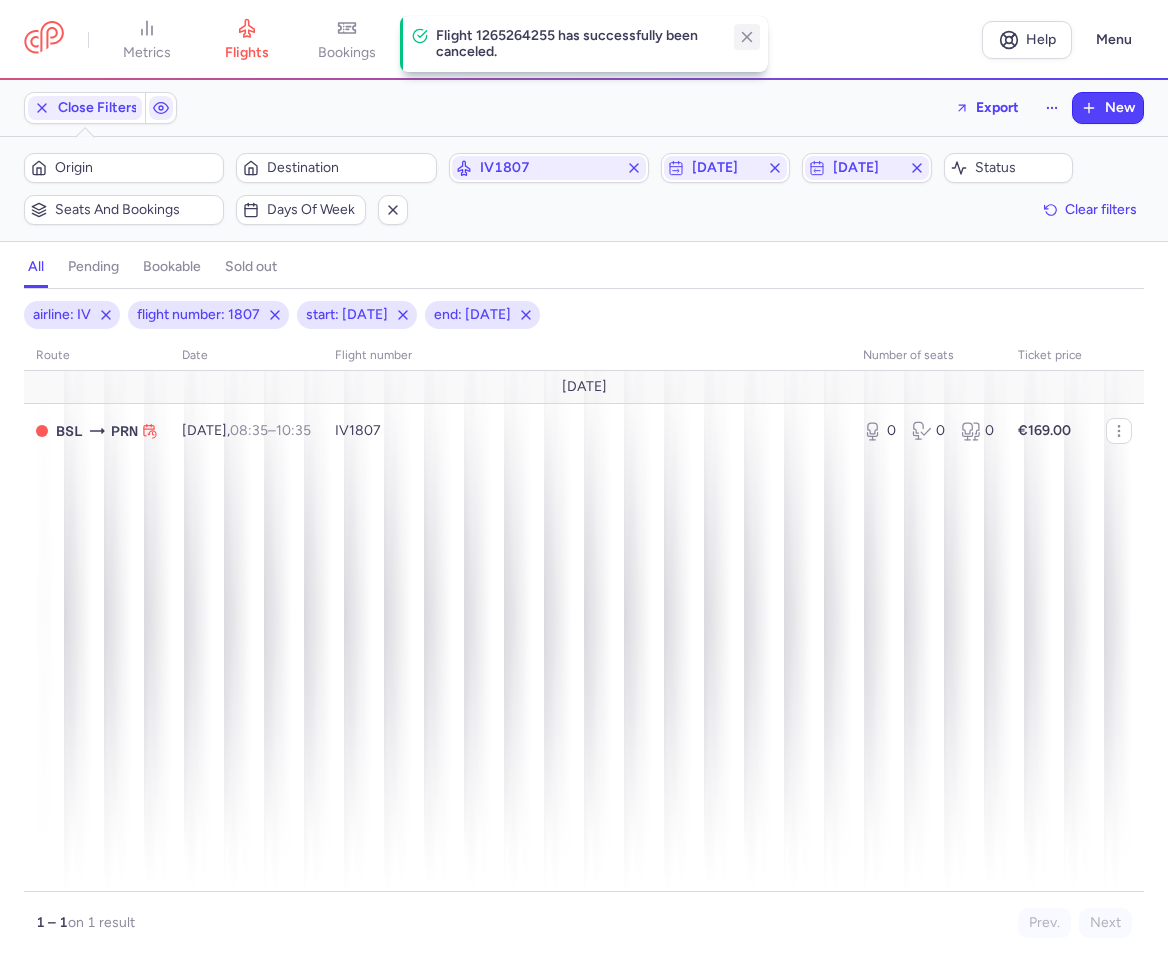 click 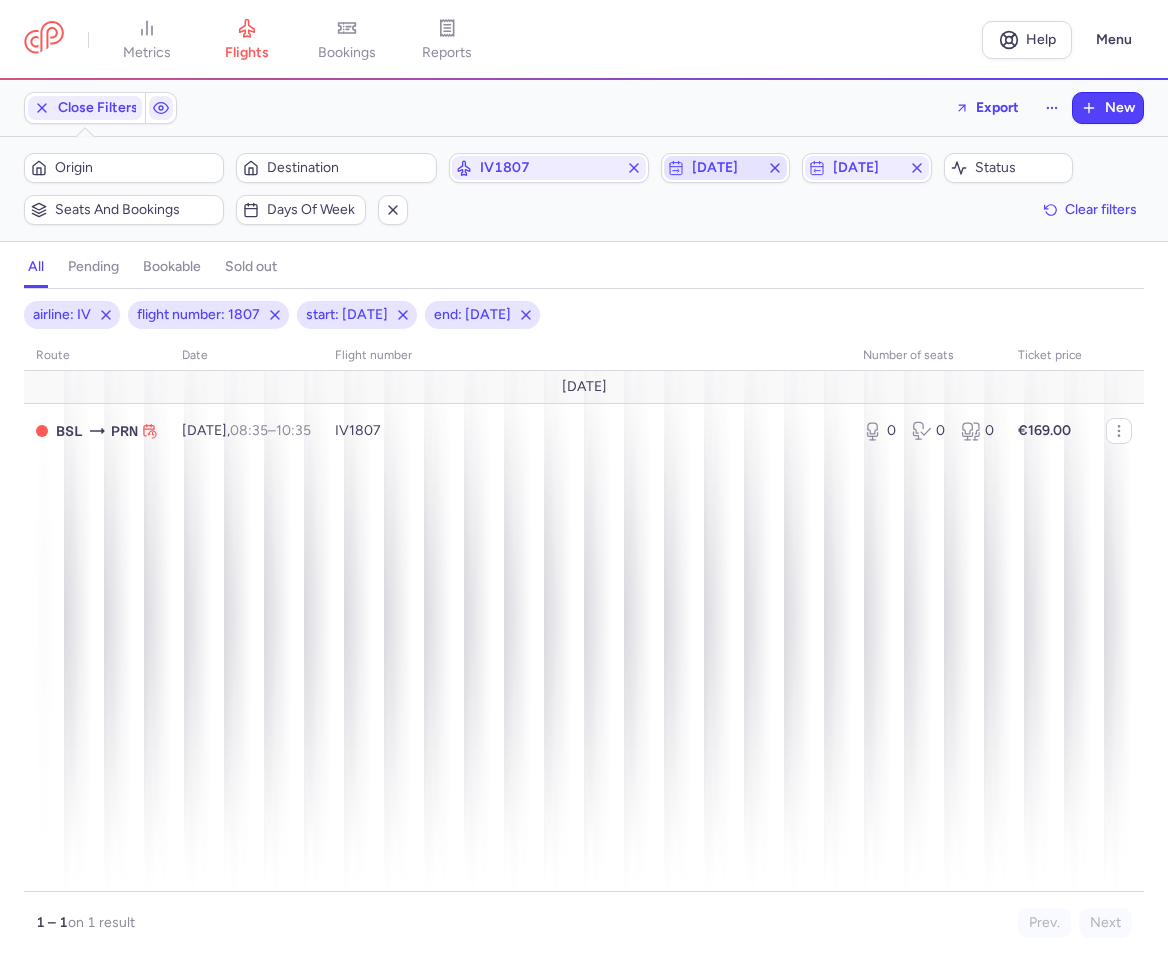 click 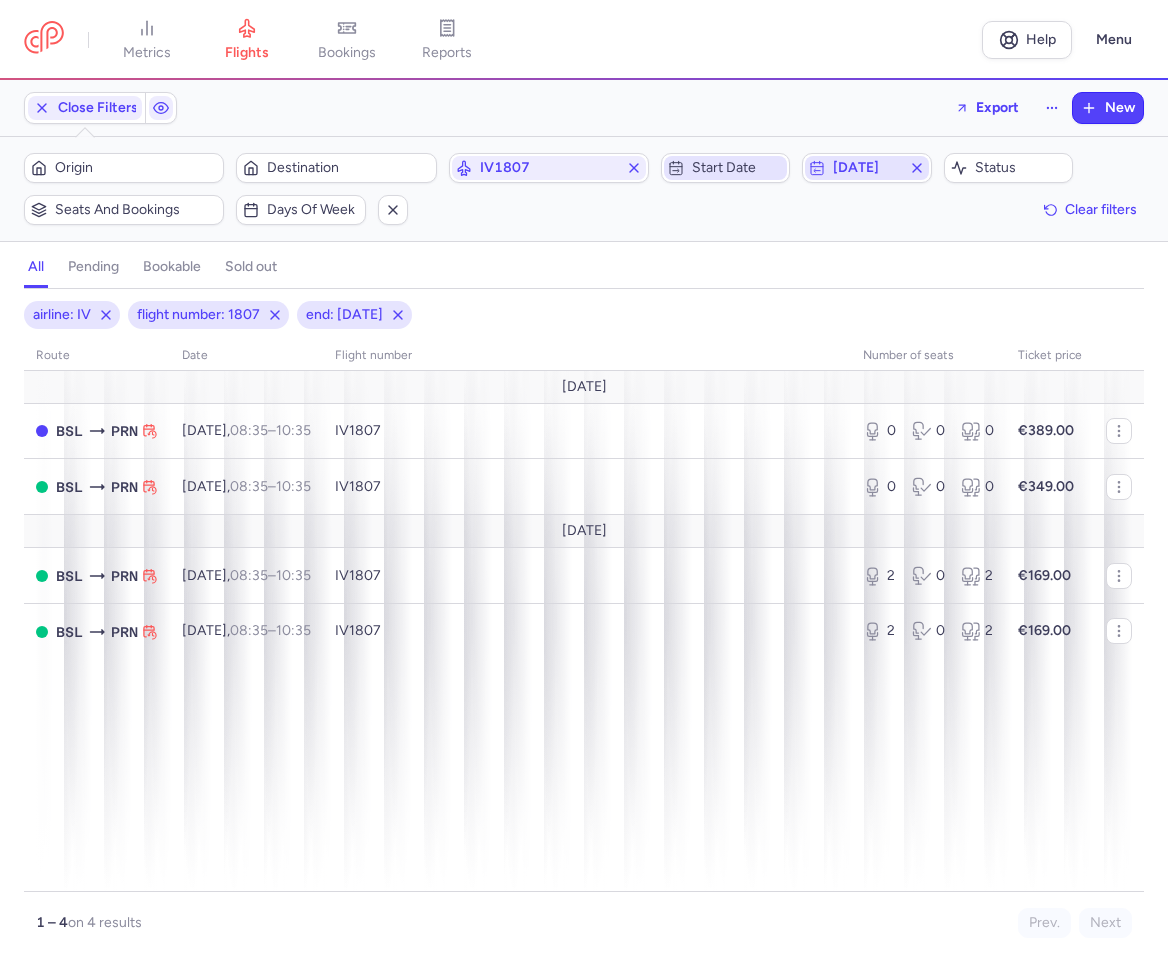 click 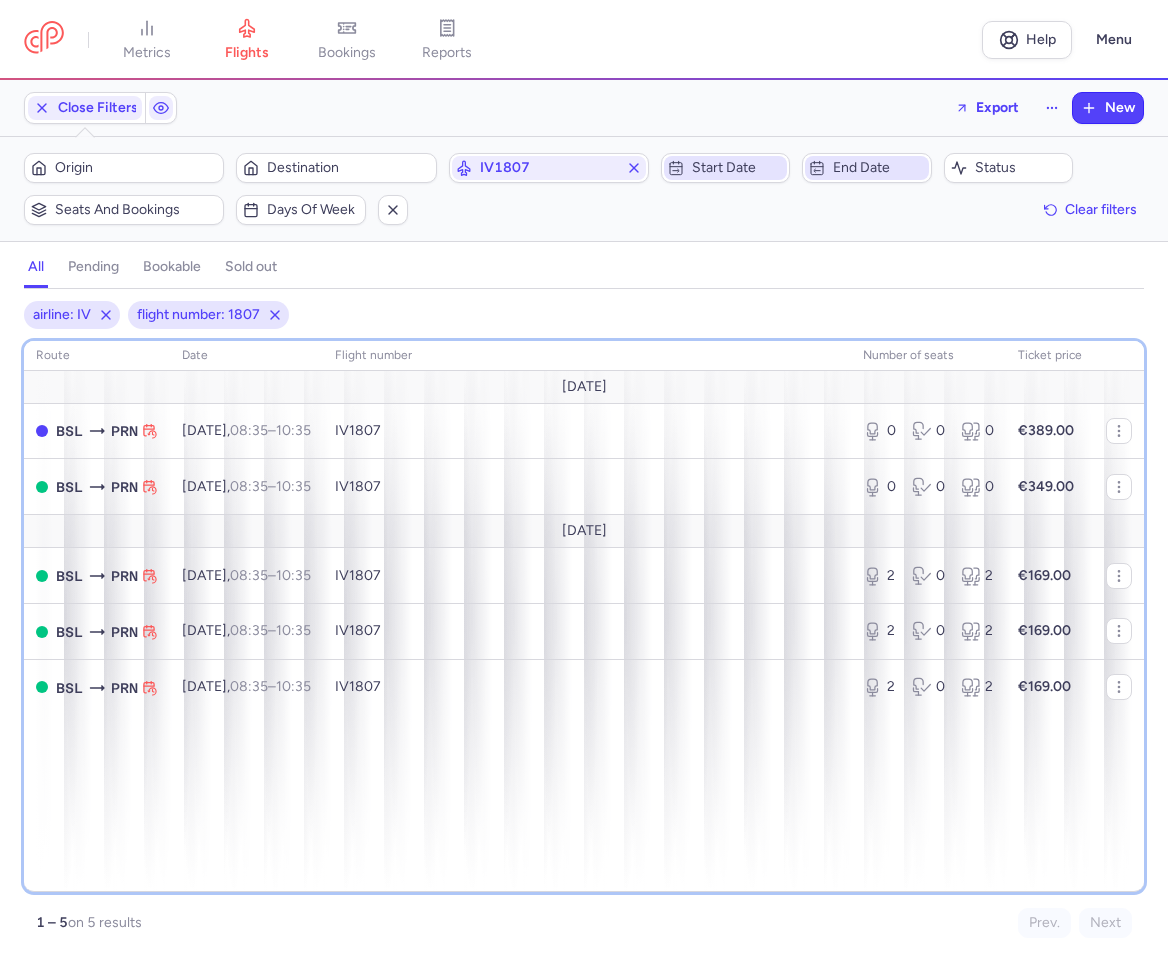 click on "route date Flight number number of seats Ticket price [DATE]  BSL  PRN [DATE]  08:35  –  10:35  +0  IV1807  0 0 0 €389.00  BSL  PRN [DATE]  08:35  –  10:35  +0  IV1807  0 0 0 €349.00 [DATE]  BSL  PRN [DATE]  08:35  –  10:35  +0  IV1807  2 0 2 €169.00  BSL  PRN [DATE]  08:35  –  10:35  +0  IV1807  2 0 2 €169.00  BSL  PRN [DATE]  08:35  –  10:35  +0  IV1807  2 0 2 €169.00" at bounding box center (584, 616) 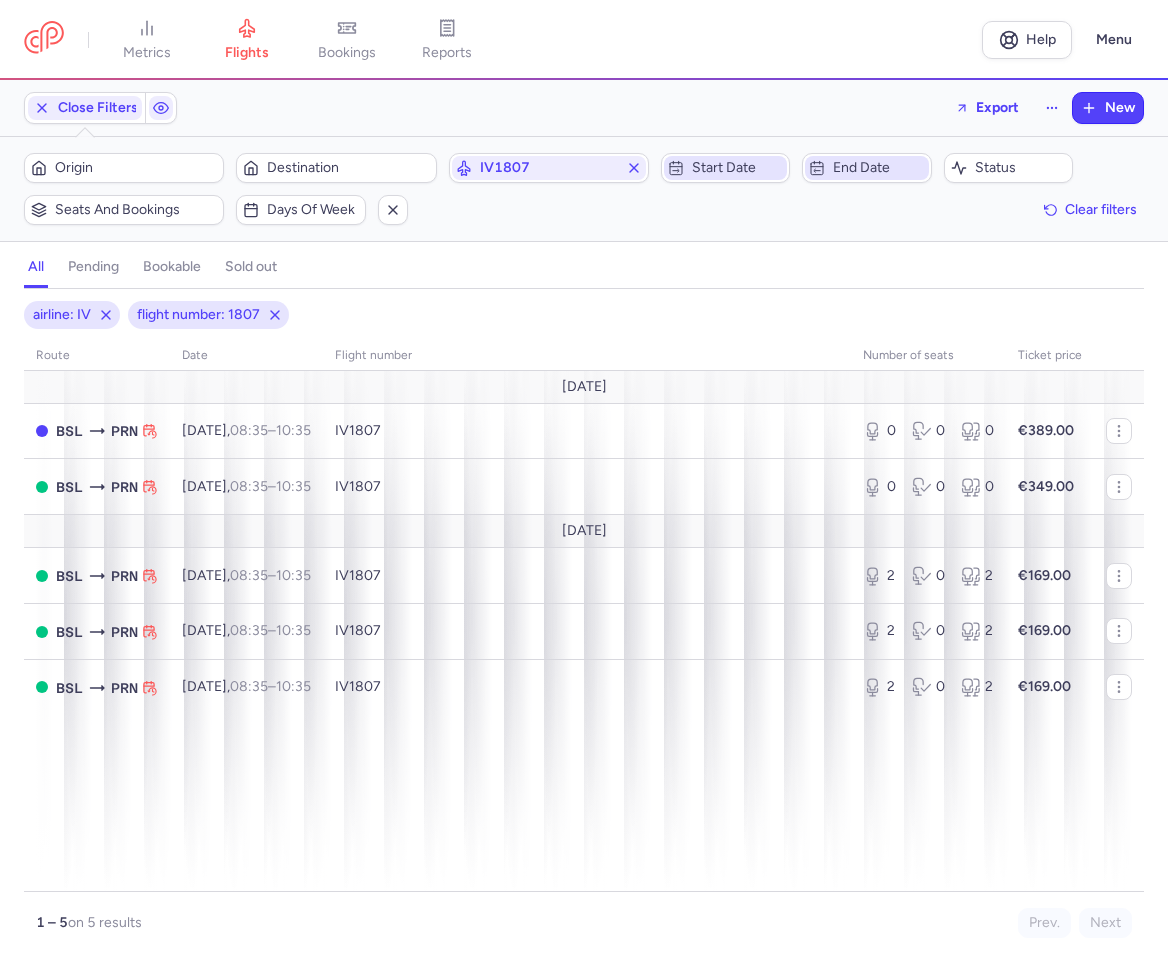click on "airline: IV flight number: 1807" at bounding box center [584, 315] 